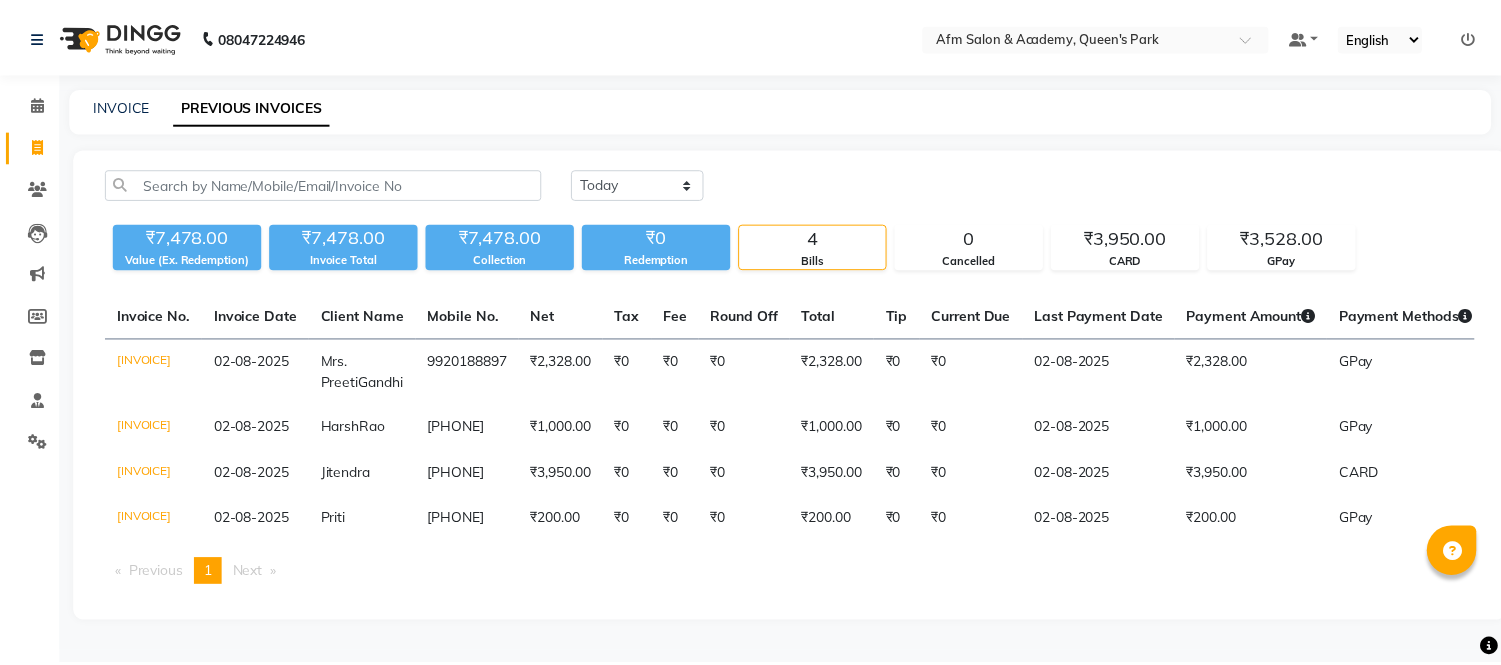 scroll, scrollTop: 0, scrollLeft: 0, axis: both 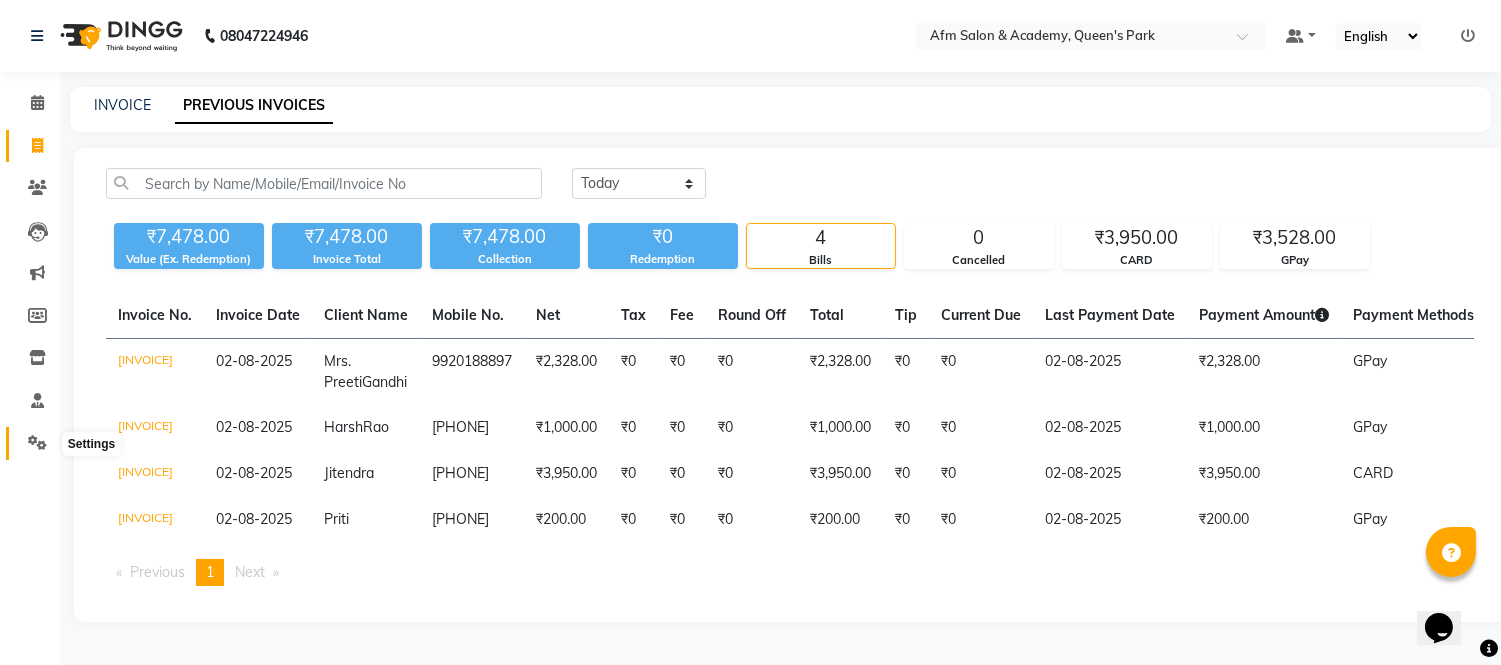 click 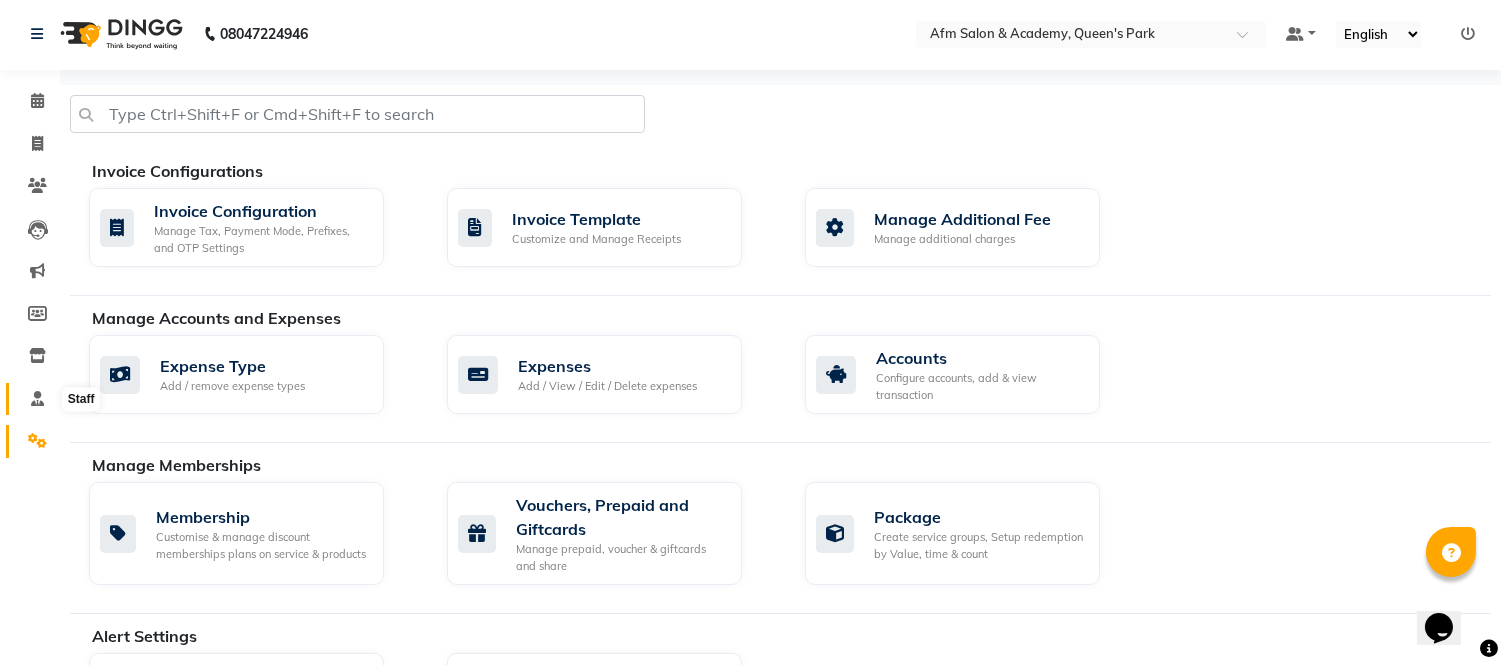 click 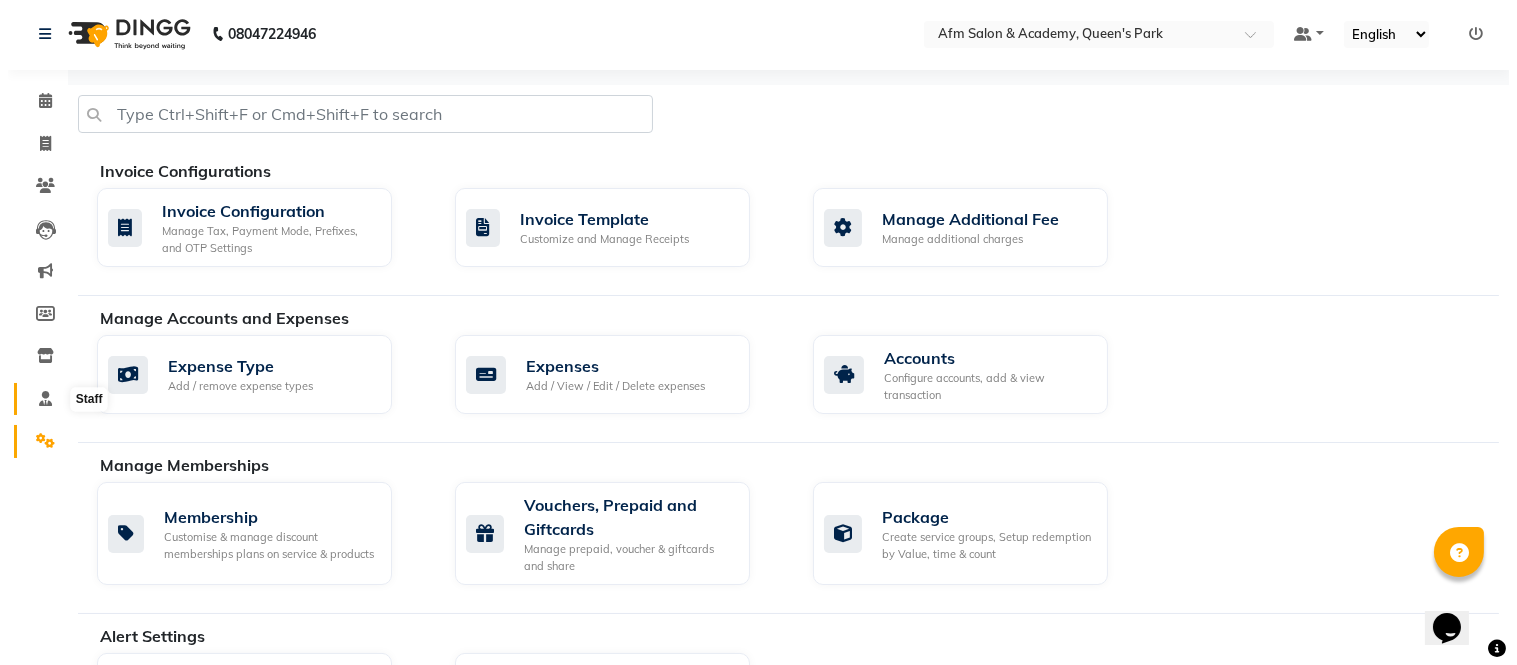scroll, scrollTop: 0, scrollLeft: 0, axis: both 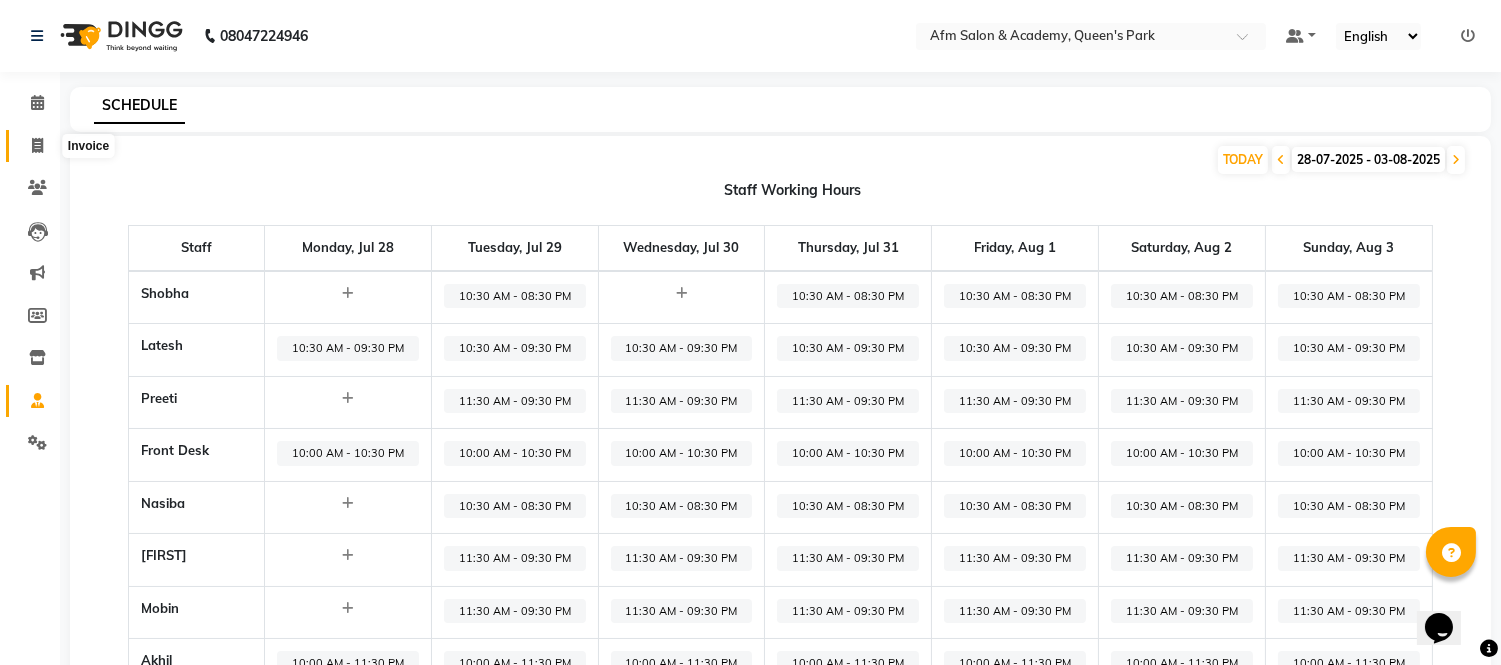 click 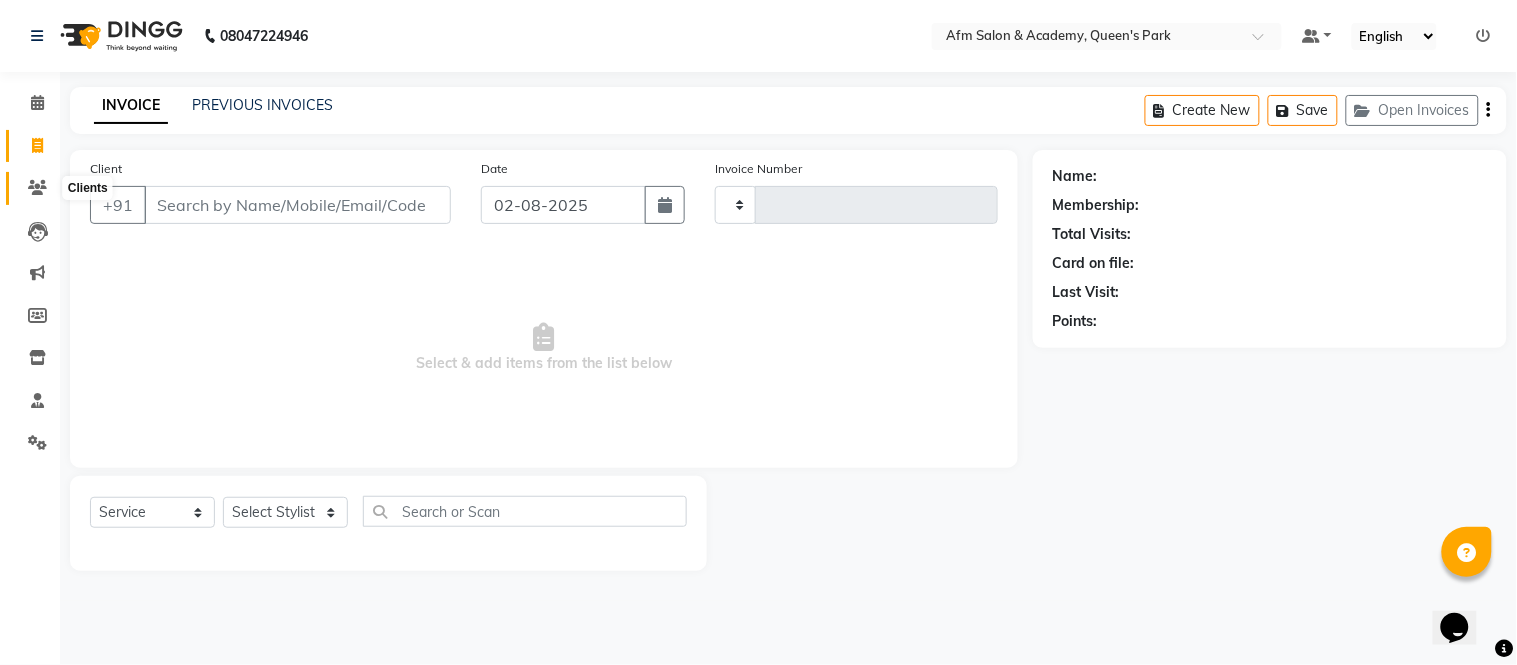 click 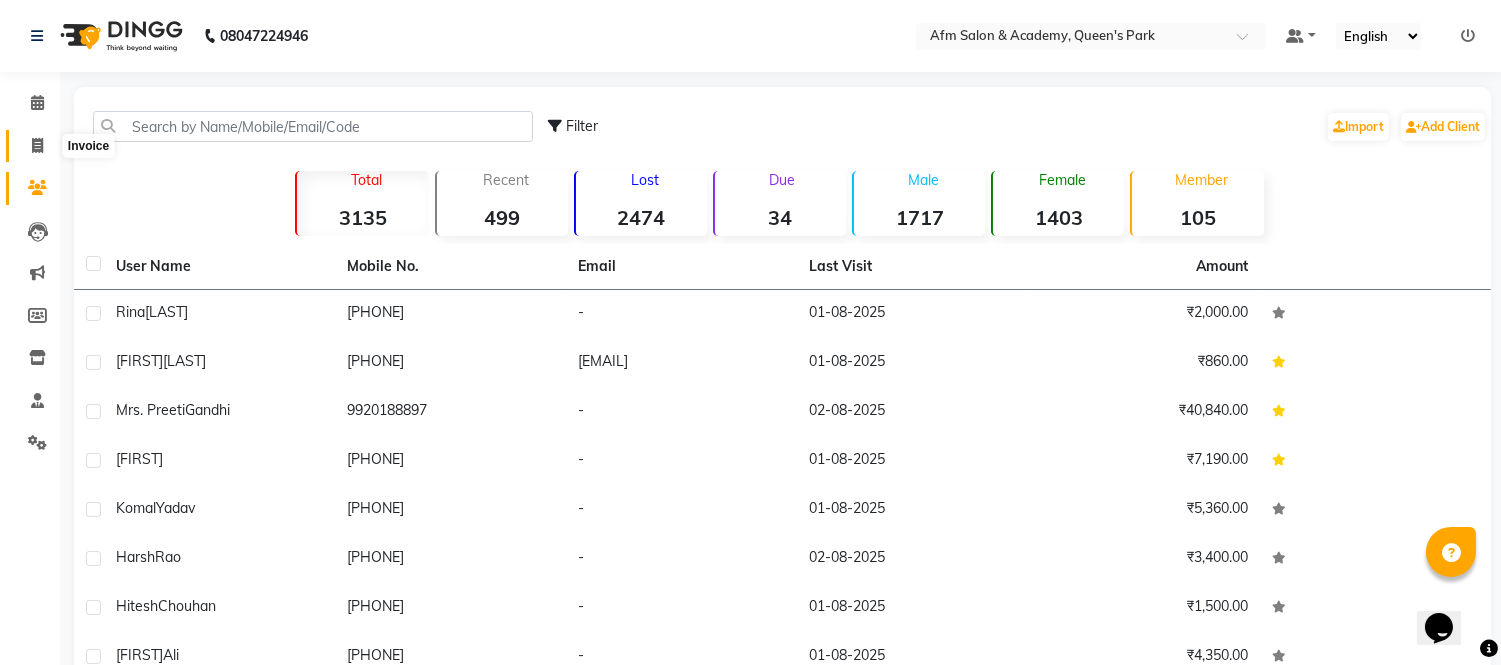 click 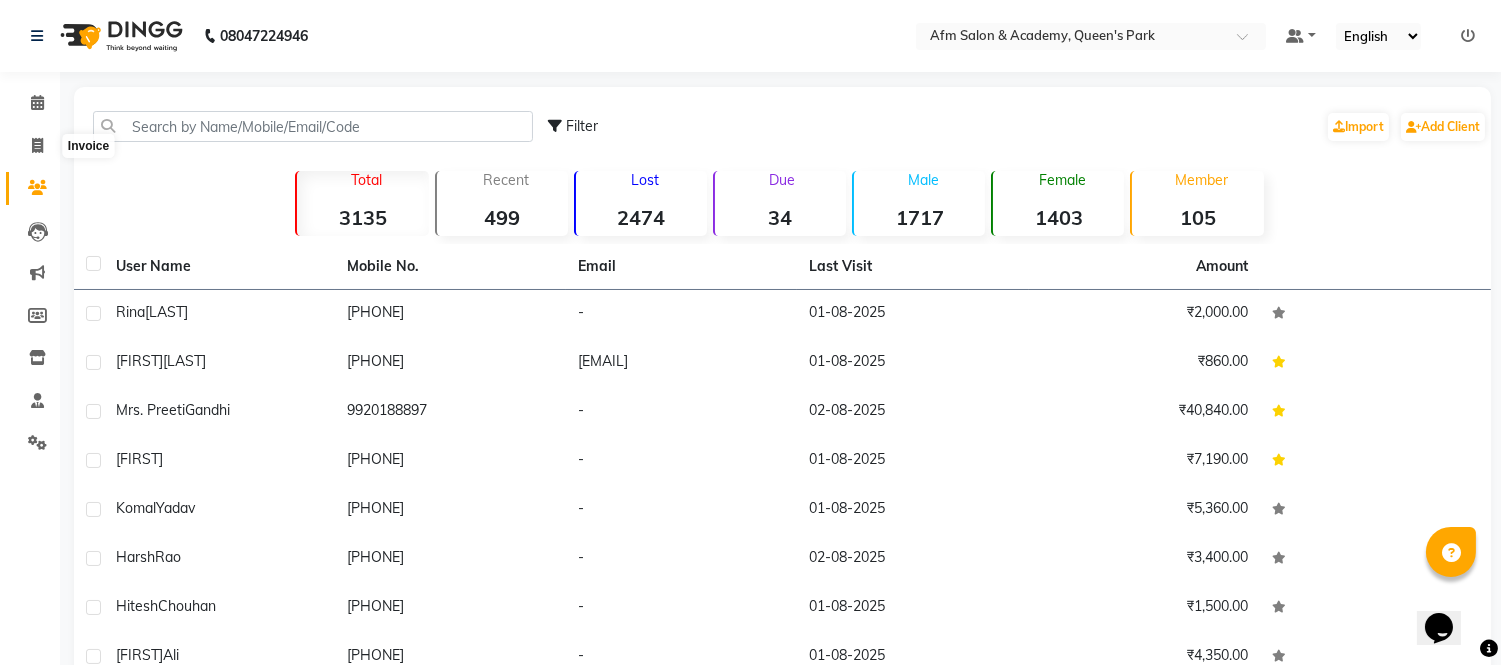 select on "service" 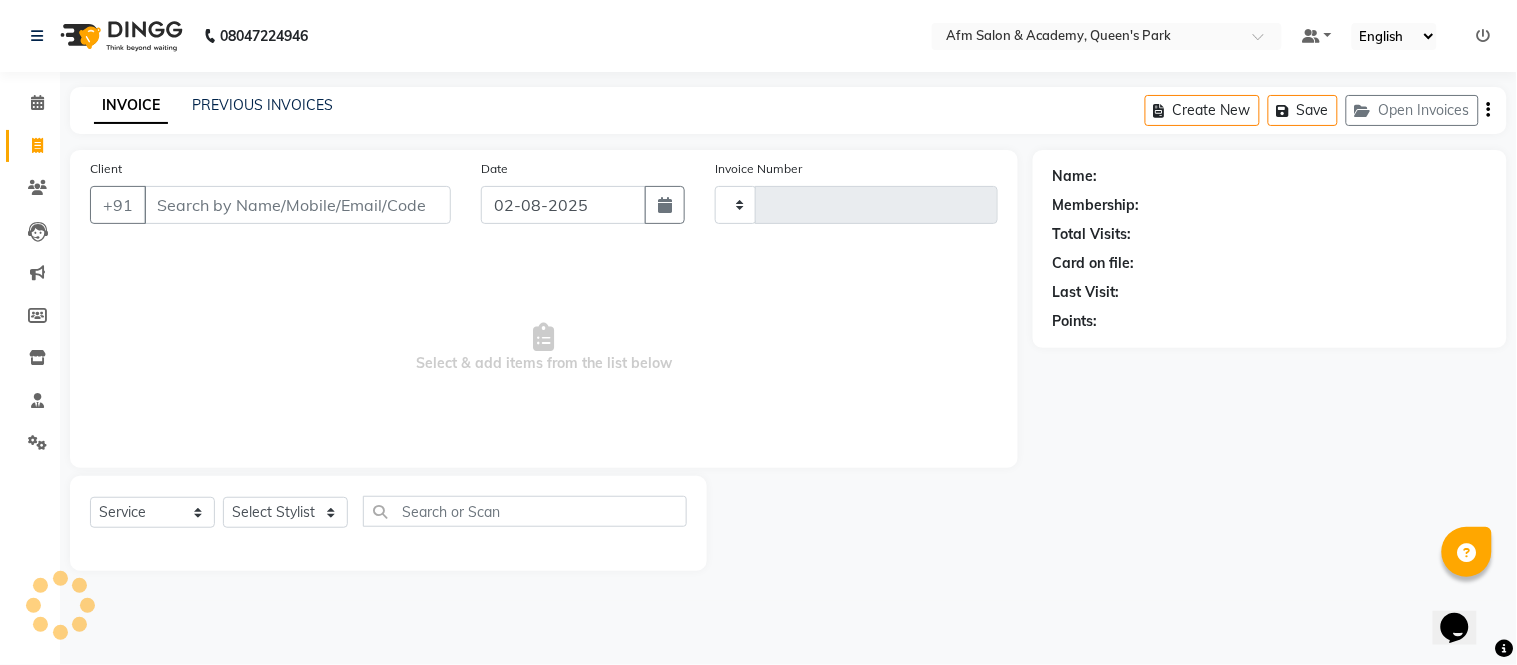 click on "Client" at bounding box center (297, 205) 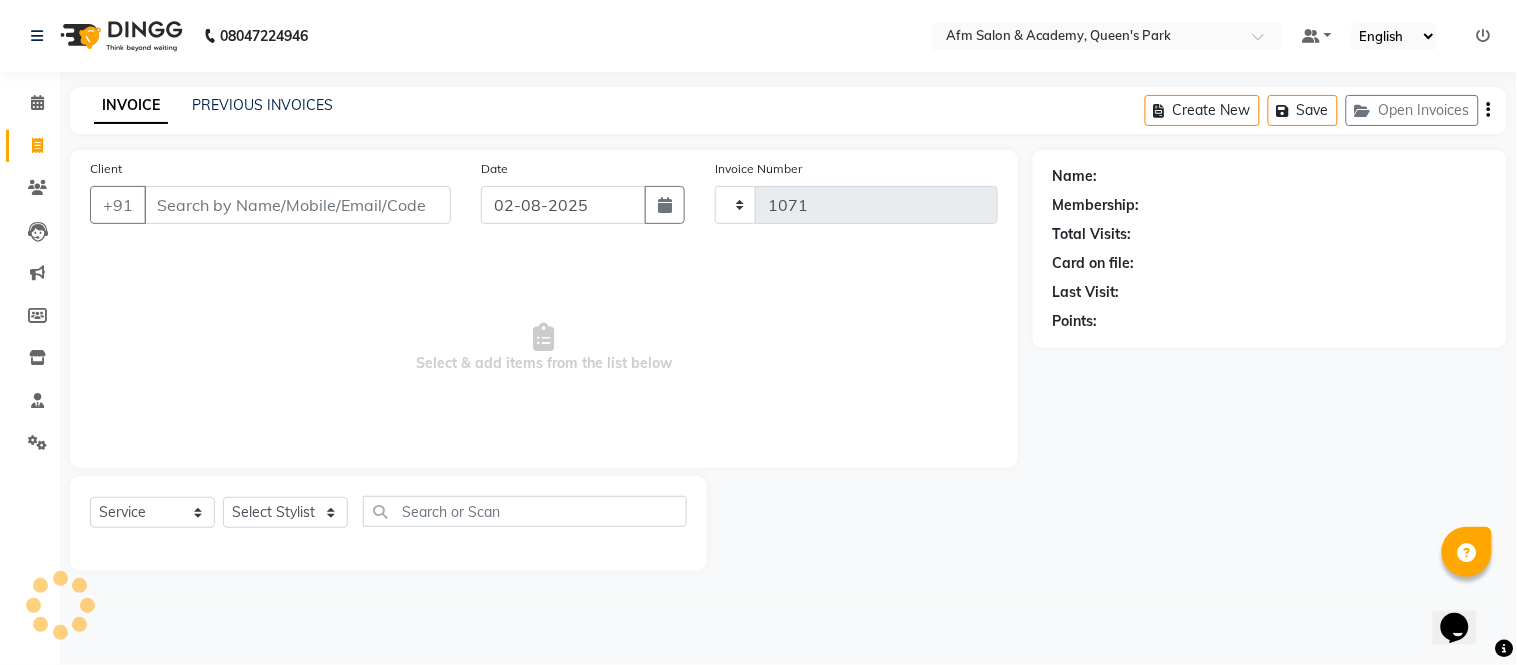 select on "3437" 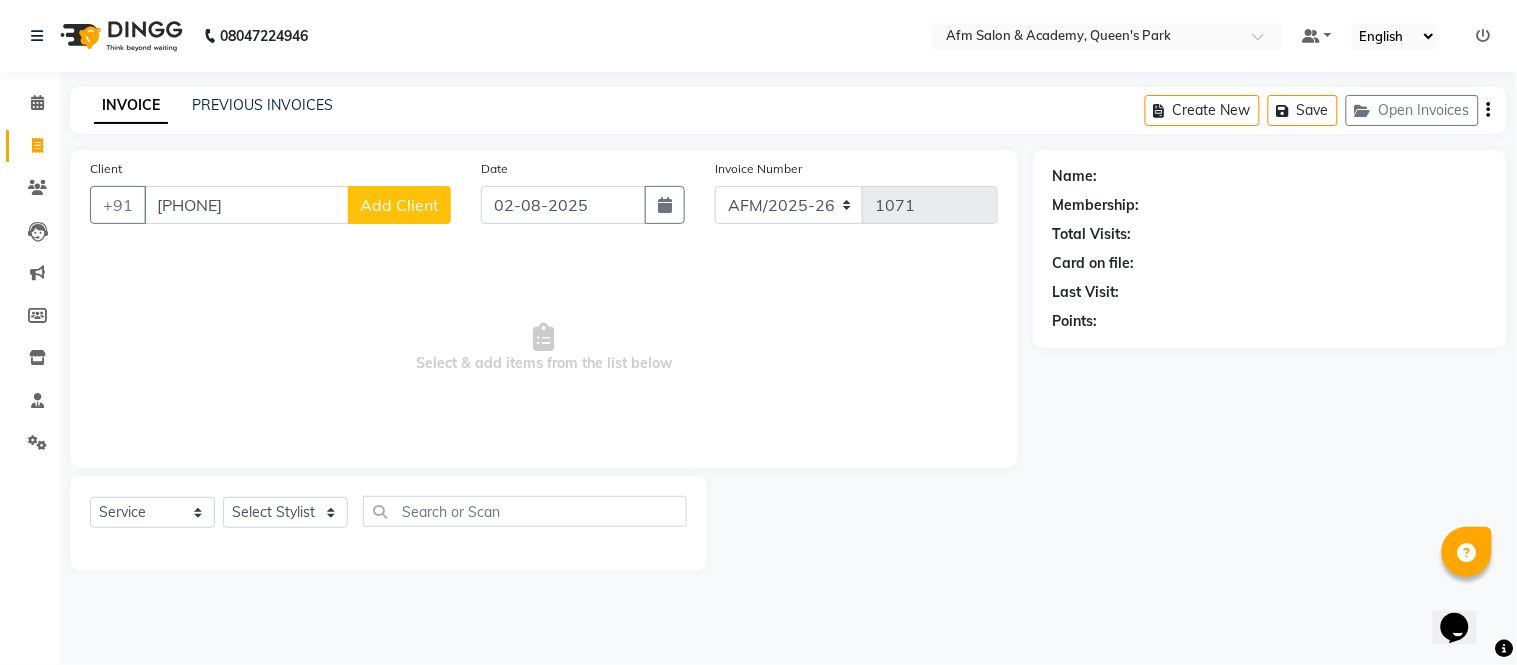 type on "[PHONE]" 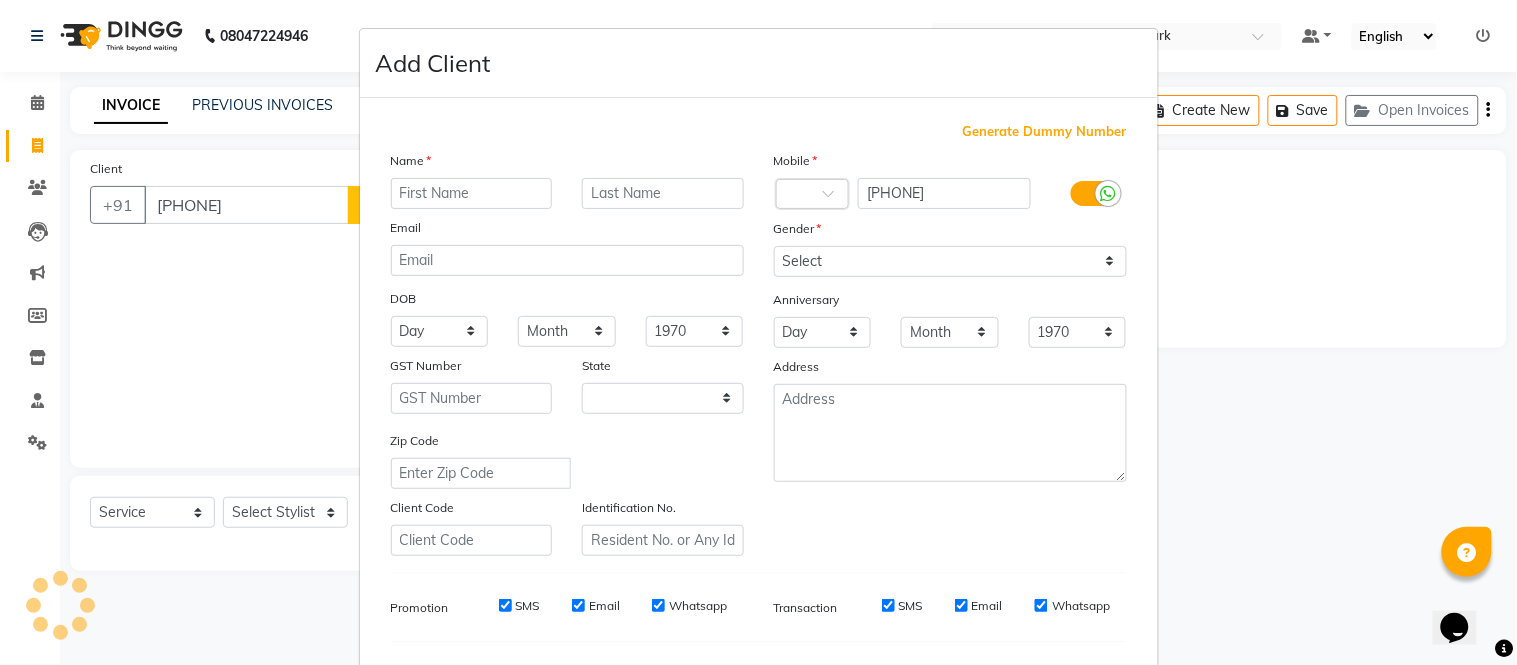 select on "22" 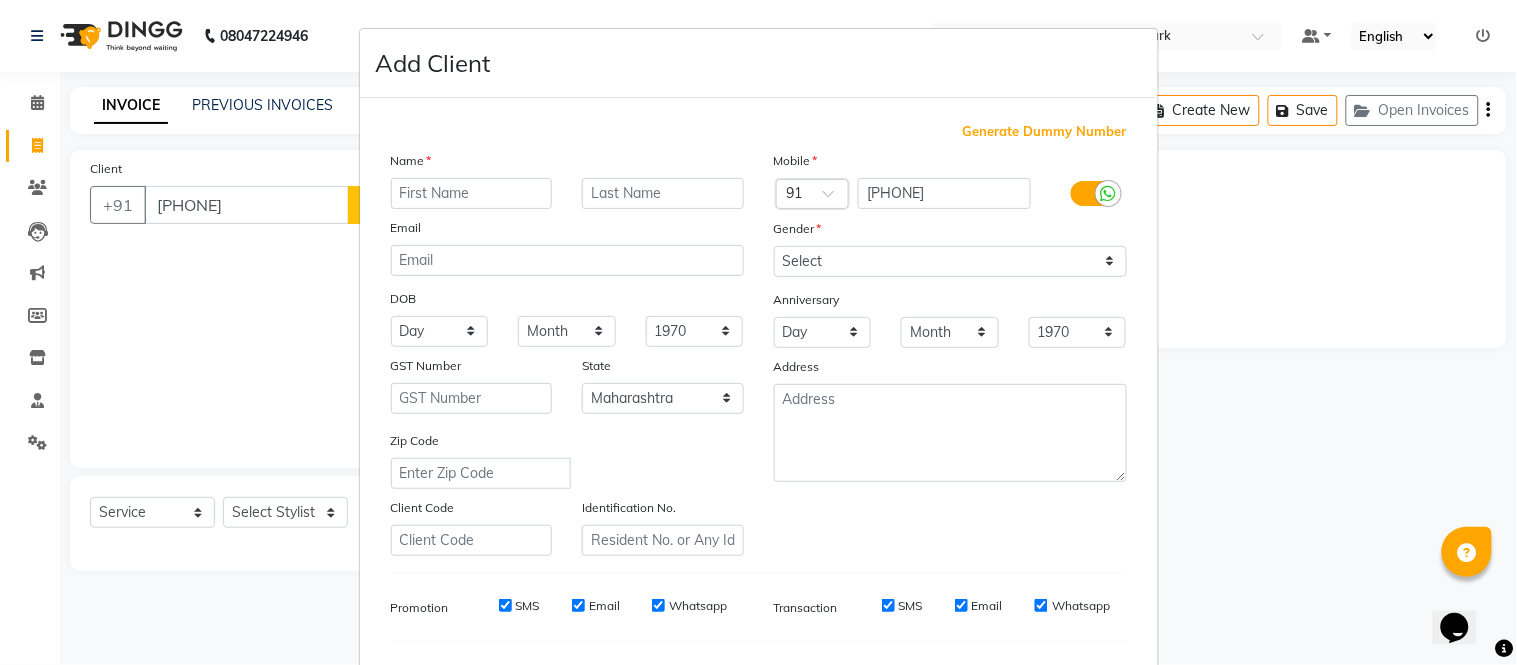 click at bounding box center (472, 193) 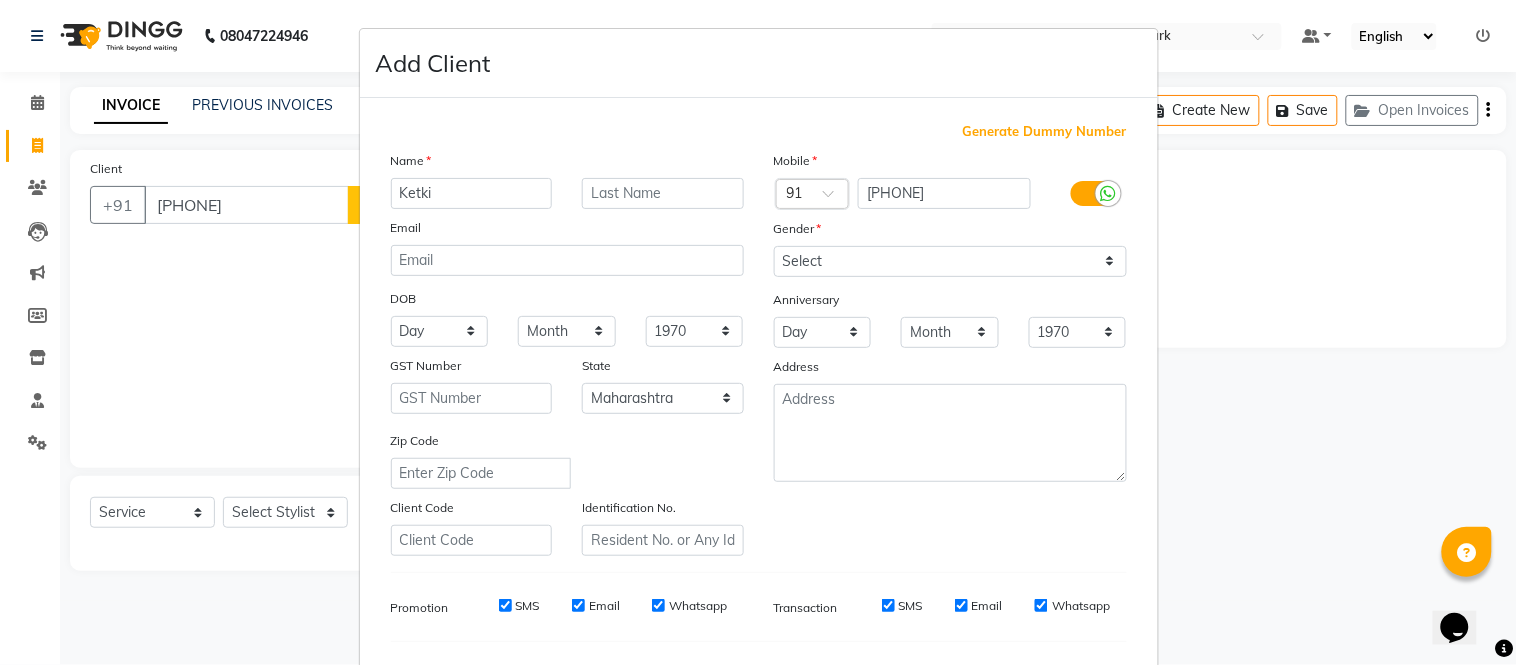 type on "Ketki" 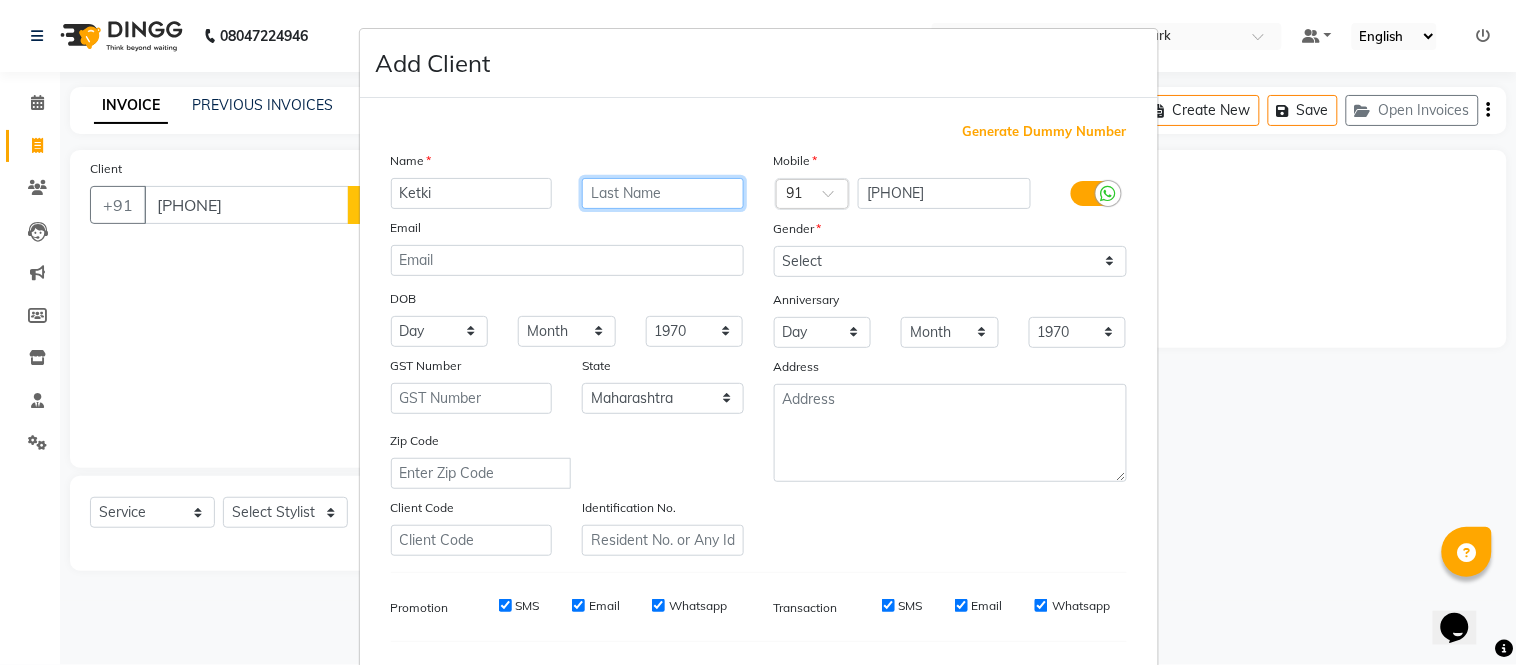 click at bounding box center (663, 193) 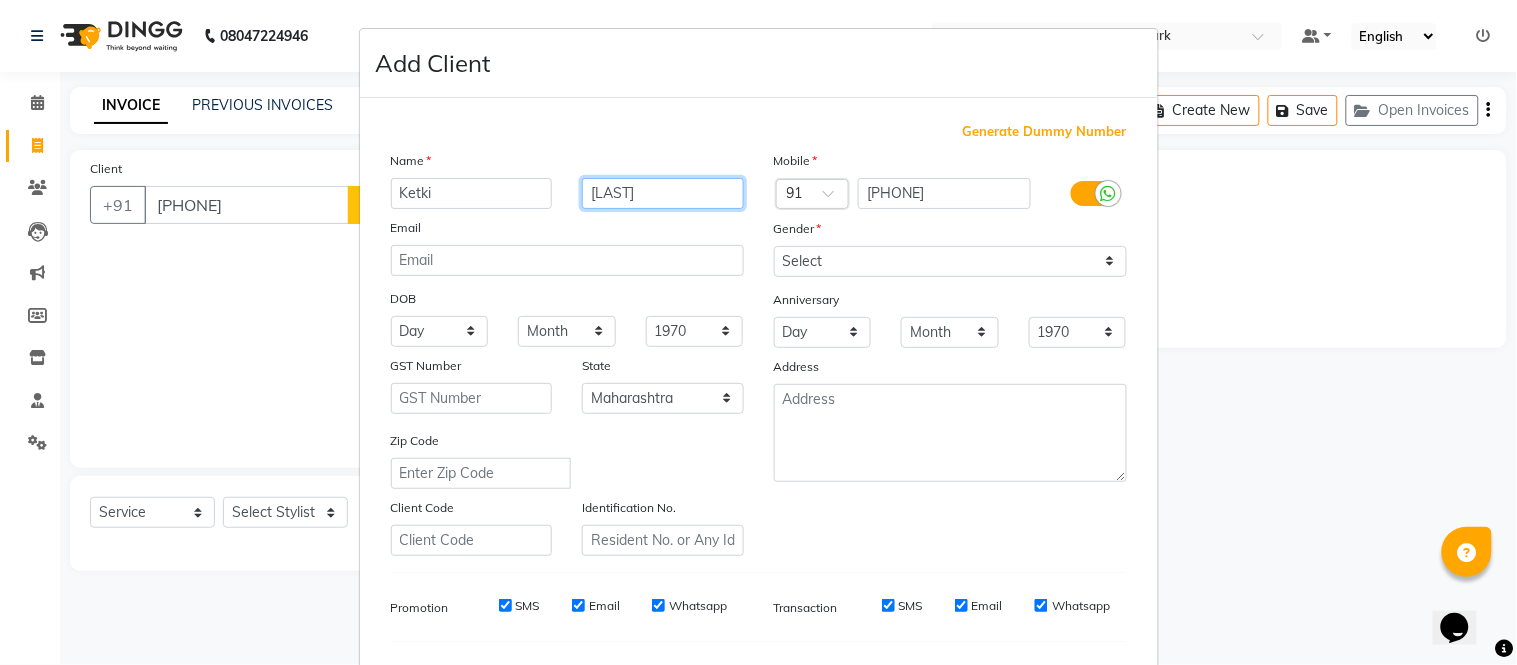 type on "[LAST]" 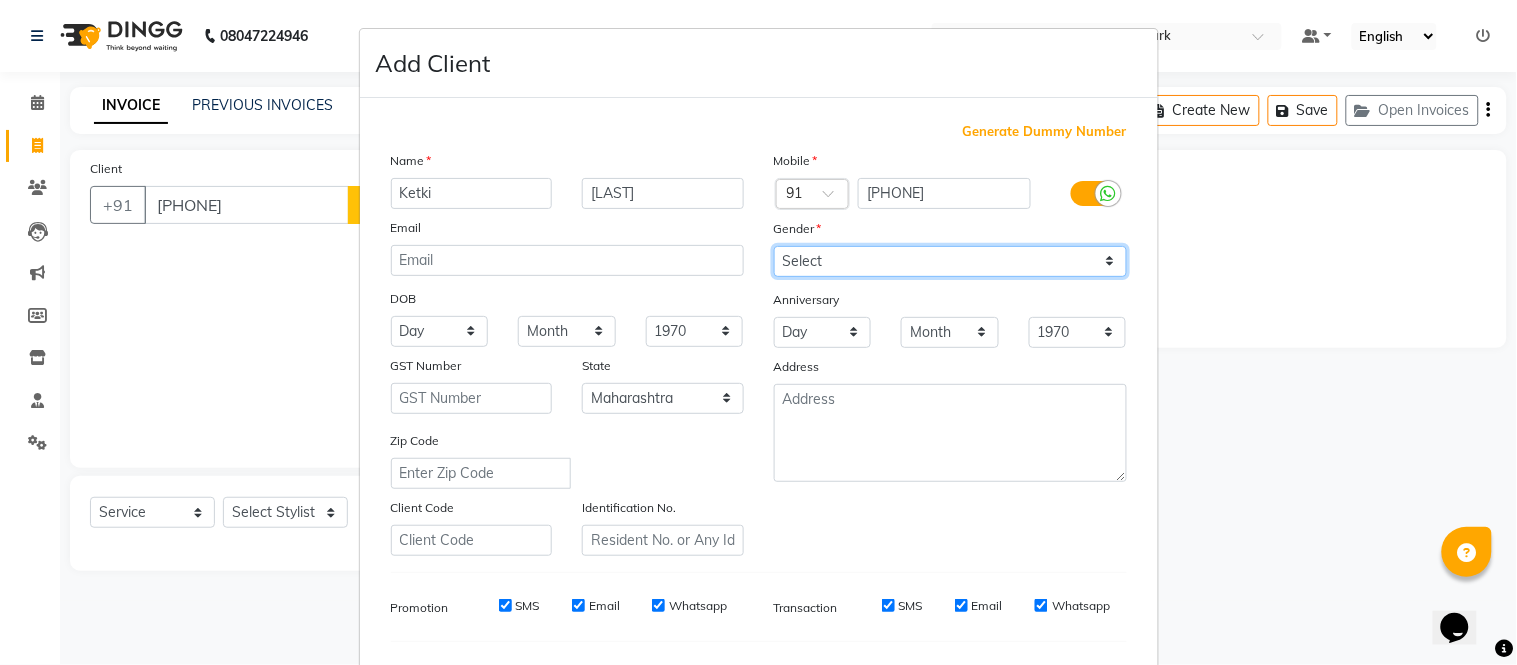 click on "Select Male Female Other Prefer Not To Say" at bounding box center (950, 261) 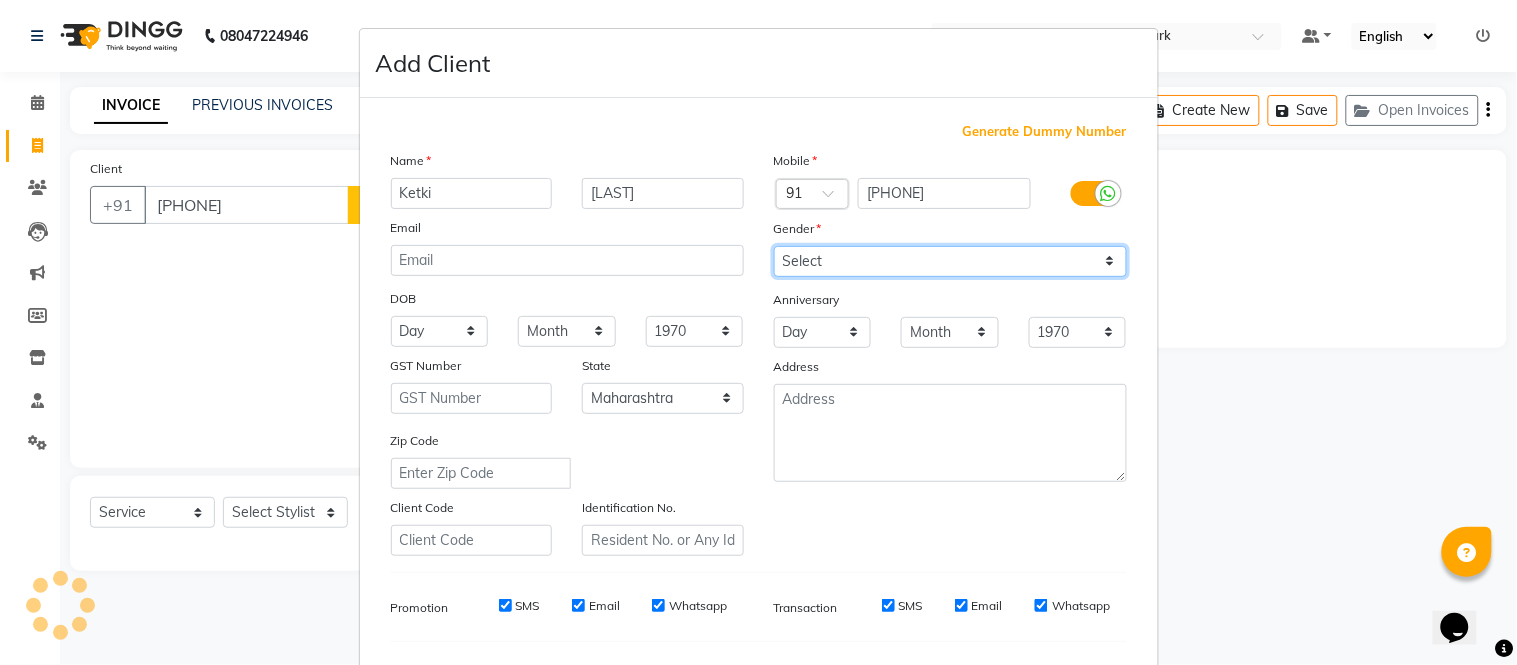 select on "female" 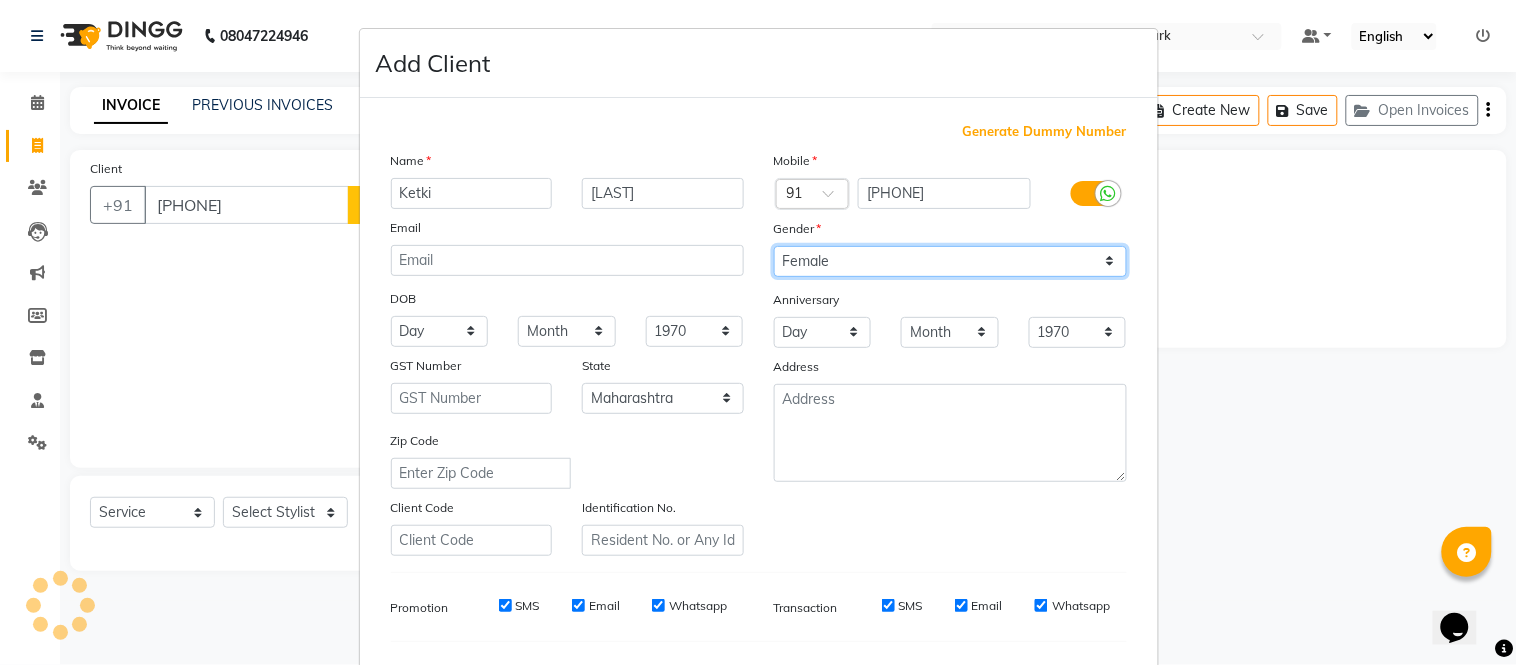 click on "Select Male Female Other Prefer Not To Say" at bounding box center (950, 261) 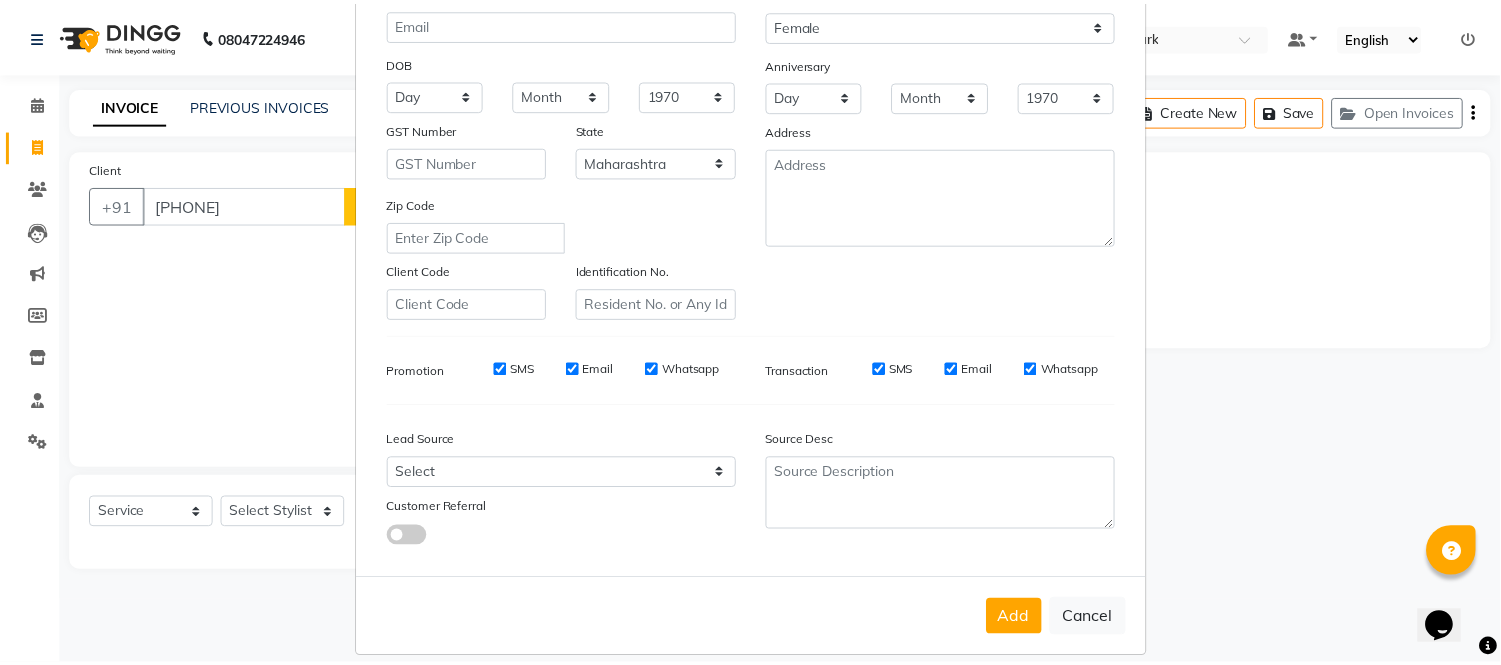 scroll, scrollTop: 258, scrollLeft: 0, axis: vertical 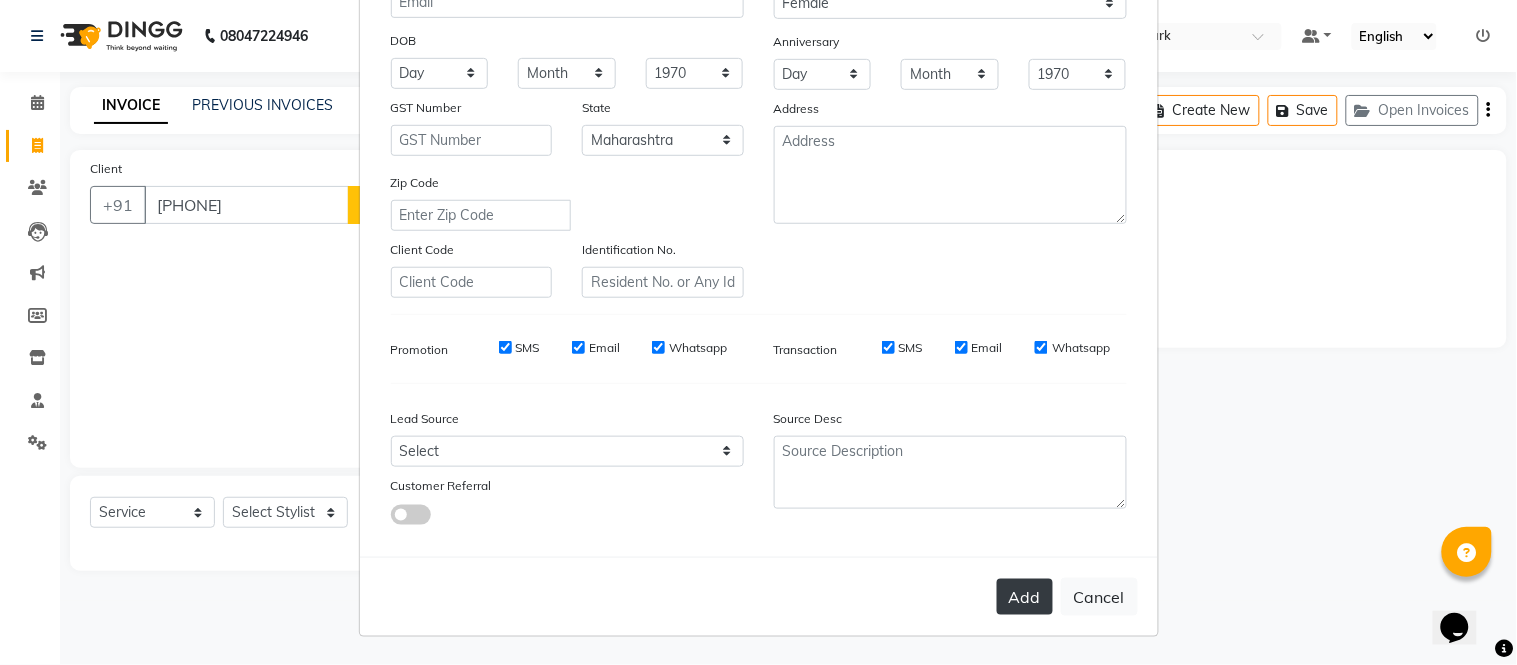 click on "Add" at bounding box center [1025, 597] 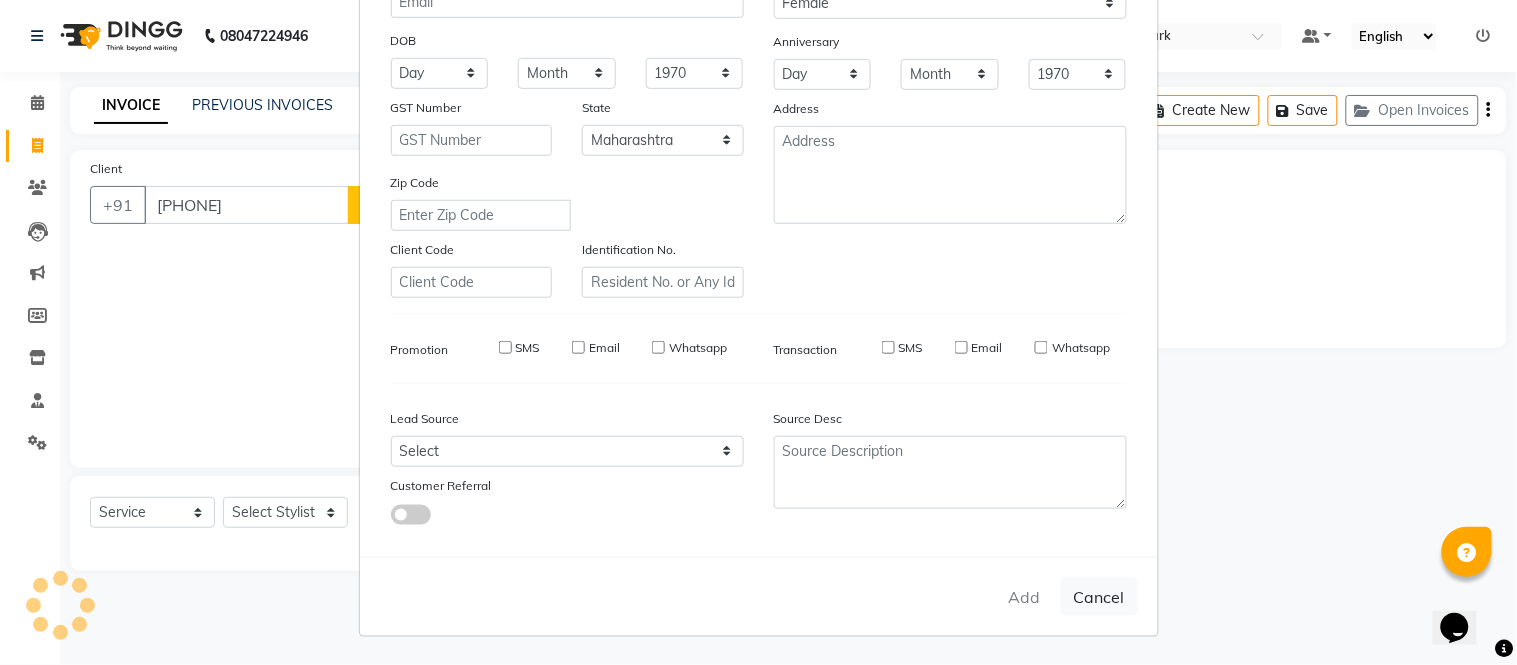 type 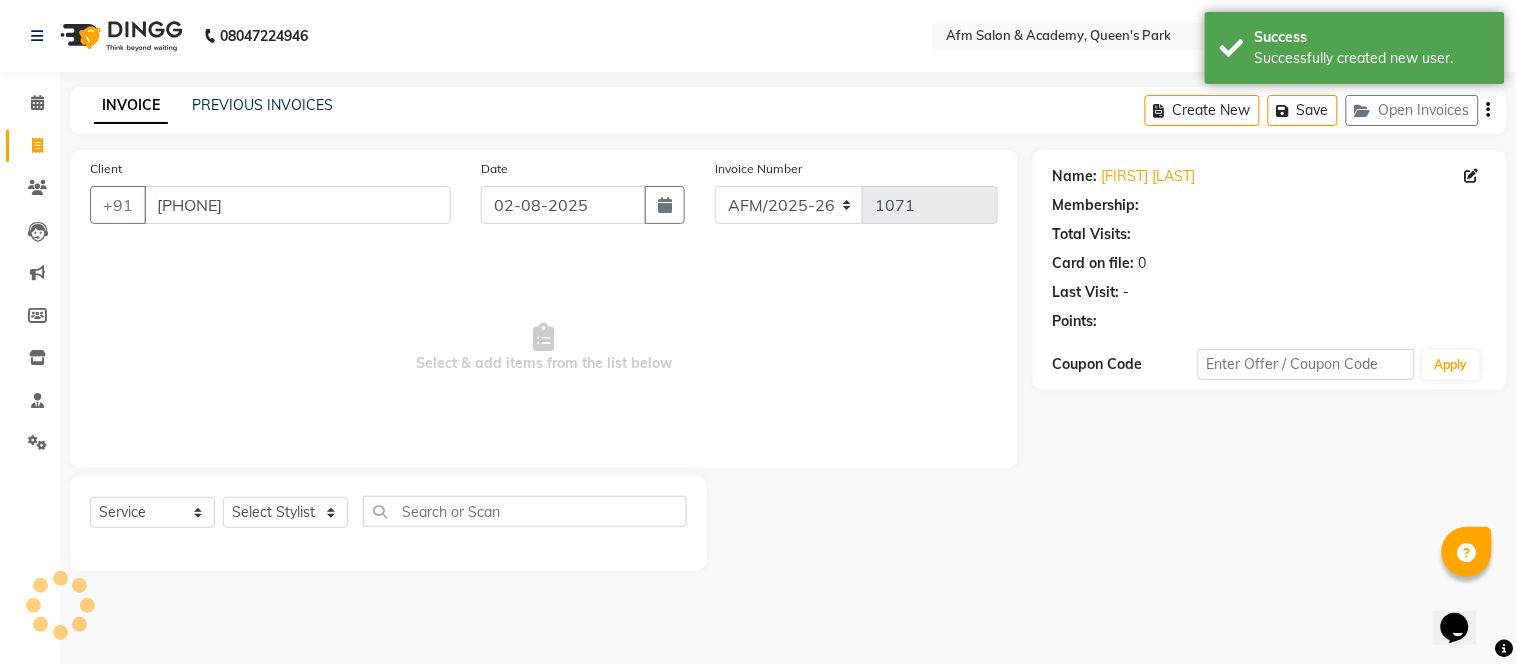 select on "1: Object" 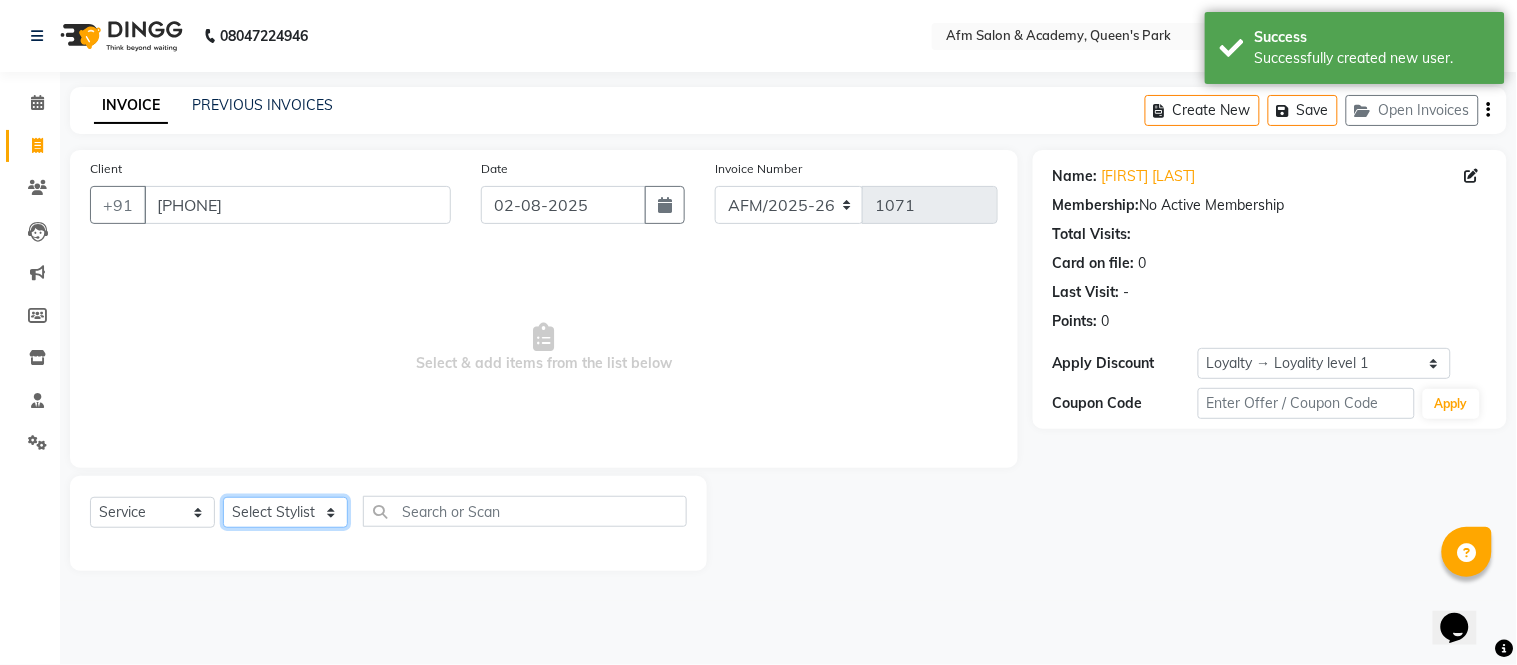 click on "Select Stylist AFM [FIRST] [FIRST] [LAST] [FIRST] [FIRST] [FIRST] [FIRST] [FIRST] [FIRST] [FIRST] [FIRST] [FIRST] [FIRST] [FIRST] [FIRST]" 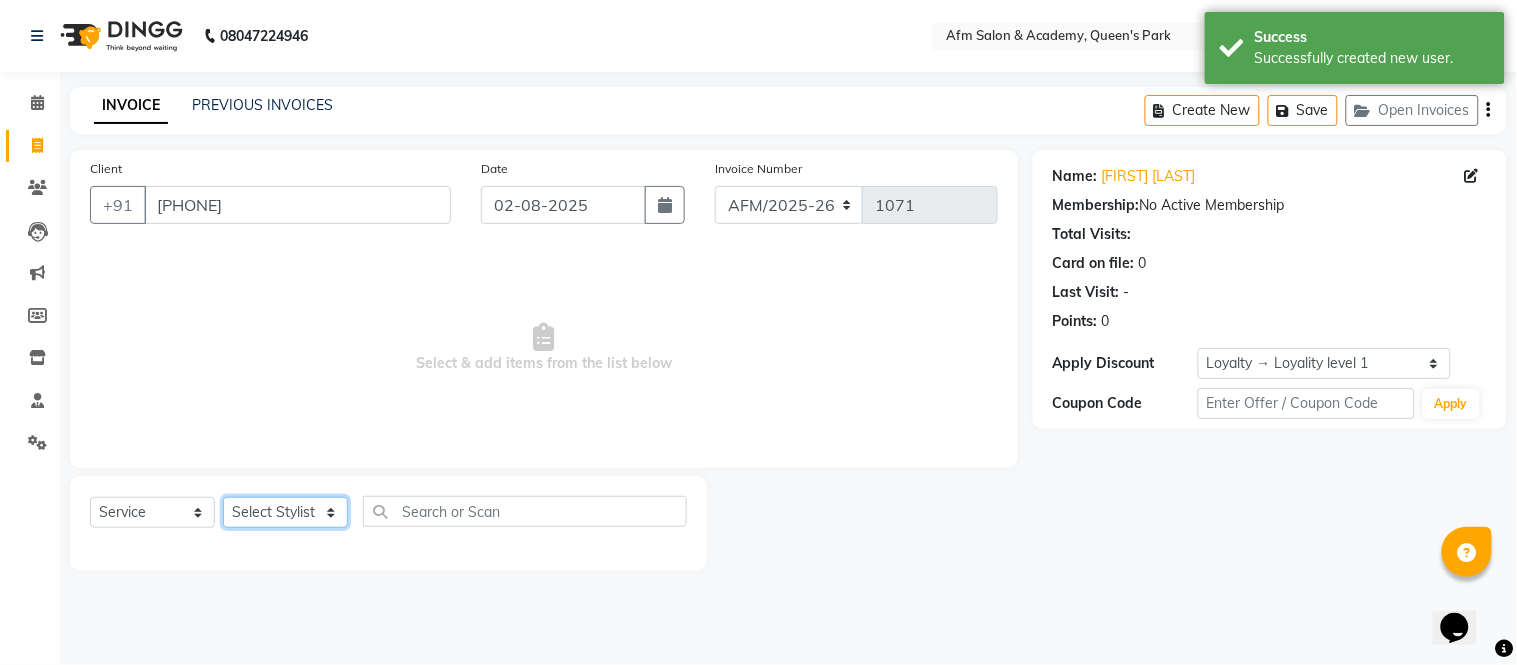 select on "77676" 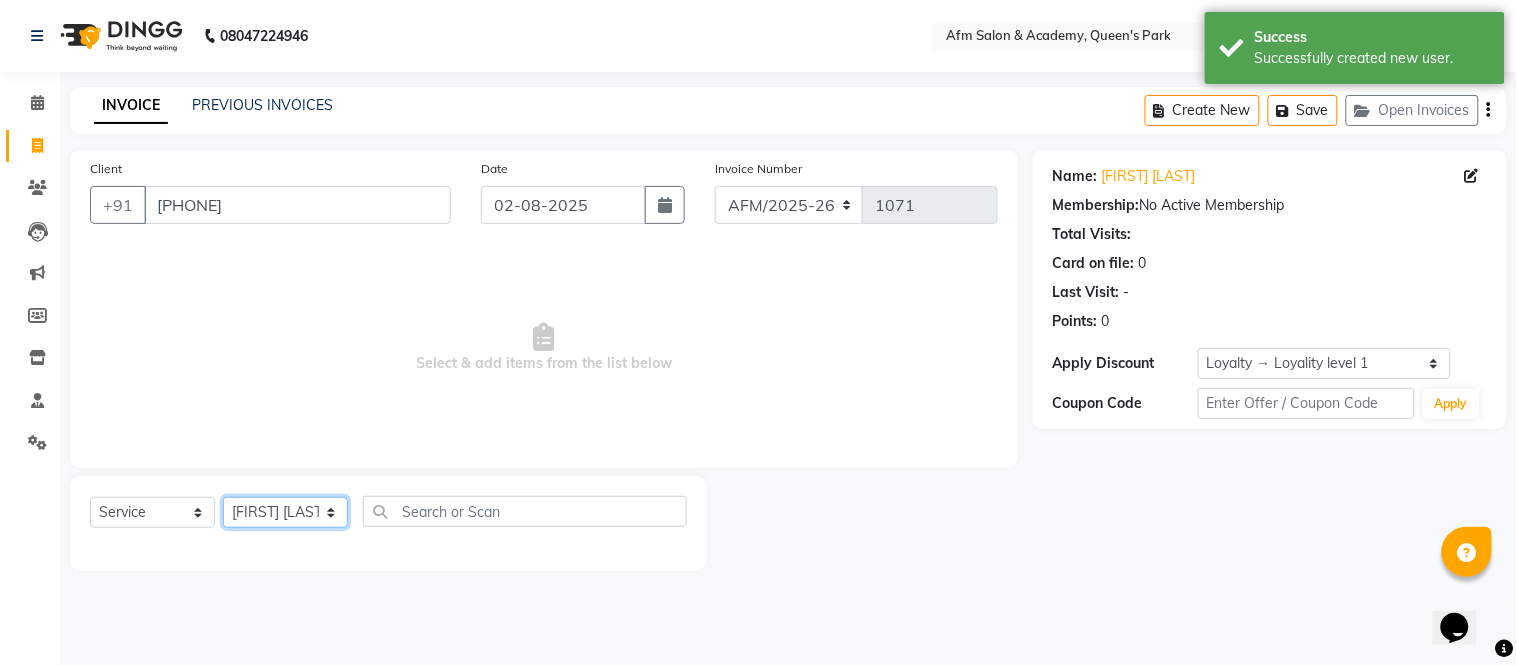 click on "Select Stylist AFM [FIRST] [FIRST] [LAST] [FIRST] [FIRST] [FIRST] [FIRST] [FIRST] [FIRST] [FIRST] [FIRST] [FIRST] [FIRST] [FIRST] [FIRST]" 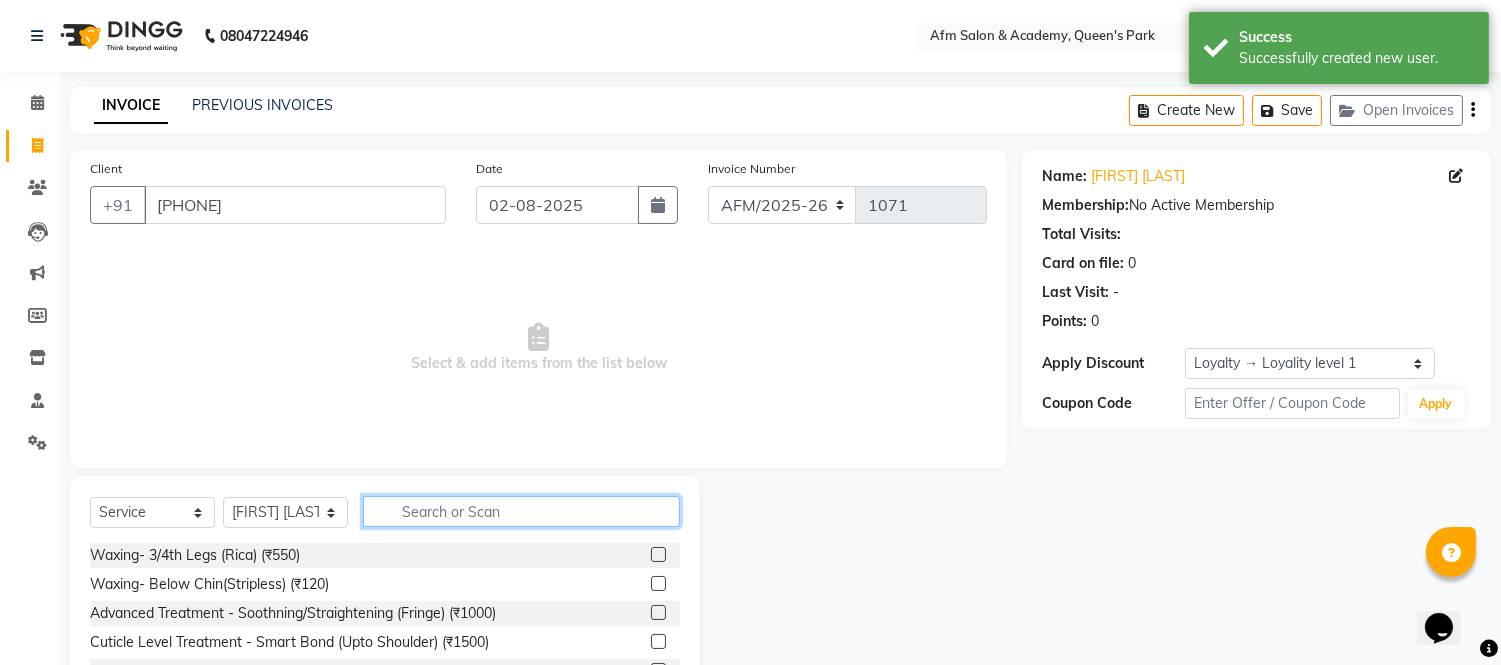 click 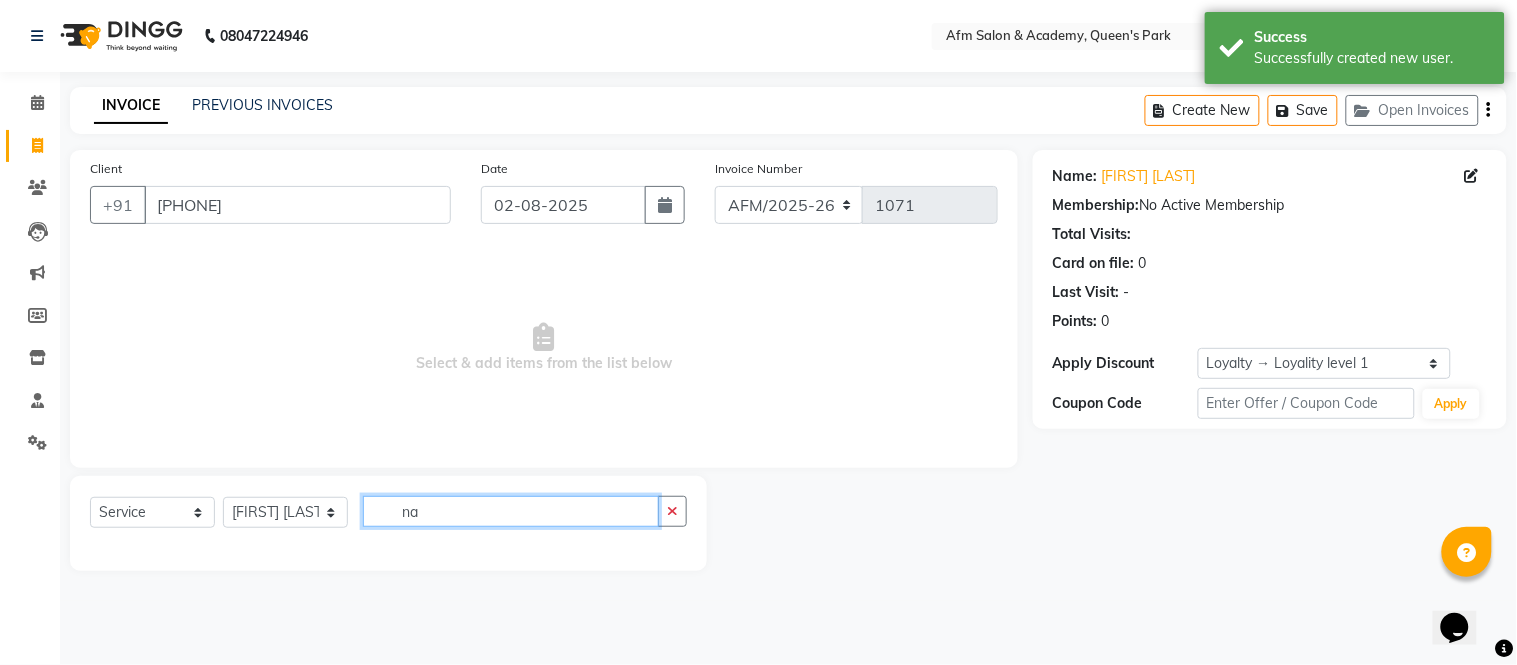 type on "n" 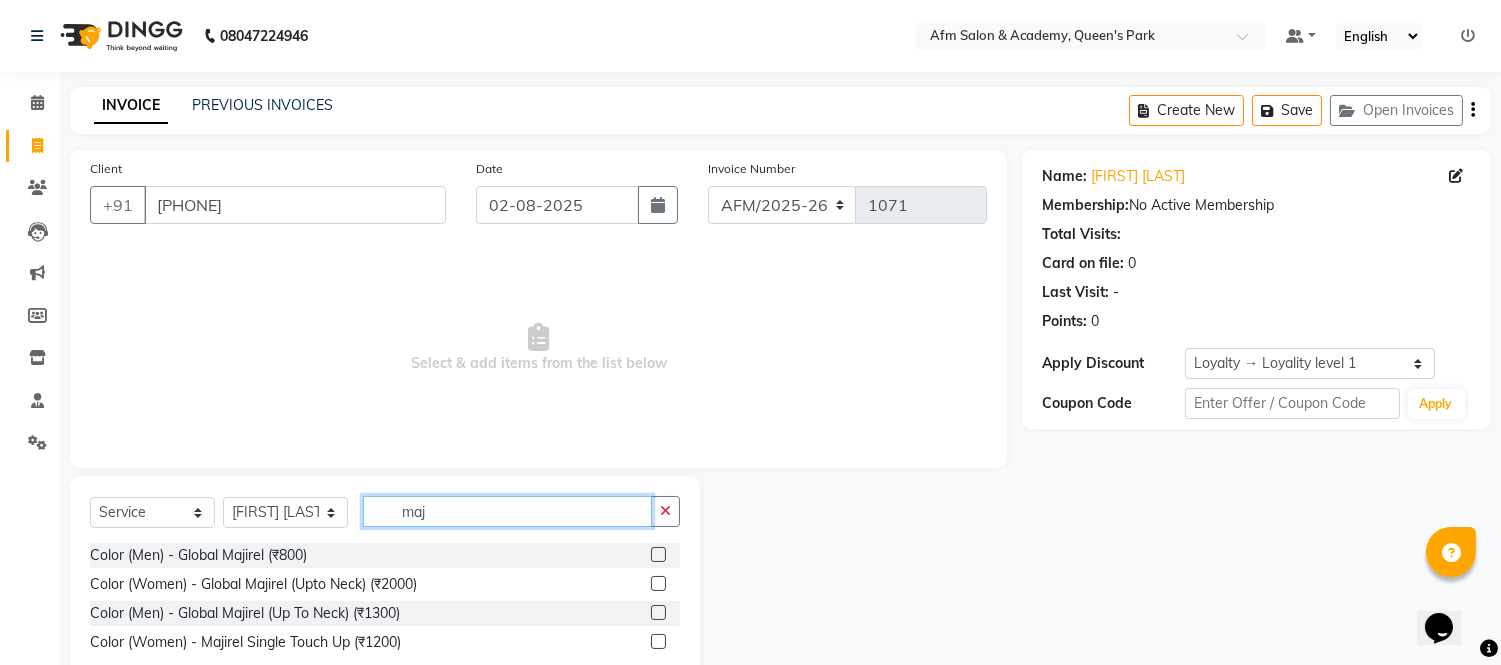 type on "maj" 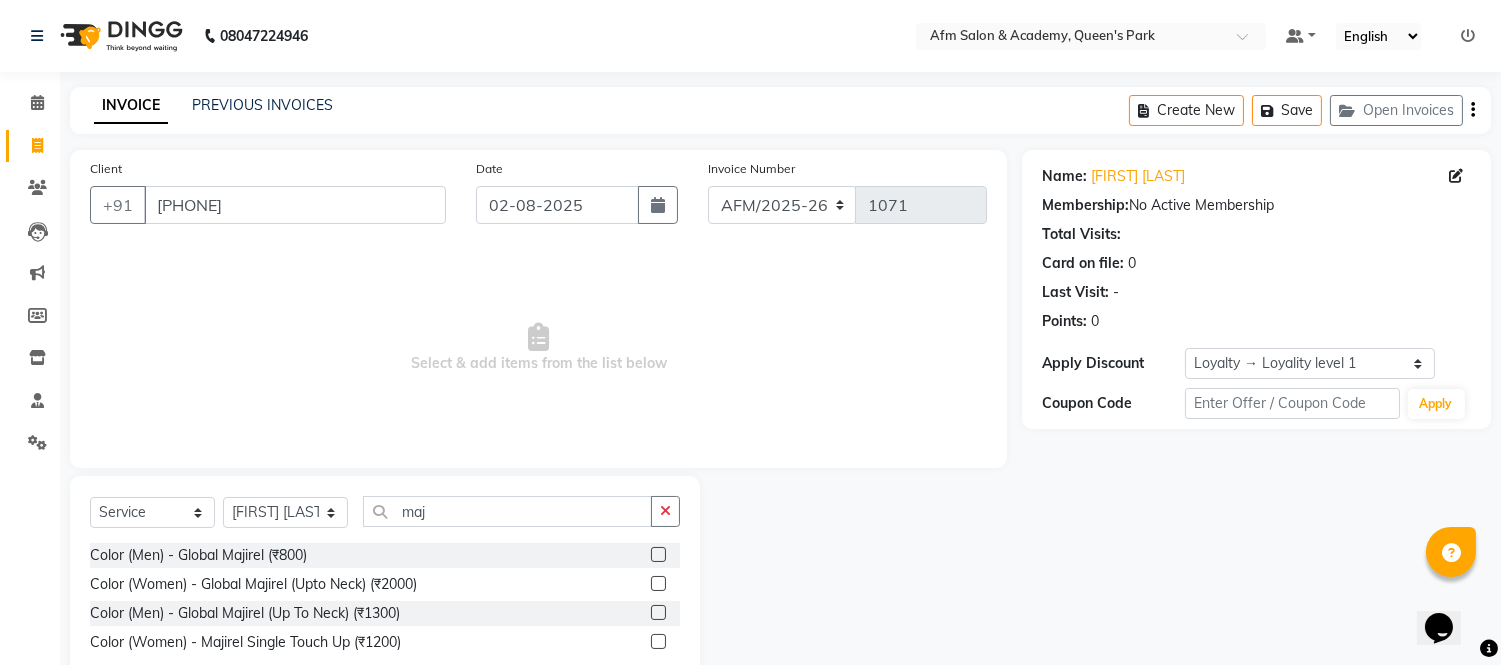 click 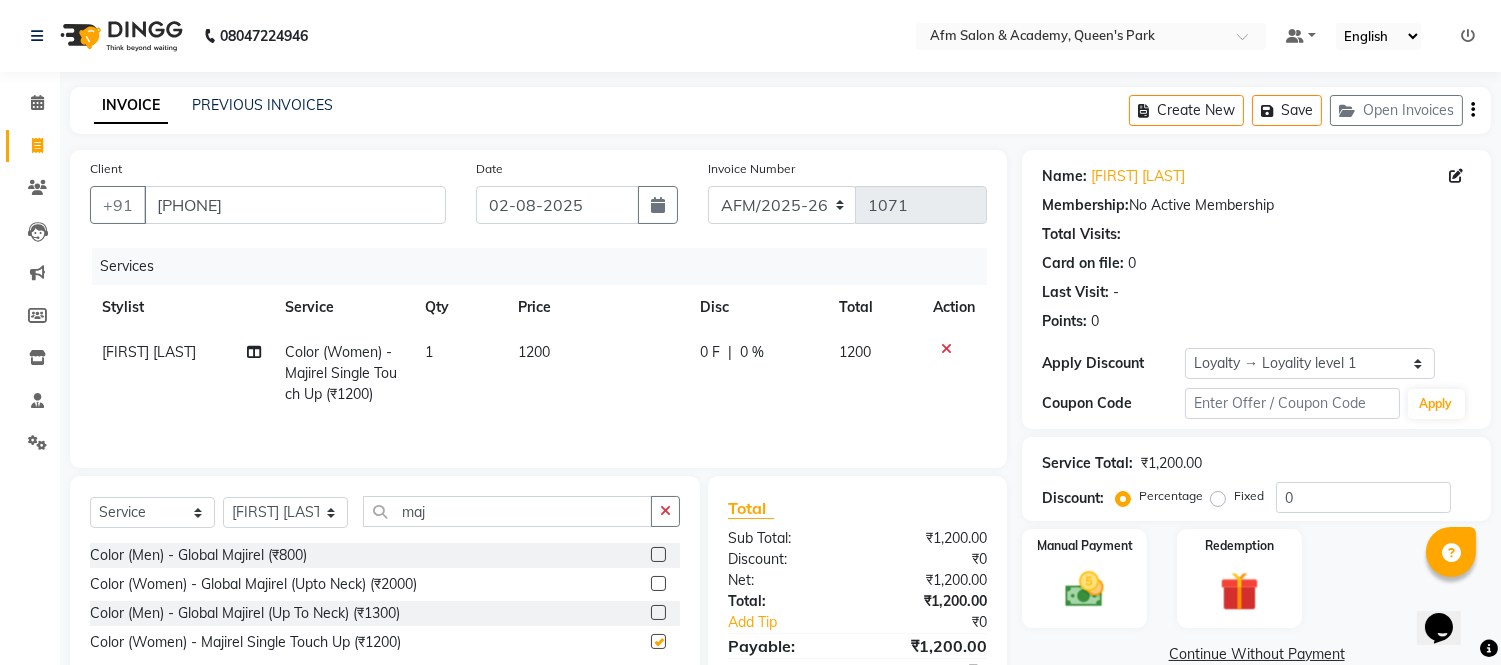 checkbox on "false" 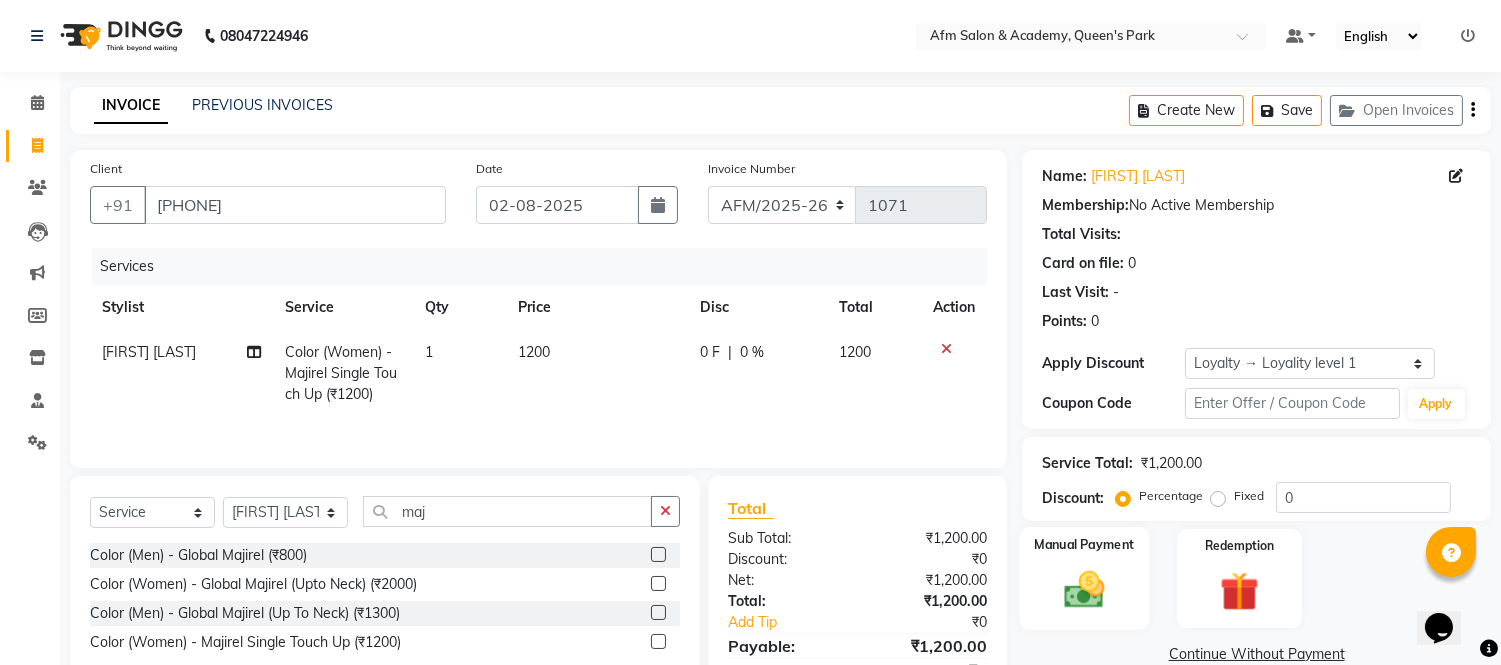 click 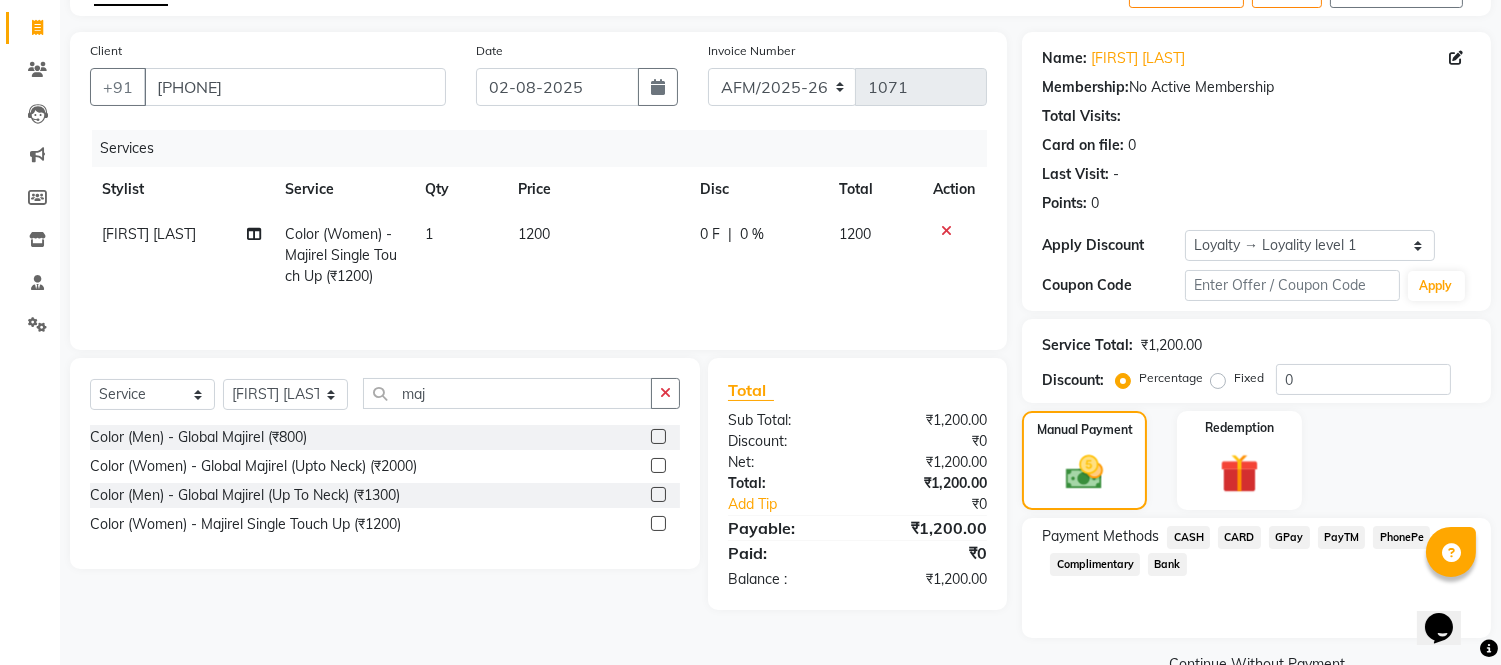 scroll, scrollTop: 161, scrollLeft: 0, axis: vertical 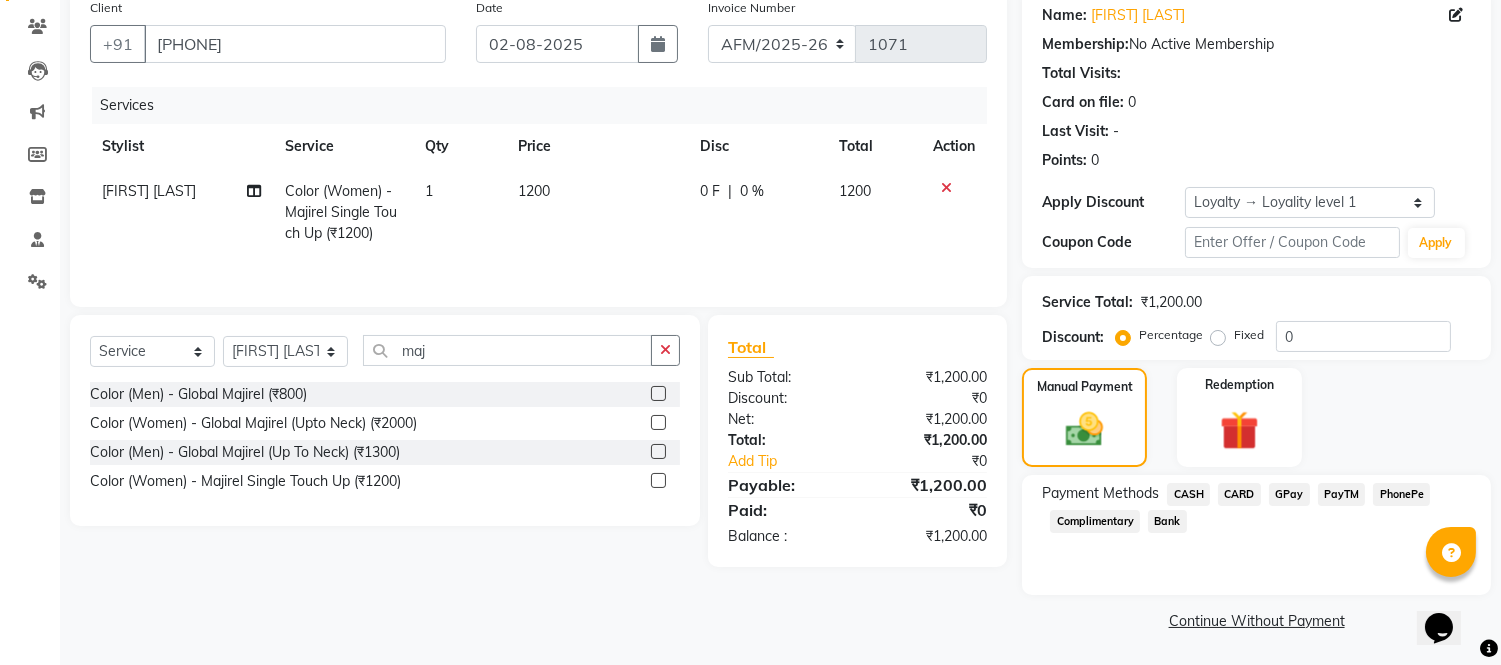click on "GPay" 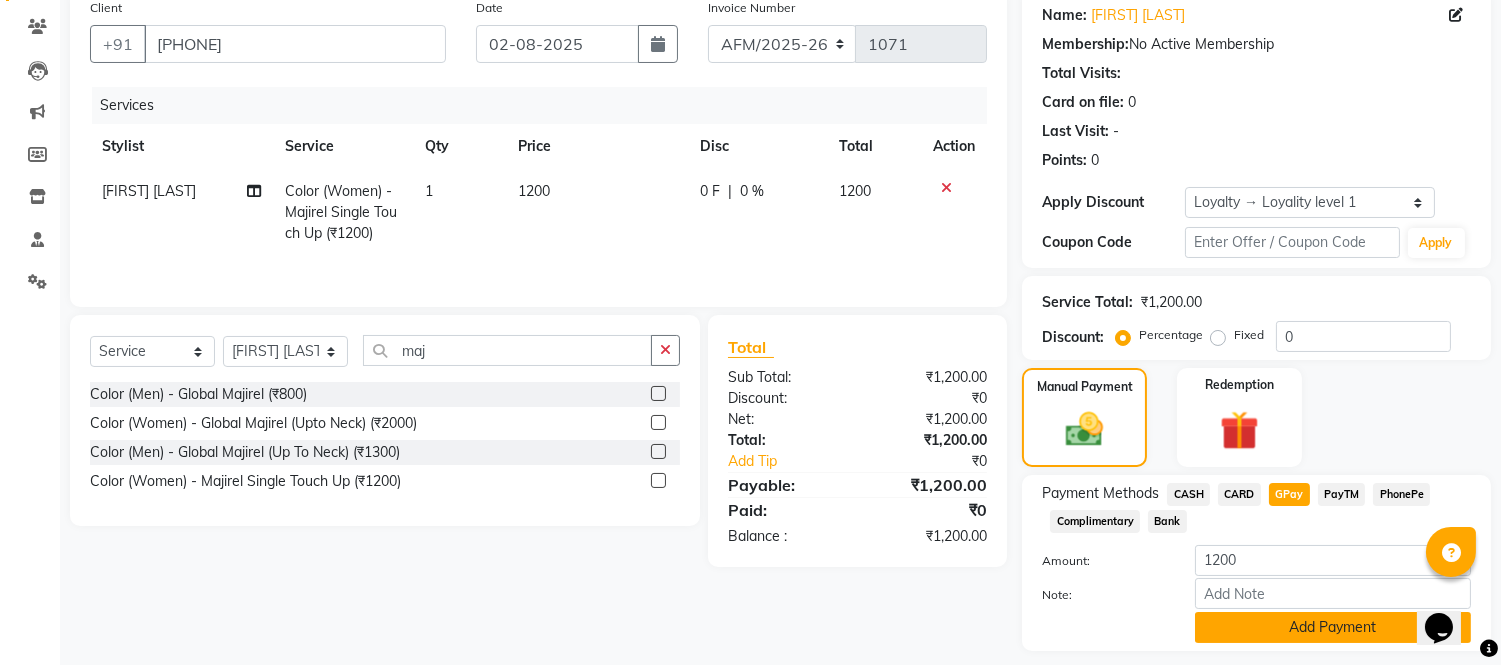 click on "Add Payment" 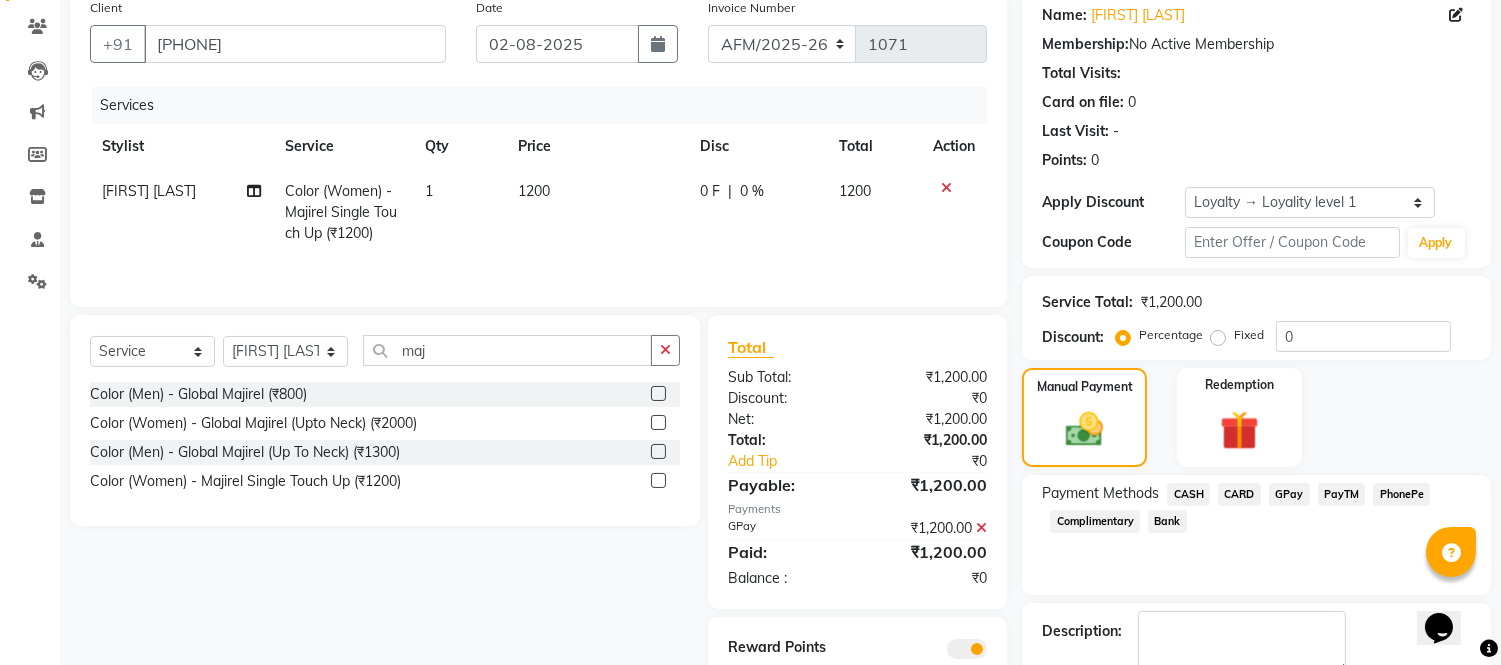 scroll, scrollTop: 274, scrollLeft: 0, axis: vertical 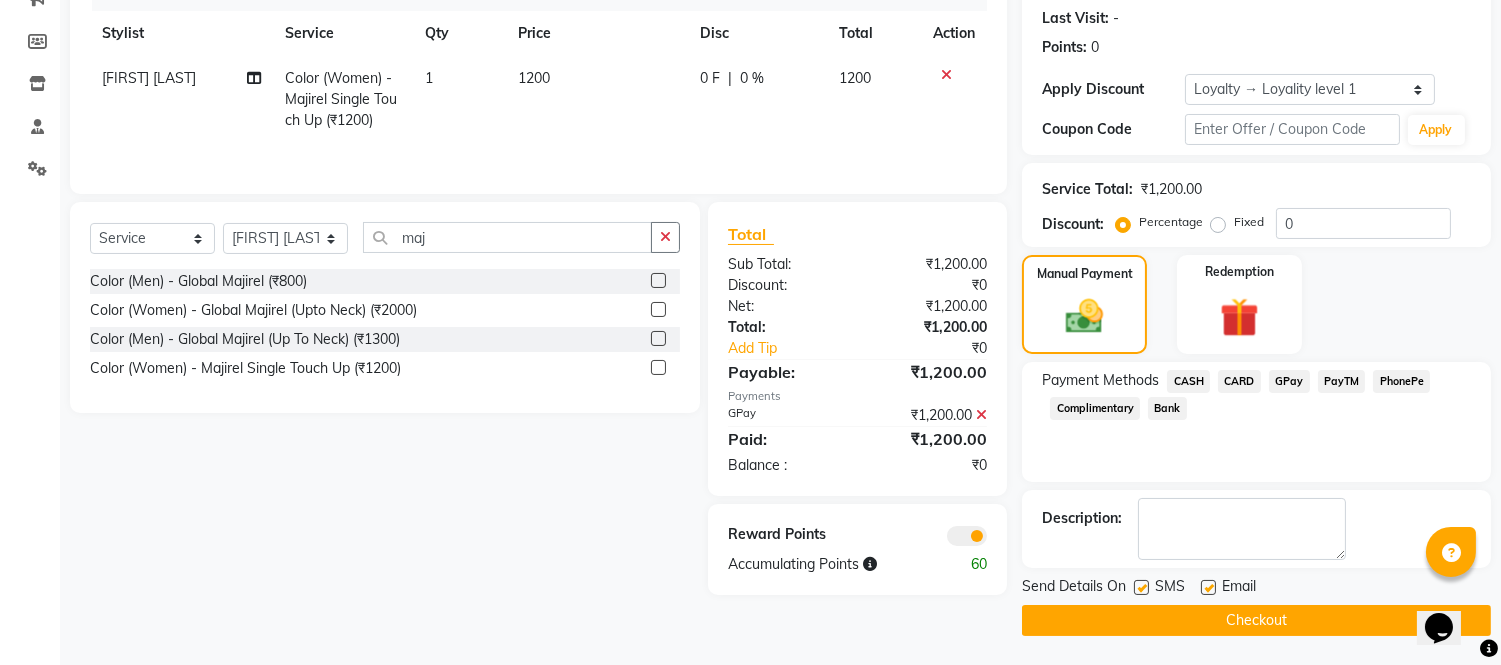 click on "Checkout" 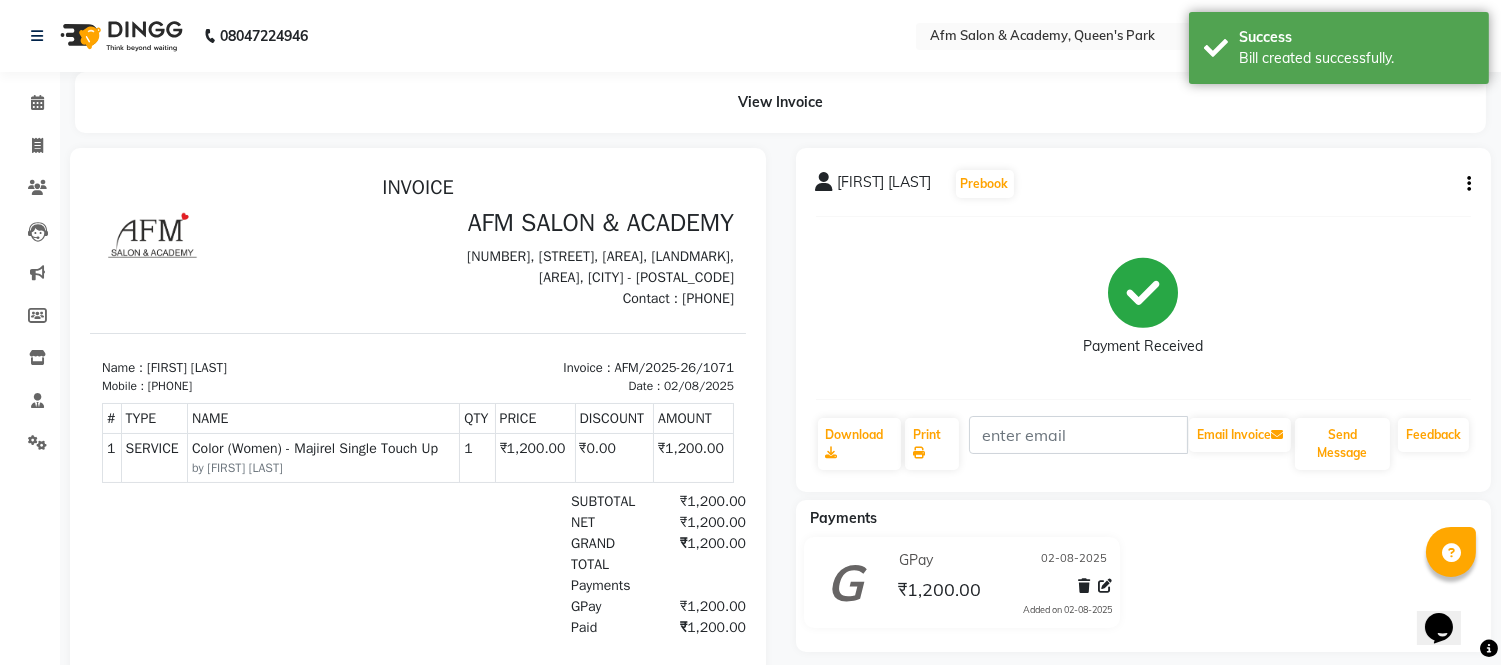 scroll, scrollTop: 0, scrollLeft: 0, axis: both 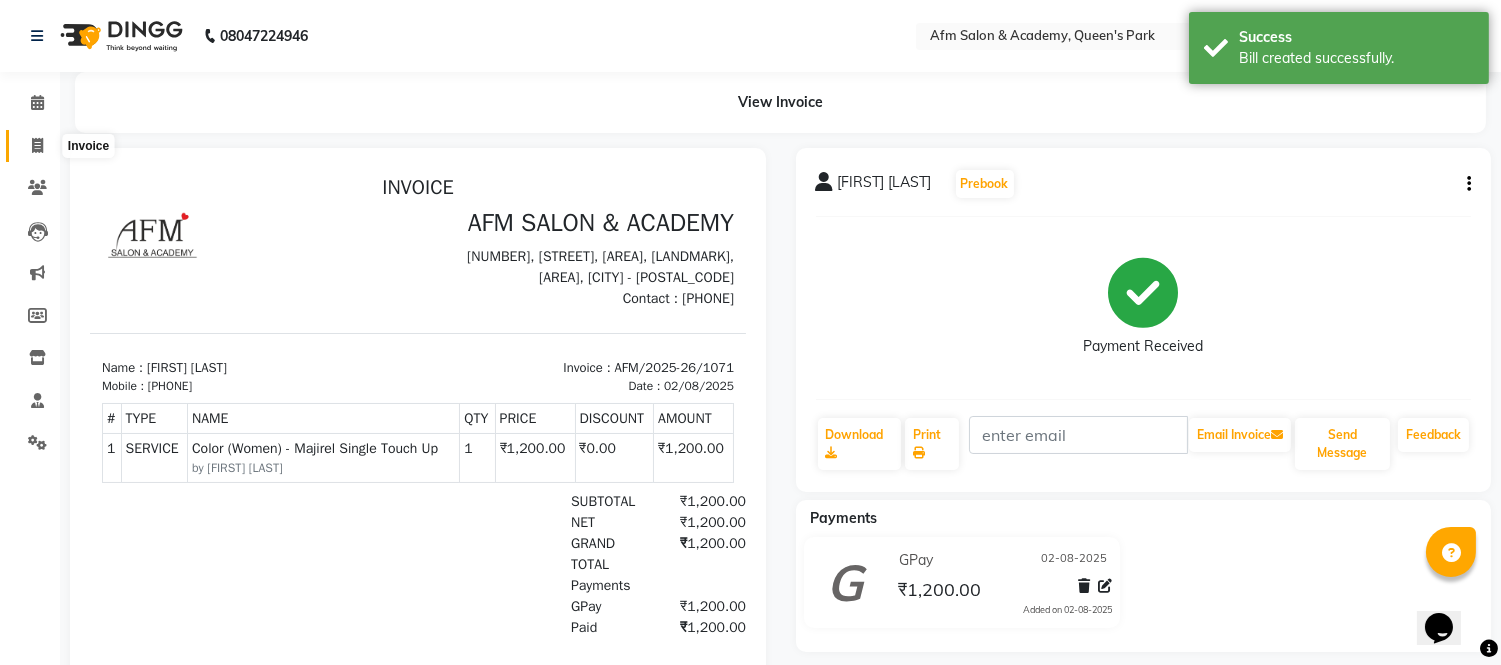 click 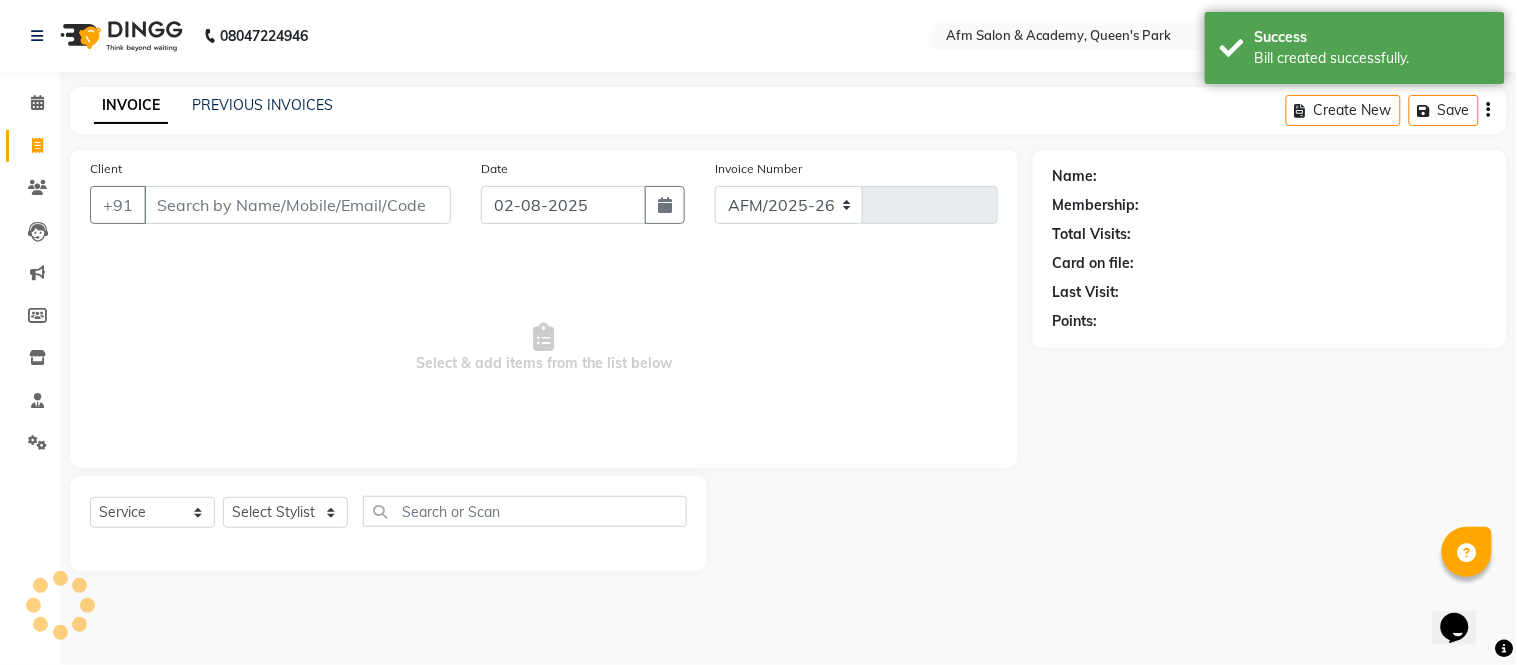 select on "3437" 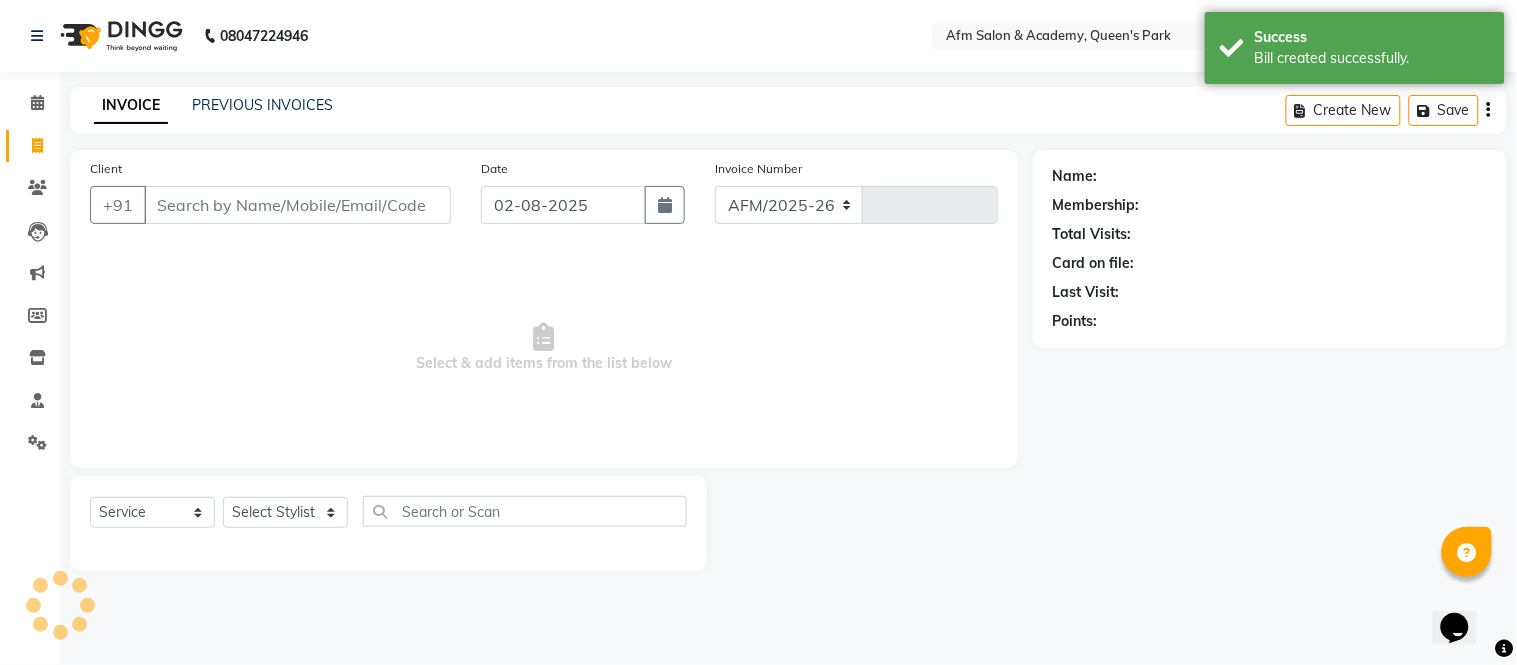 type on "1072" 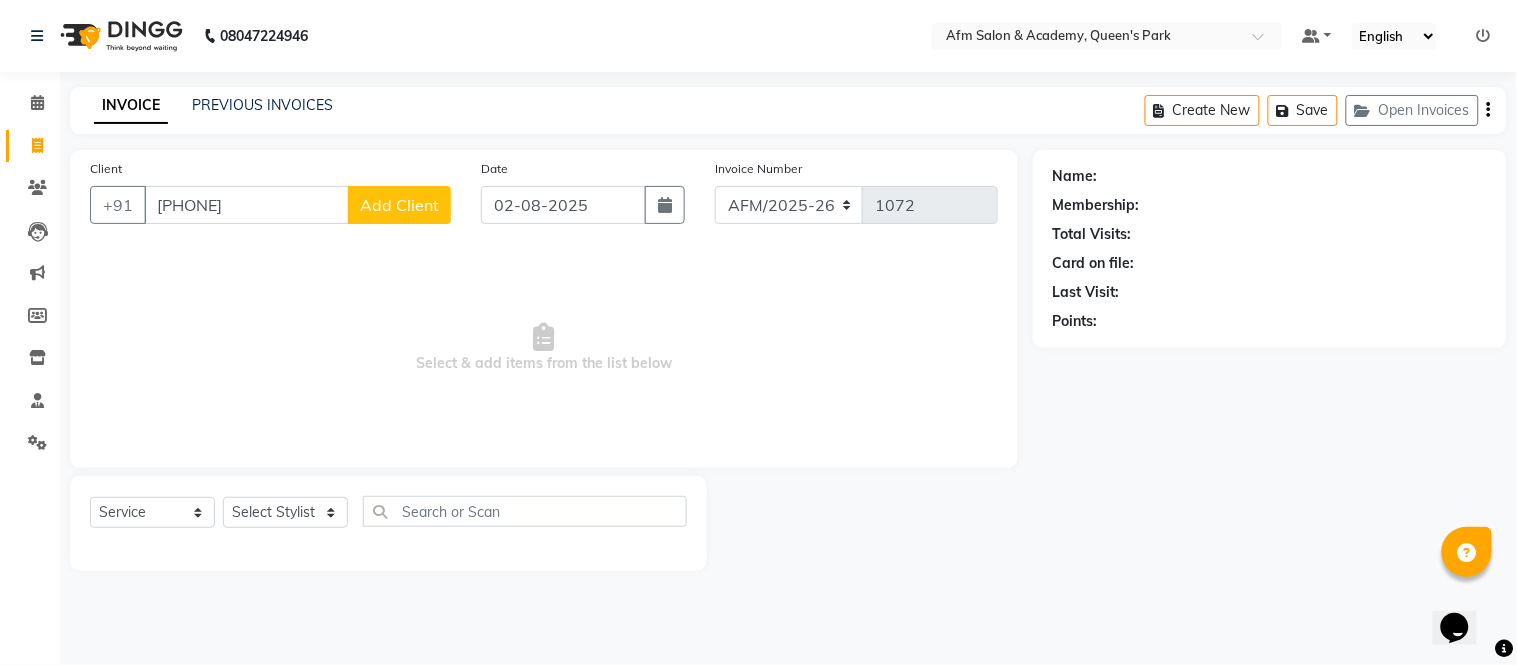 type on "[PHONE]" 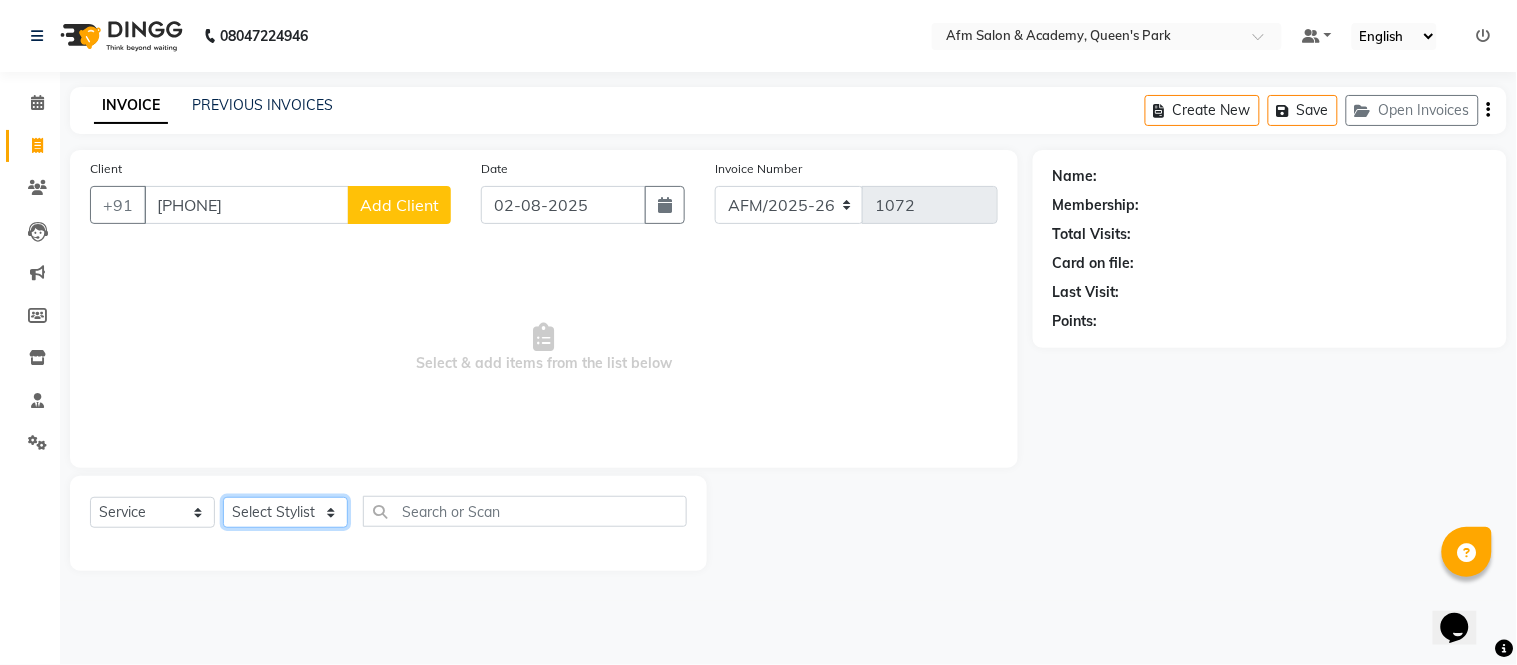 click on "Select Stylist AFM [FIRST] [FIRST] [LAST] [FIRST] [FIRST] [FIRST] [FIRST] [FIRST] [FIRST] [FIRST] [FIRST] [FIRST] [FIRST] [FIRST] [FIRST]" 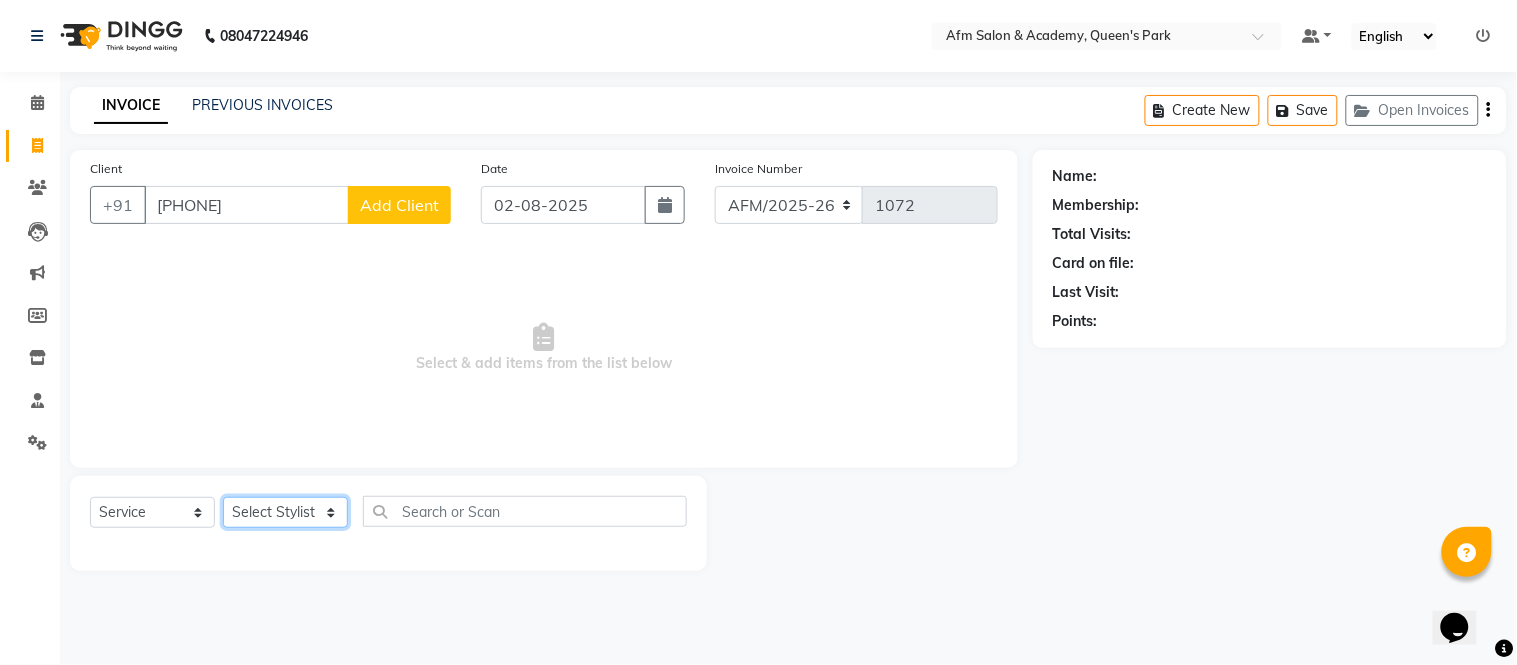 select on "[NUMBER]" 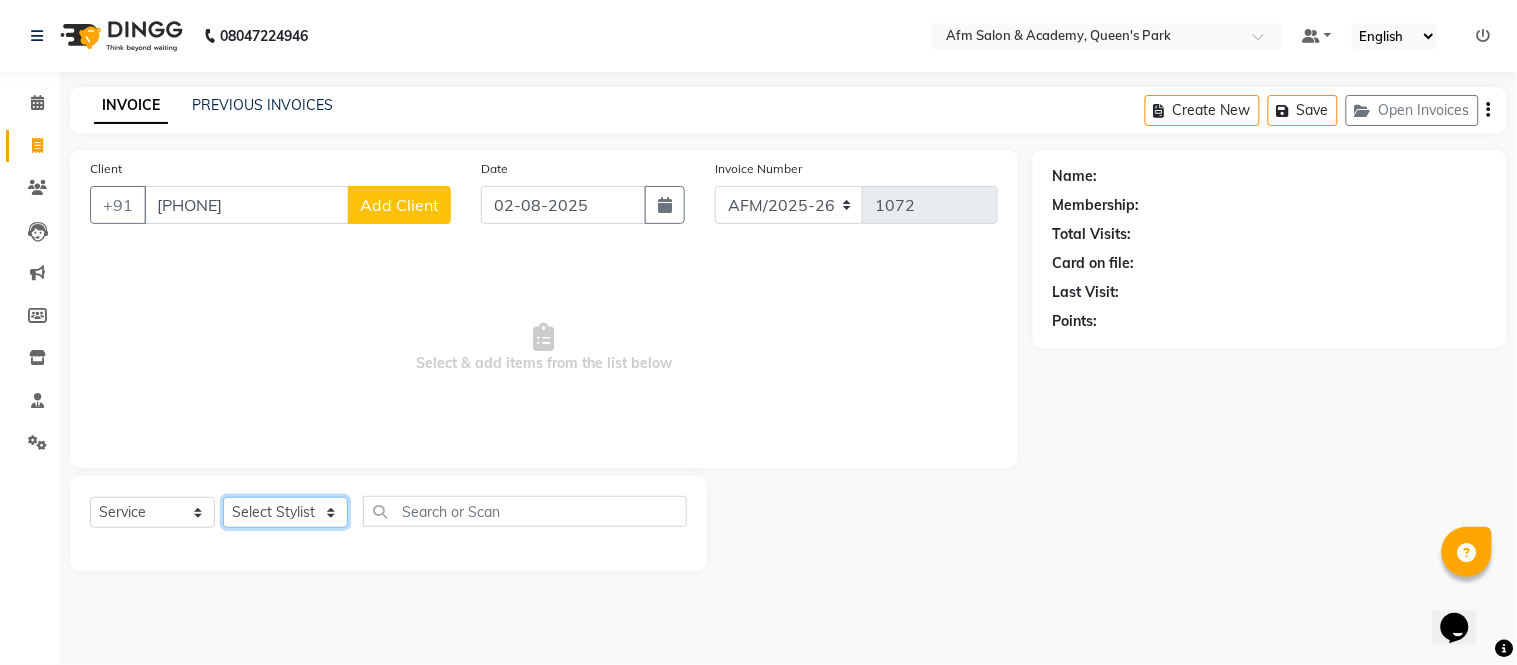 click on "Select Stylist AFM [FIRST] [FIRST] [LAST] [FIRST] [FIRST] [FIRST] [FIRST] [FIRST] [FIRST] [FIRST] [FIRST] [FIRST] [FIRST] [FIRST] [FIRST]" 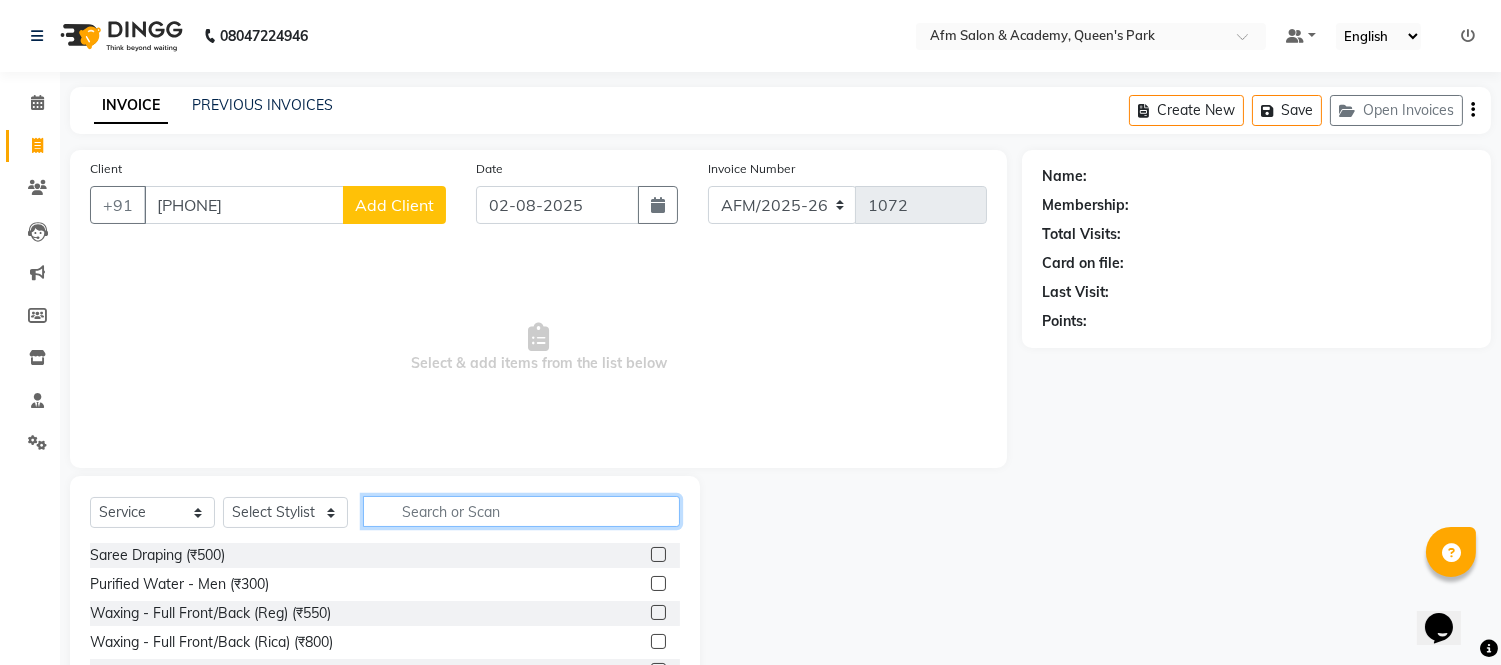 click 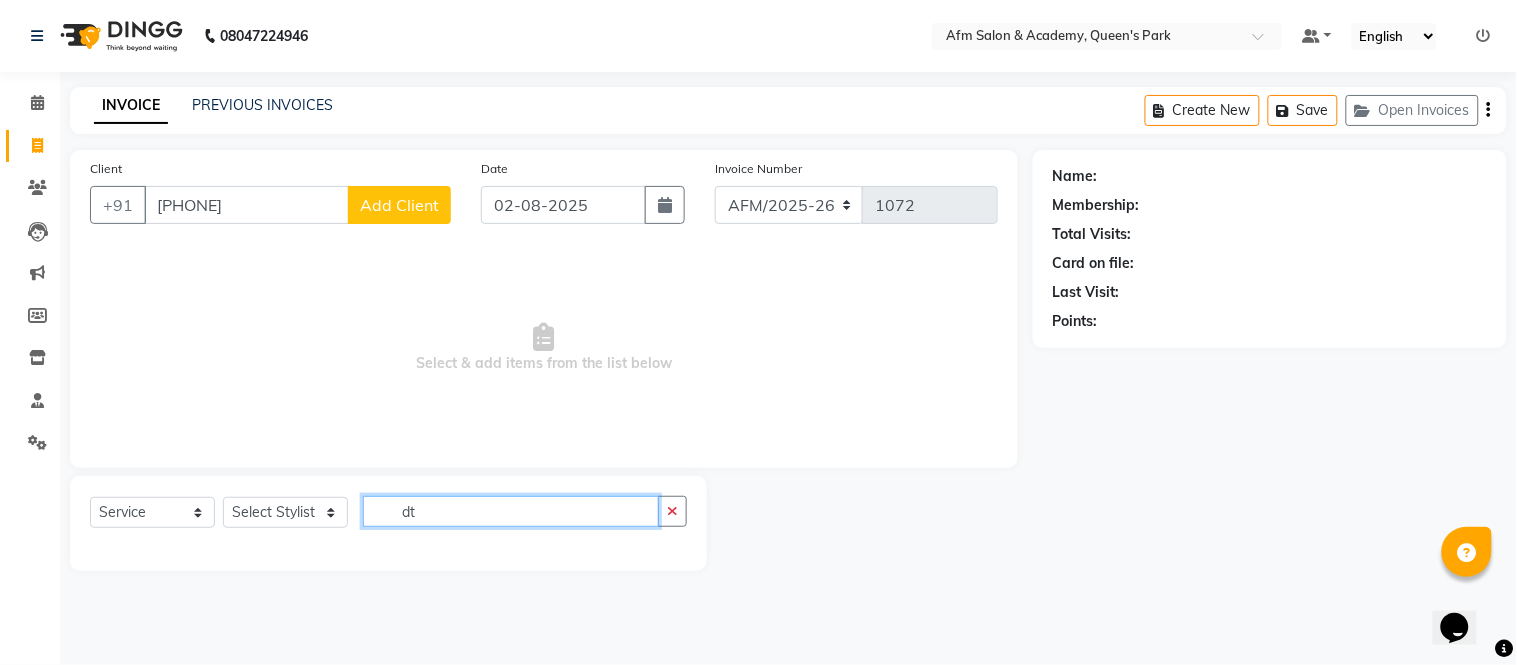 type on "d" 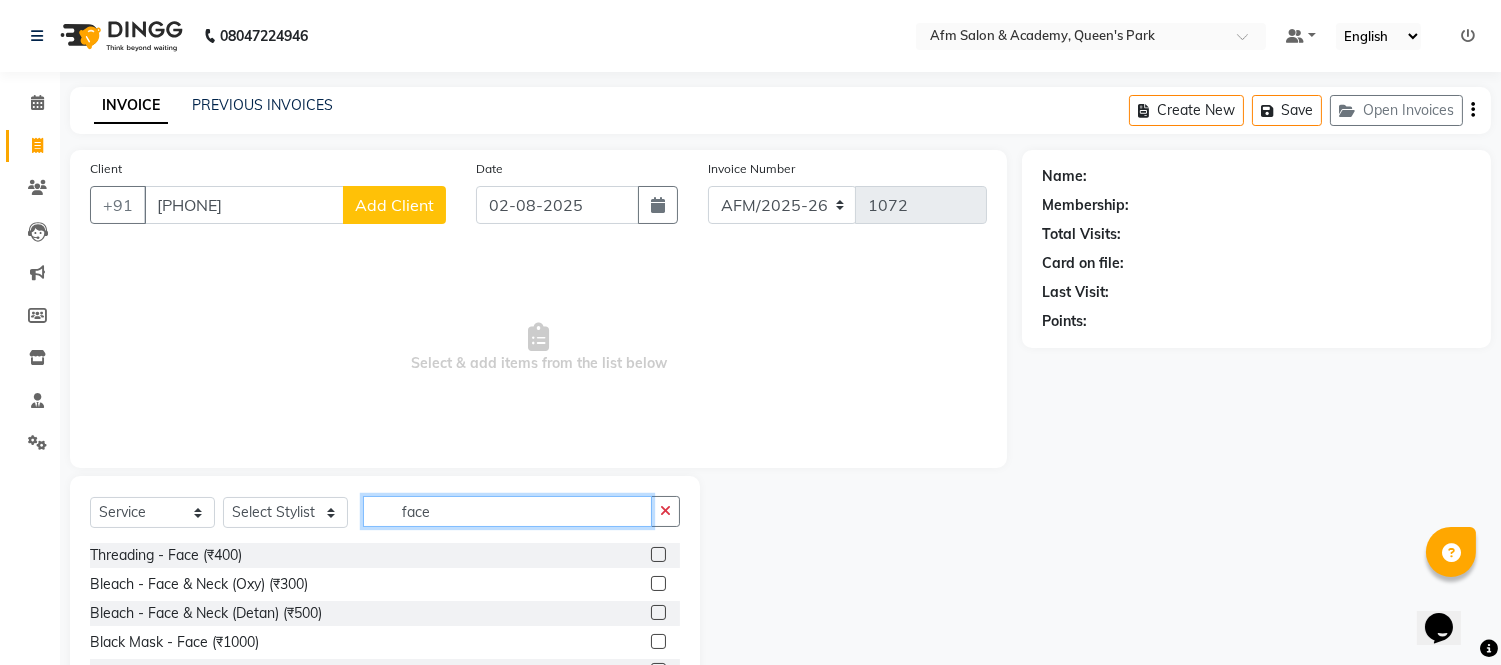 type on "face" 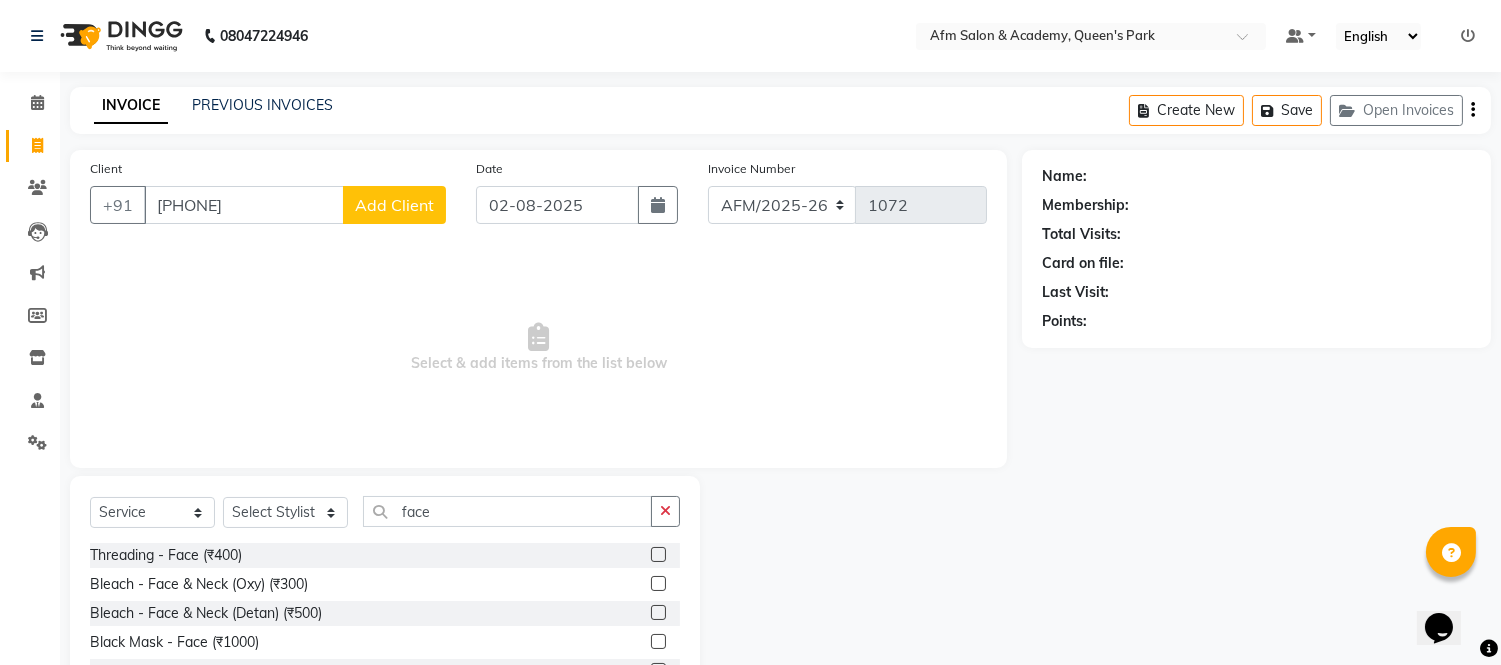 click 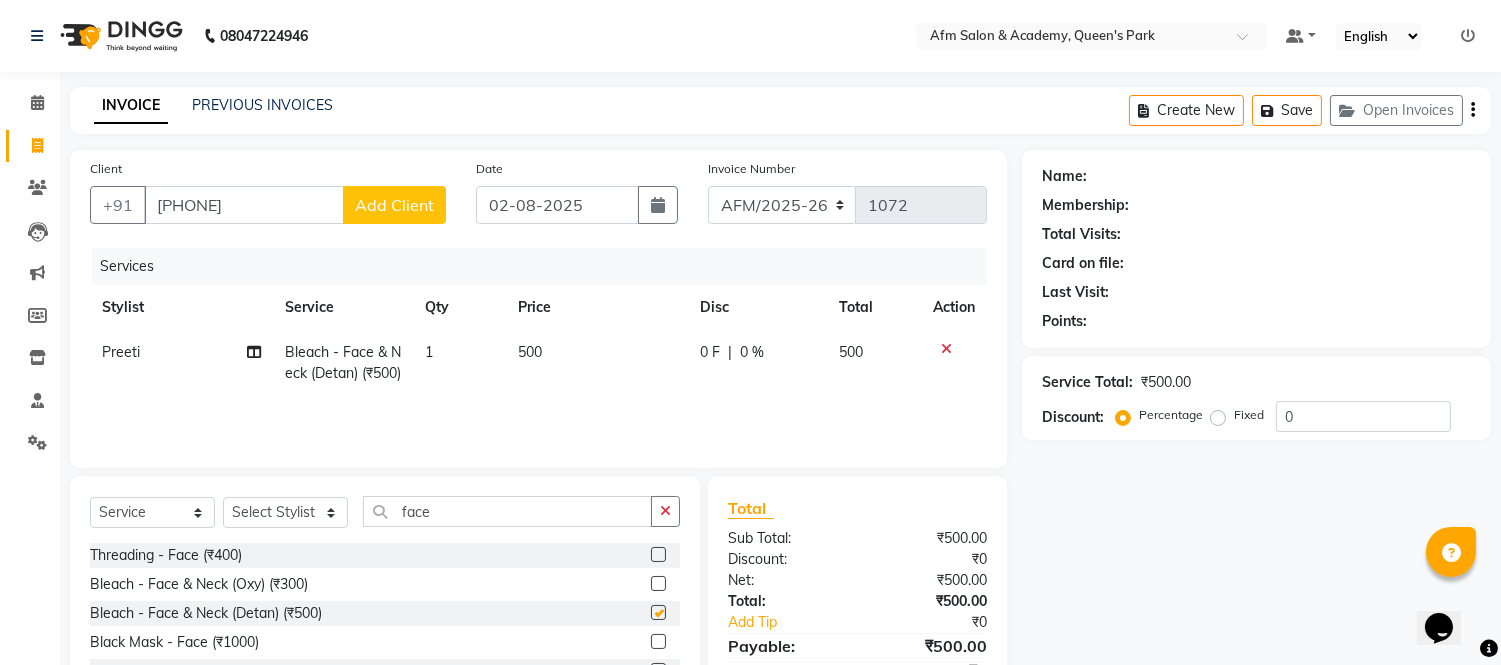 checkbox on "false" 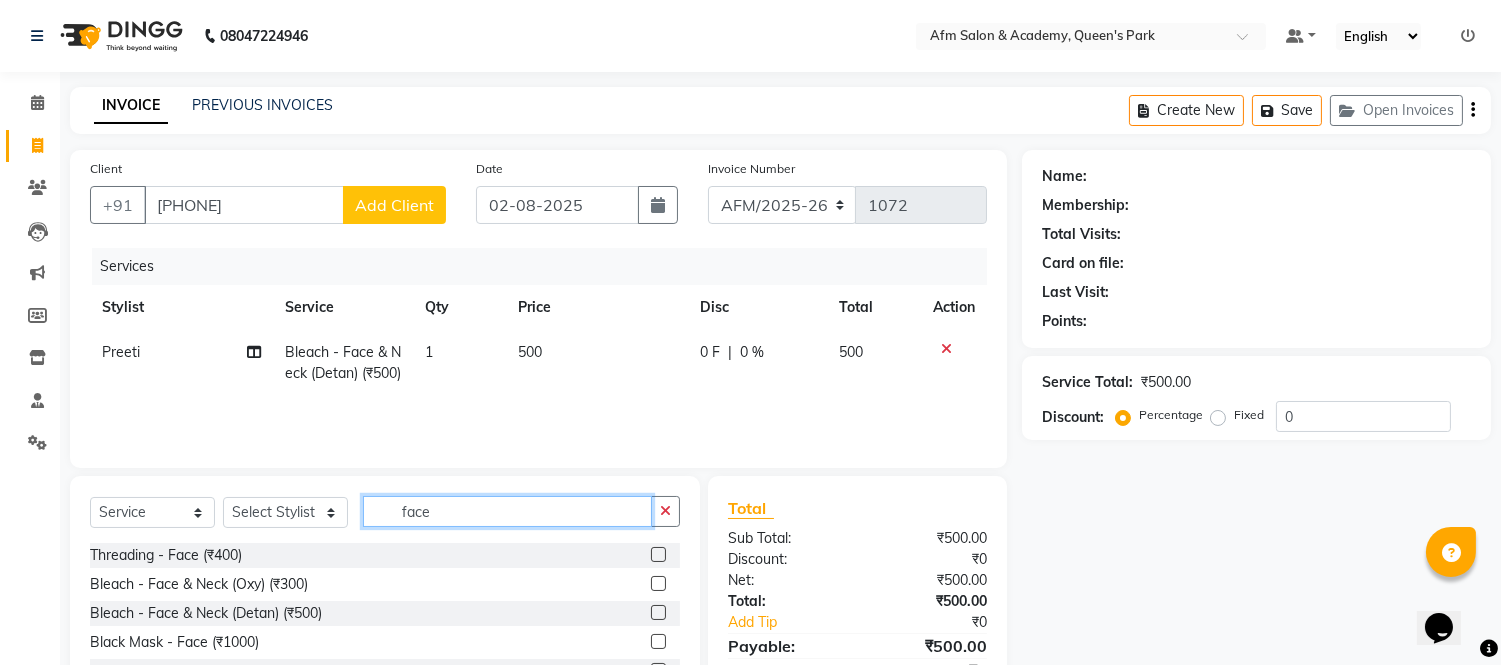 click on "face" 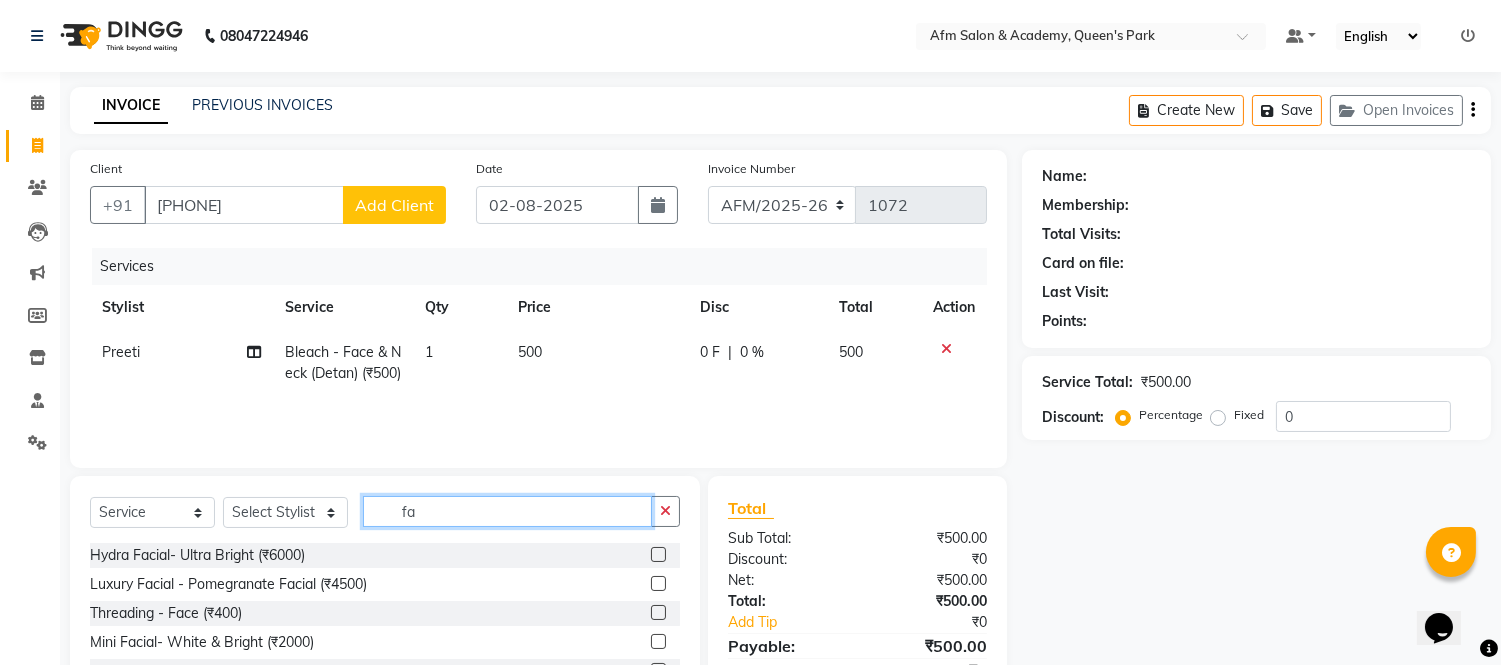 type on "f" 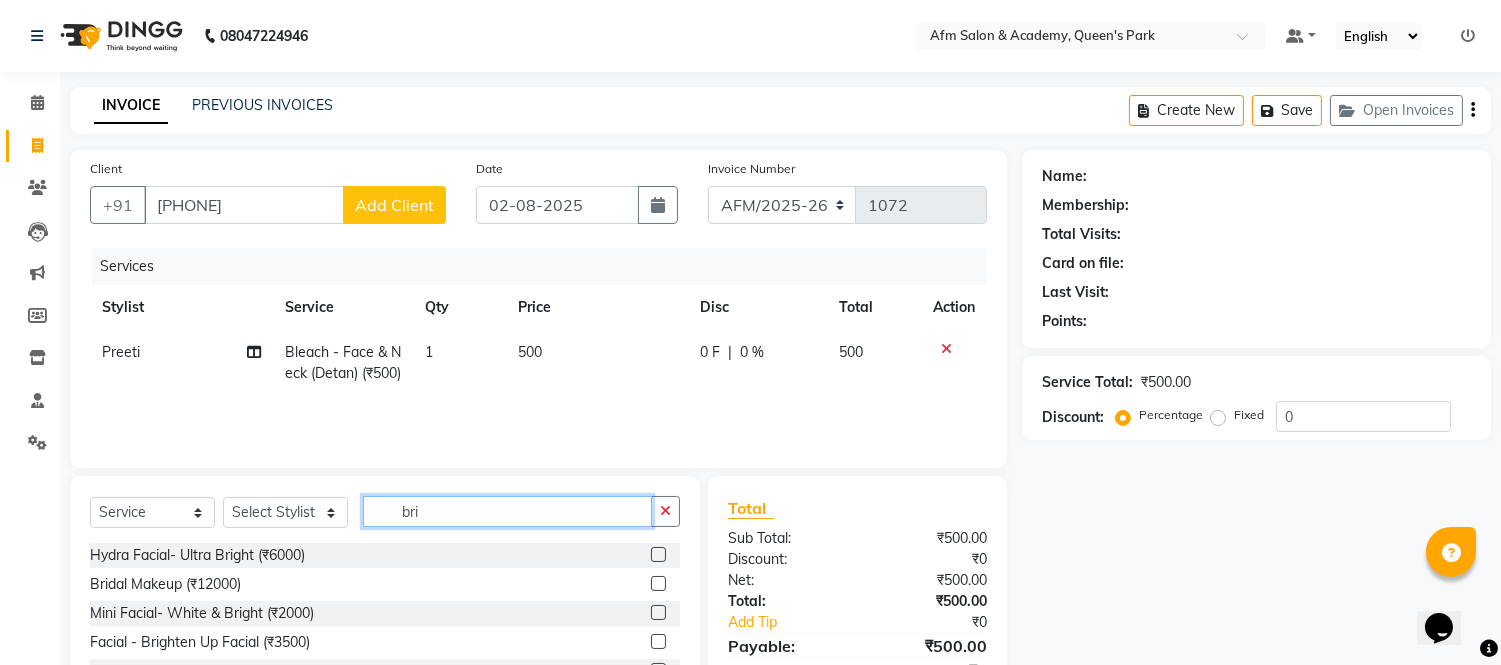 type on "bri" 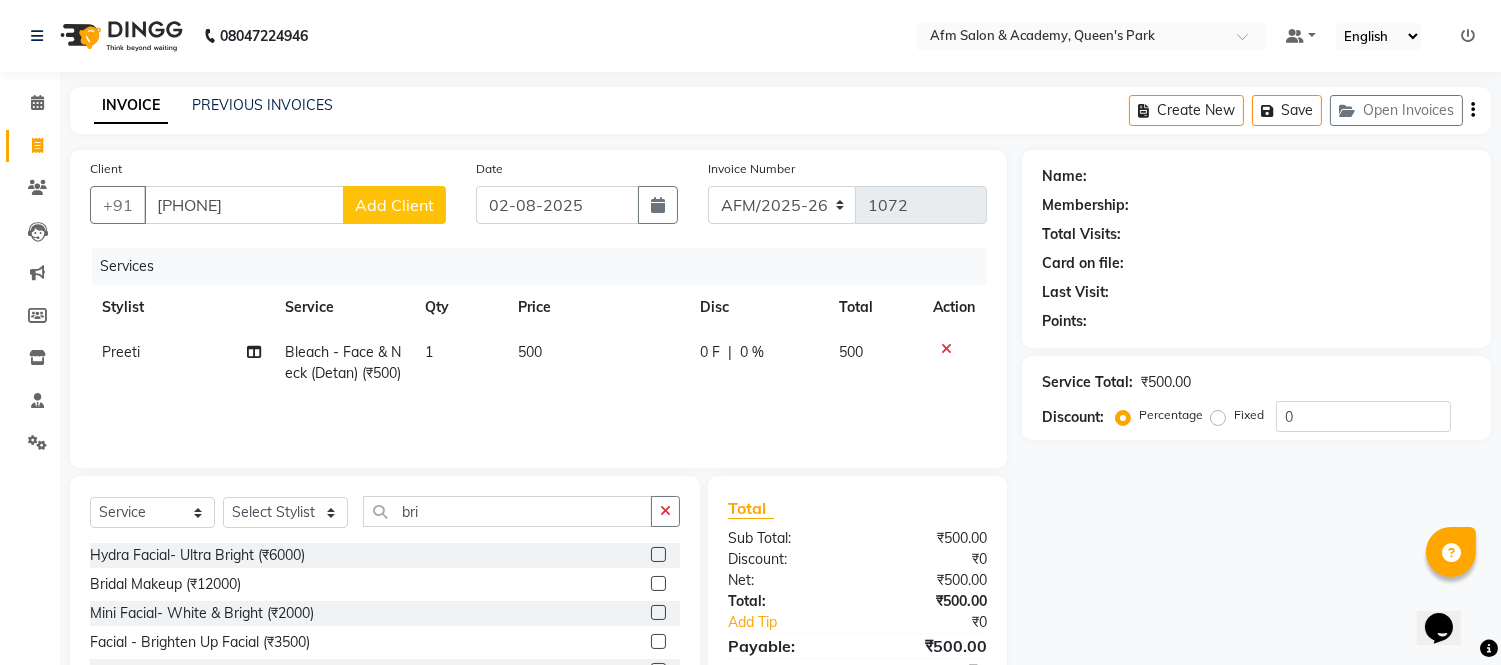 click 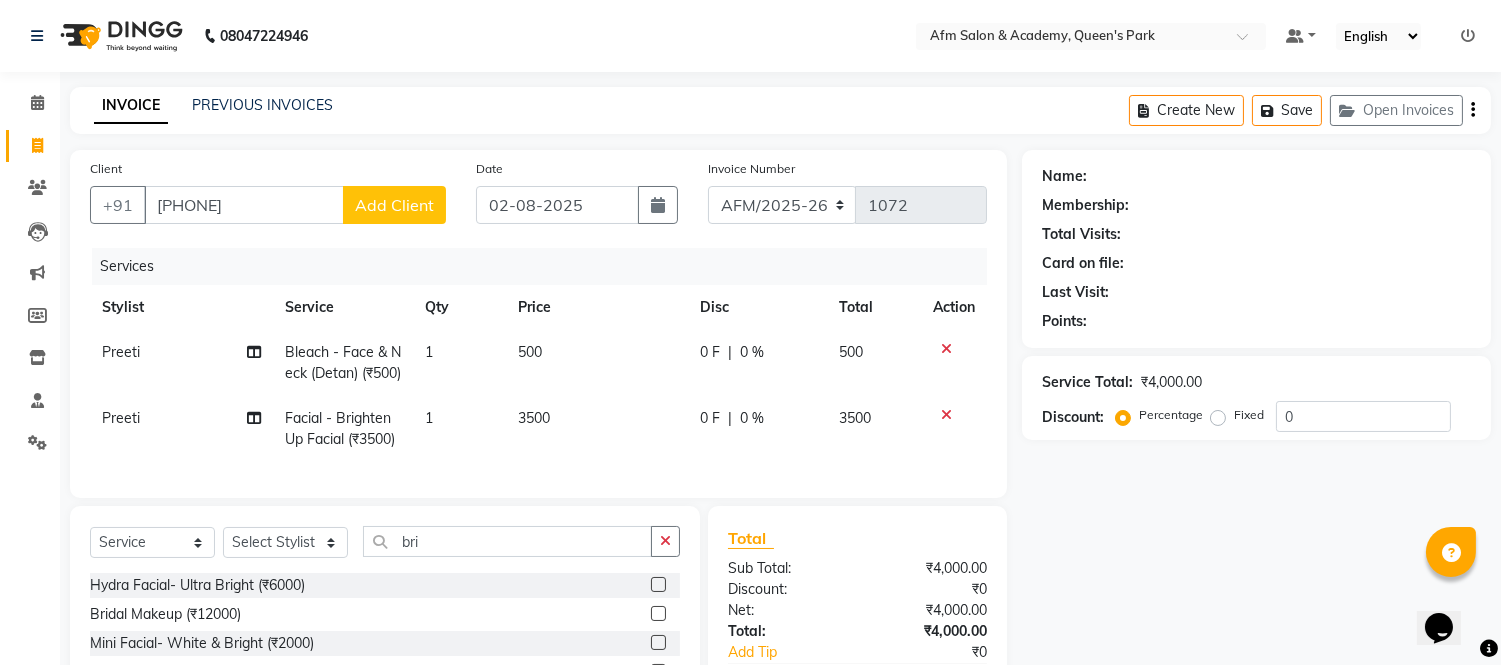 checkbox on "false" 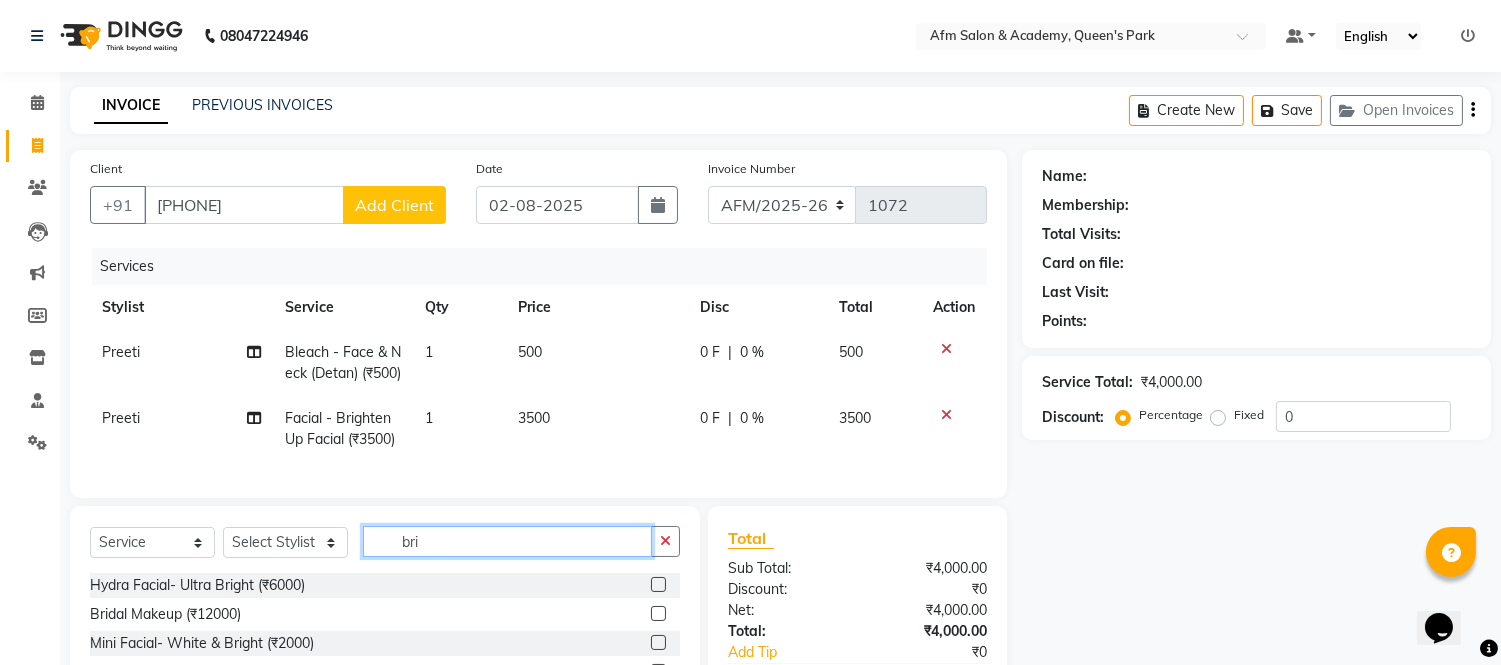 click on "bri" 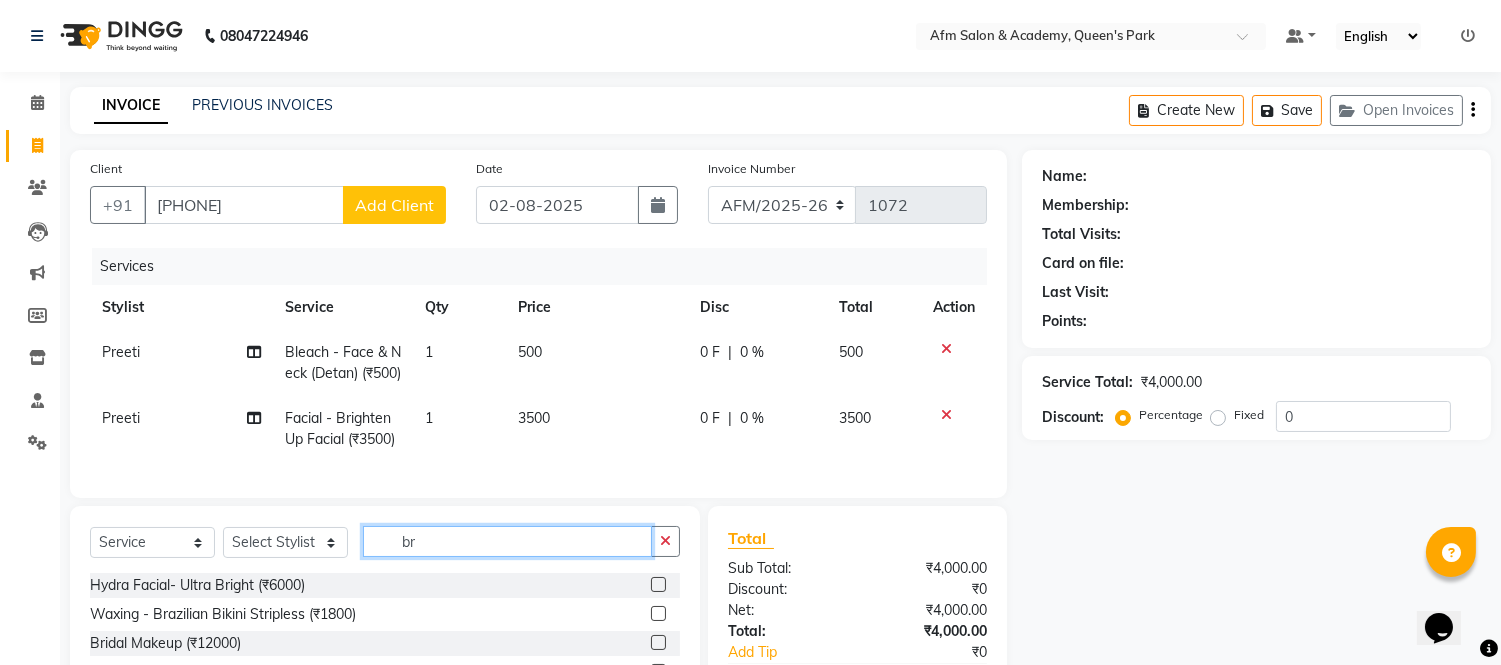 type on "b" 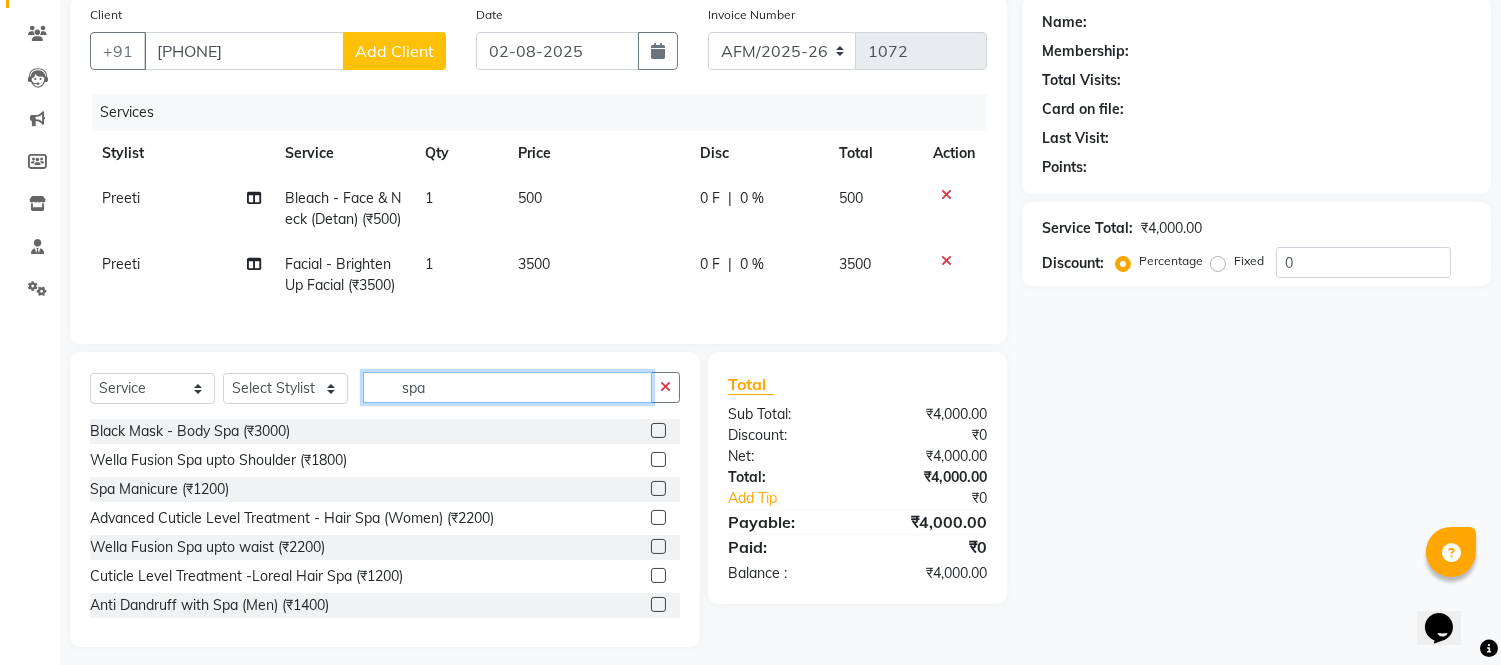 scroll, scrollTop: 203, scrollLeft: 0, axis: vertical 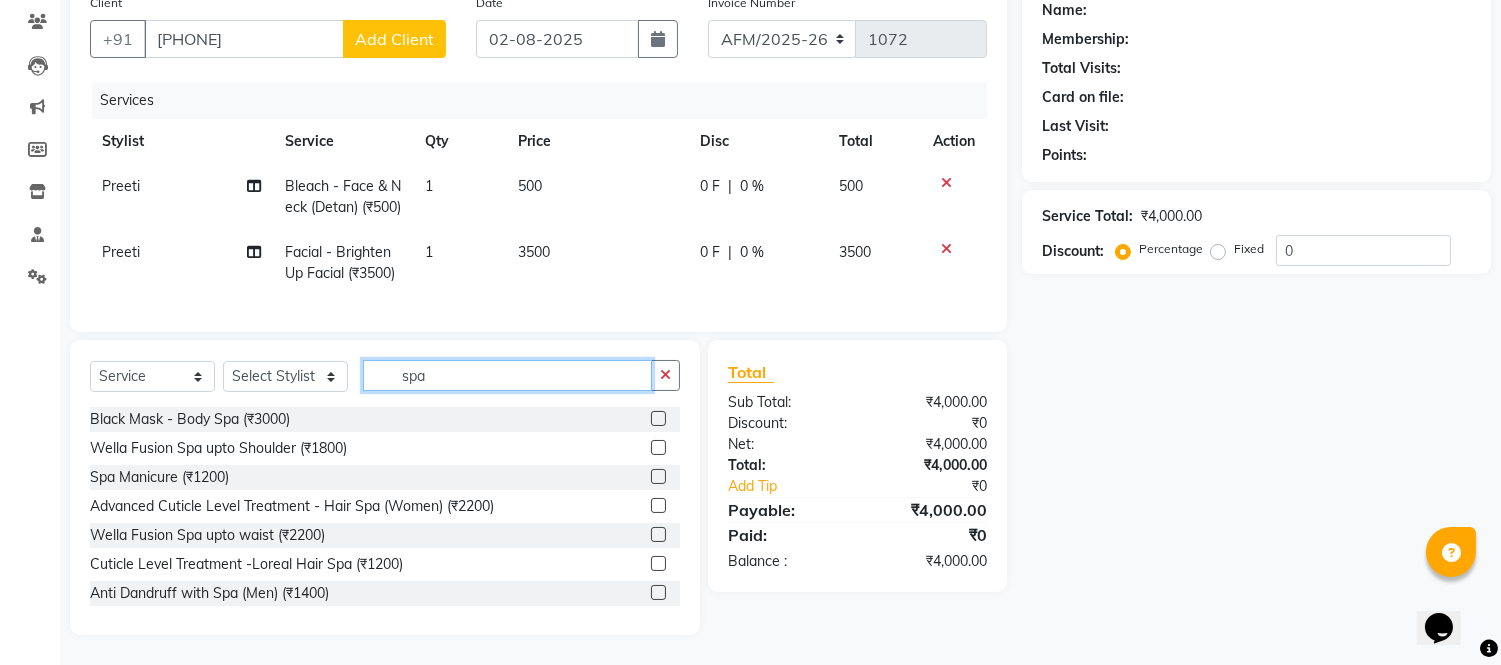 click on "spa" 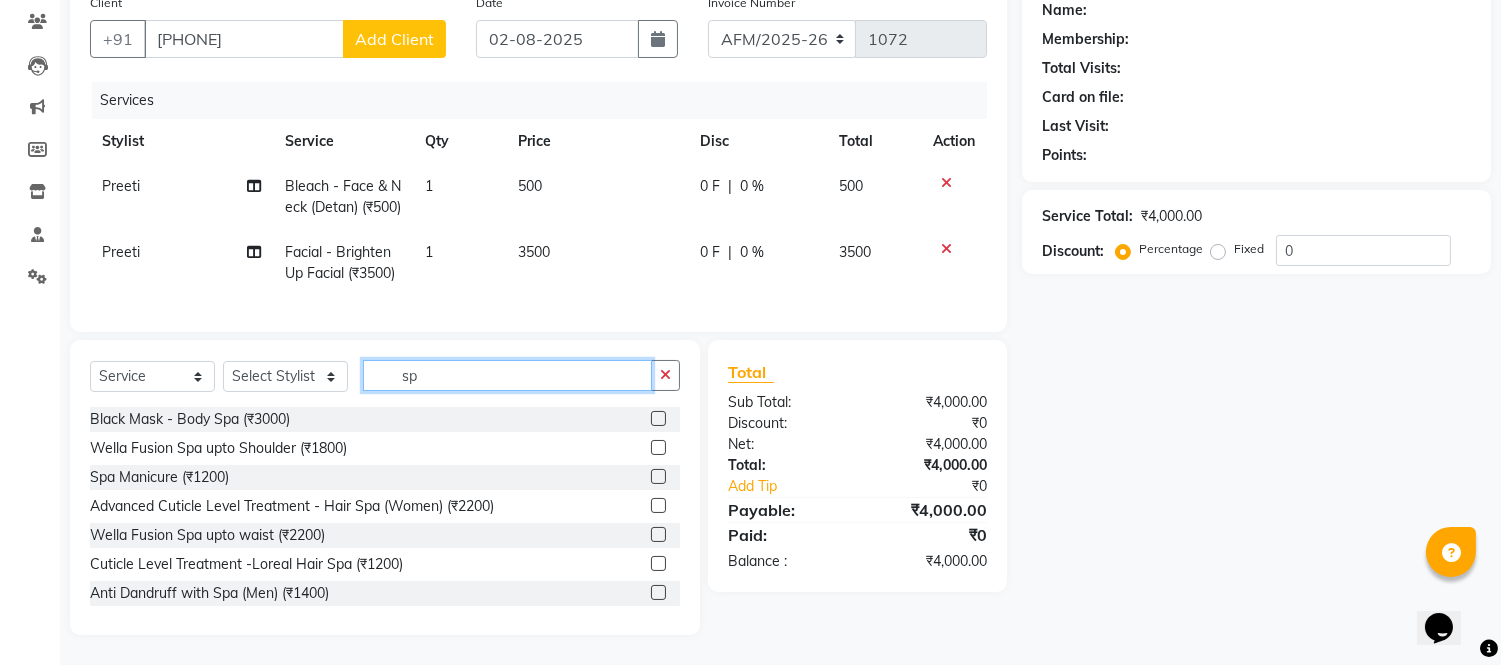 type on "s" 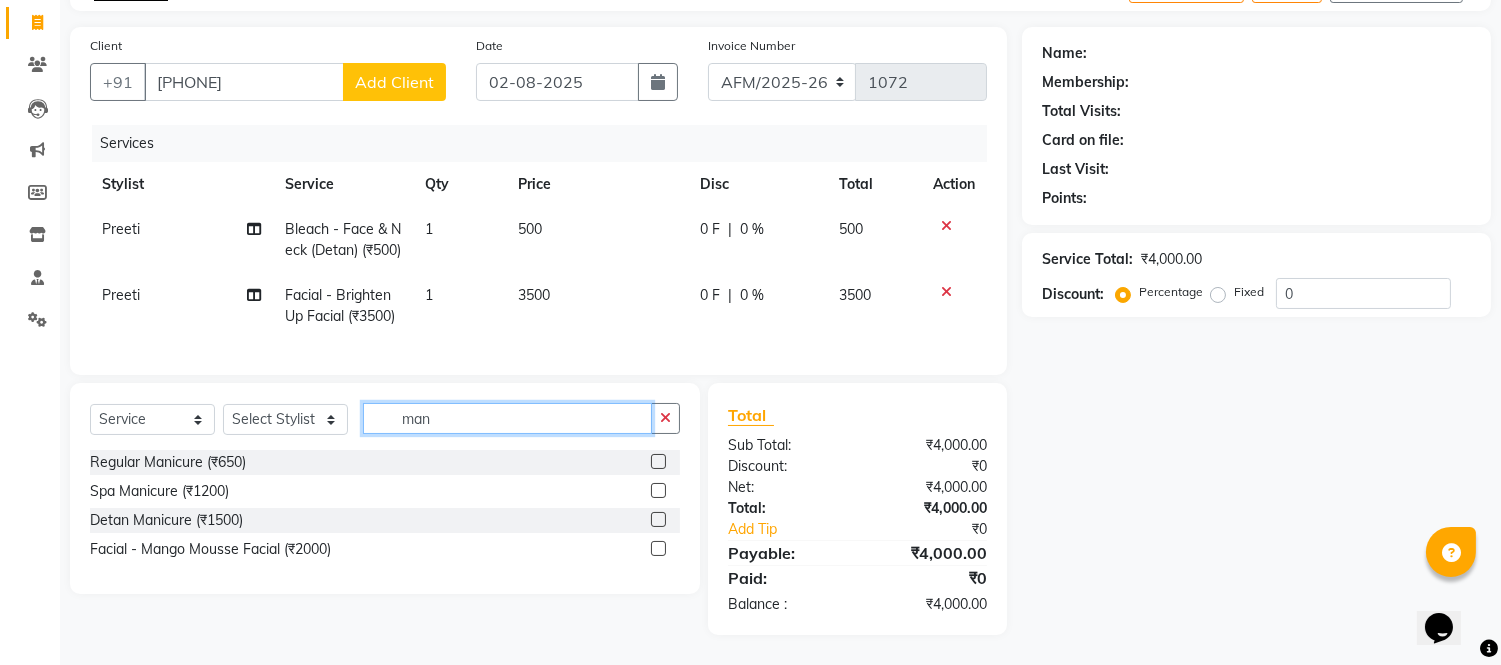 scroll, scrollTop: 160, scrollLeft: 0, axis: vertical 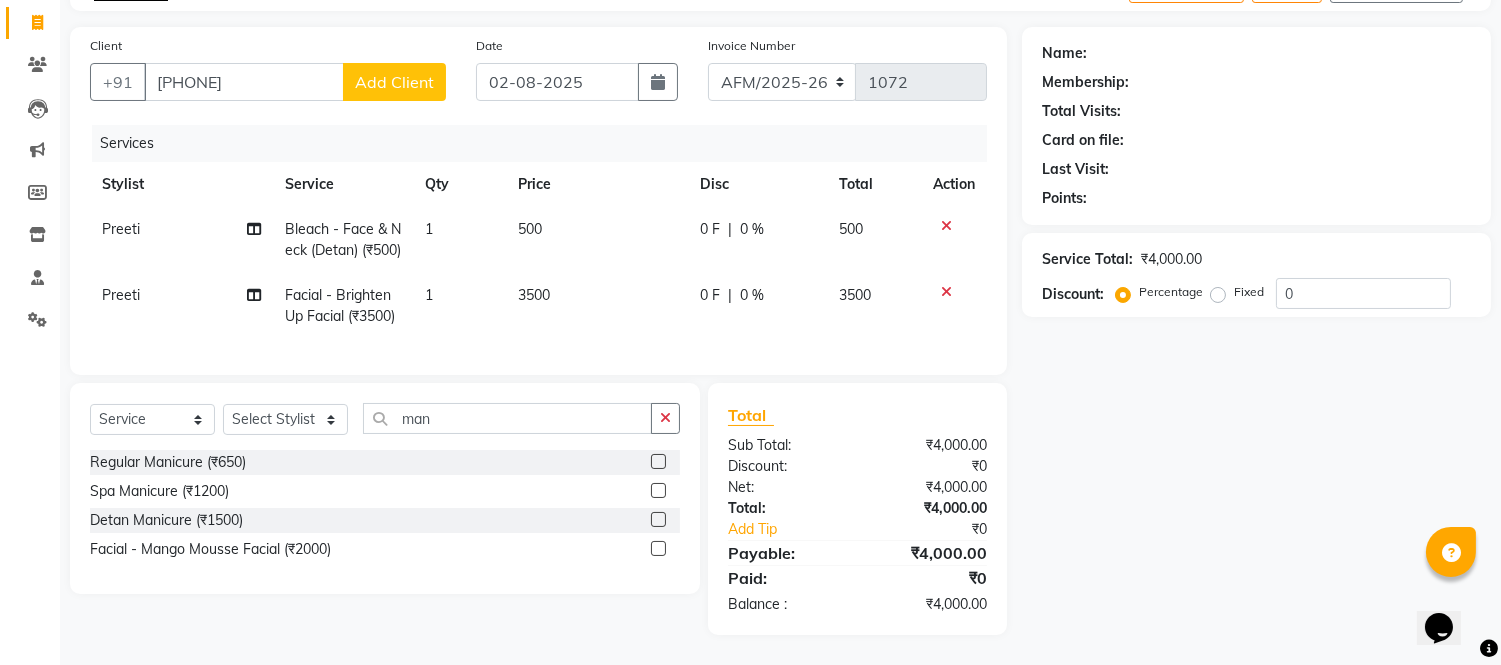 click 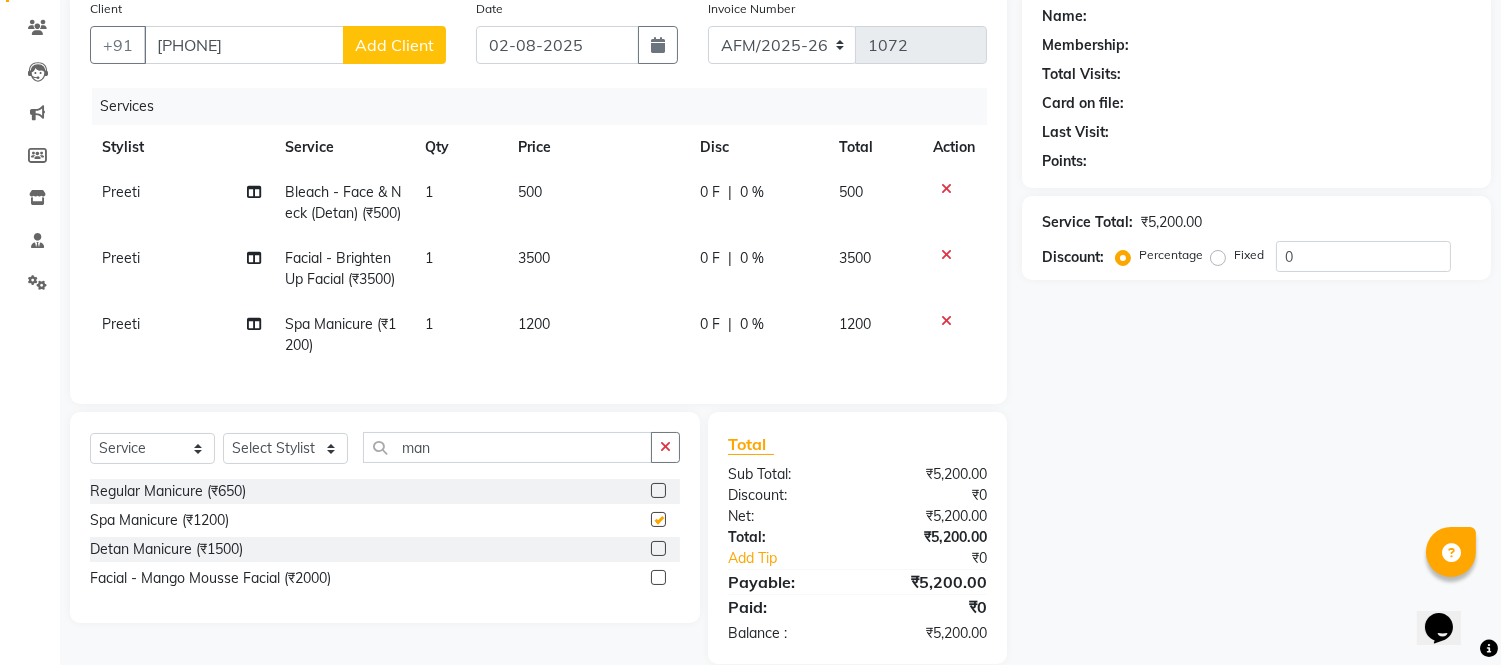 checkbox on "false" 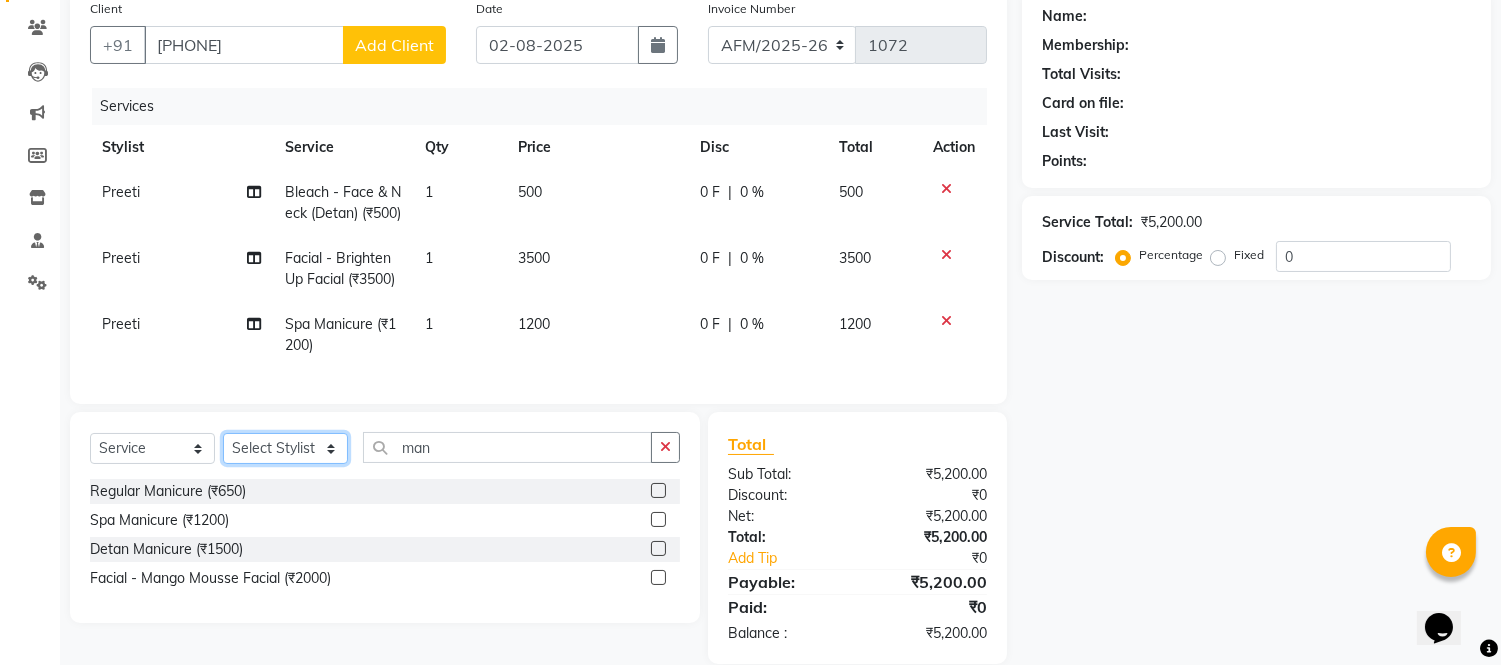 click on "Select Stylist AFM [FIRST] [FIRST] [LAST] [FIRST] [FIRST] [FIRST] [FIRST] [FIRST] [FIRST] [FIRST] [FIRST] [FIRST] [FIRST] [FIRST] [FIRST]" 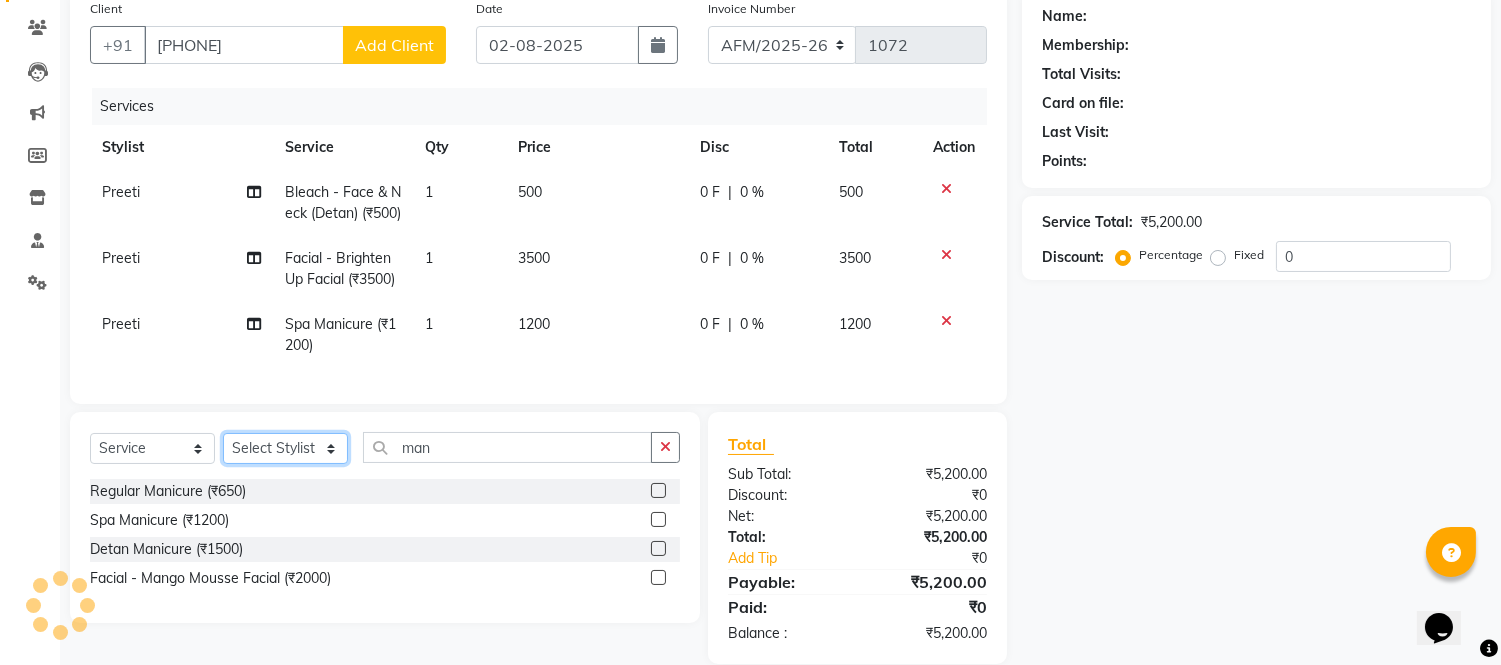 select on "77676" 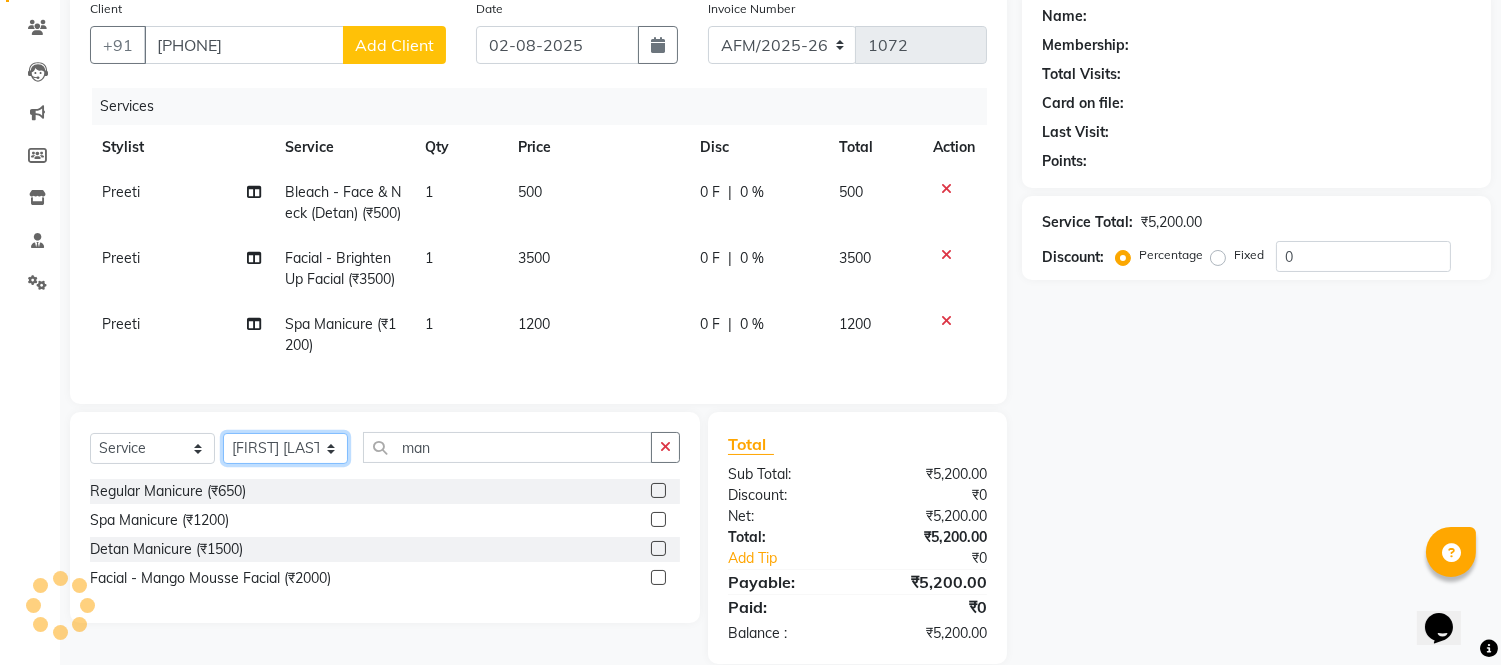 click on "Select Stylist AFM [FIRST] [FIRST] [LAST] [FIRST] [FIRST] [FIRST] [FIRST] [FIRST] [FIRST] [FIRST] [FIRST] [FIRST] [FIRST] [FIRST] [FIRST]" 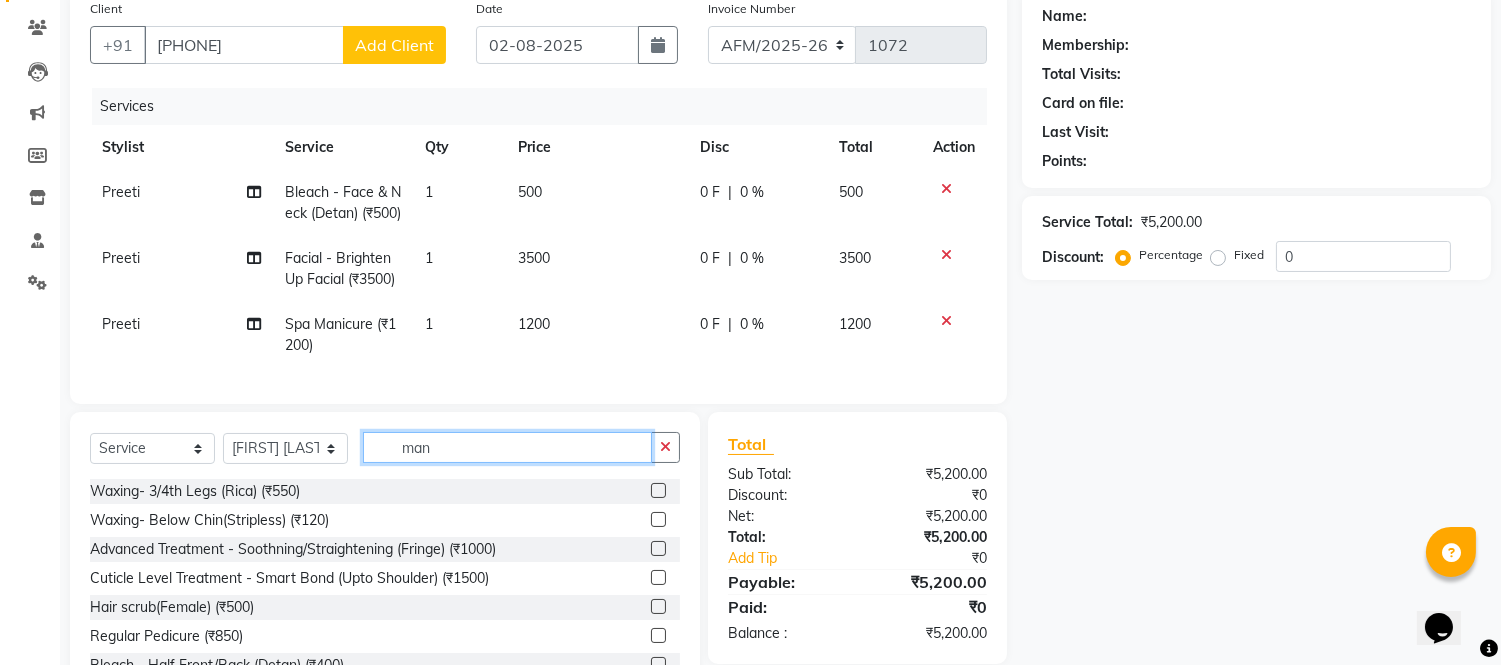 click on "man" 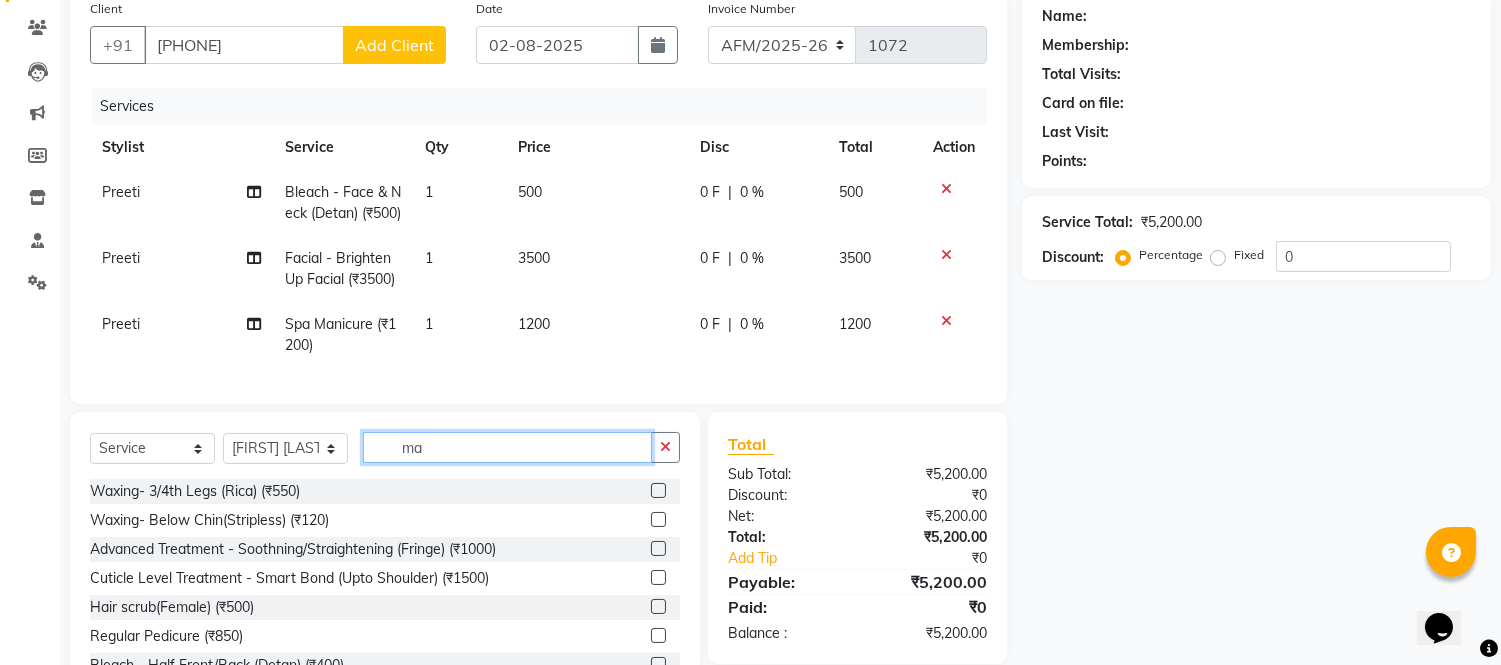 type on "m" 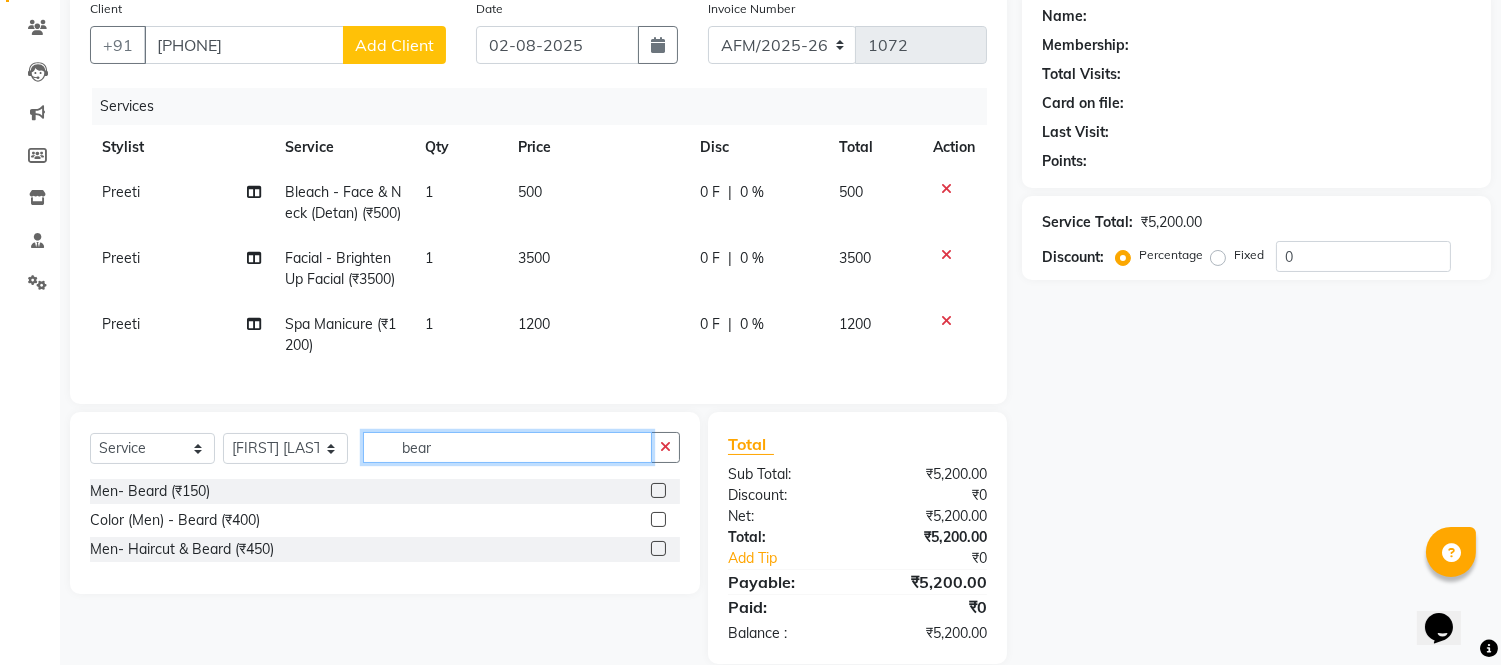 type on "bear" 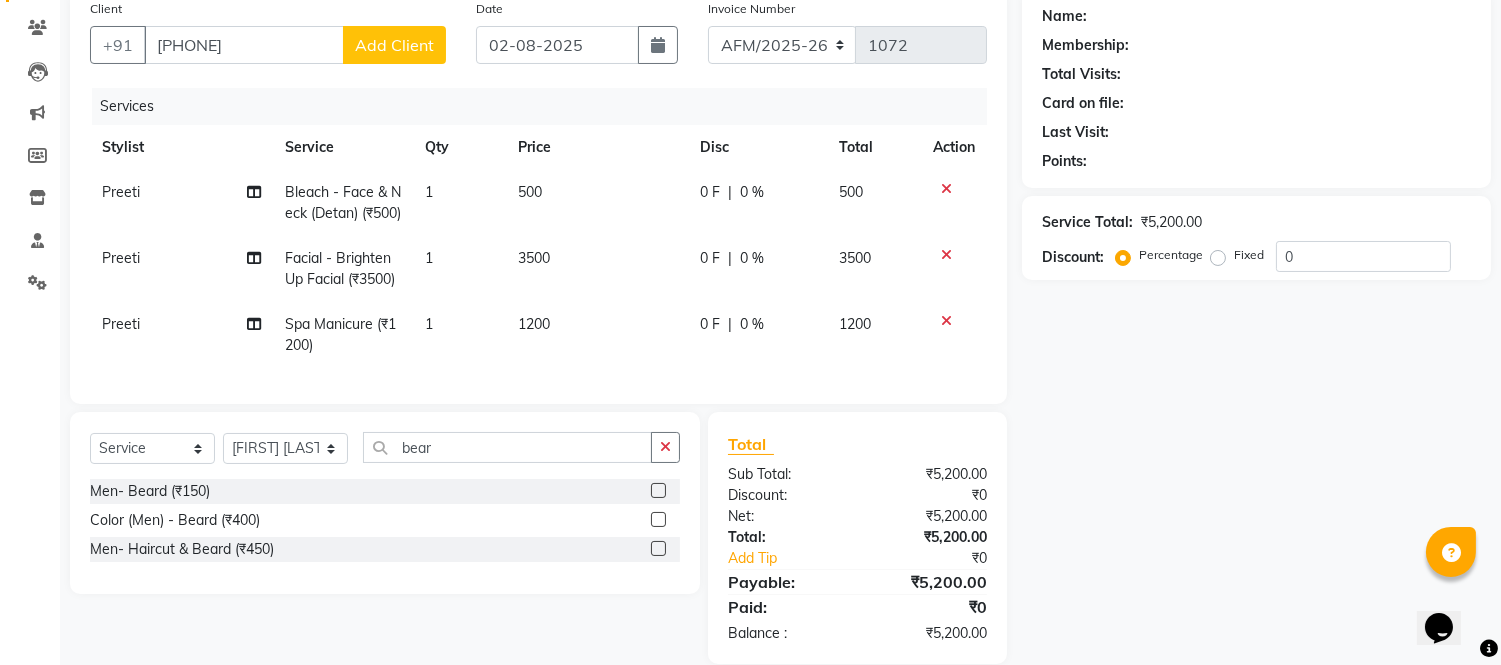 click 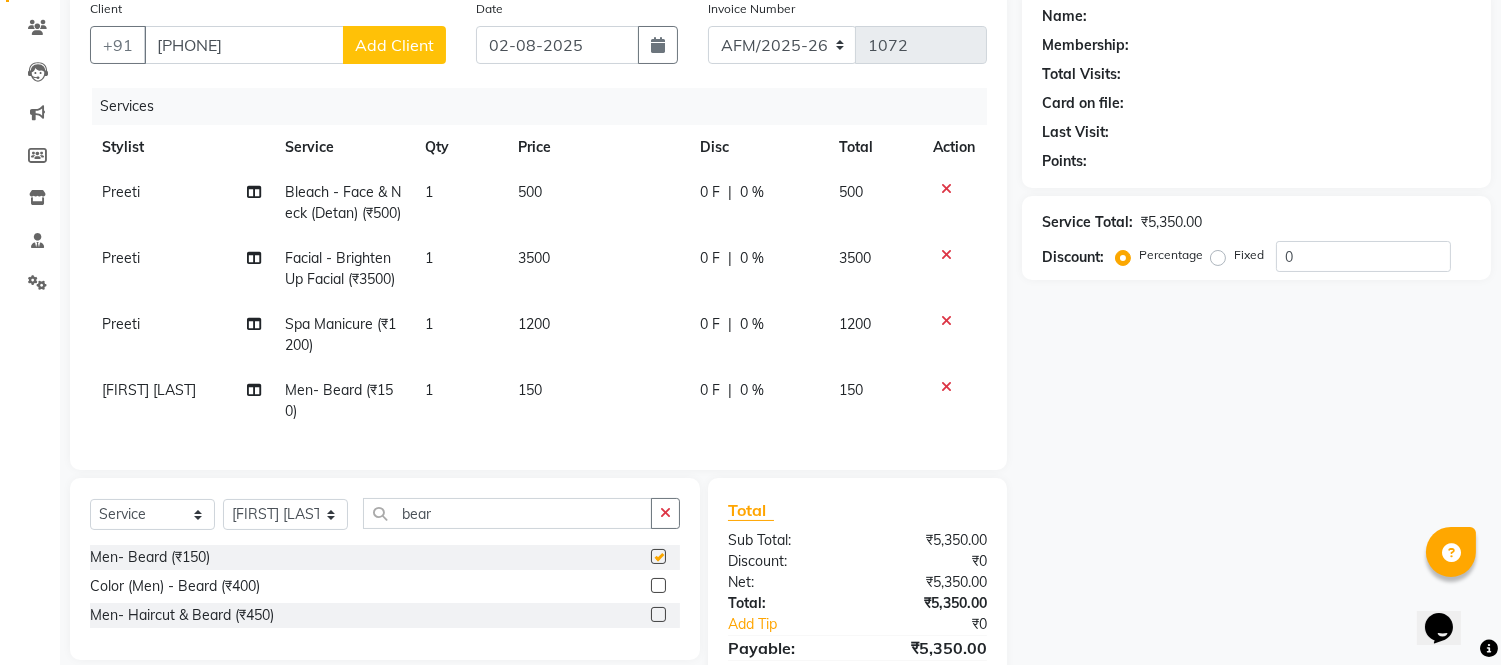 checkbox on "false" 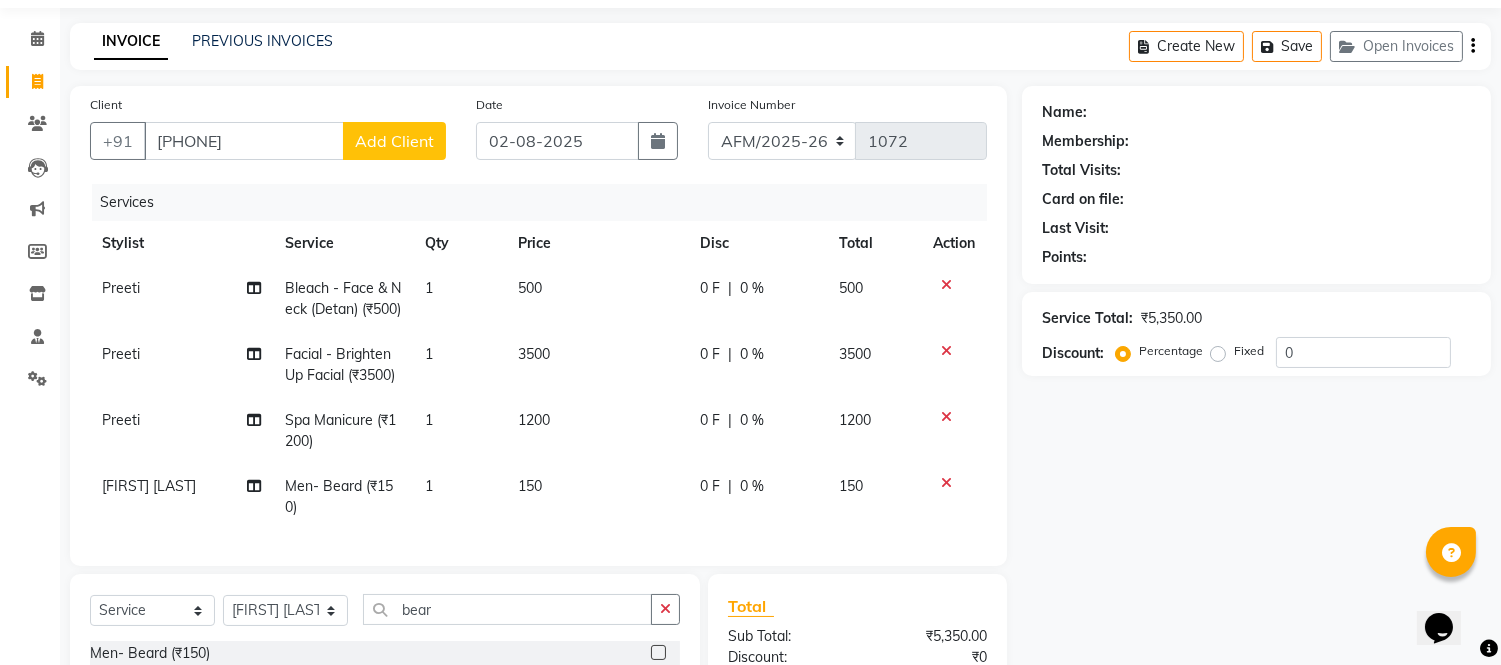 scroll, scrollTop: 4, scrollLeft: 0, axis: vertical 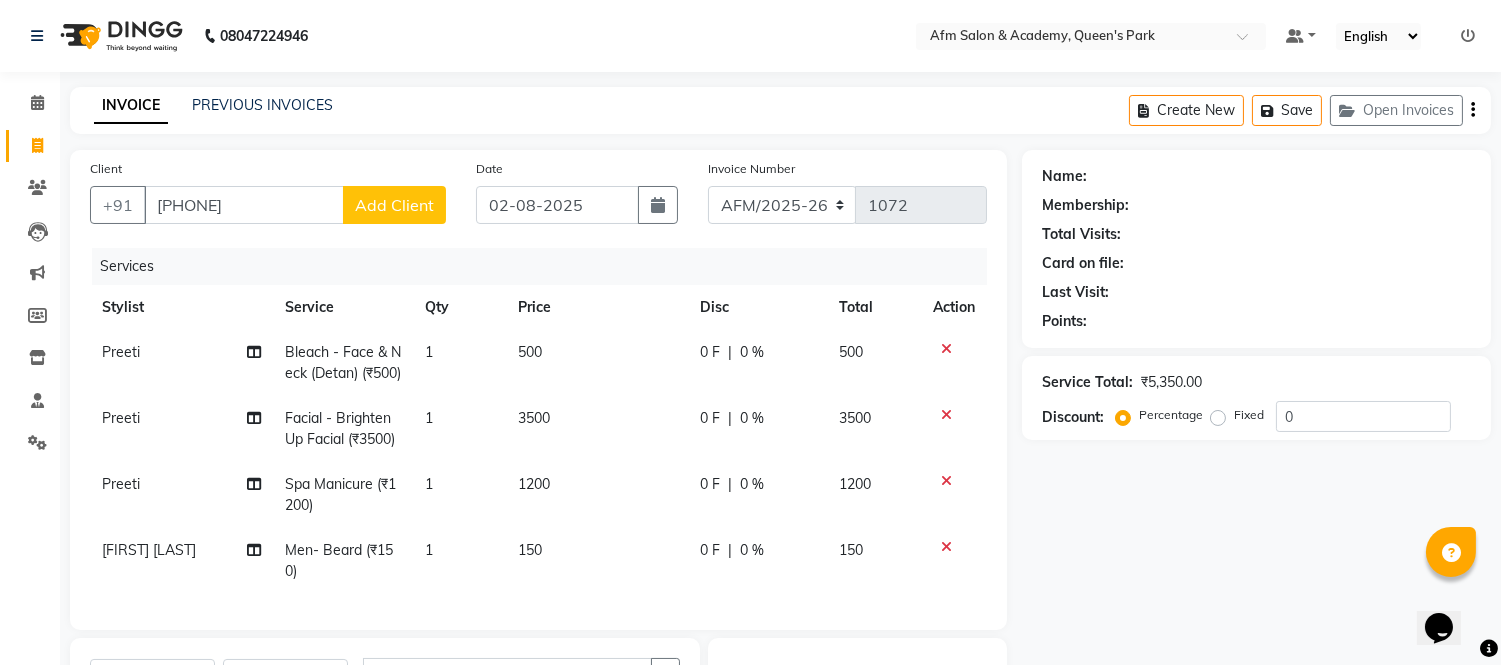 click on "Add Client" 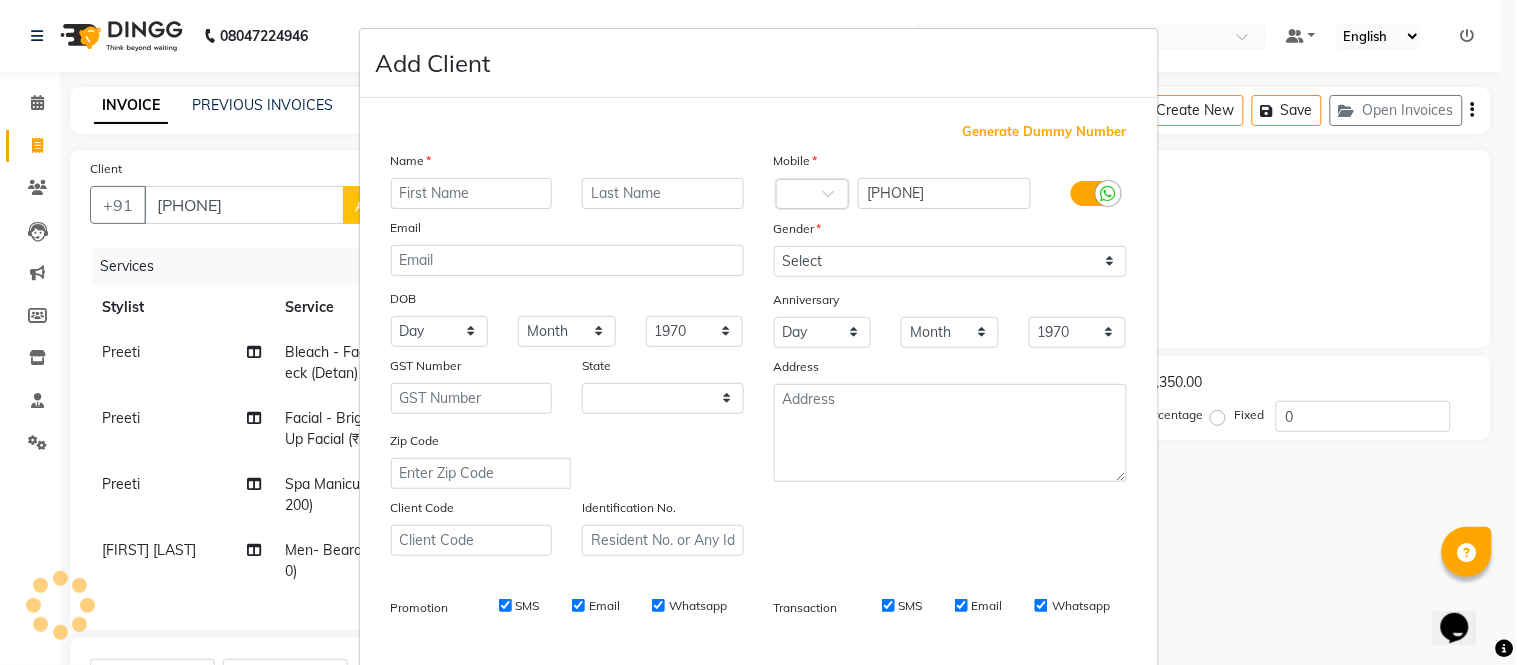 select on "22" 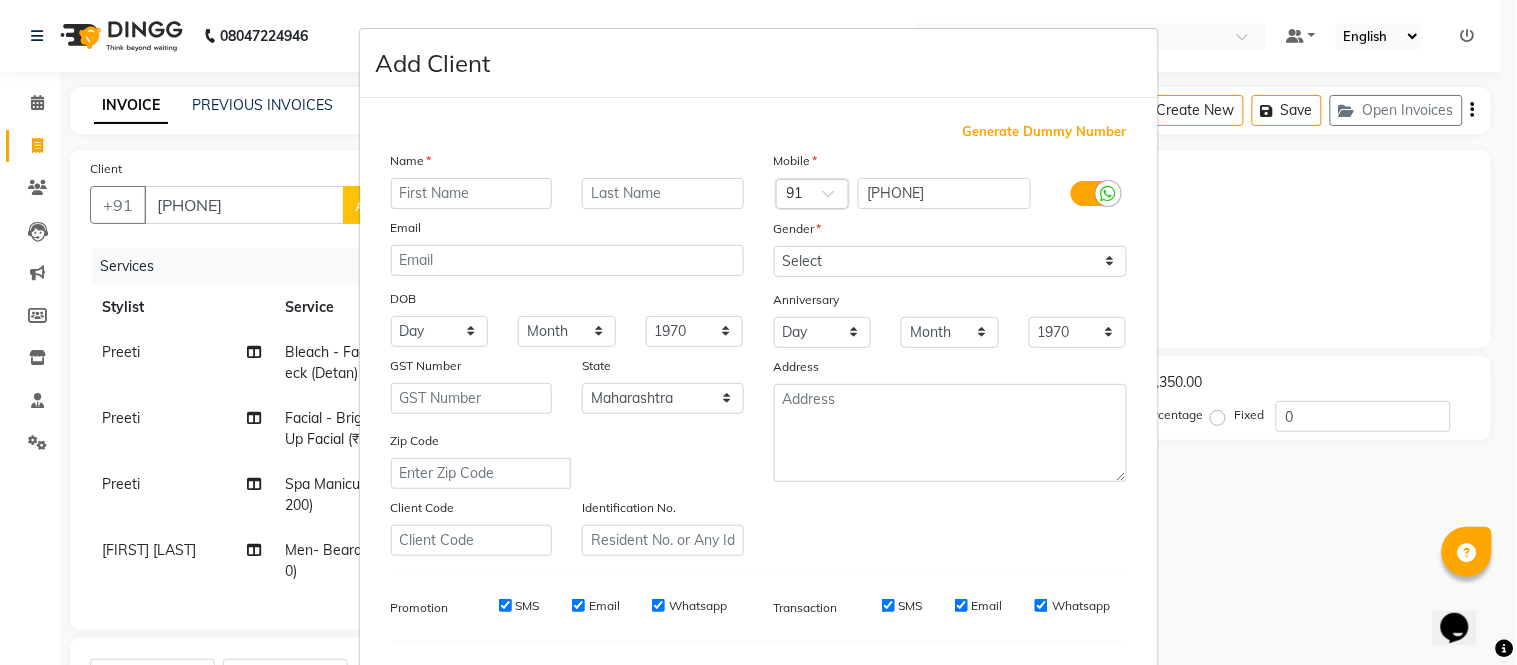 click at bounding box center (472, 193) 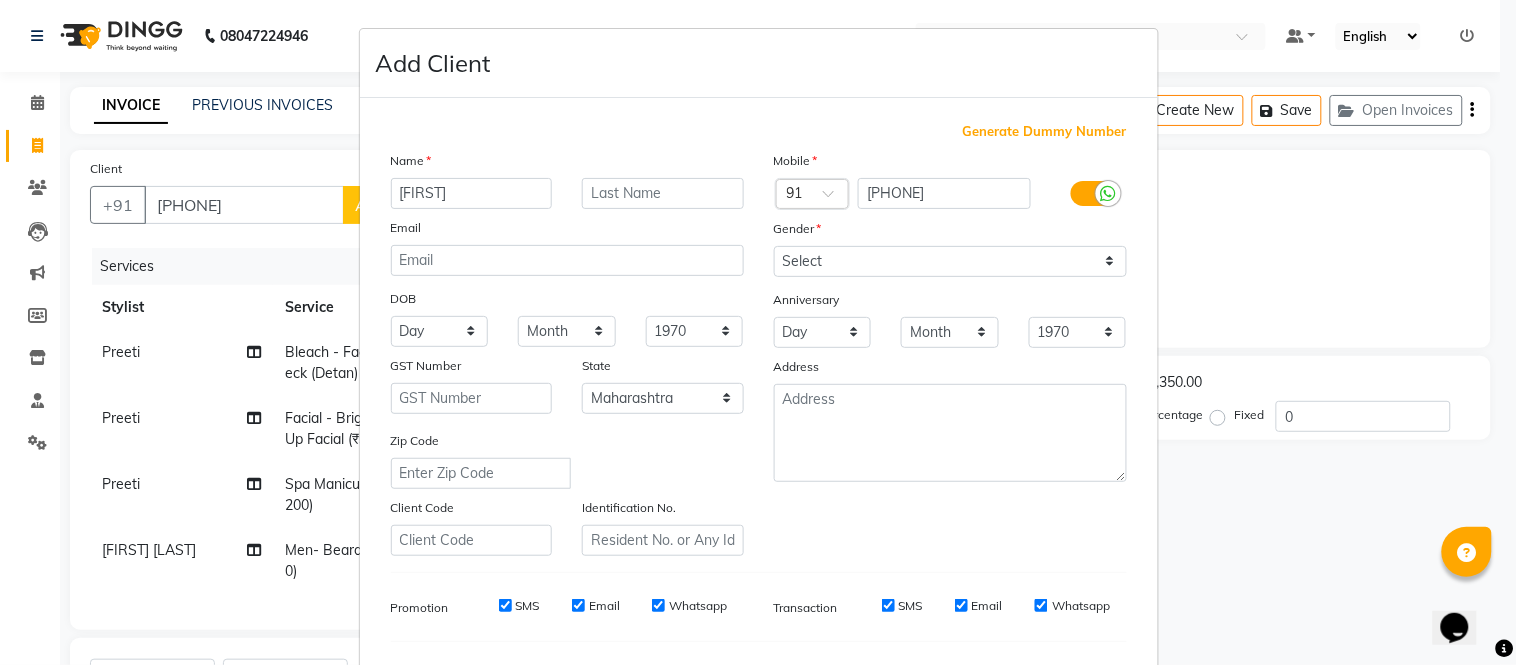 type on "[FIRST]" 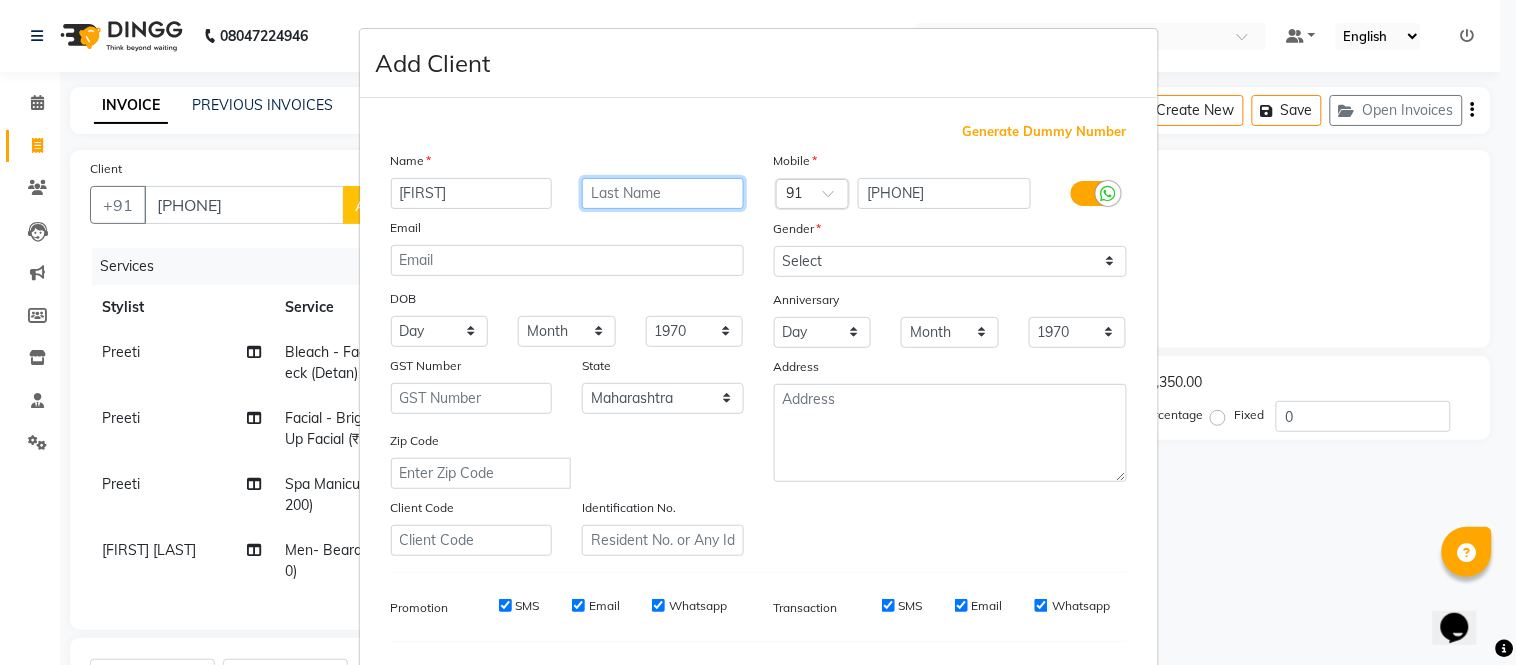 click at bounding box center [663, 193] 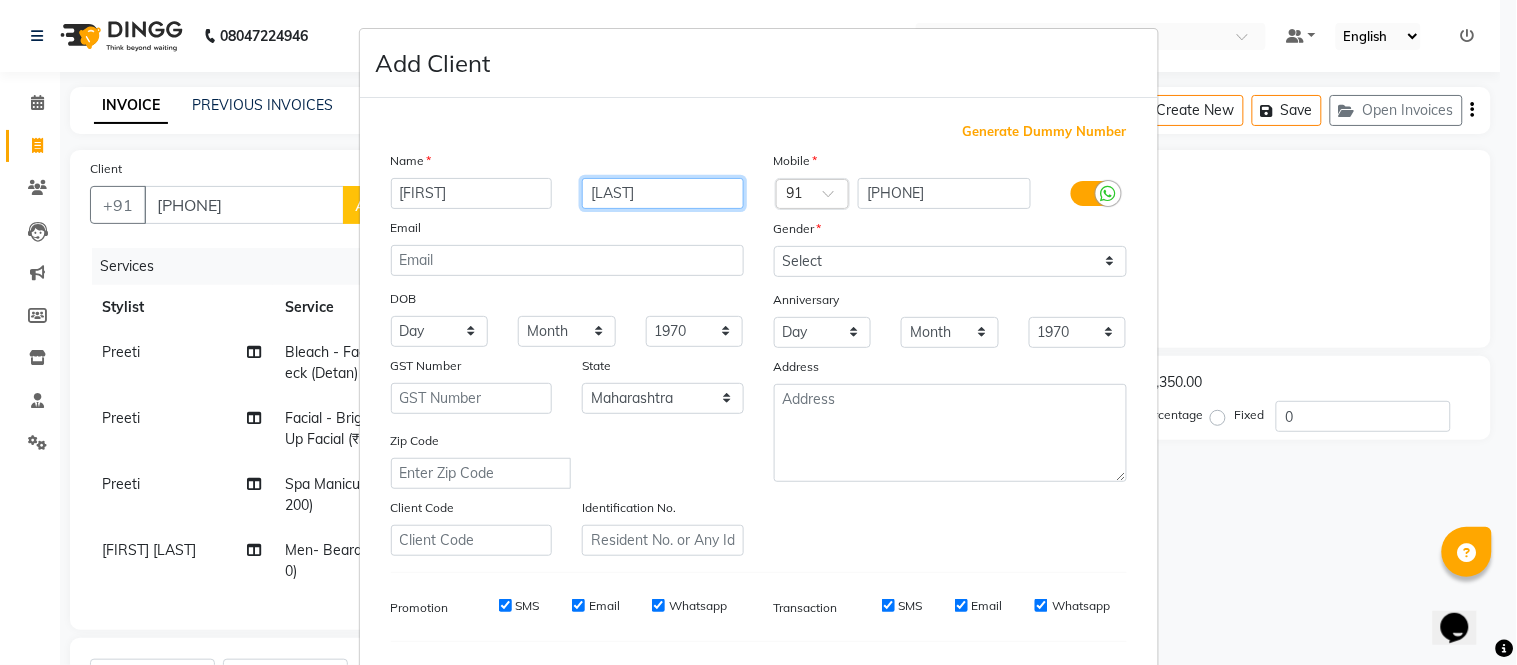 type on "[LAST]" 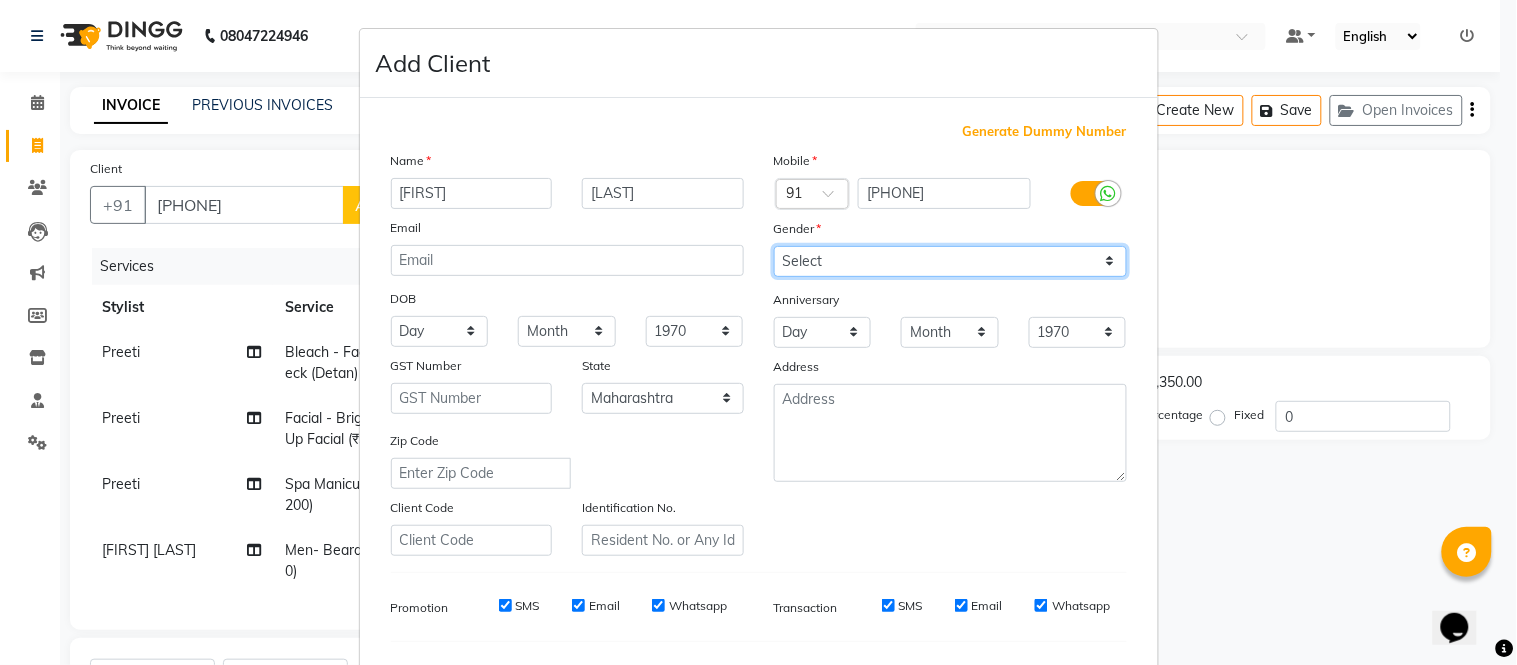 click on "Select Male Female Other Prefer Not To Say" at bounding box center [950, 261] 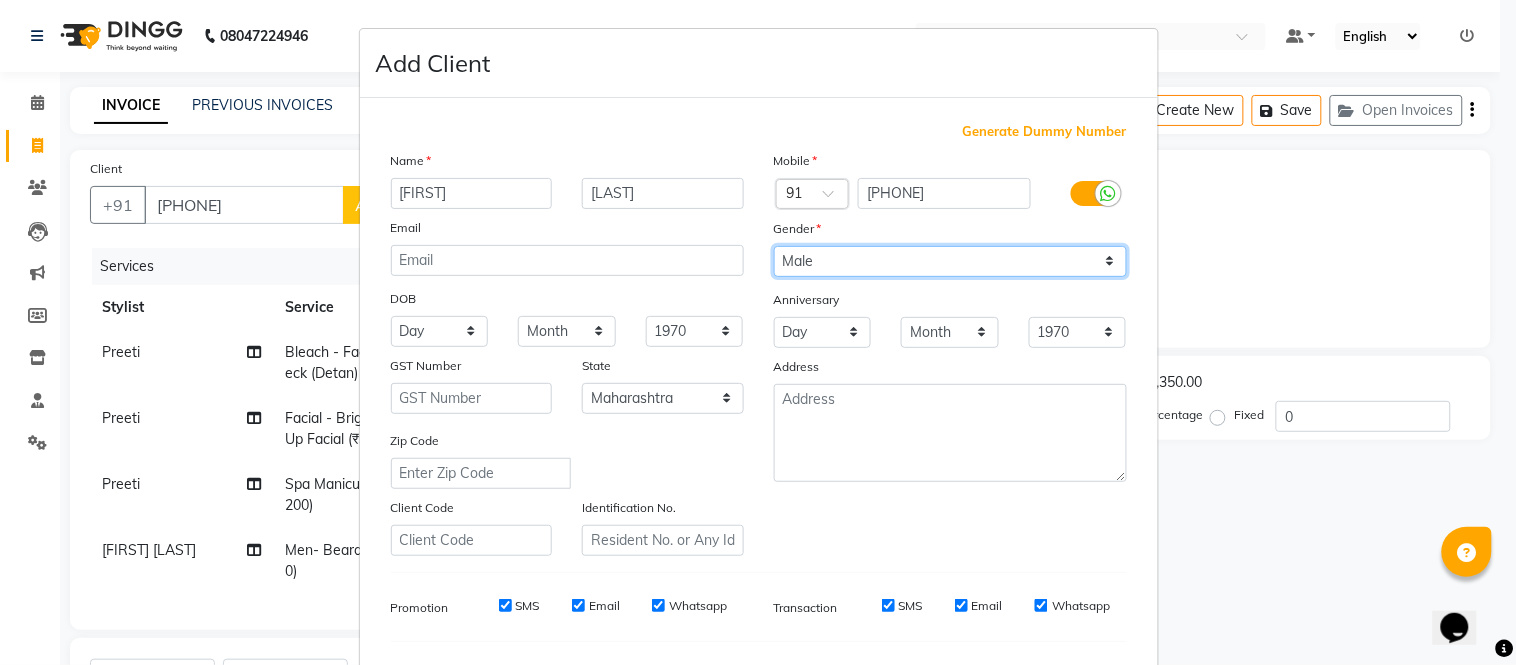 click on "Select Male Female Other Prefer Not To Say" at bounding box center (950, 261) 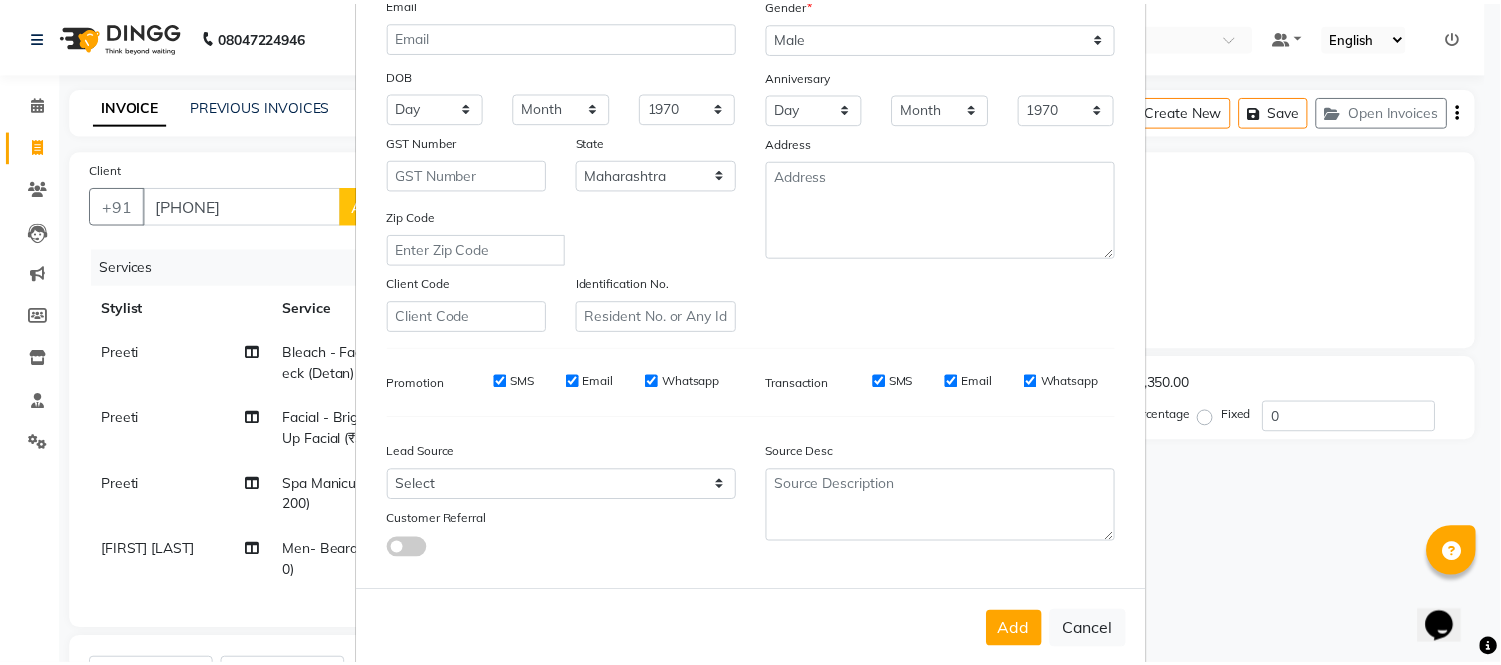 scroll, scrollTop: 258, scrollLeft: 0, axis: vertical 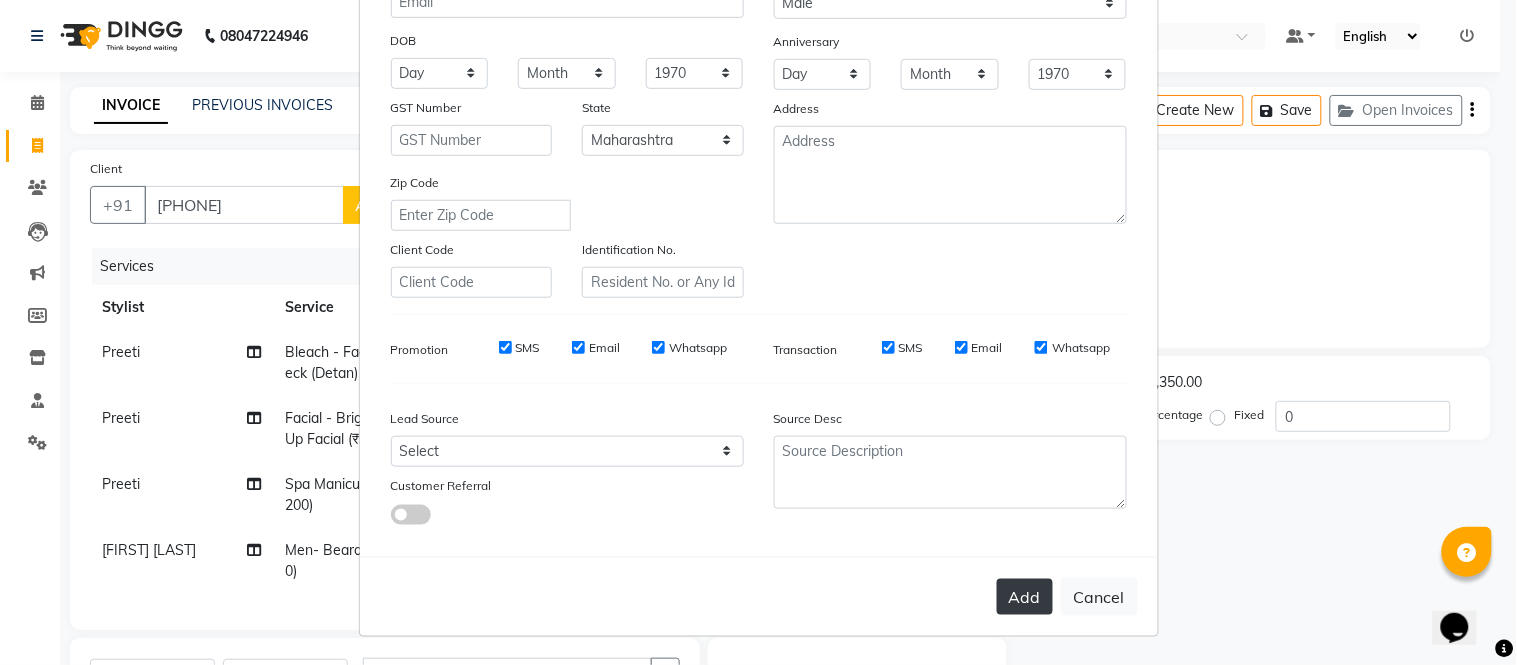click on "Add" at bounding box center (1025, 597) 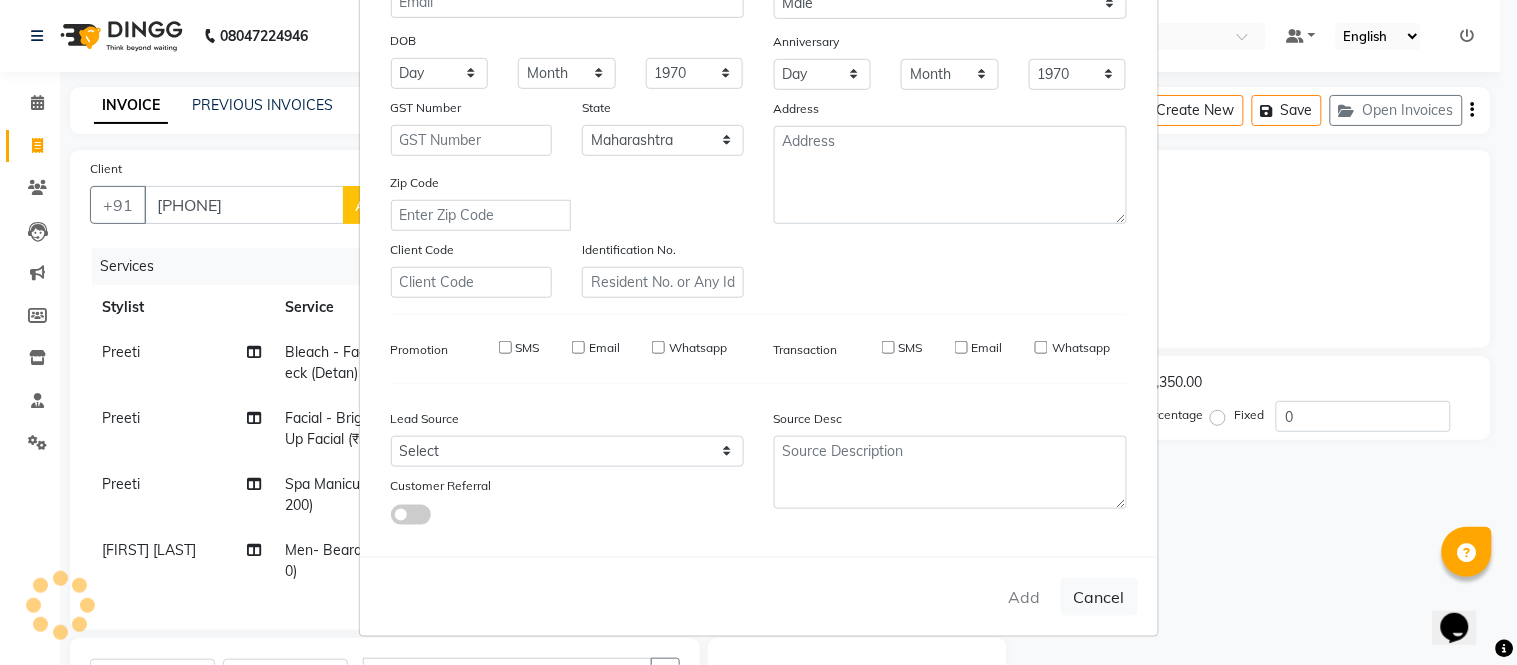 type 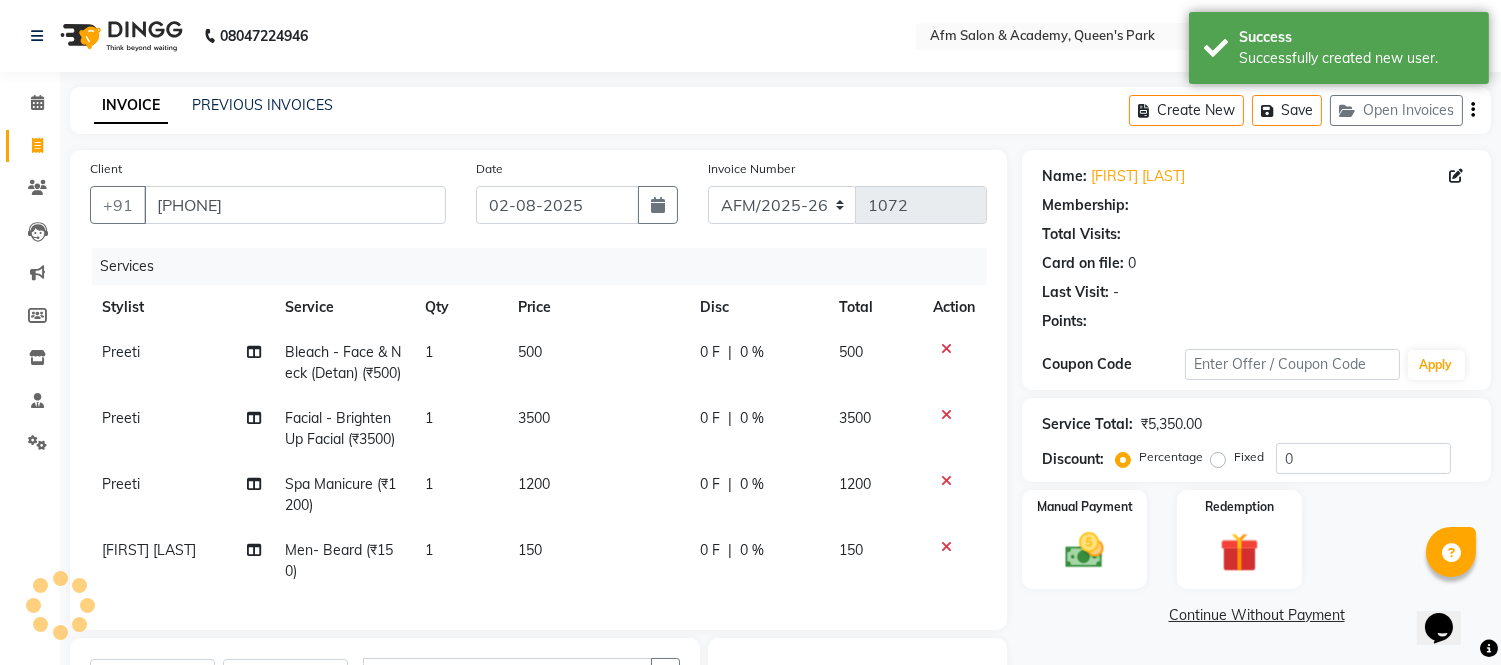 select on "1: Object" 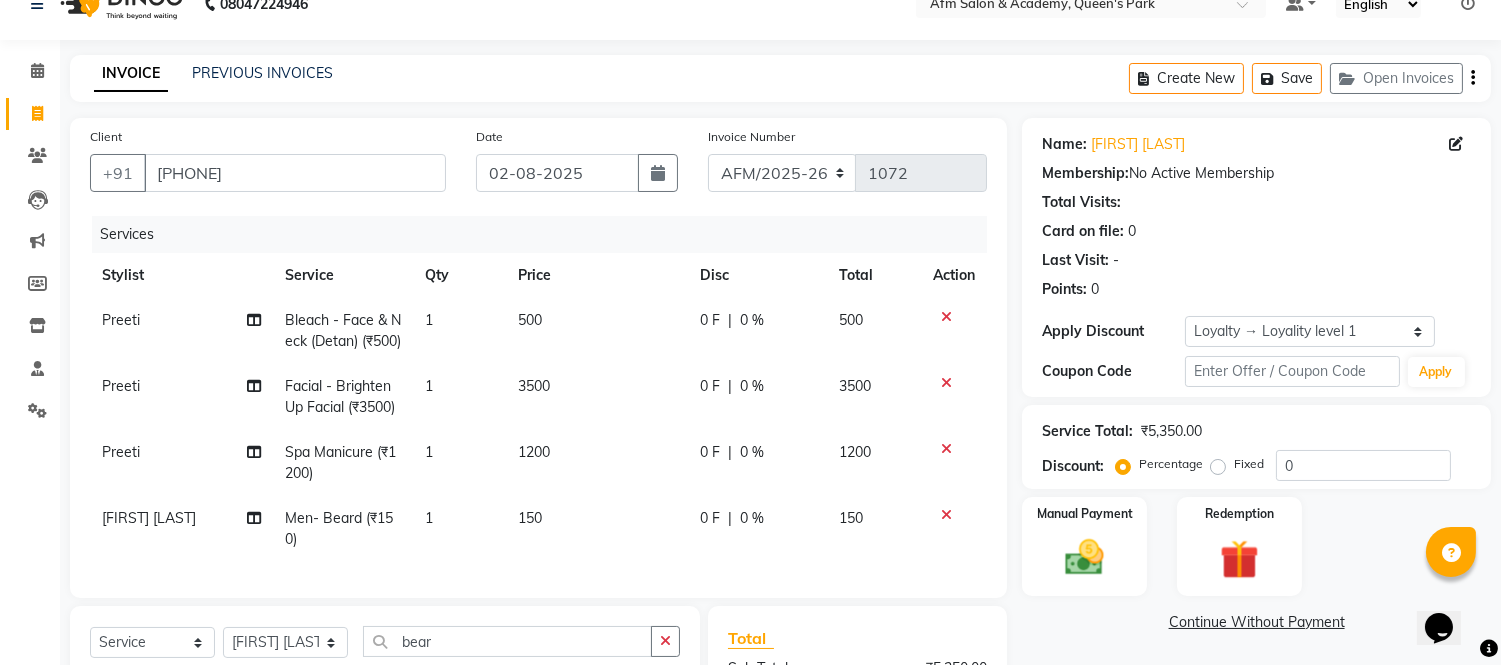 scroll, scrollTop: 0, scrollLeft: 0, axis: both 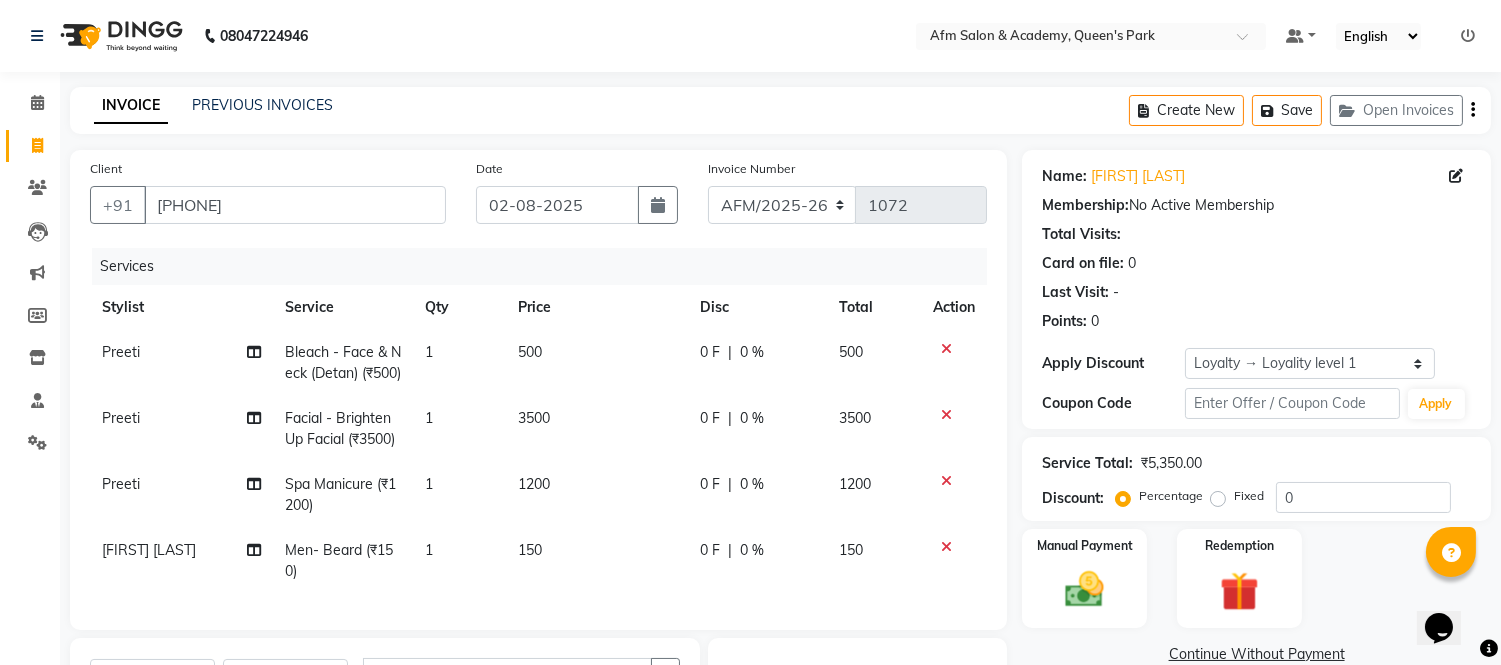 click on "0 F" 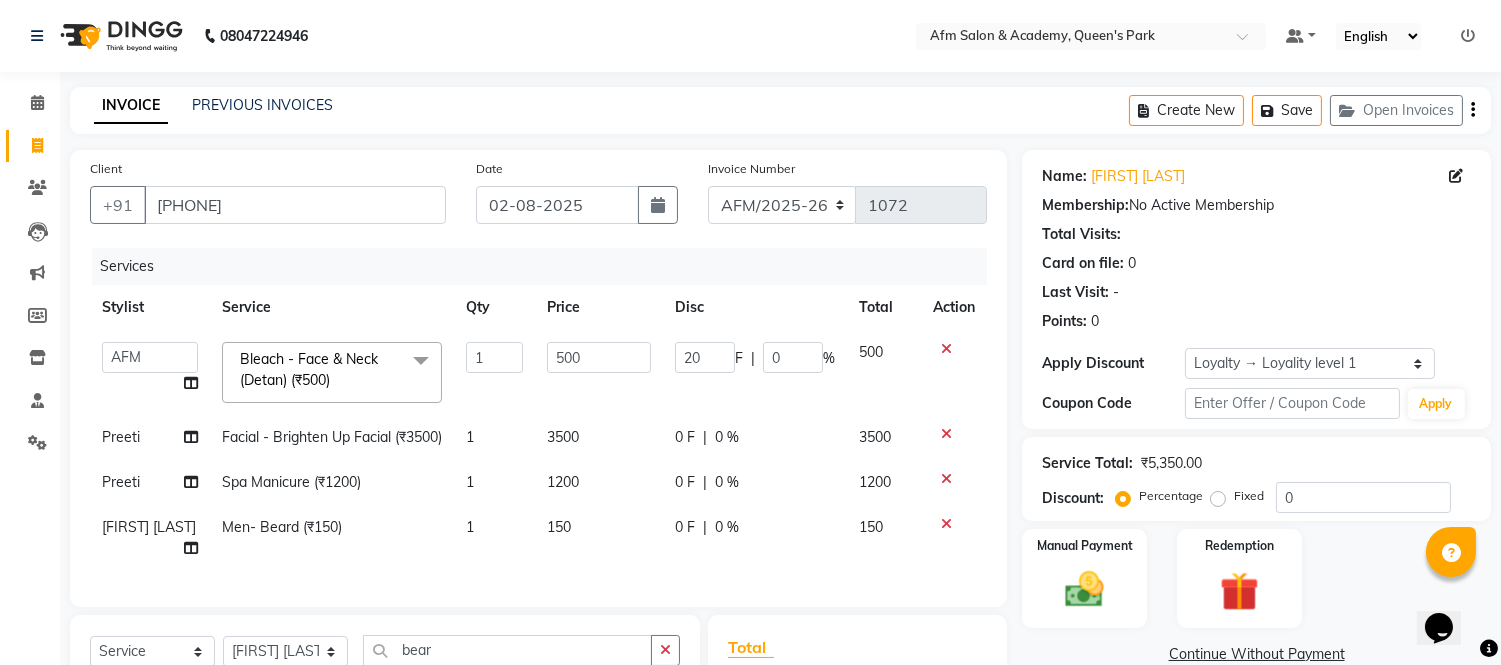 type on "200" 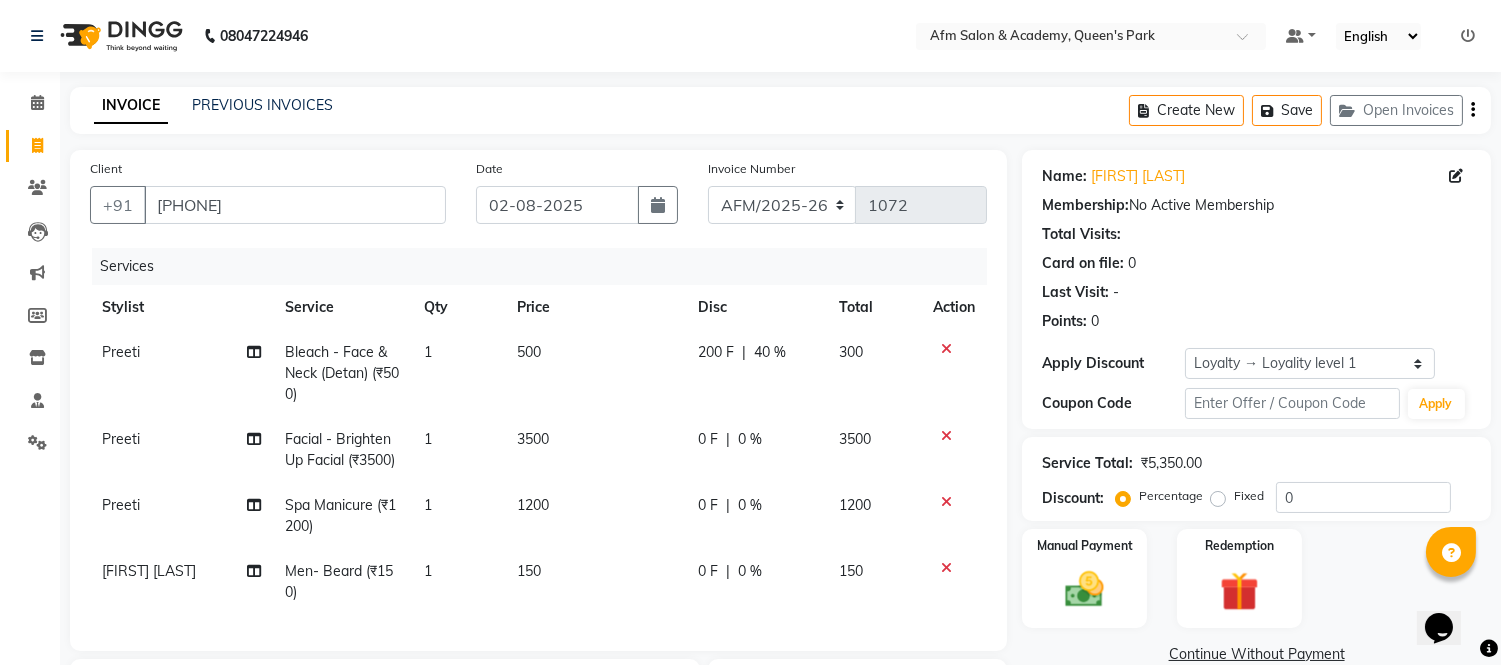 click on "INVOICE PREVIOUS INVOICES Create New   Save   Open Invoices" 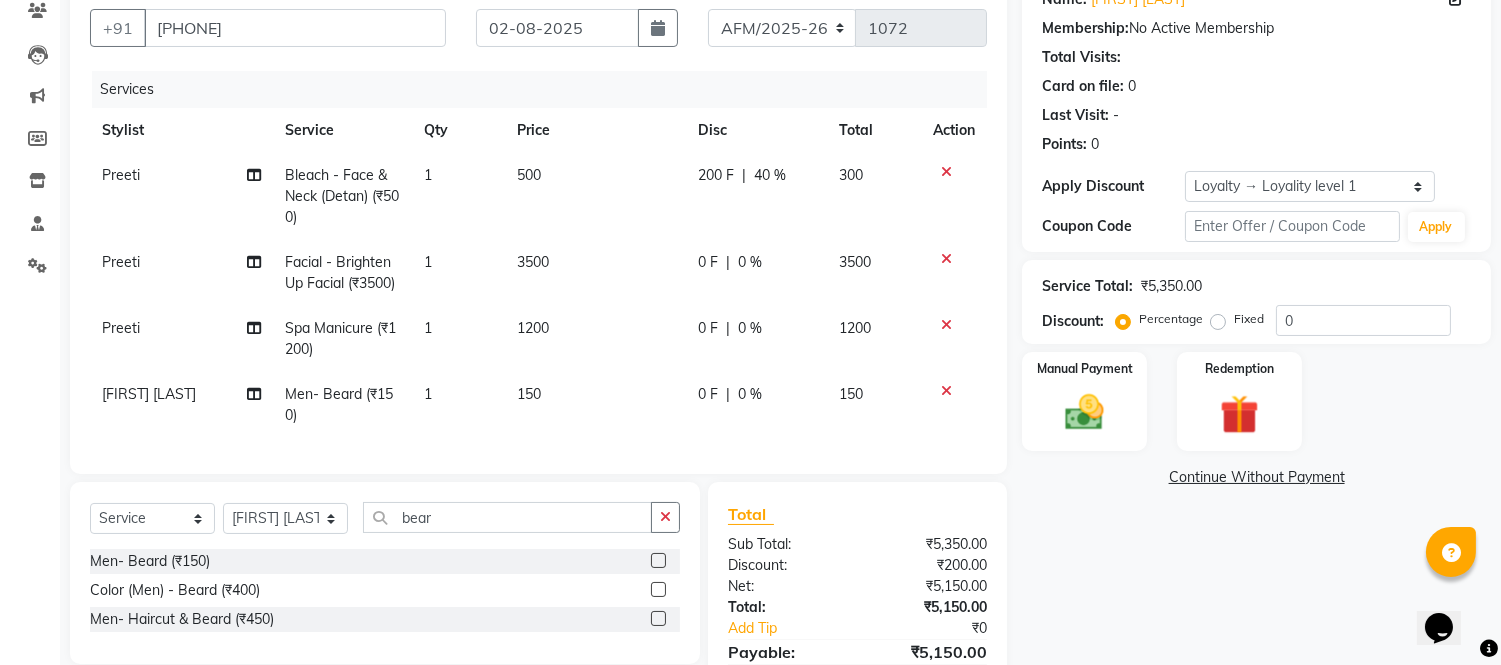 scroll, scrollTop: 222, scrollLeft: 0, axis: vertical 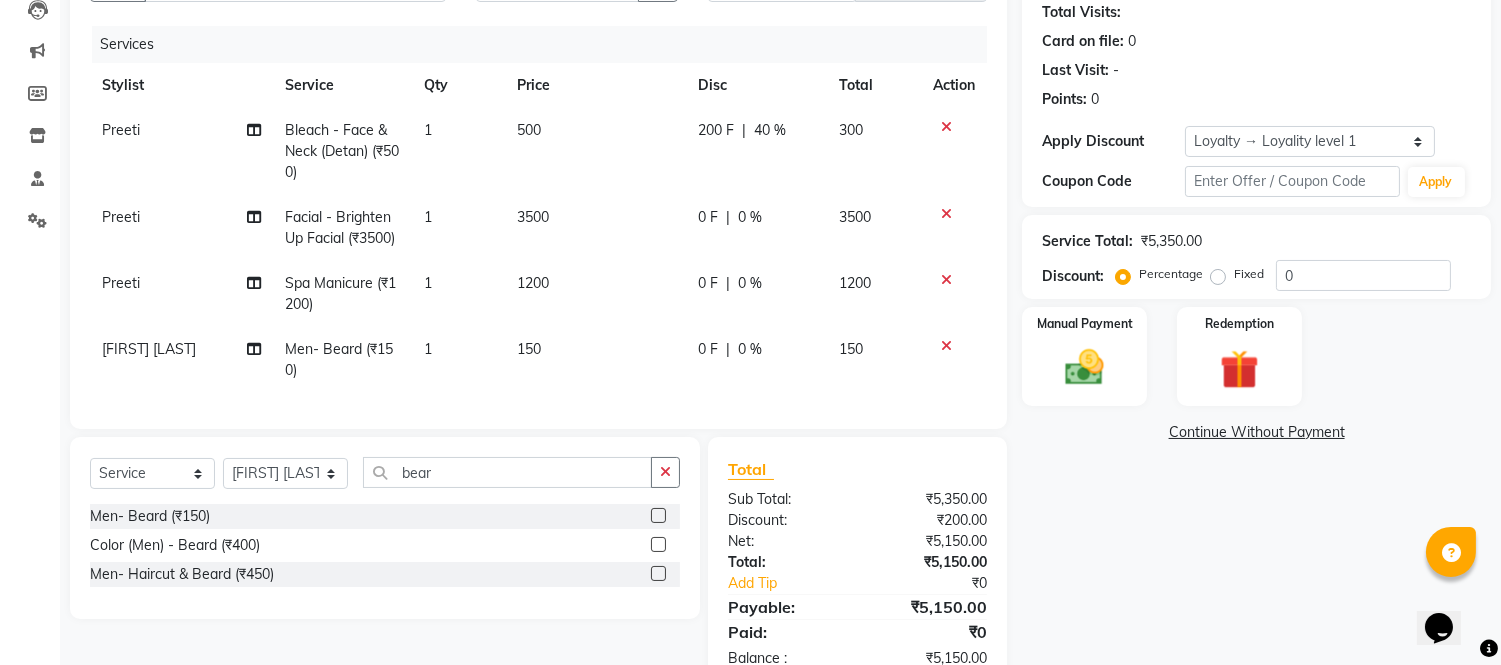 click on "Discount of 200 g" 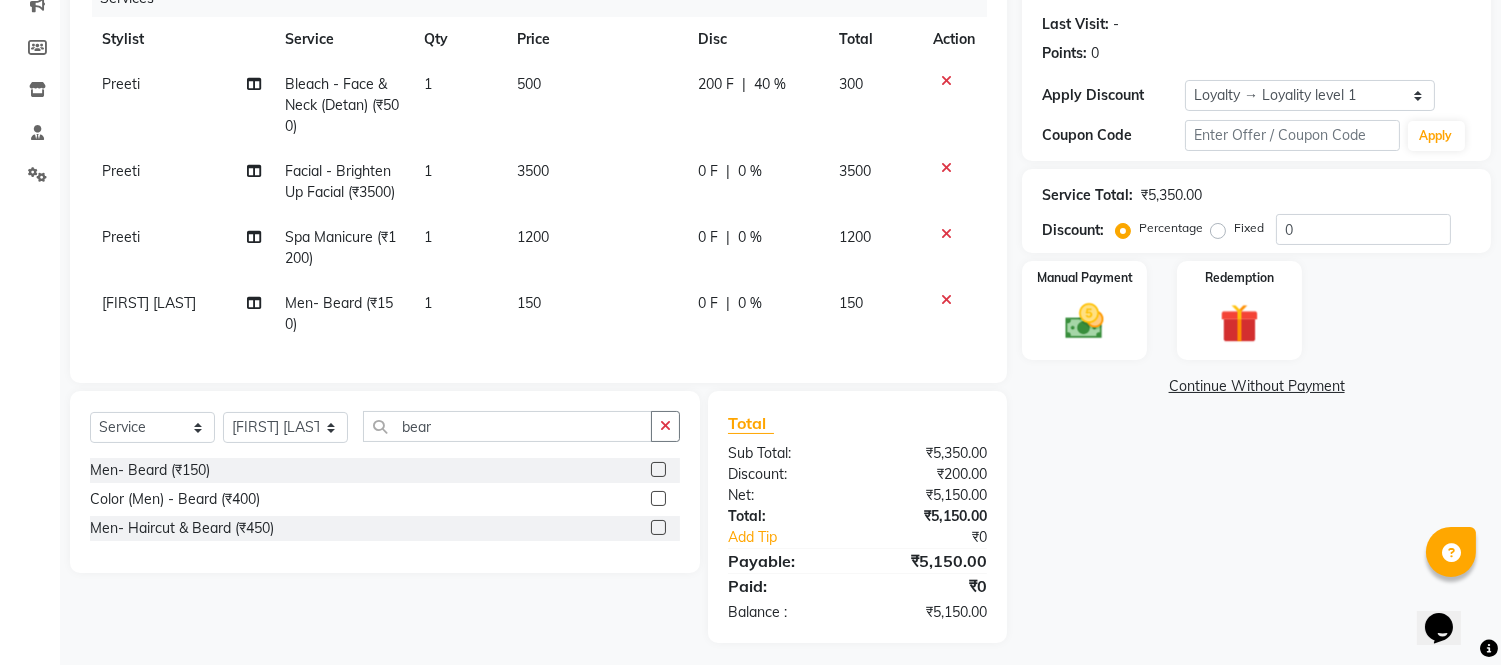 scroll, scrollTop: 292, scrollLeft: 0, axis: vertical 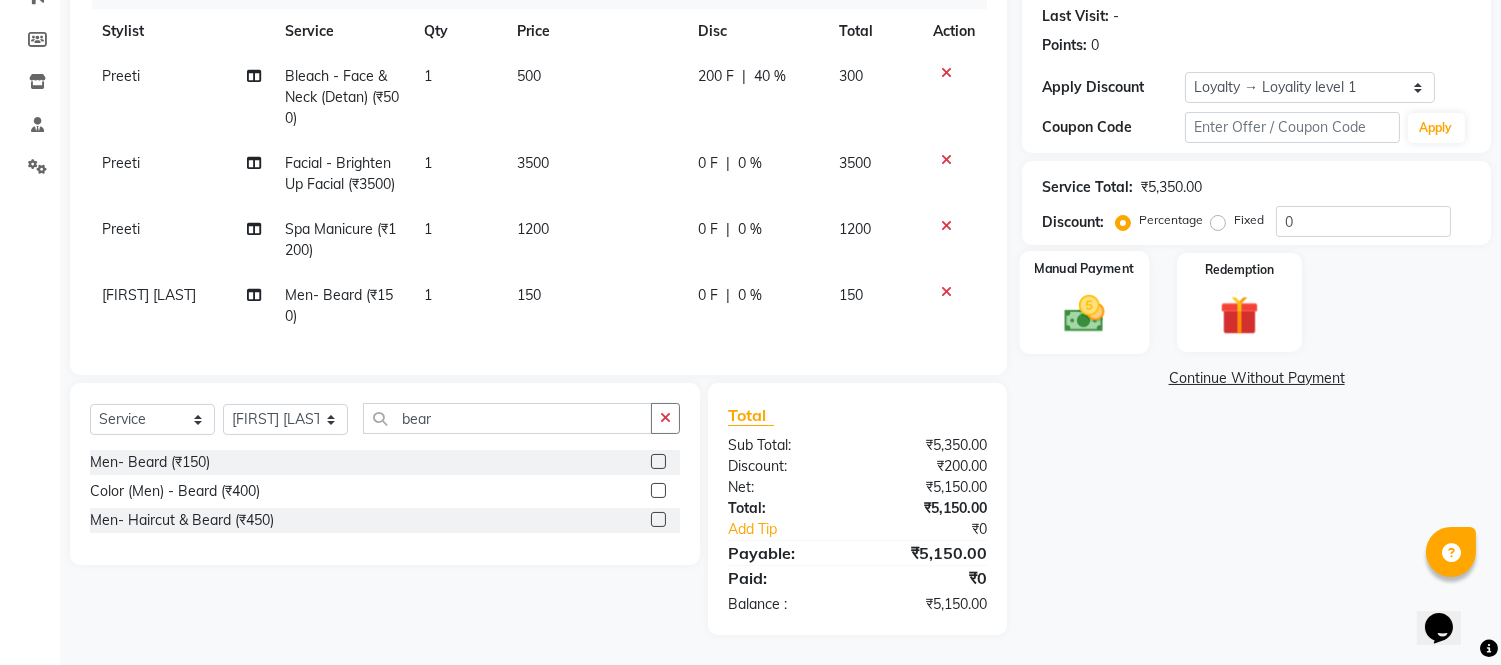 click on "Manual Payment" 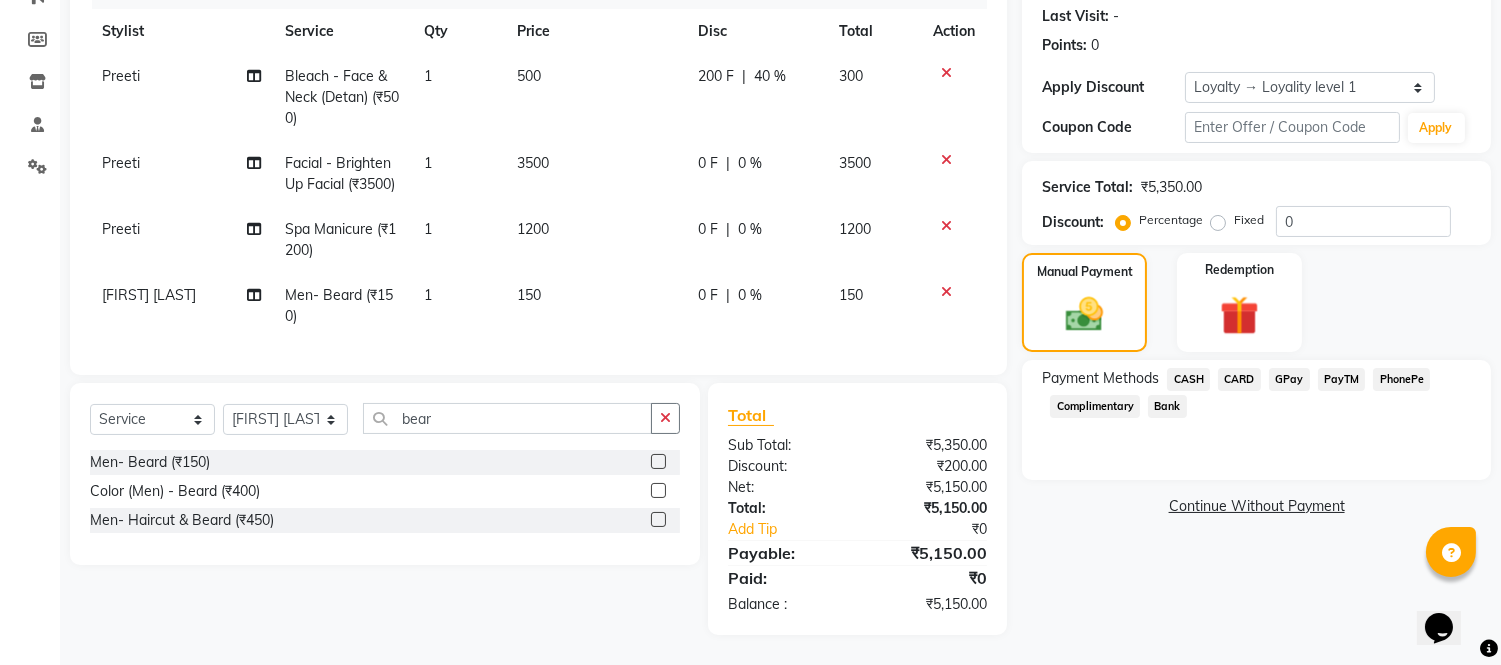 click on "GPay" 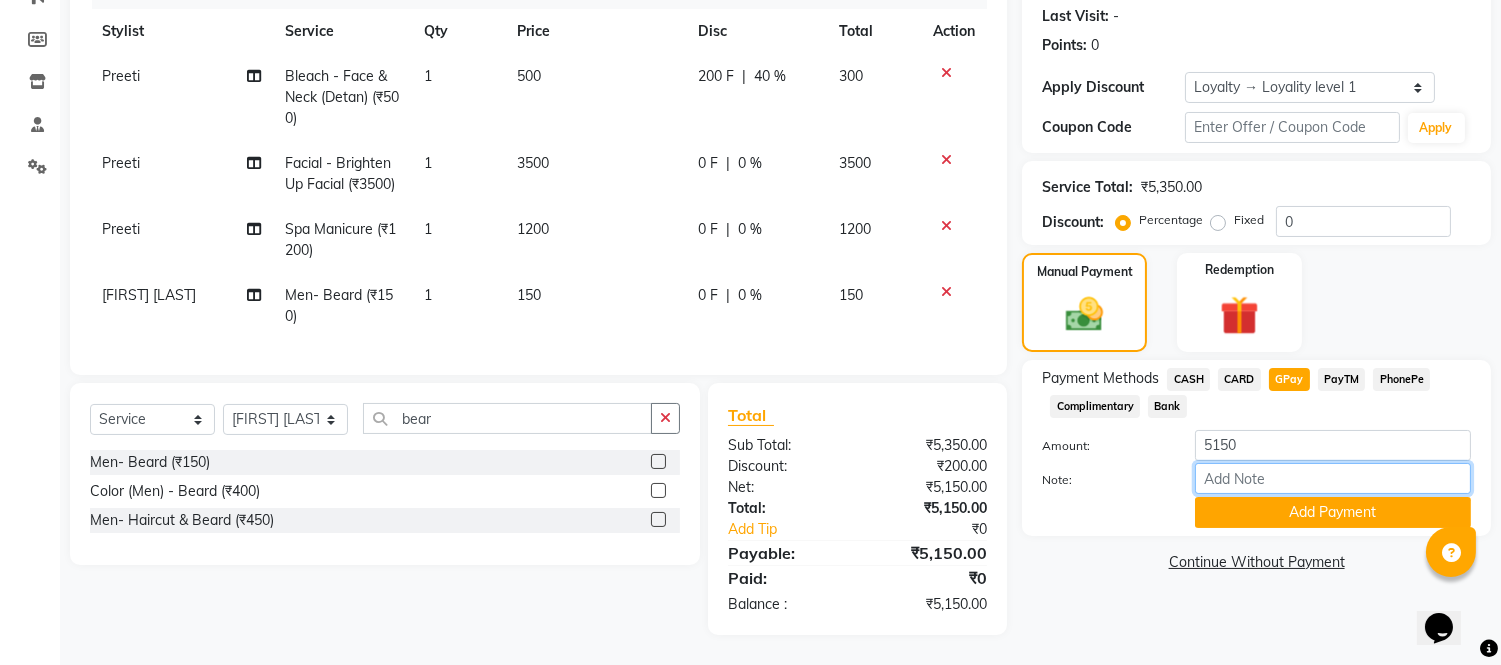 click on "Note:" at bounding box center [1333, 478] 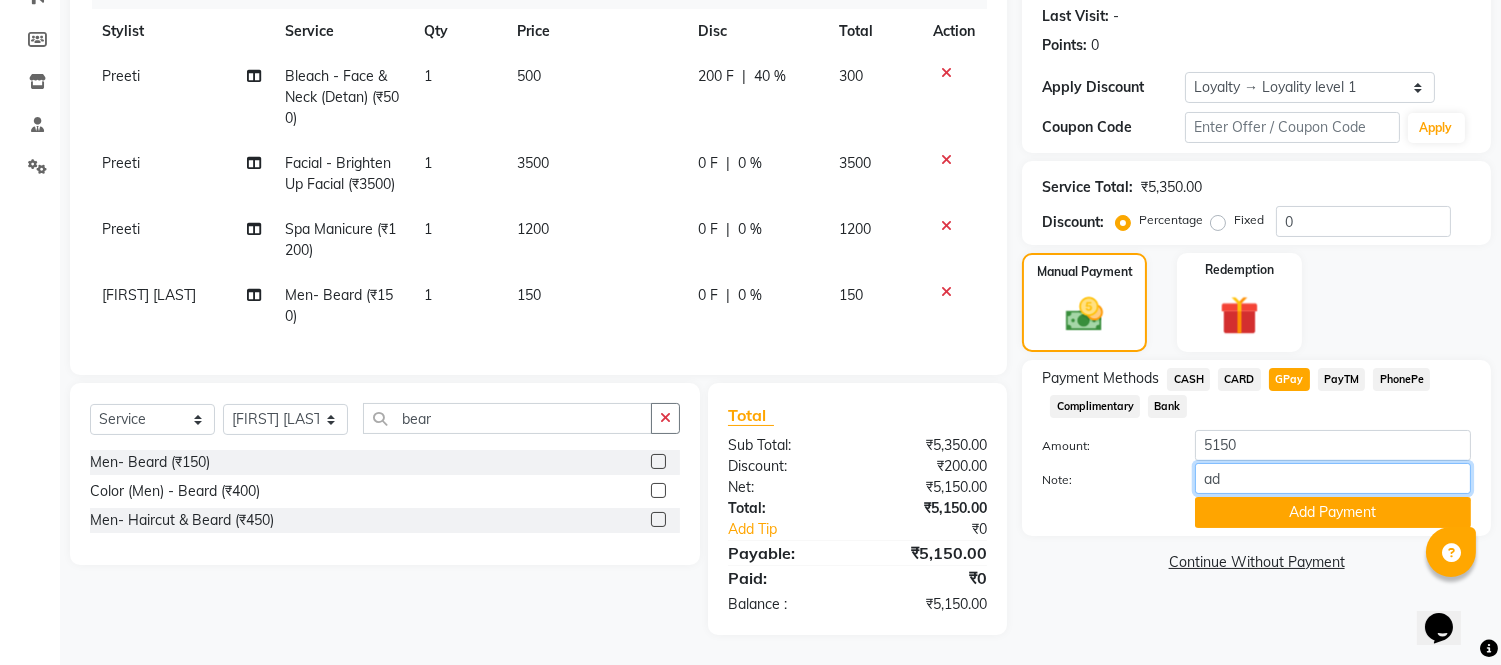 type on "a" 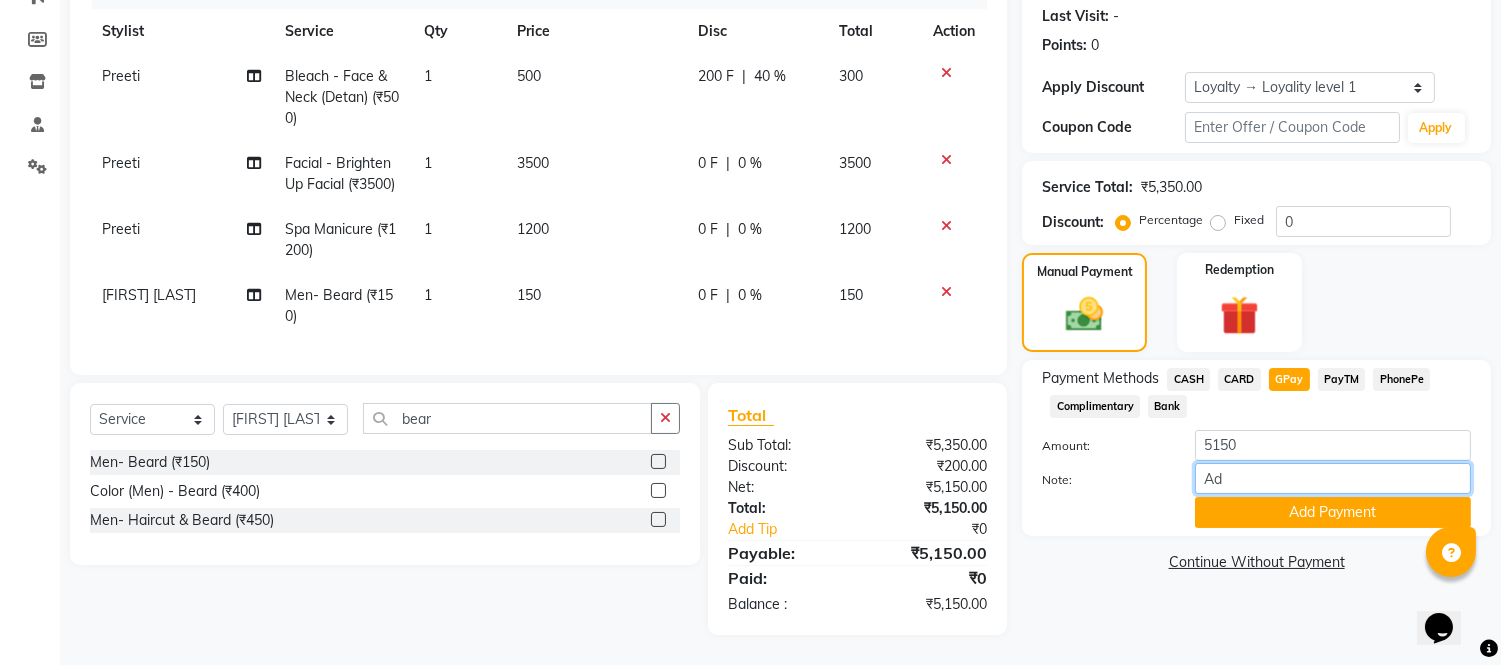 type on "A" 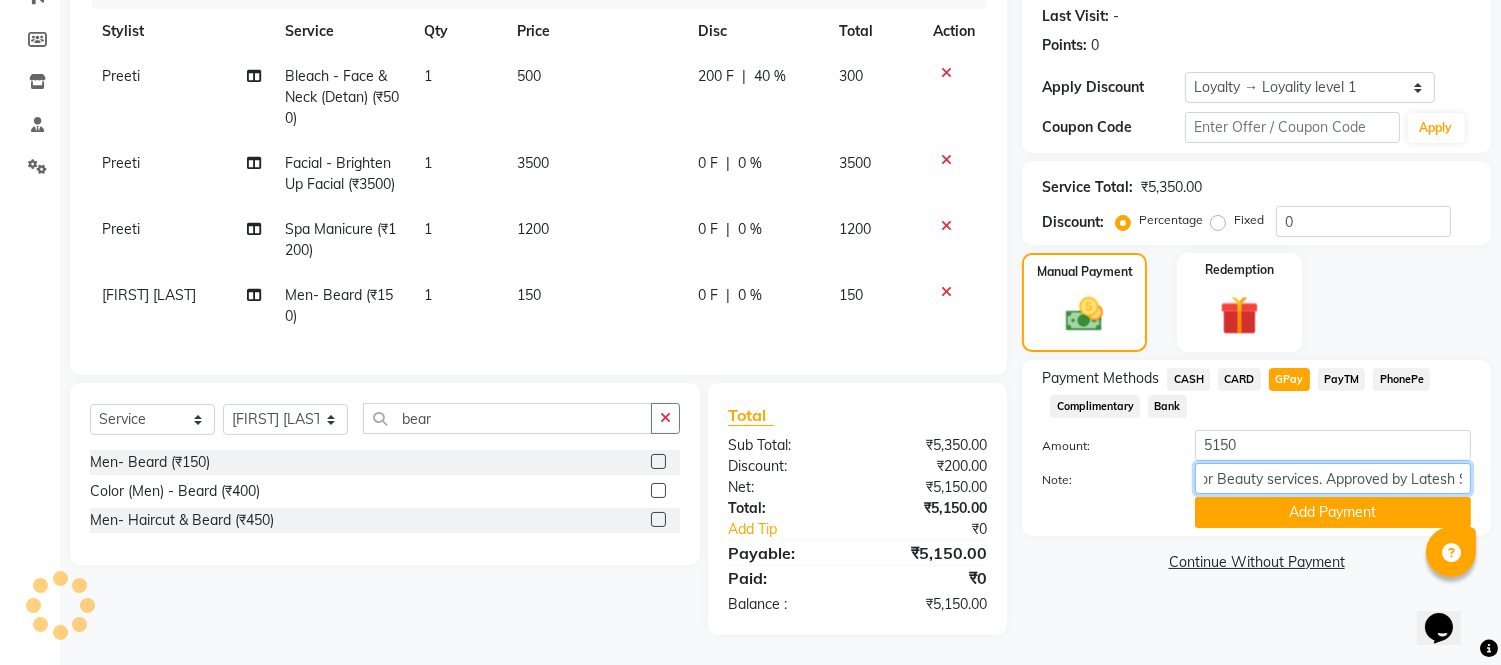 scroll, scrollTop: 0, scrollLeft: 227, axis: horizontal 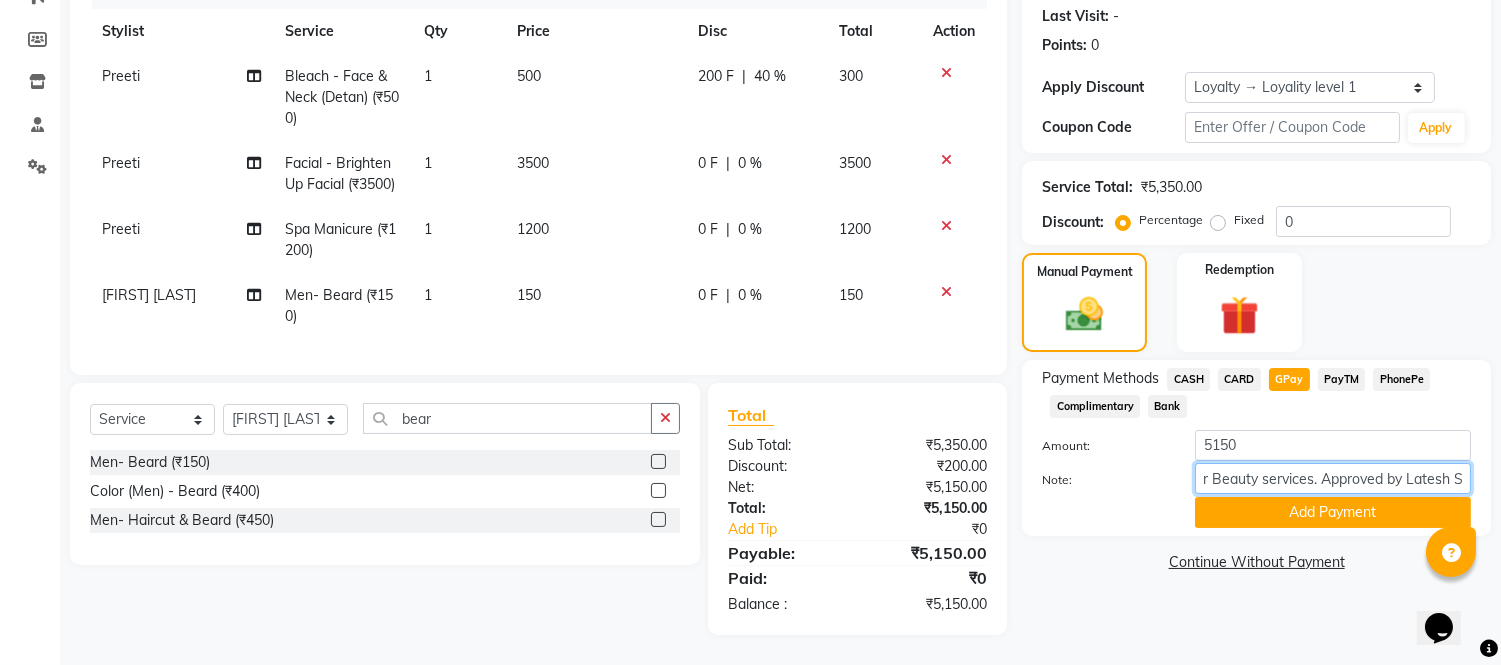 click on "Discount of 200 given by [FIRST] for Beauty services. Approved by Latesh Sir" at bounding box center [1333, 478] 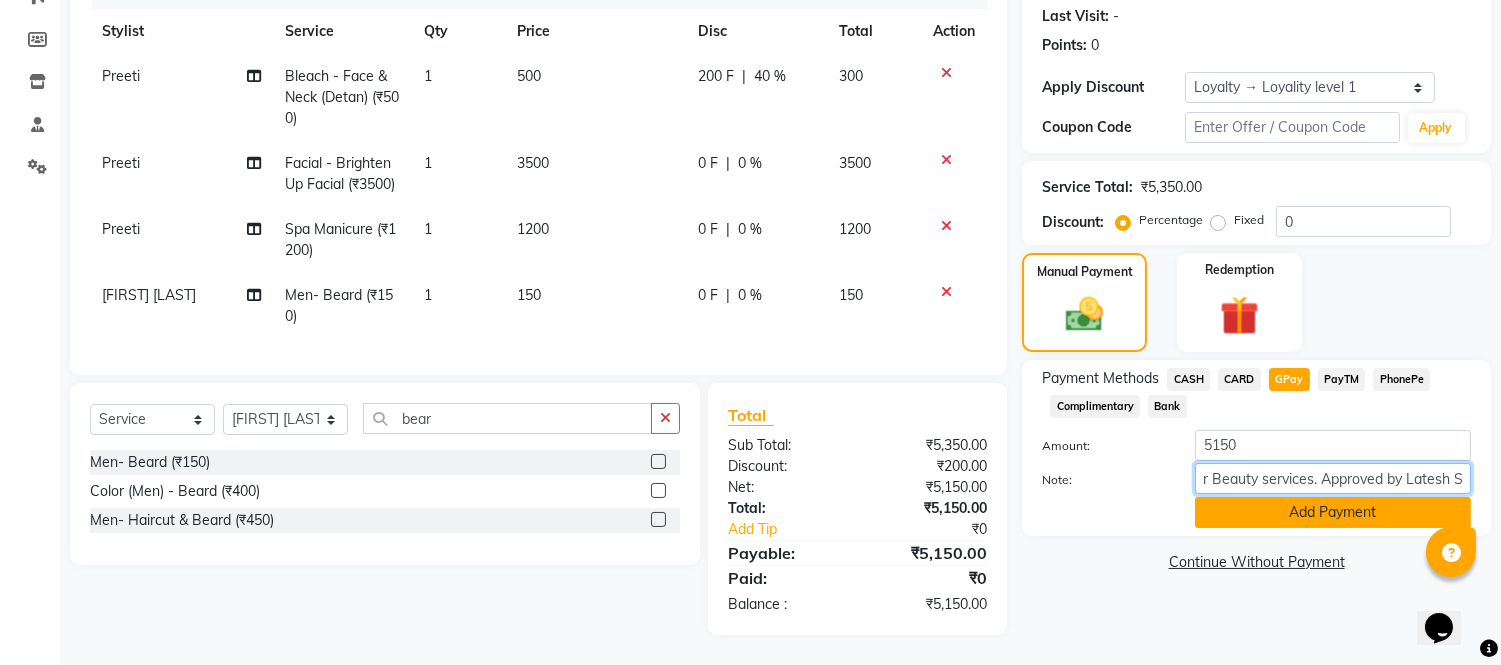 type on "Discount of 200 given by [FIRST] for Beauty services. Approved by Latesh Sir" 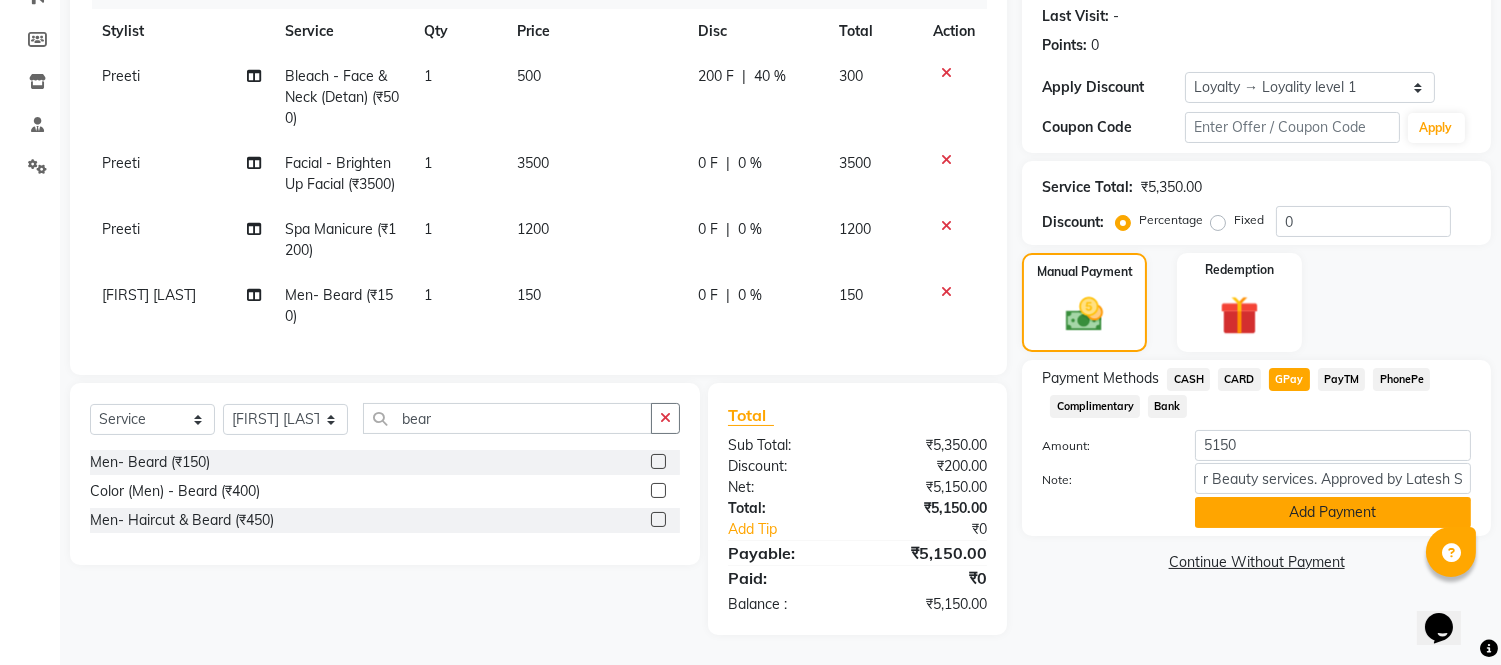 scroll, scrollTop: 0, scrollLeft: 0, axis: both 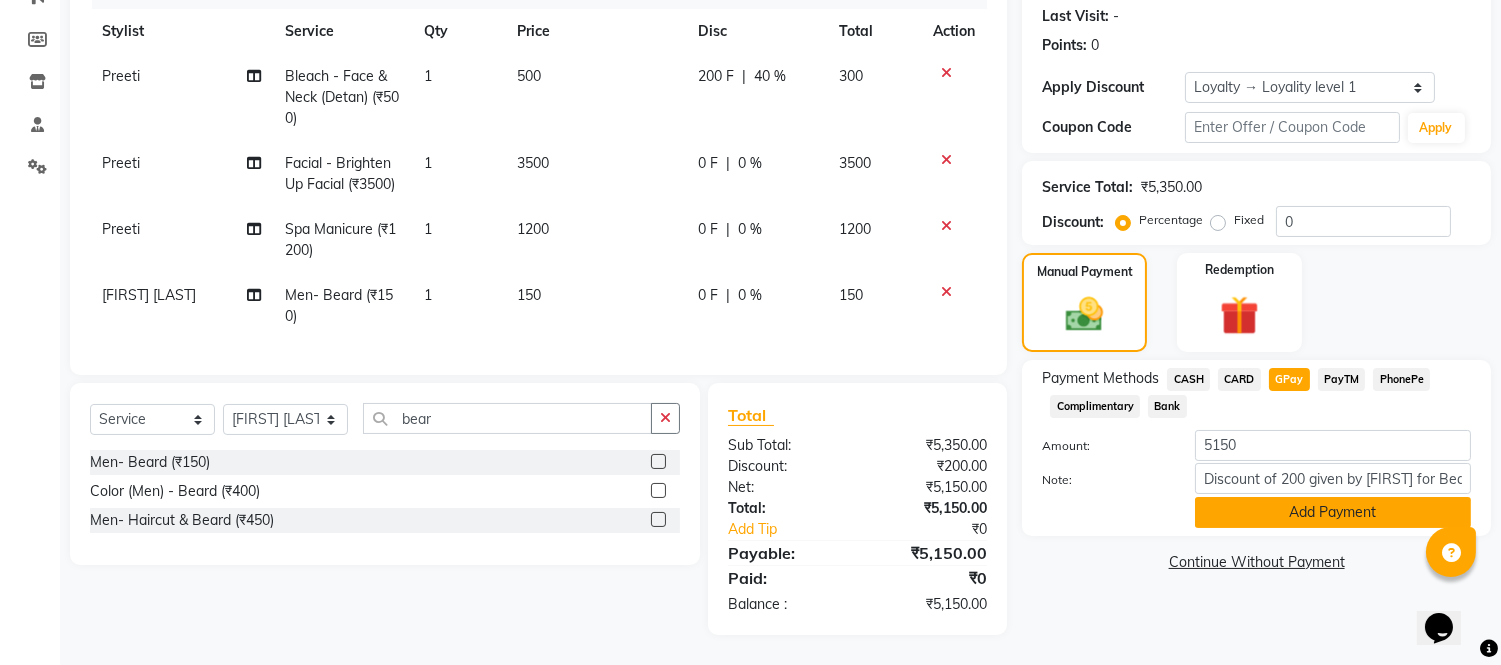 click on "Add Payment" 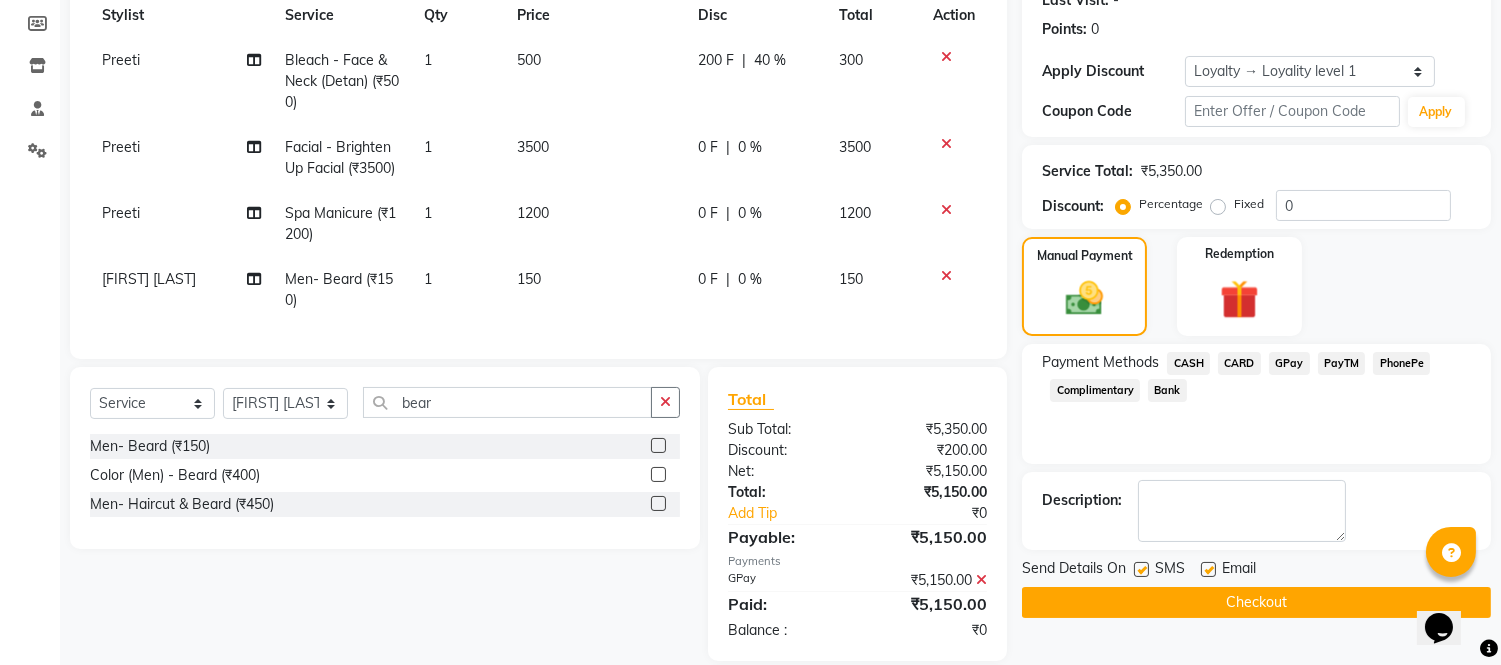 click on "Checkout" 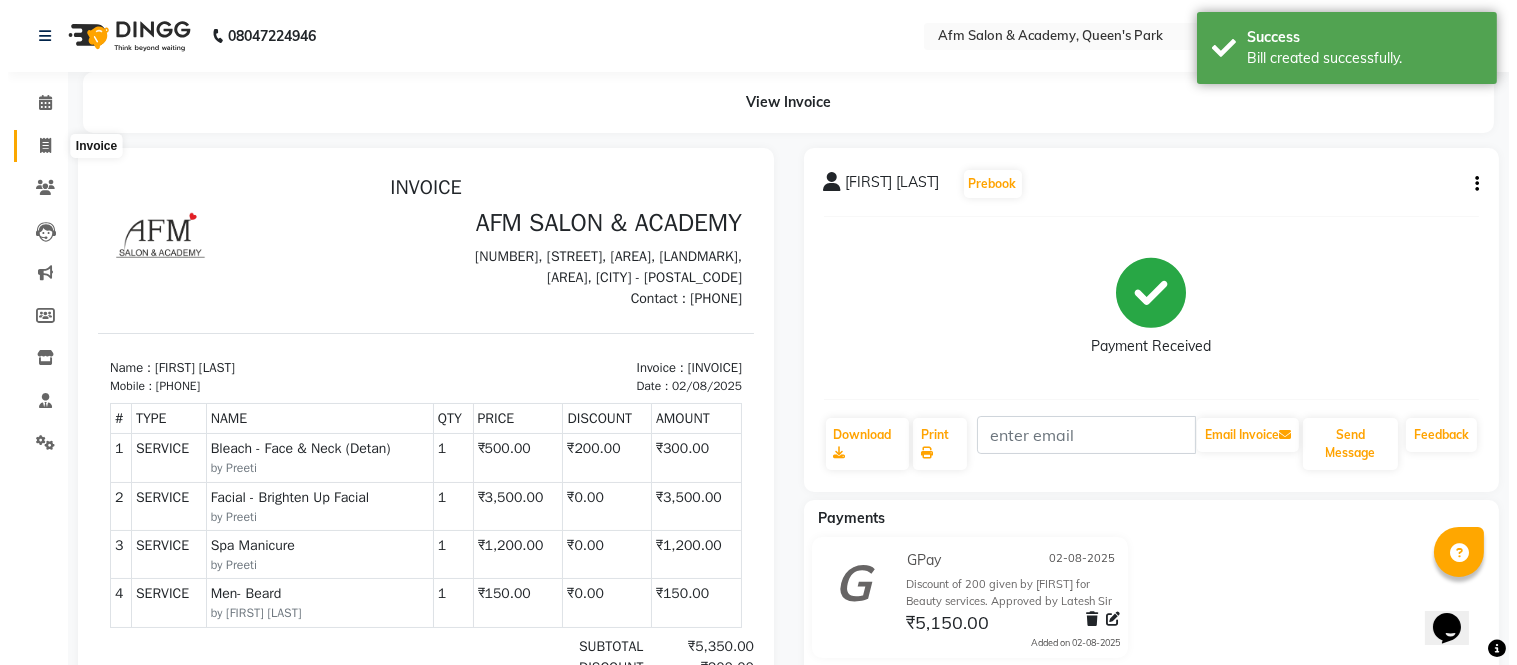 scroll, scrollTop: 0, scrollLeft: 0, axis: both 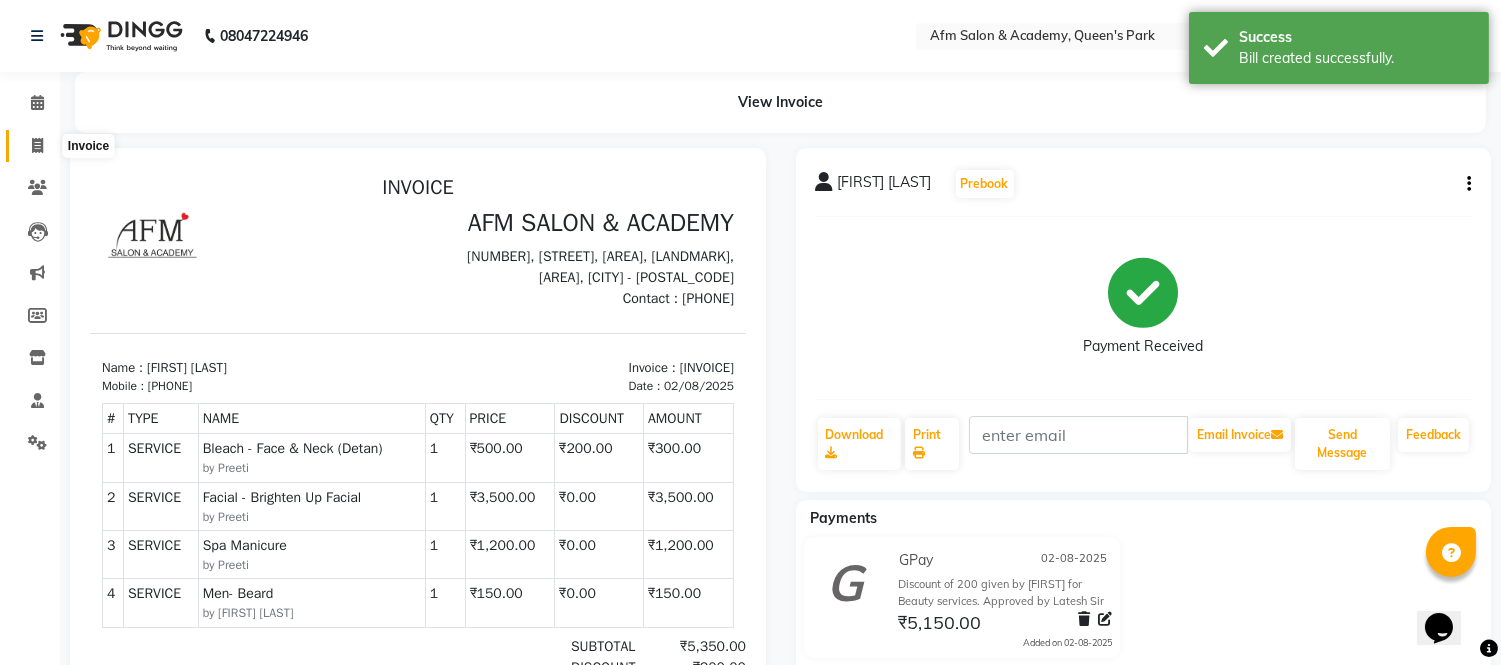 click 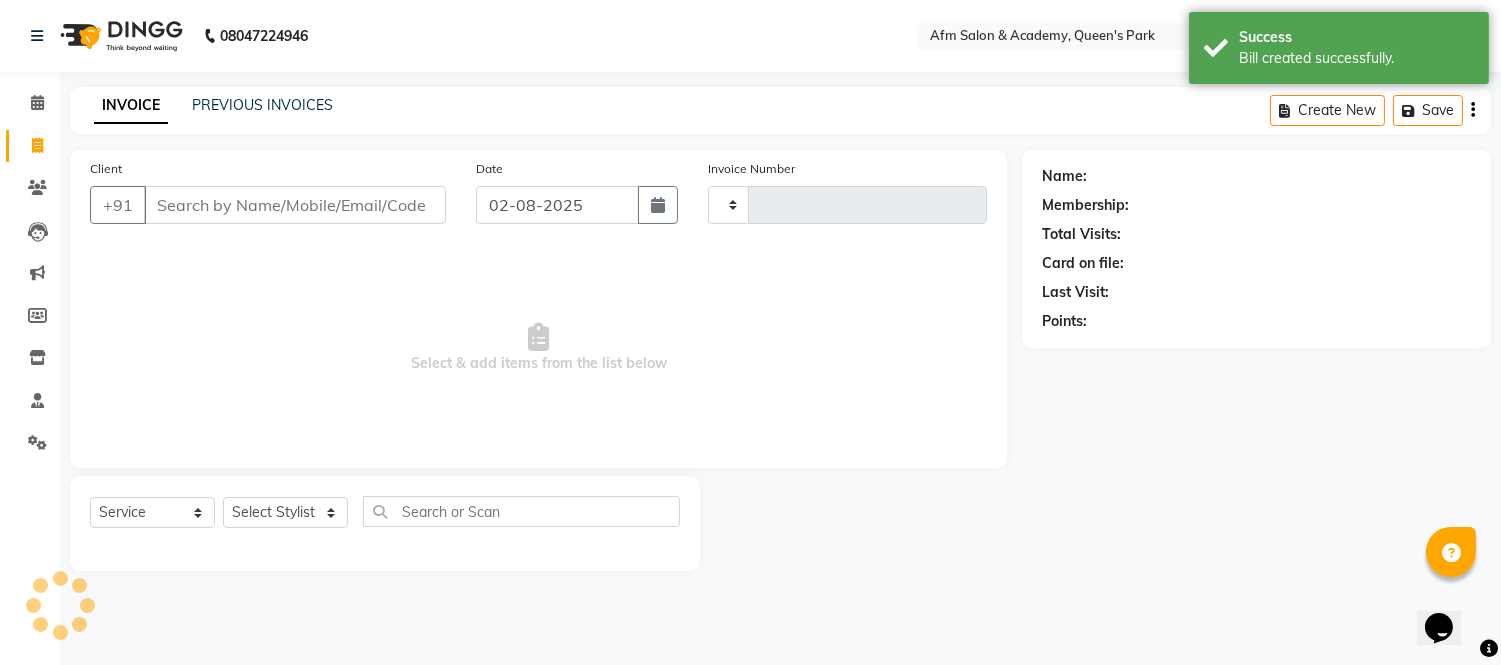 type on "1075" 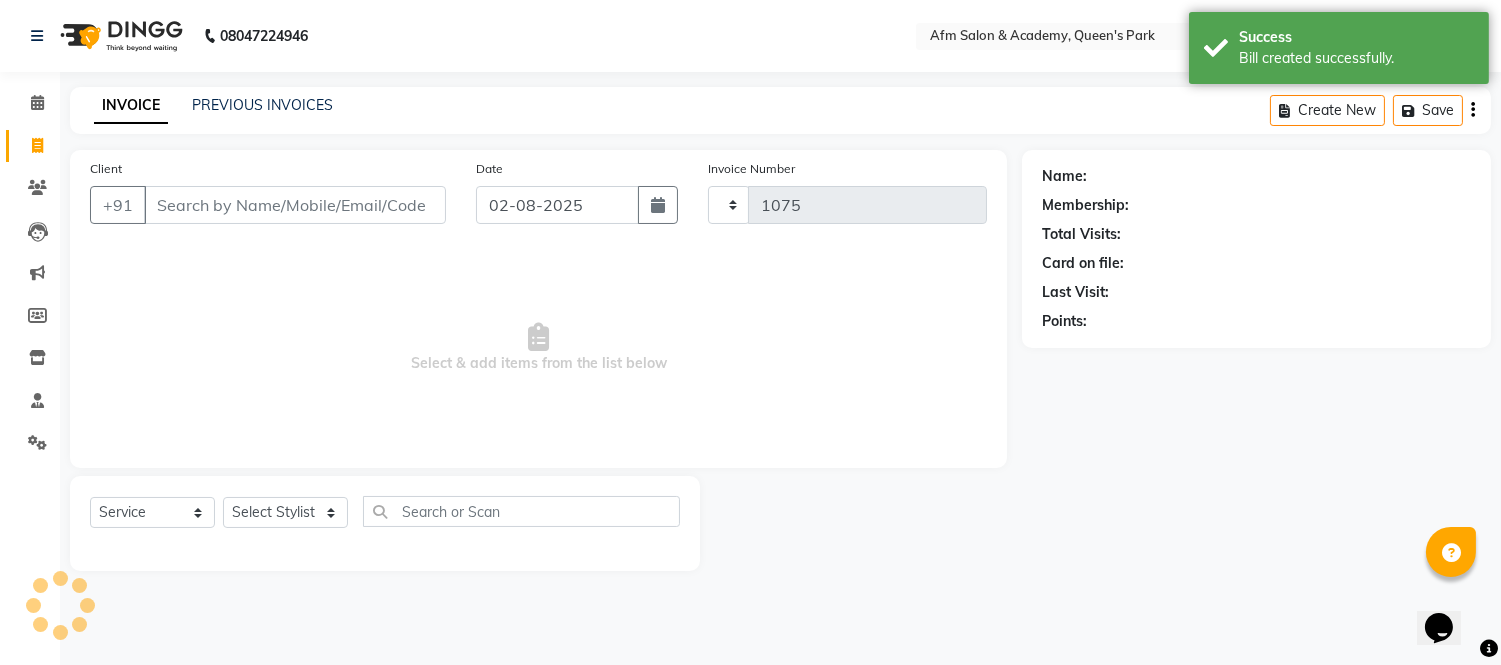 select on "3437" 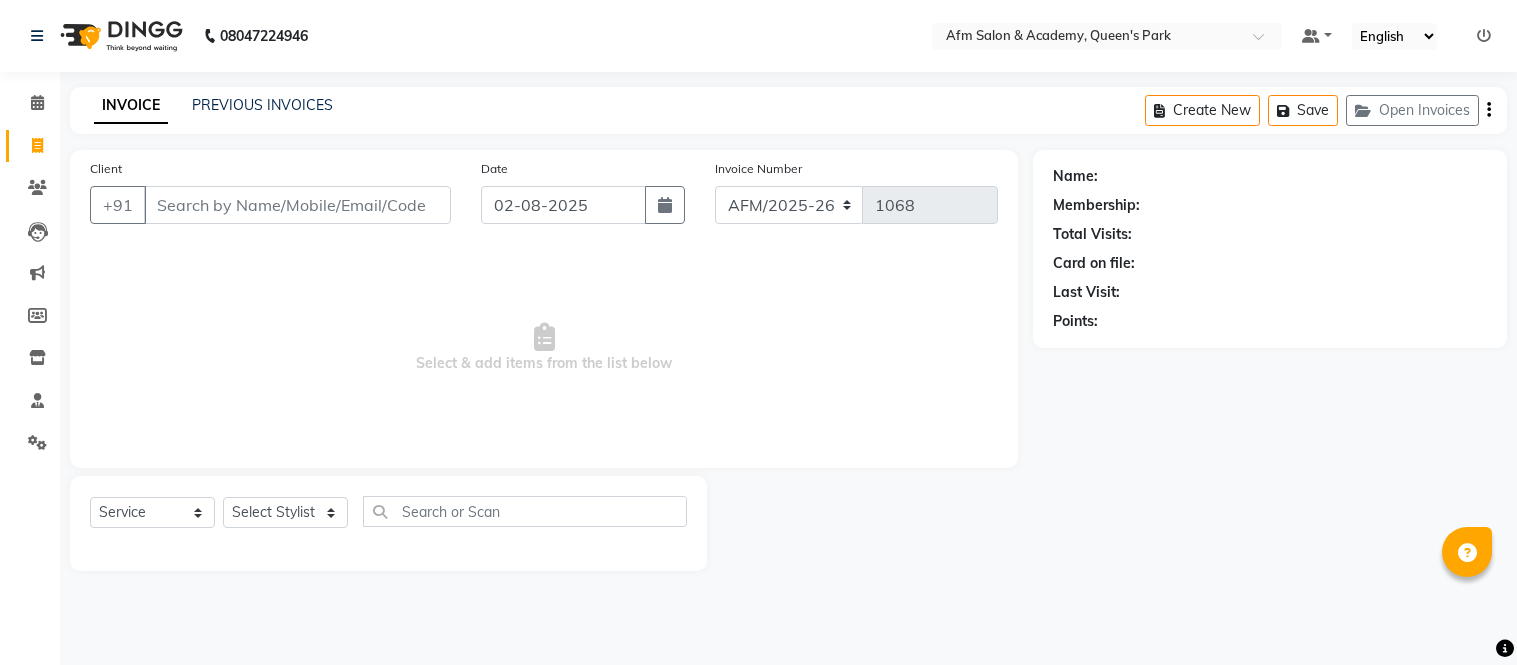 select on "service" 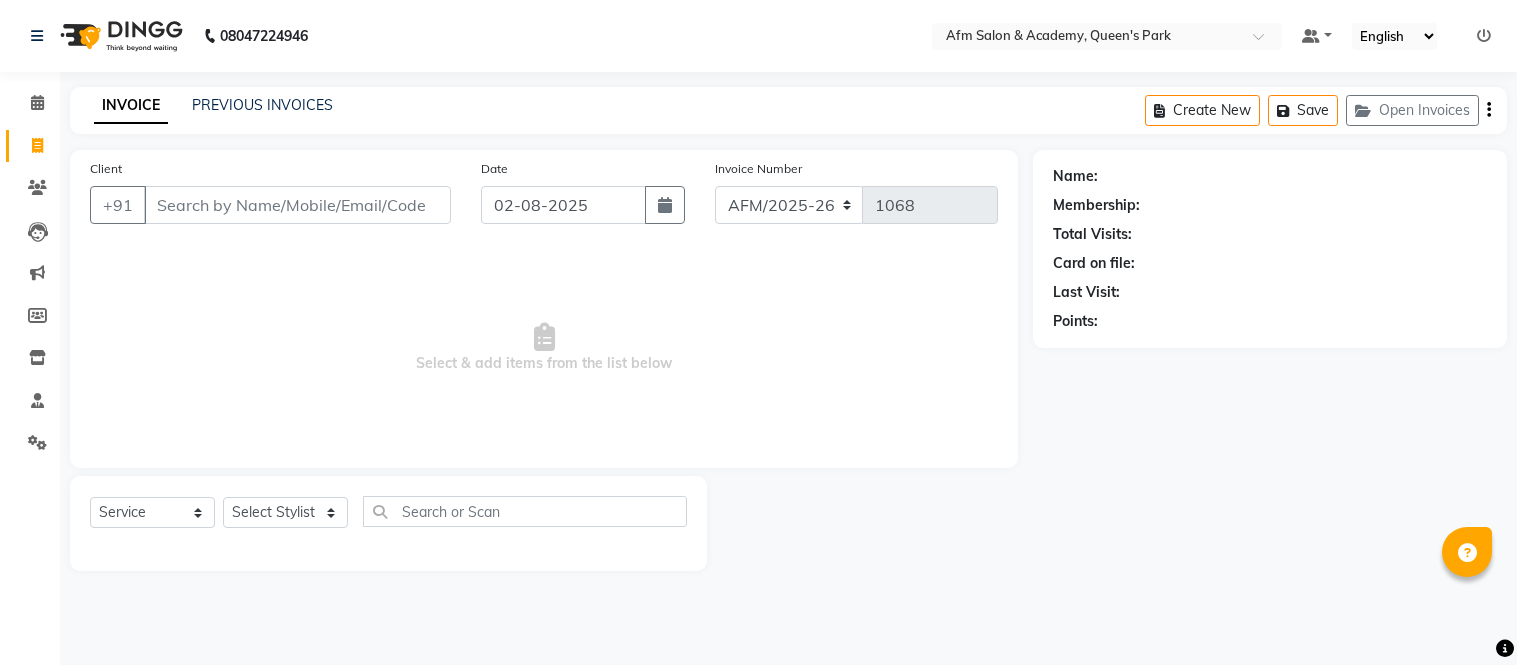 scroll, scrollTop: 0, scrollLeft: 0, axis: both 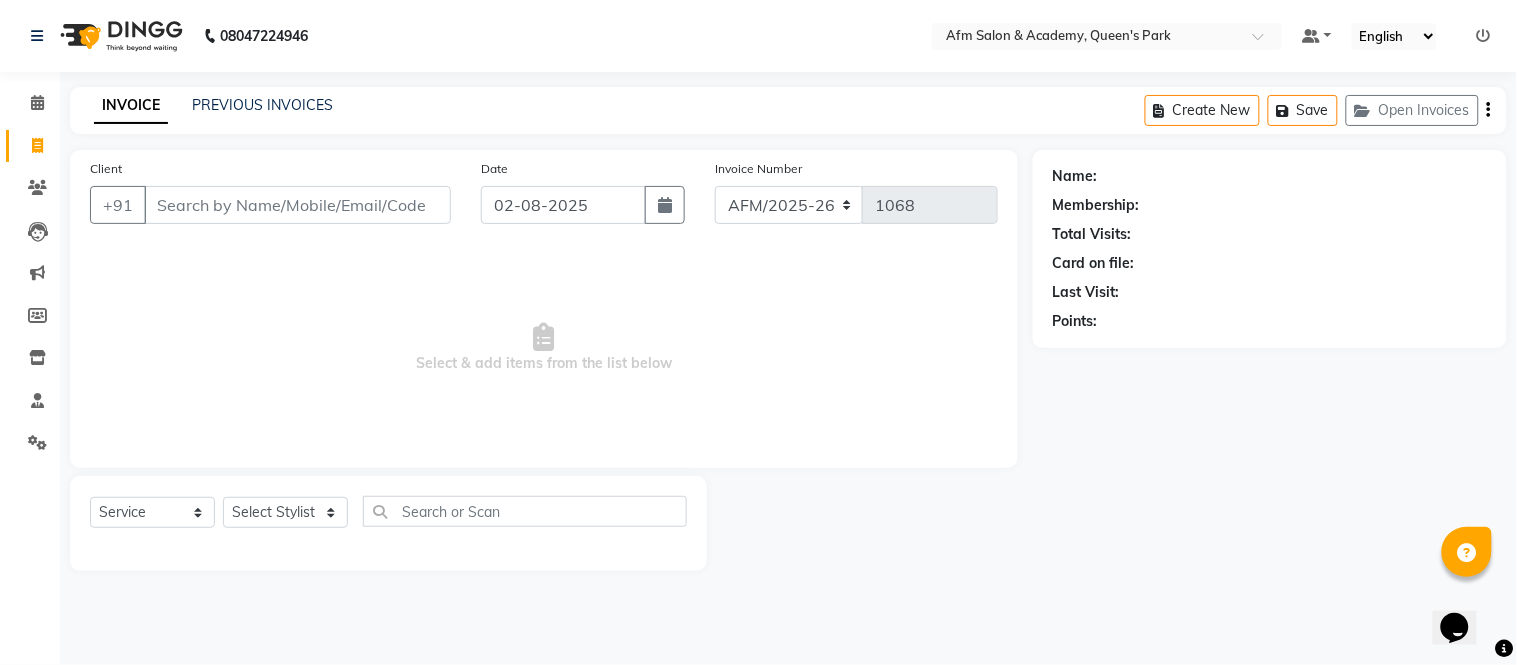 click on "Client" at bounding box center (297, 205) 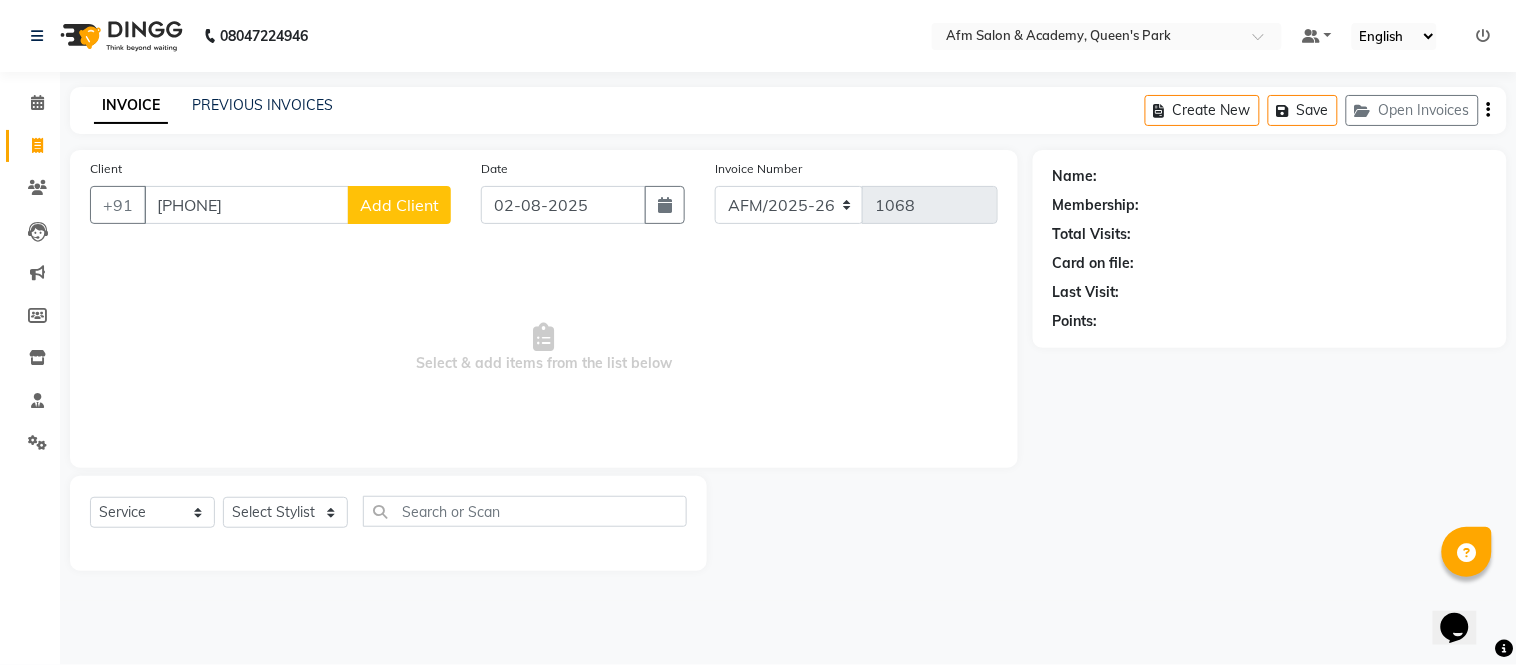 type on "8104884067" 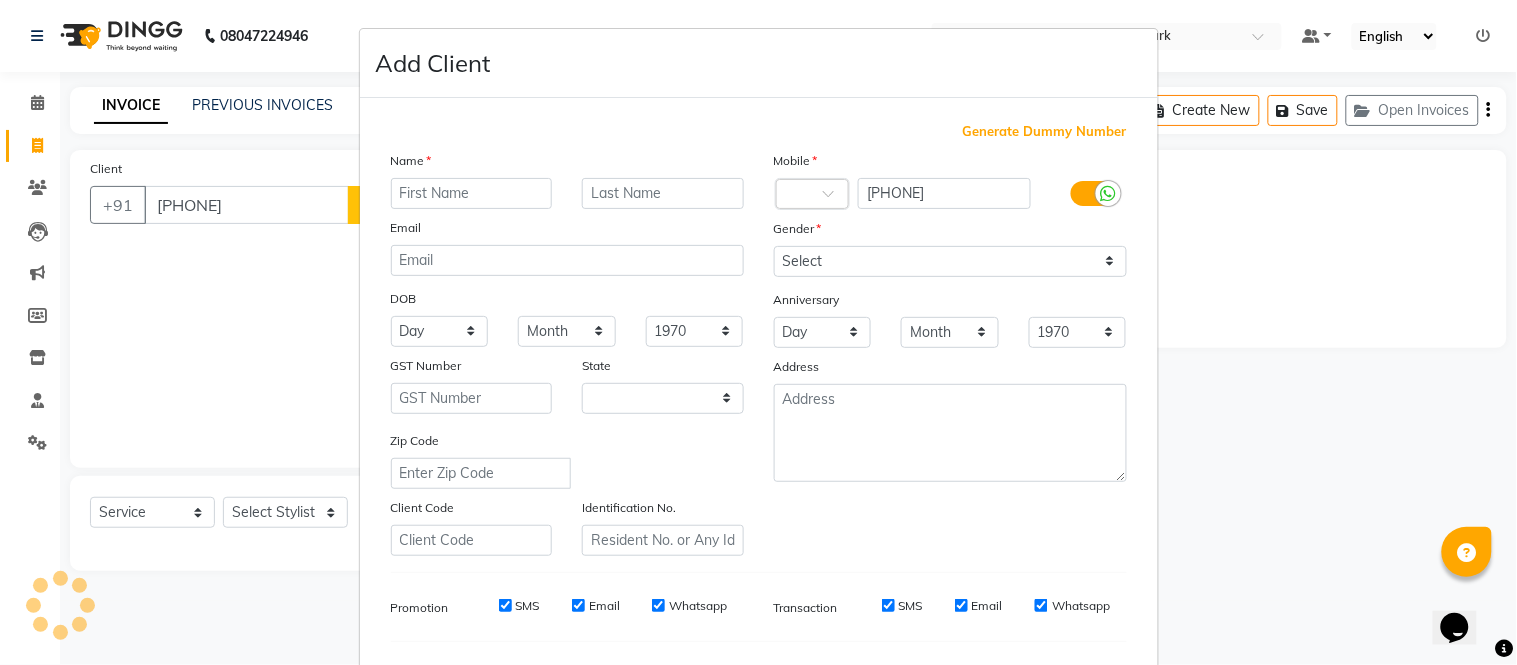 select on "22" 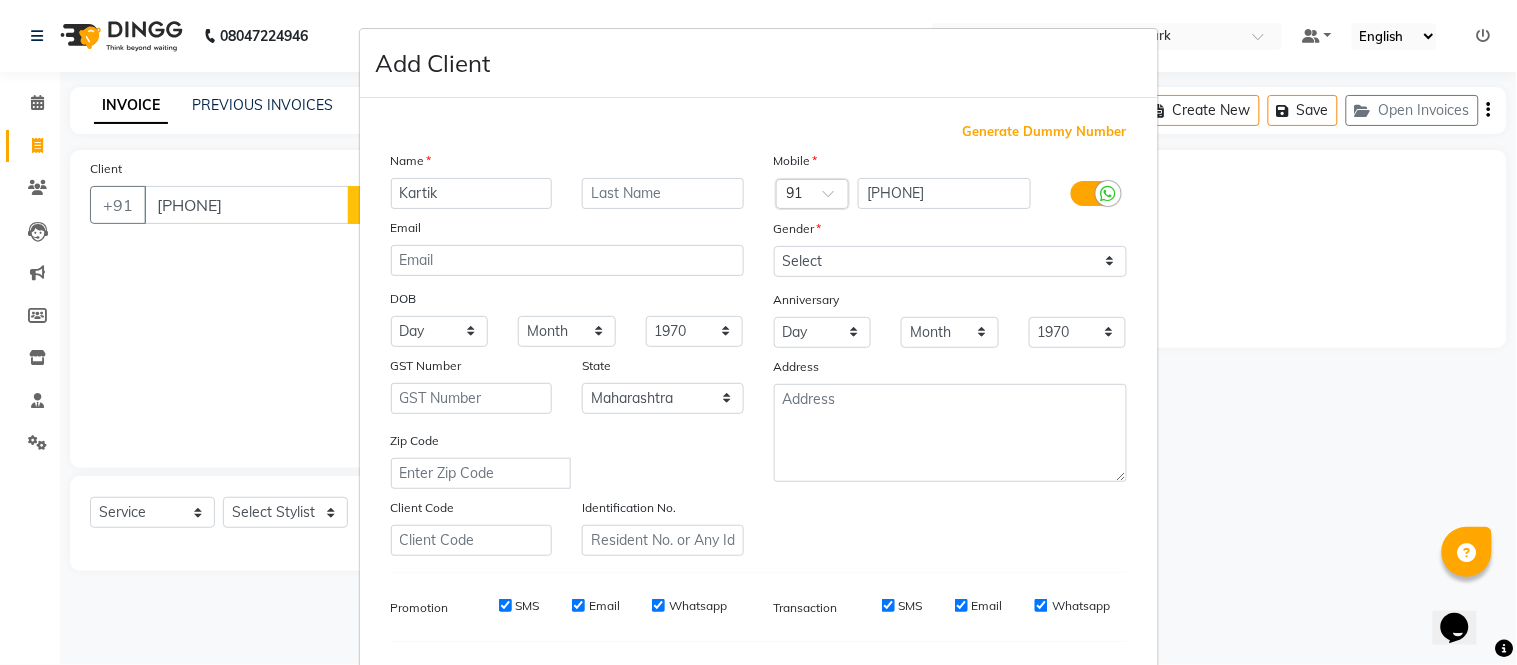 type on "Kartik" 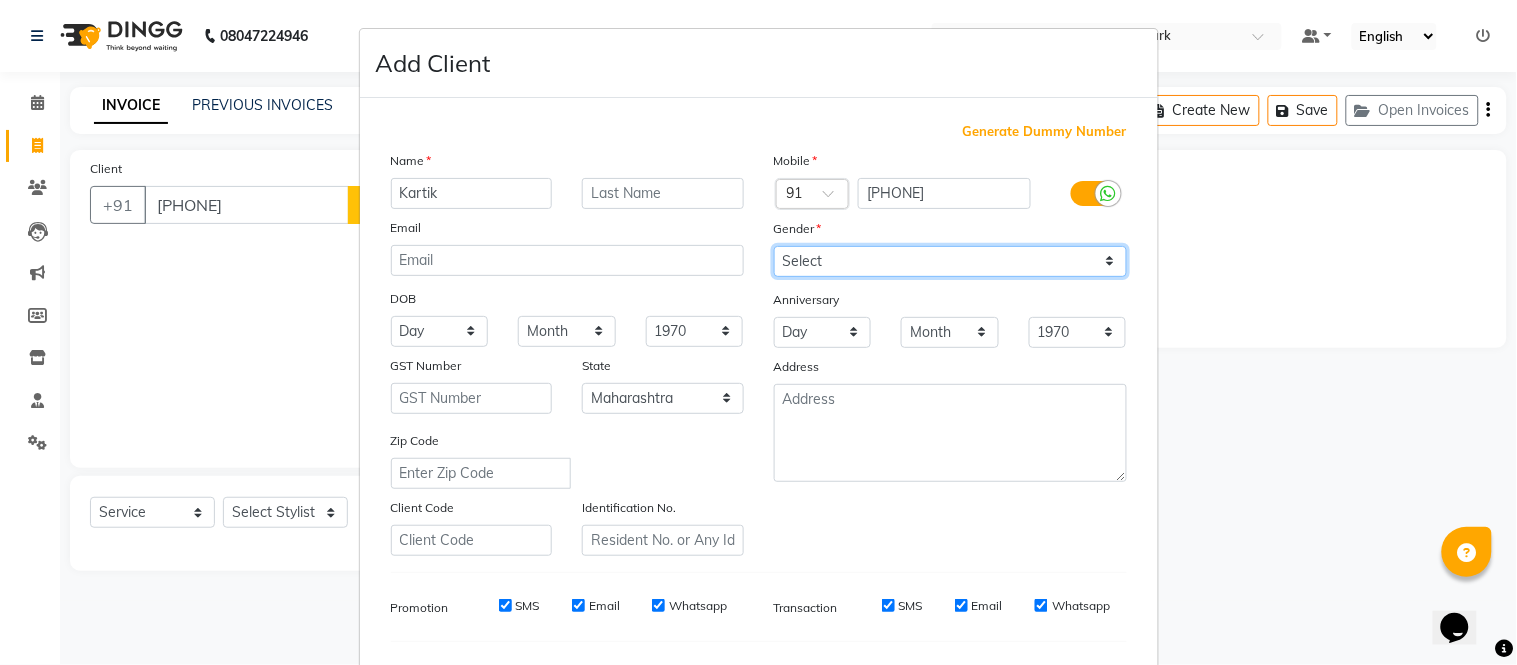 click on "Select Male Female Other Prefer Not To Say" at bounding box center (950, 261) 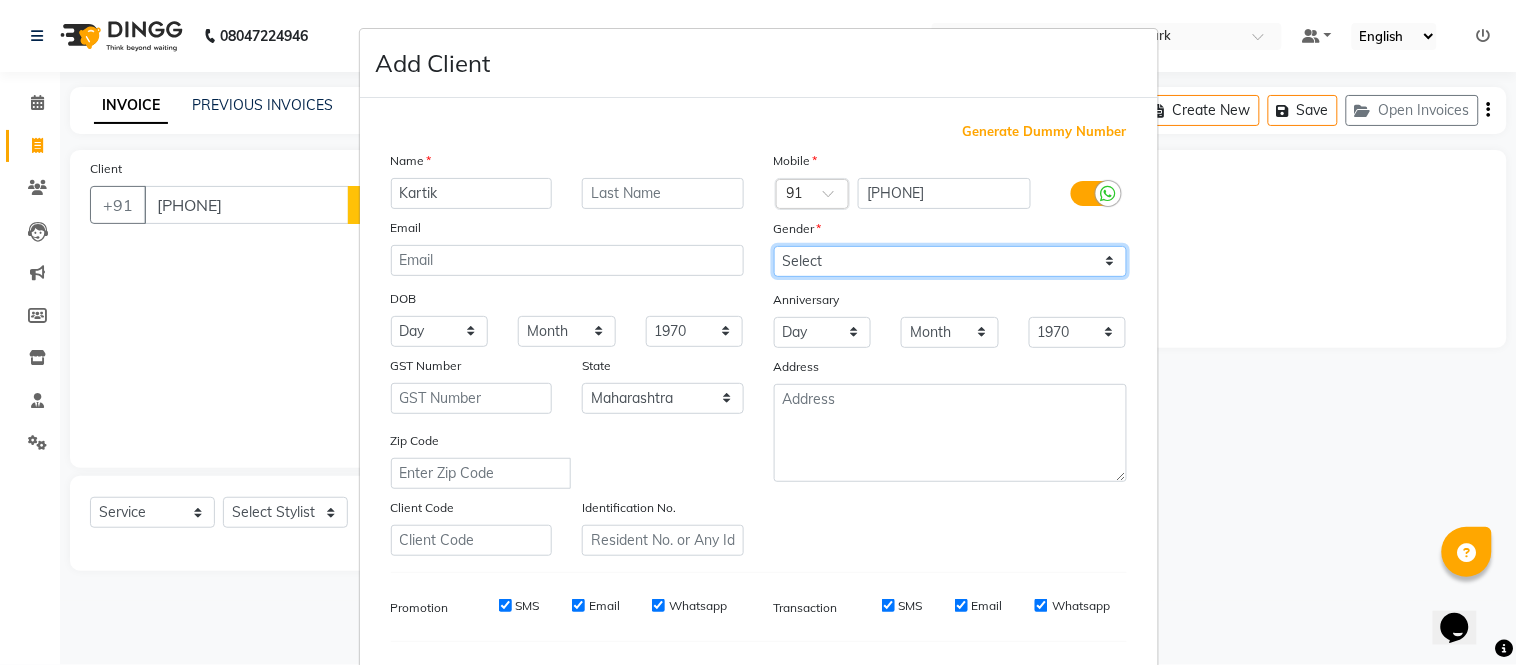 select on "male" 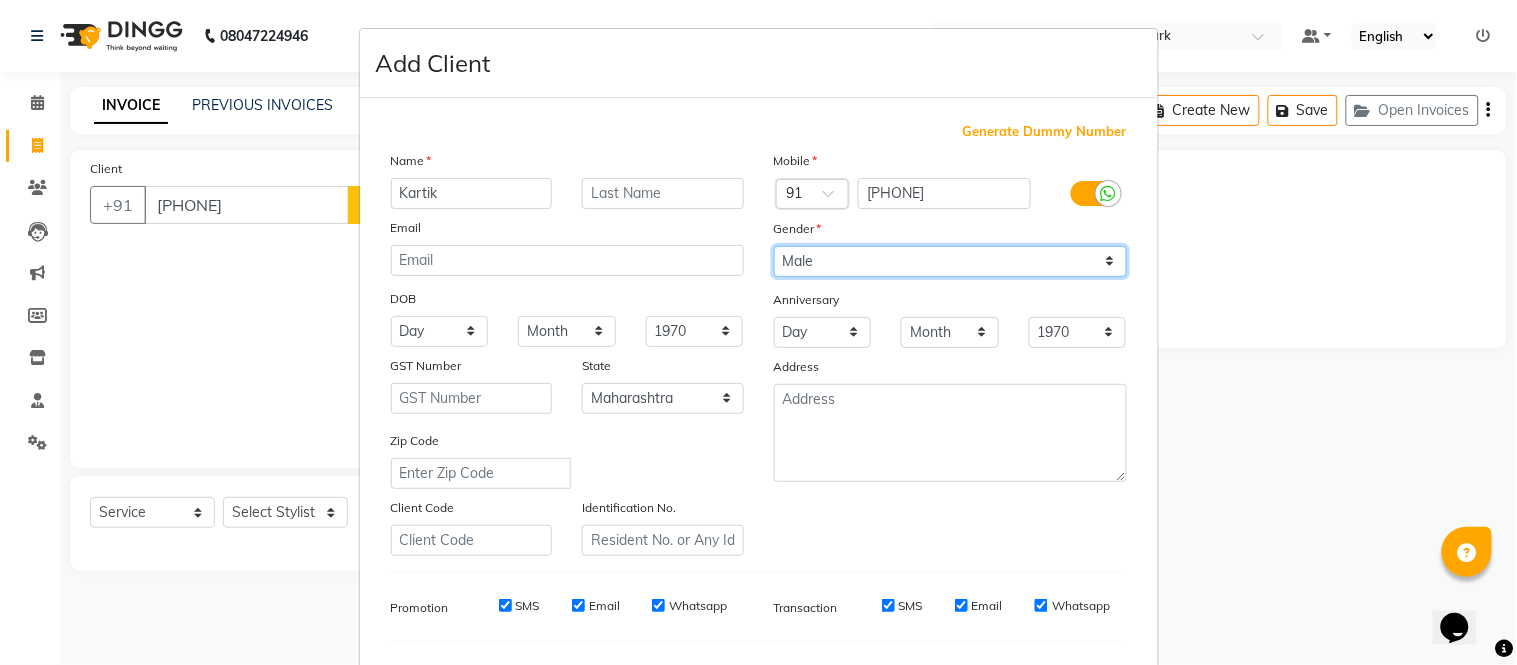 click on "Select Male Female Other Prefer Not To Say" at bounding box center [950, 261] 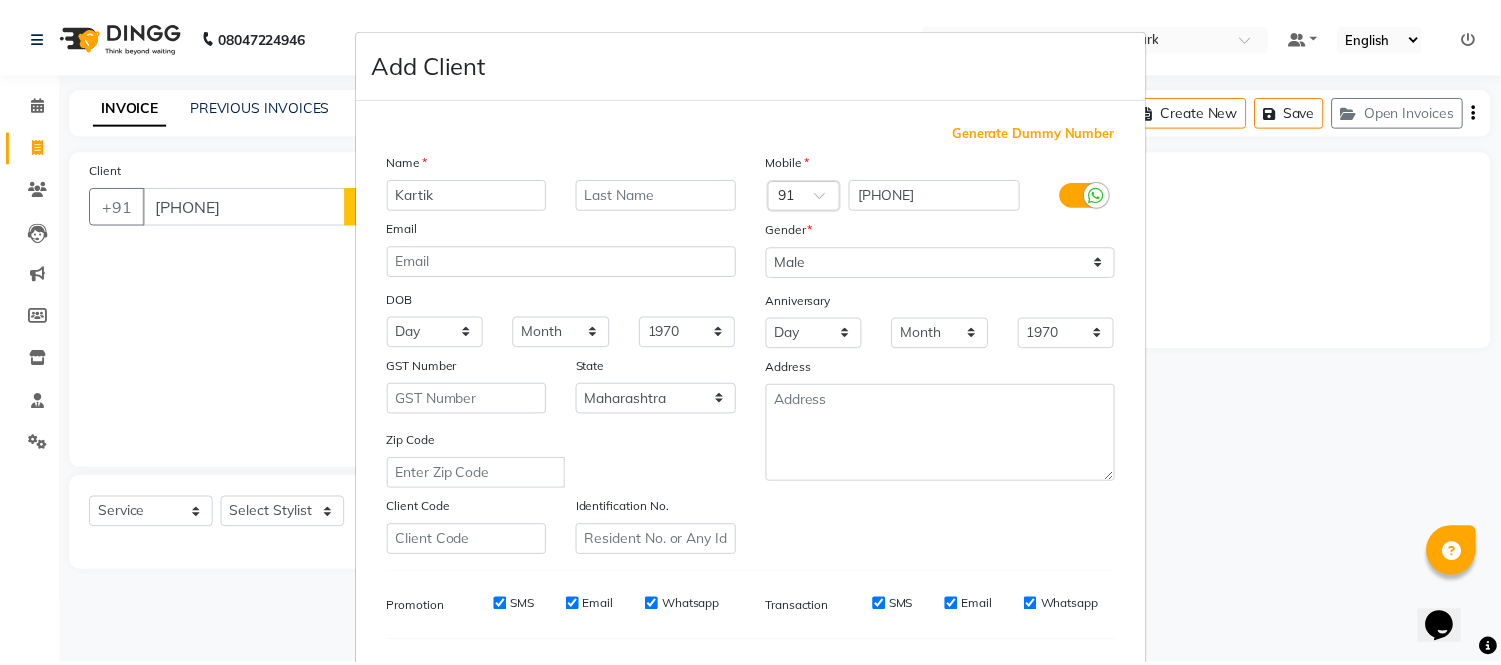 scroll, scrollTop: 258, scrollLeft: 0, axis: vertical 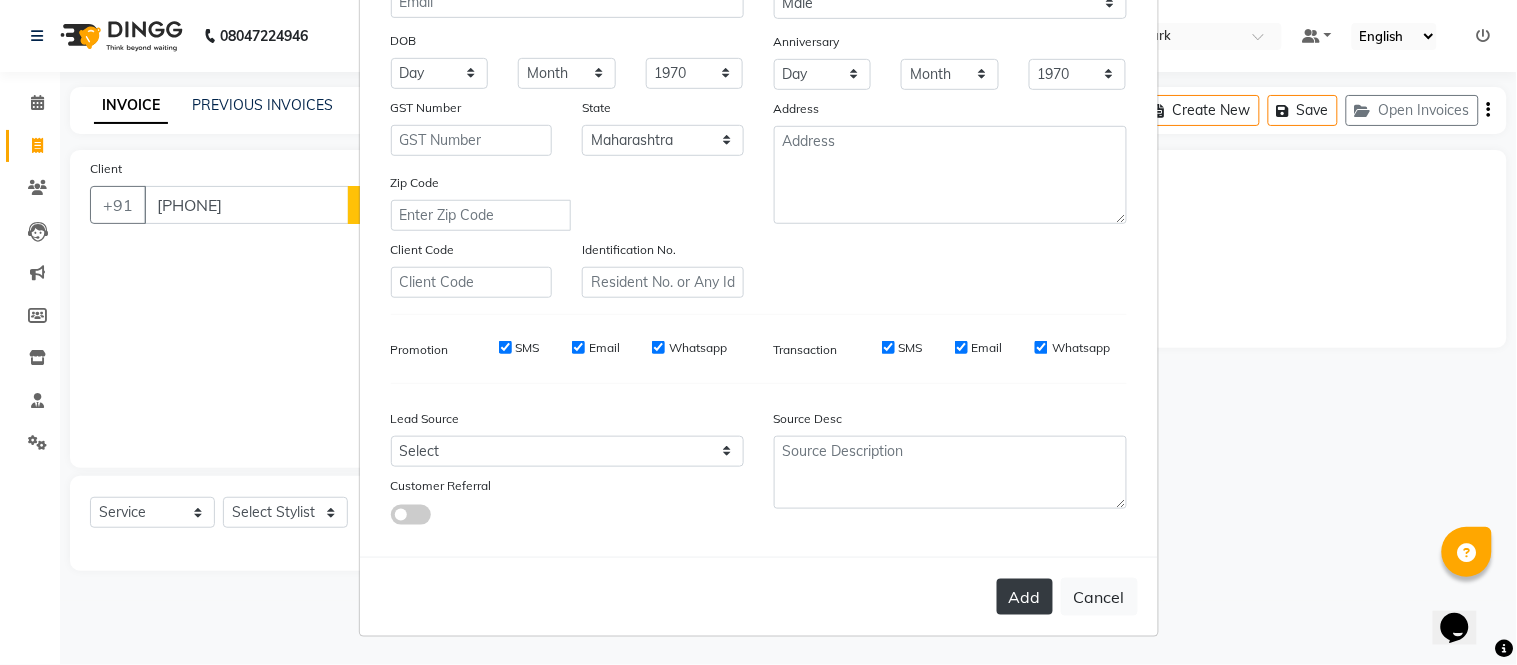 click on "Add" at bounding box center (1025, 597) 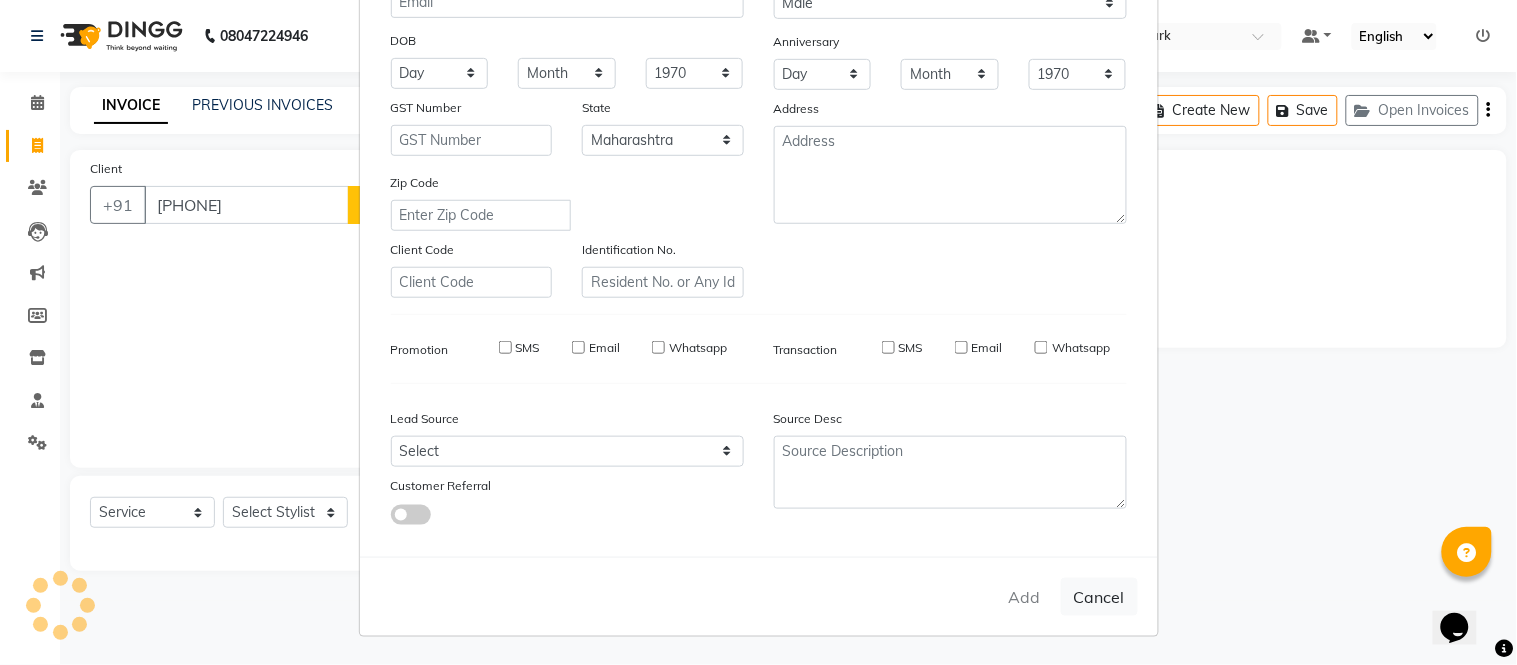type 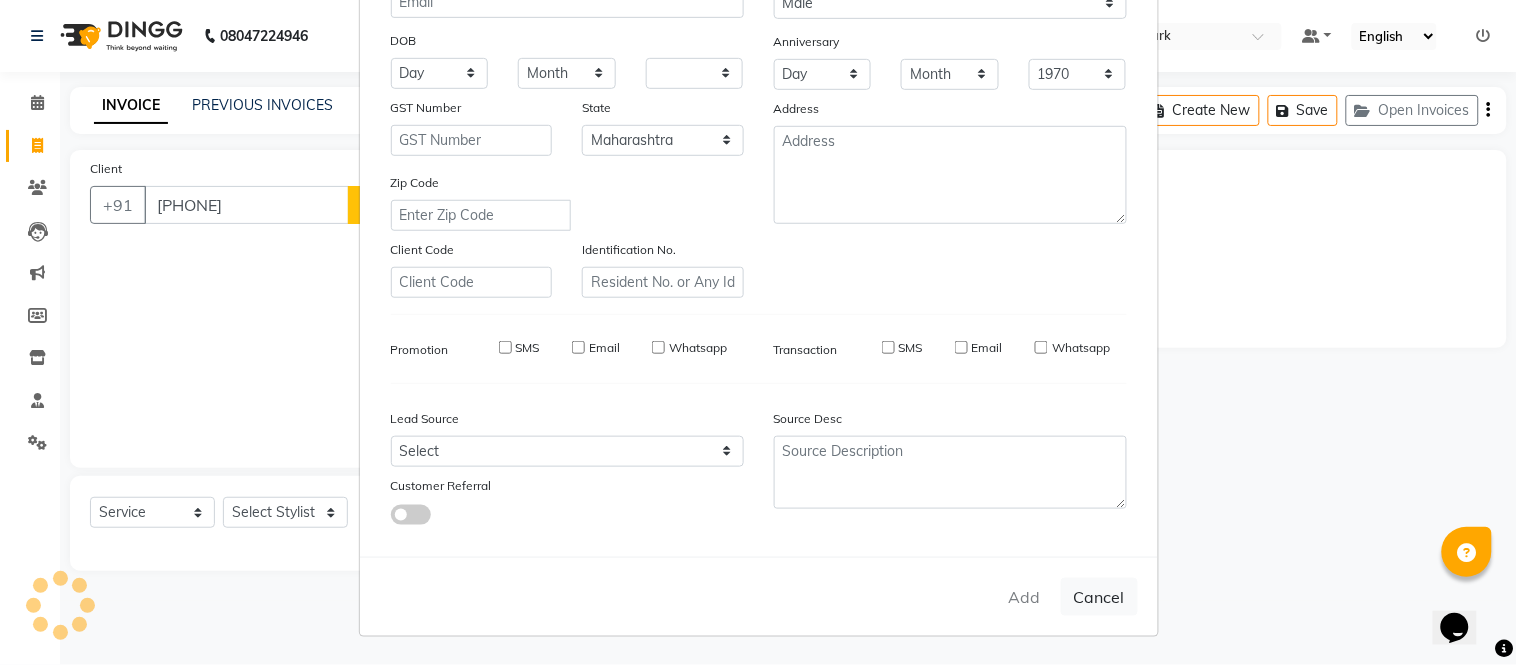 select on "null" 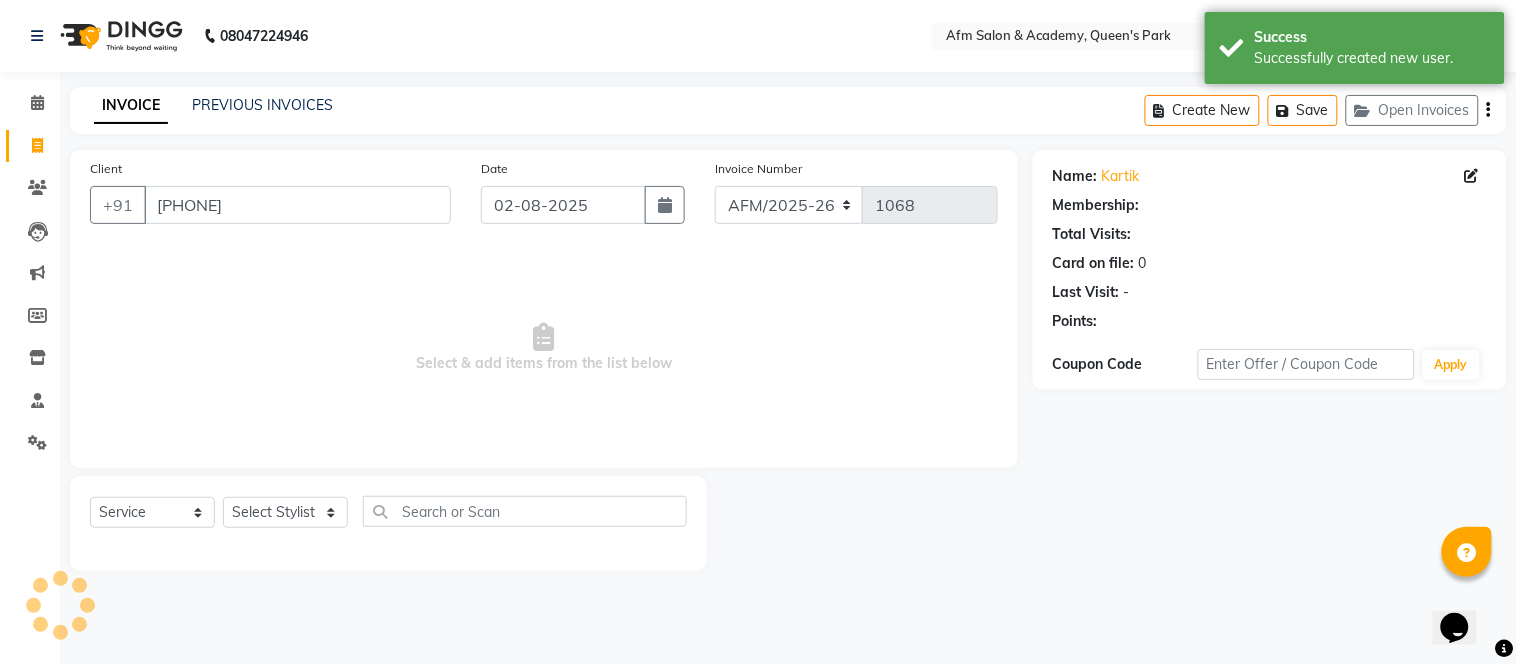 select on "1: Object" 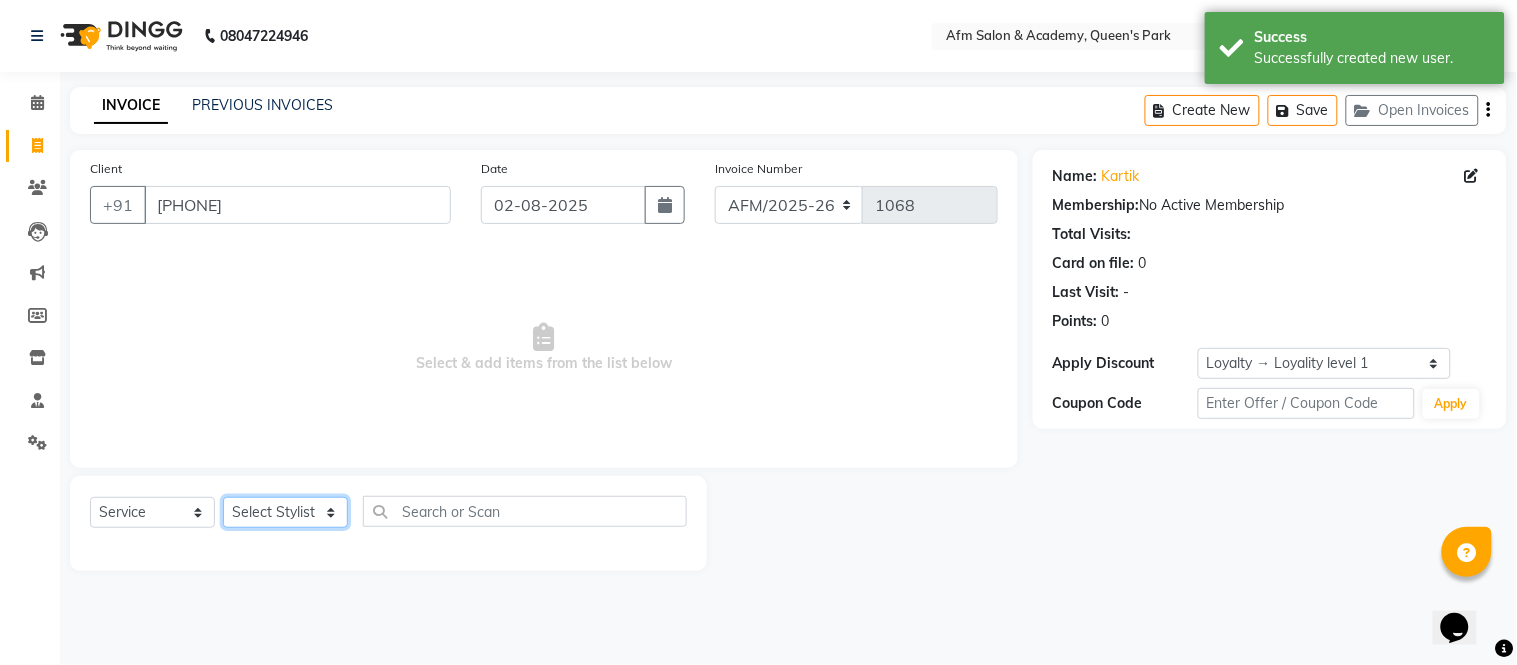 click on "Select Stylist AFM [FIRST] [FIRST] [LAST] [FIRST] [LAST] Front Desk [FIRST] [LAST] [FIRST] [LAST] [FIRST] [LAST] [FIRST] [LAST] [FIRST] [LAST] [FIRST] [LAST] [FIRST] [LAST] [FIRST] [LAST] [FIRST] [LAST] [FIRST] [LAST]" 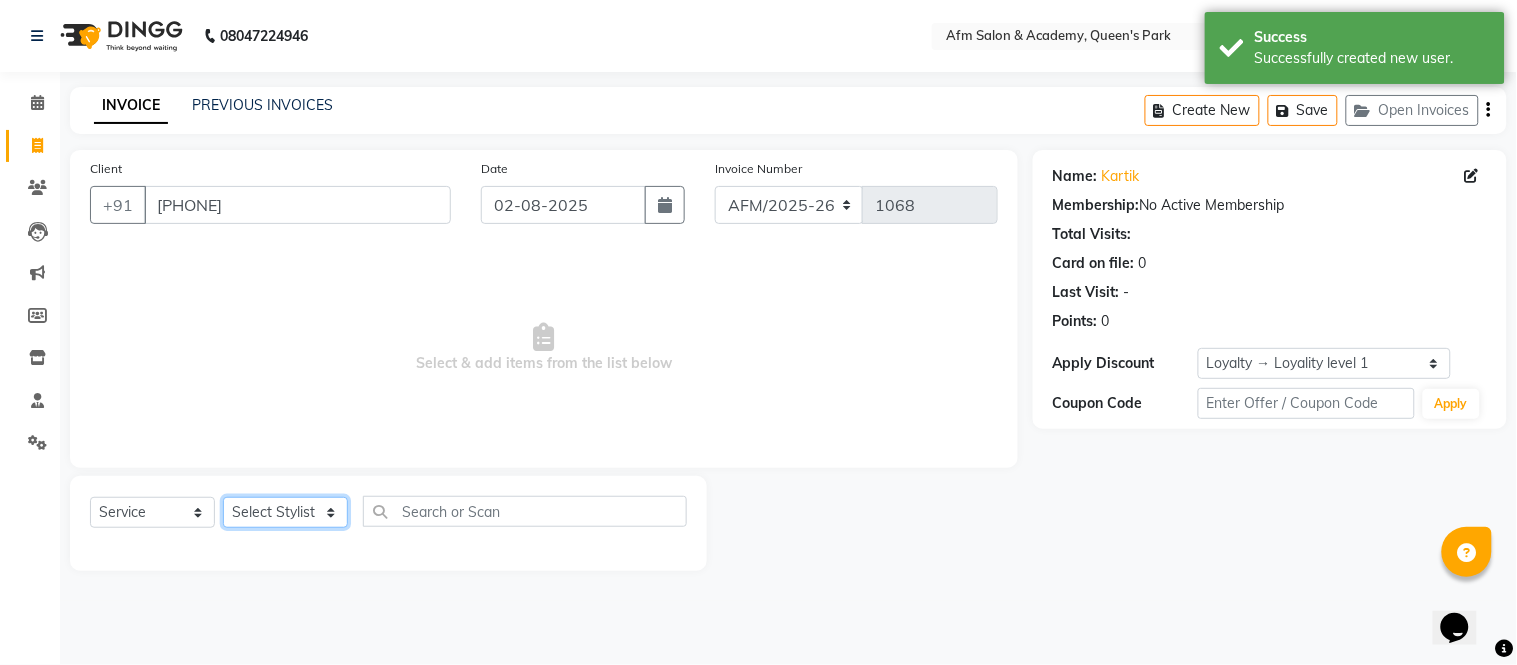 select on "66373" 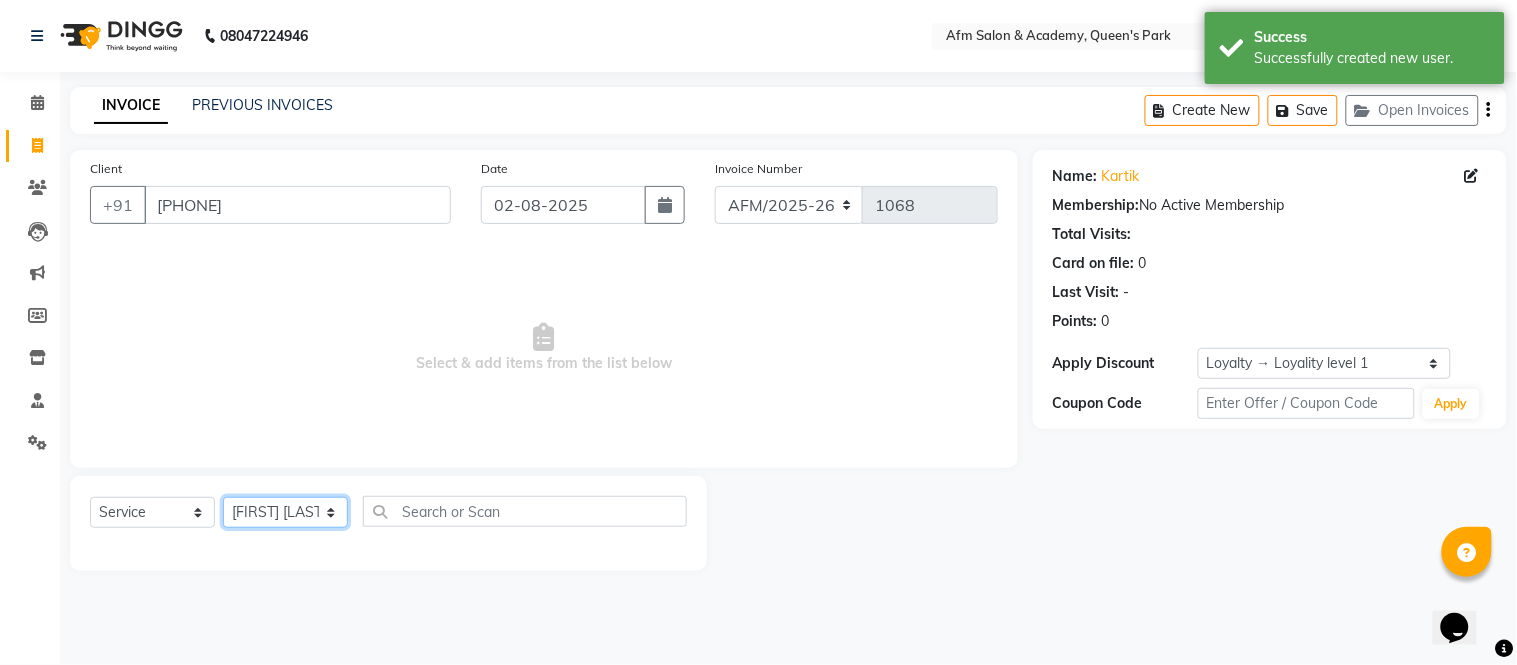 click on "Select Stylist AFM [FIRST] [FIRST] [LAST] [FIRST] [LAST] Front Desk [FIRST] [LAST] [FIRST] [LAST] [FIRST] [LAST] [FIRST] [LAST] [FIRST] [LAST] [FIRST] [LAST] [FIRST] [LAST] [FIRST] [LAST] [FIRST] [LAST] [FIRST] [LAST]" 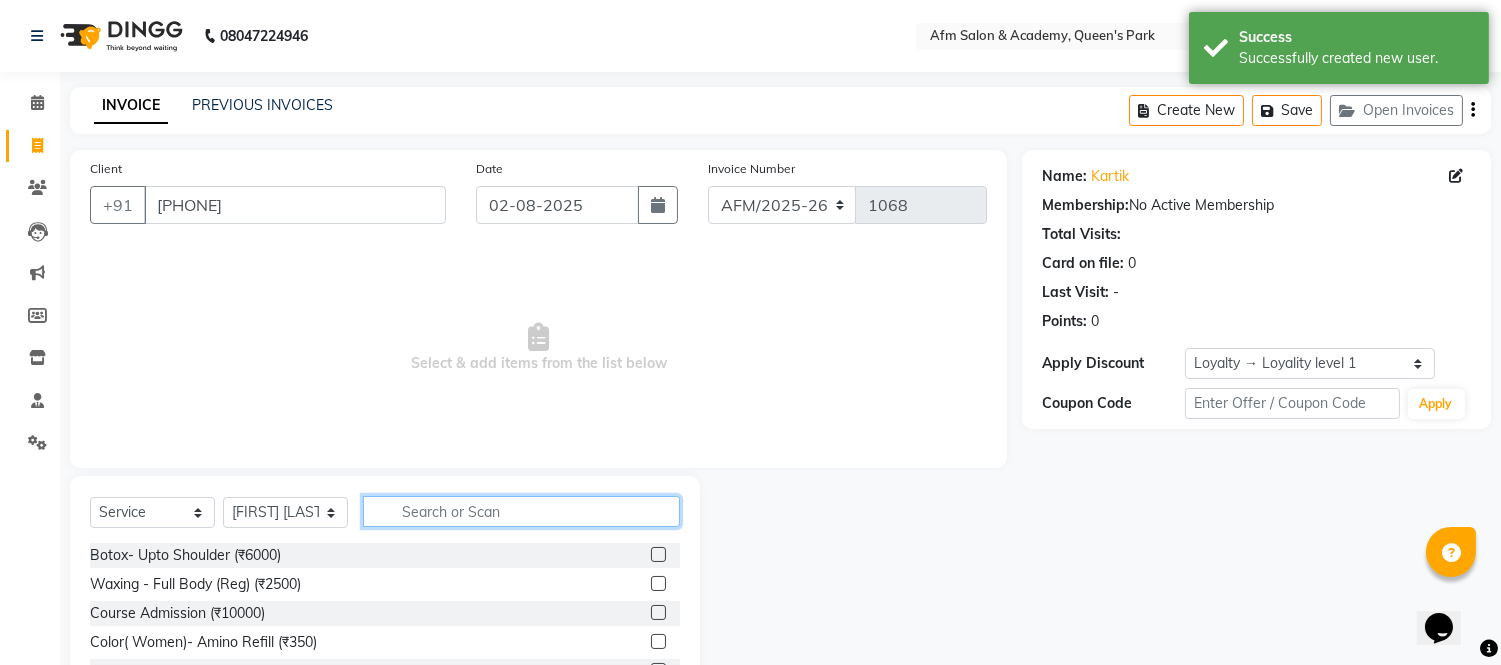 click 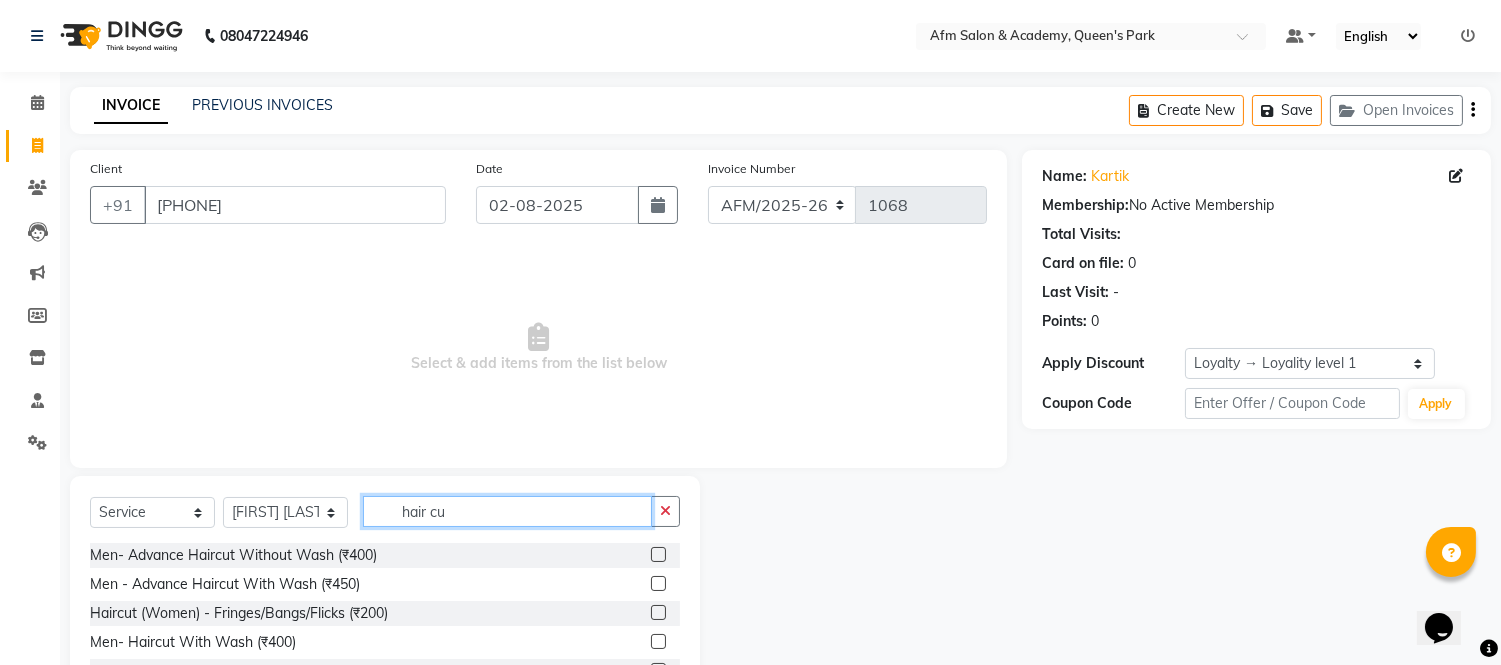 scroll, scrollTop: 135, scrollLeft: 0, axis: vertical 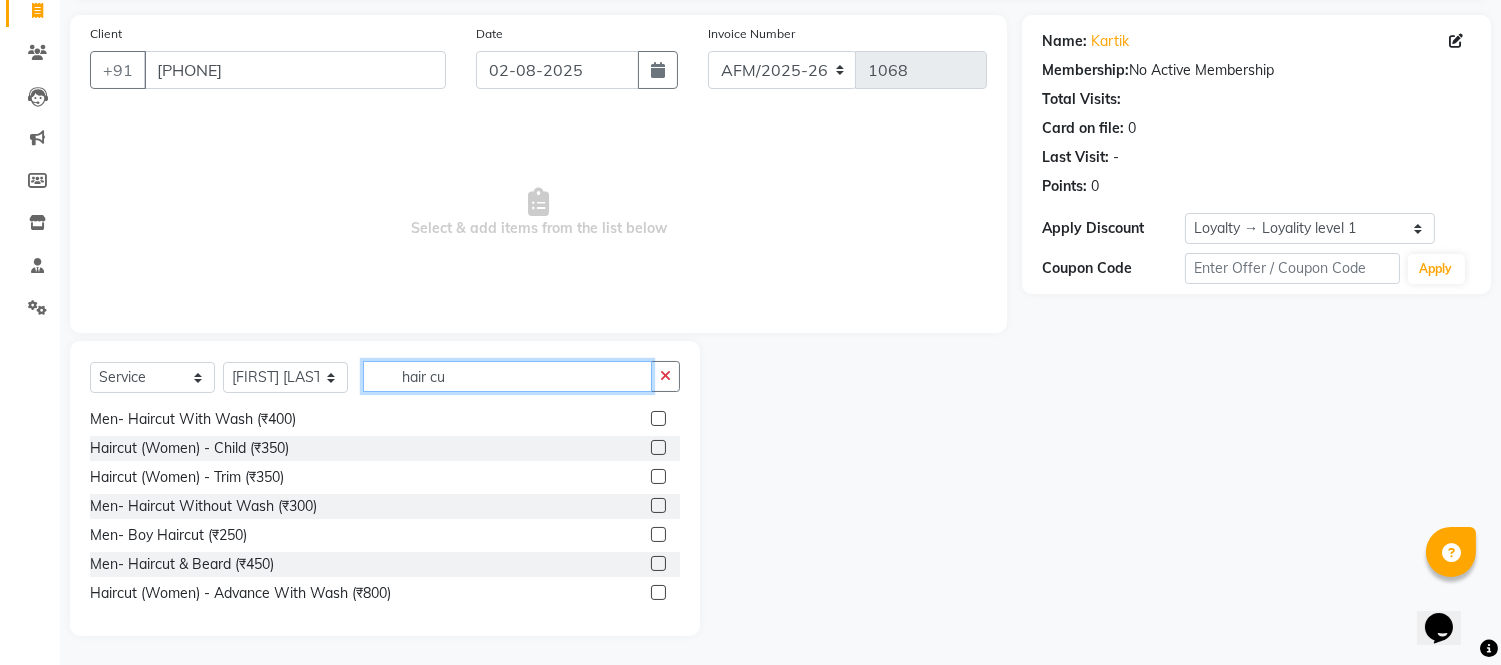 type on "hair cu" 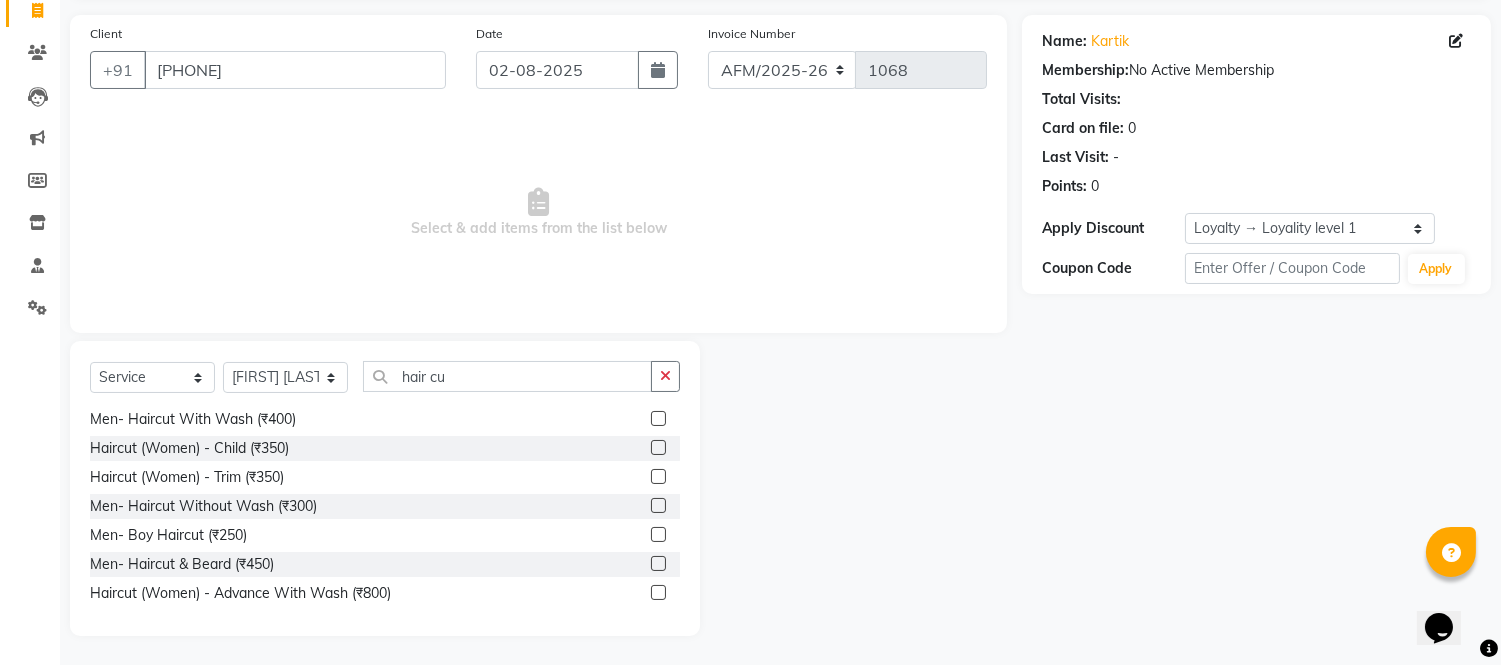click 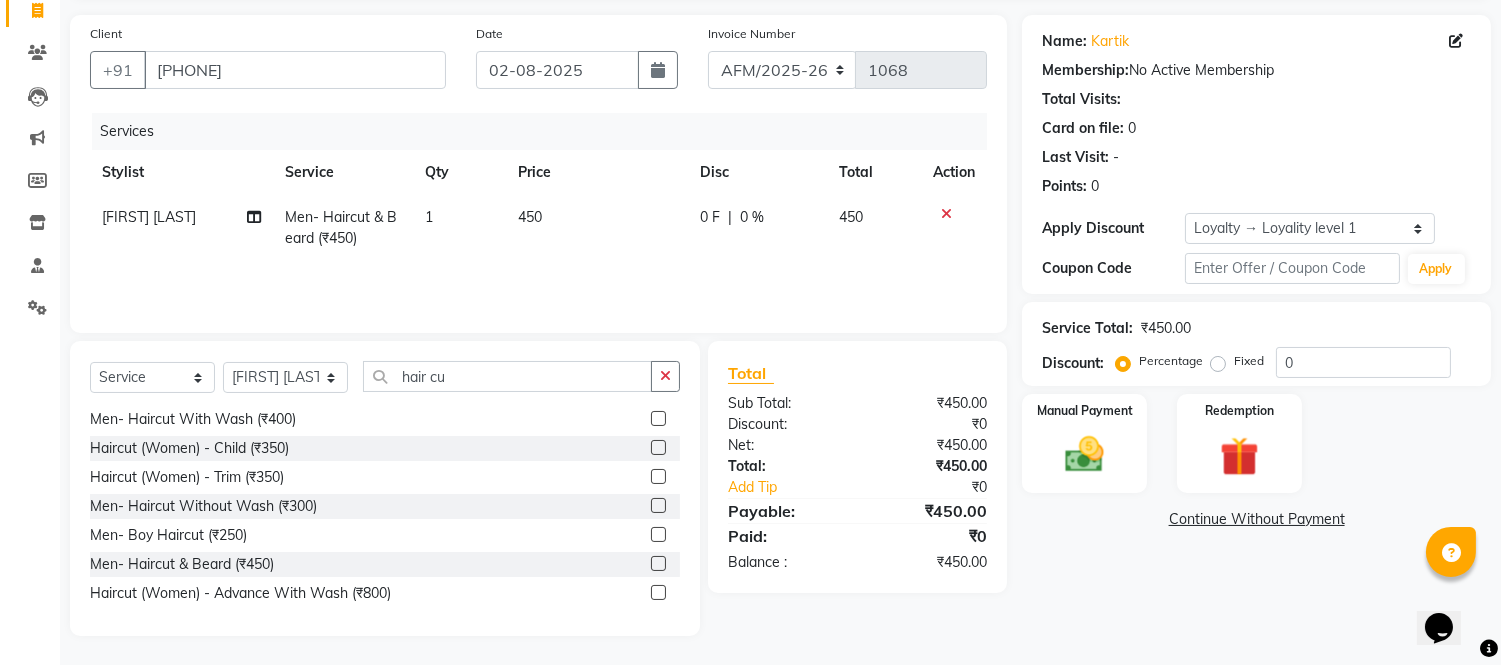click 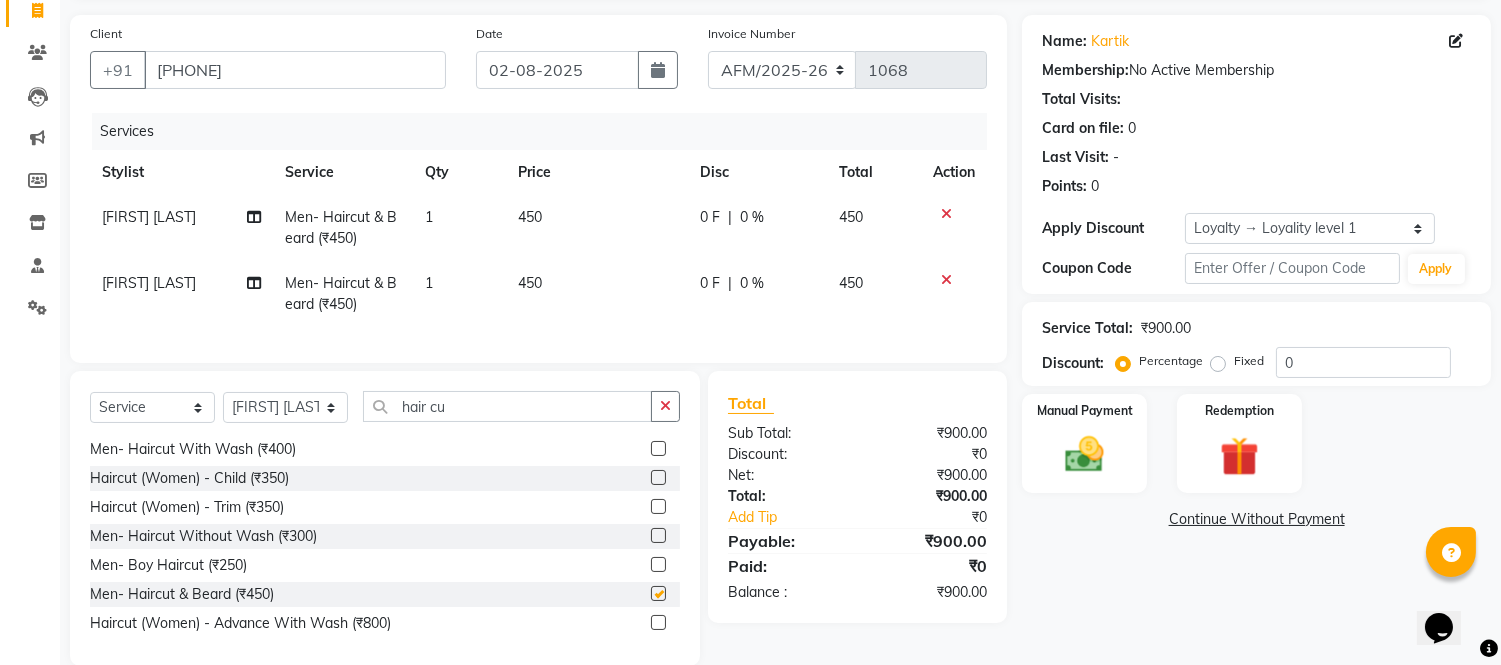 checkbox on "false" 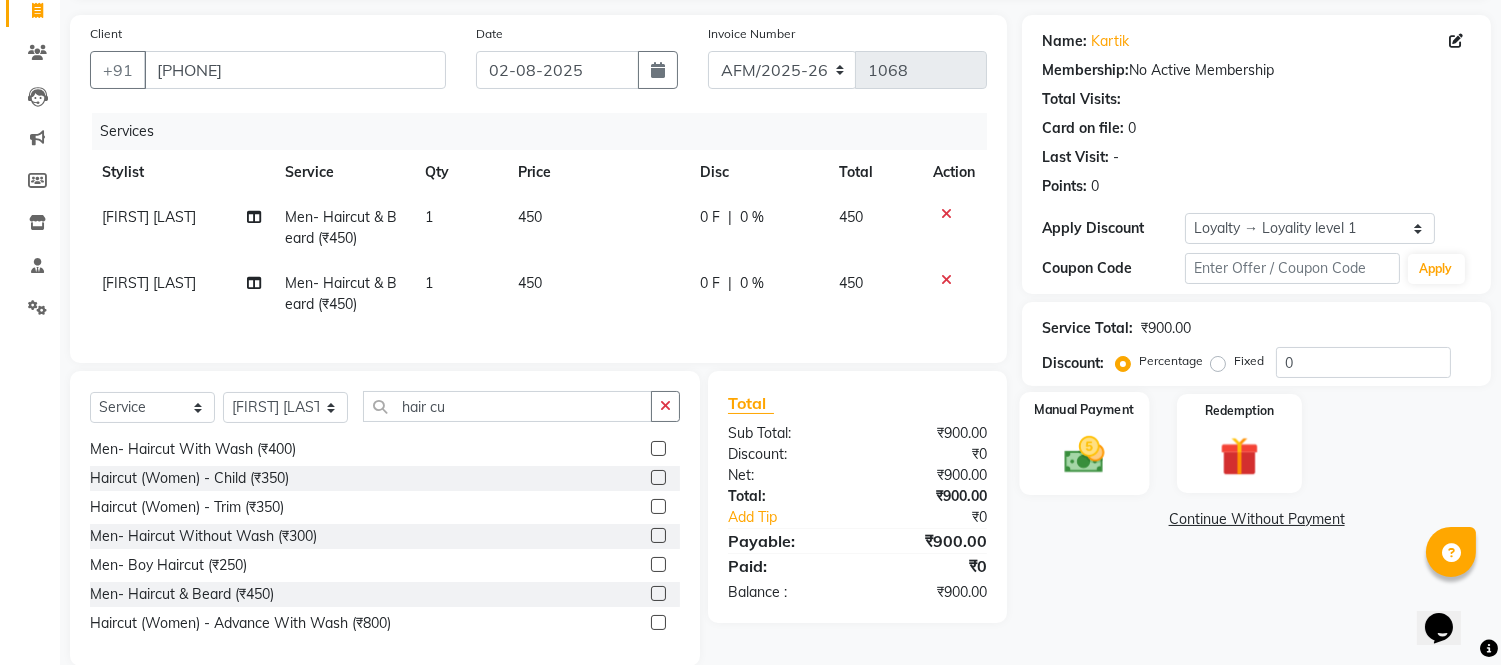 click 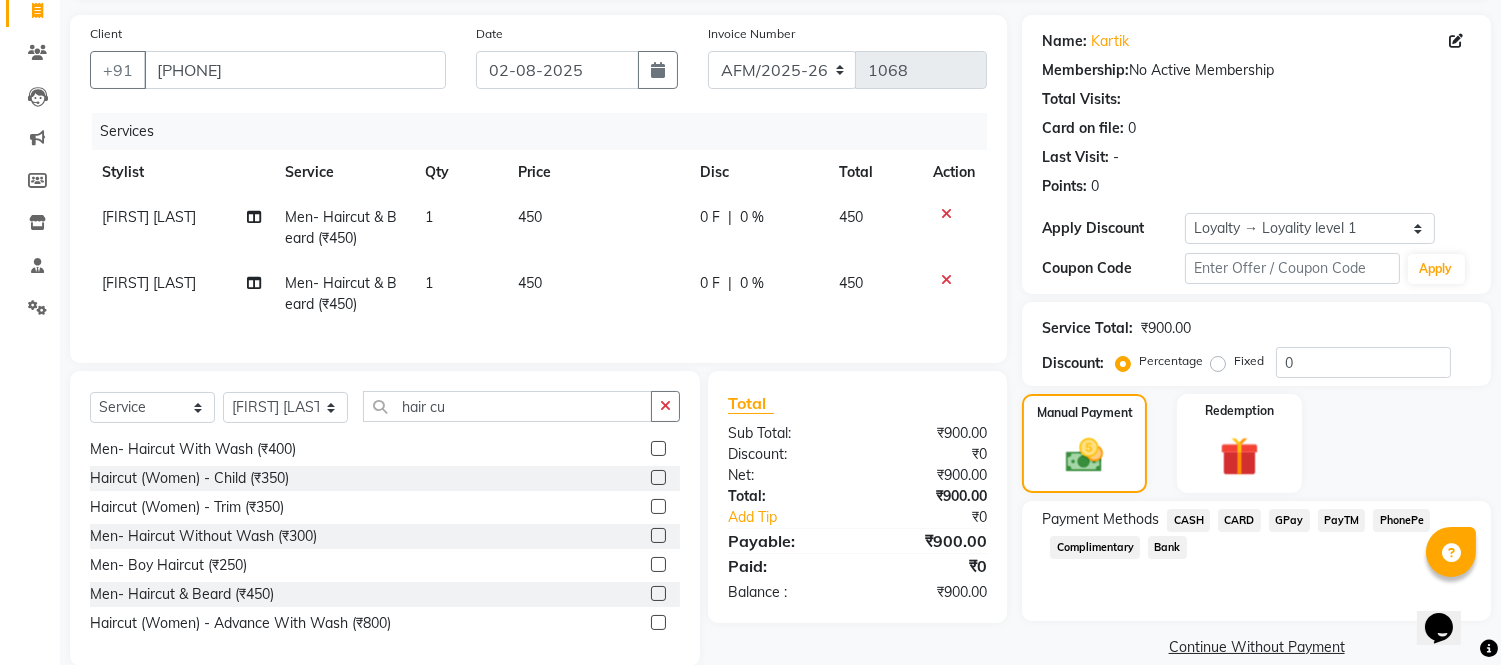 click on "GPay" 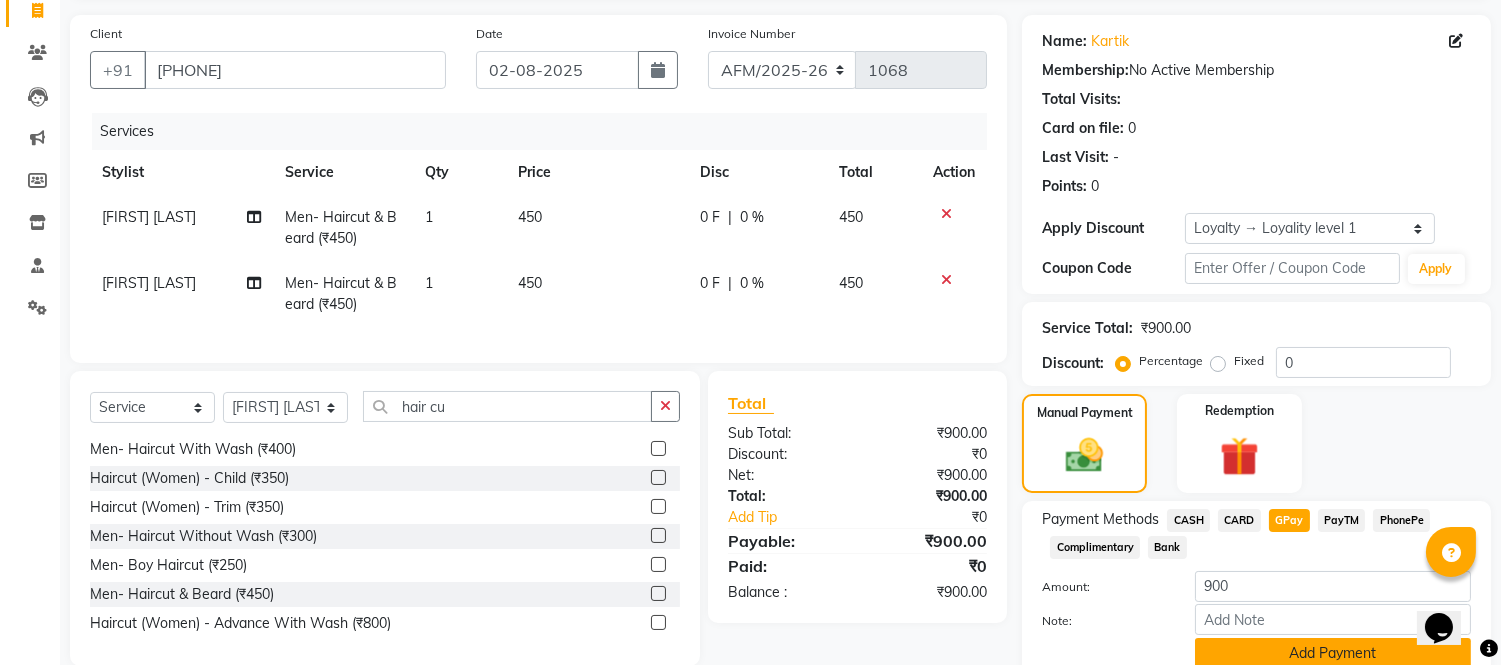 click on "Add Payment" 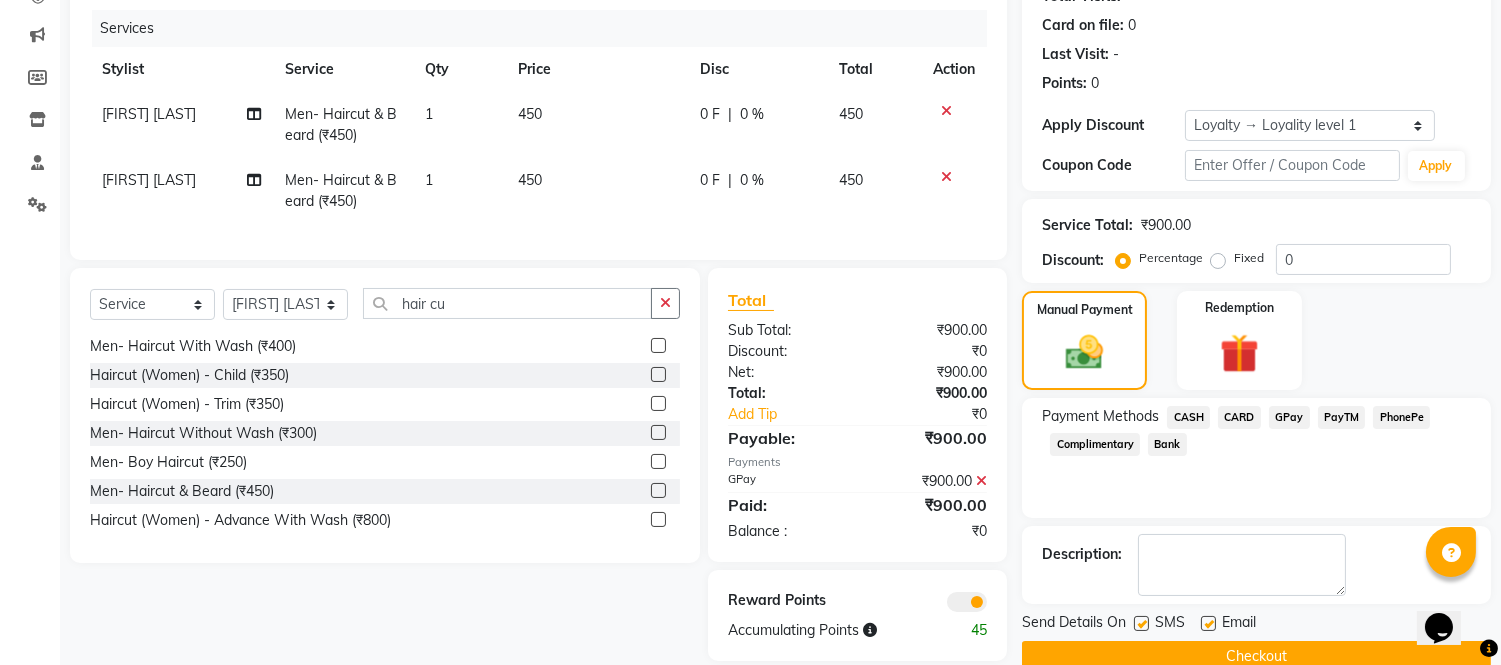 scroll, scrollTop: 280, scrollLeft: 0, axis: vertical 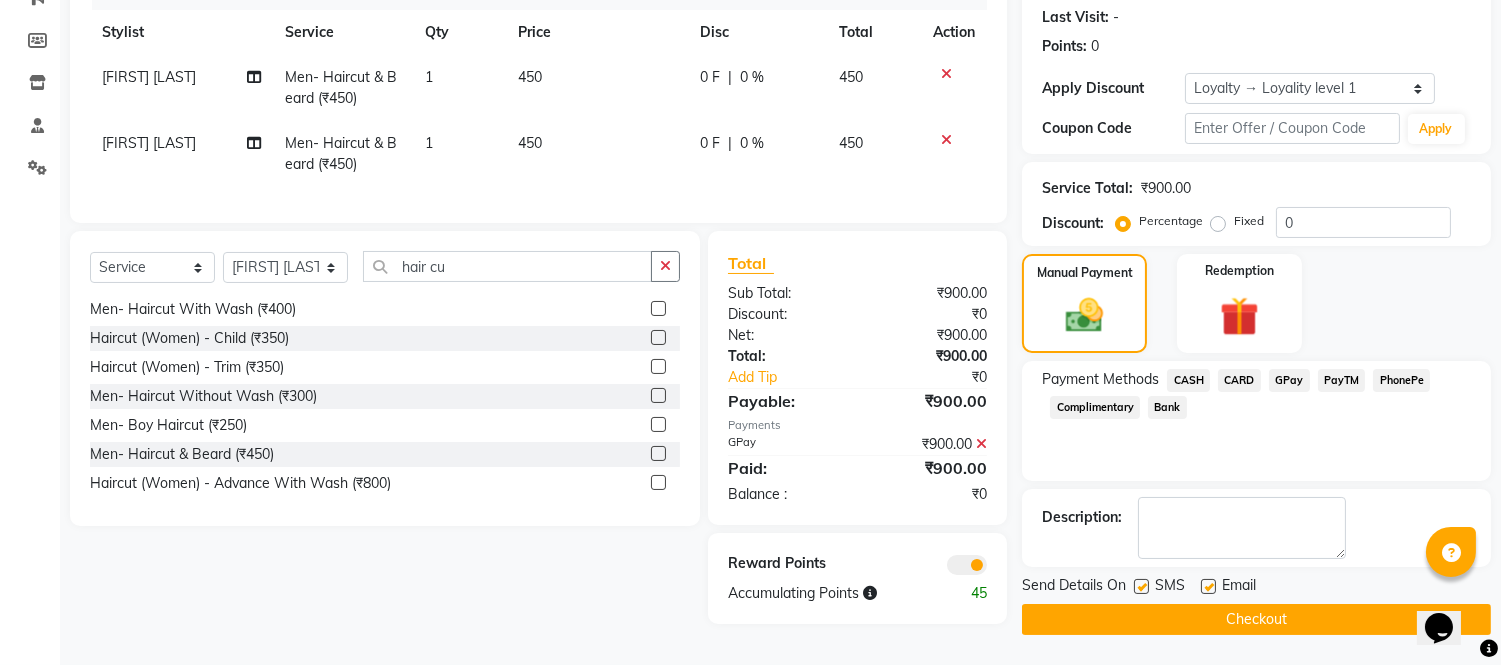click on "Checkout" 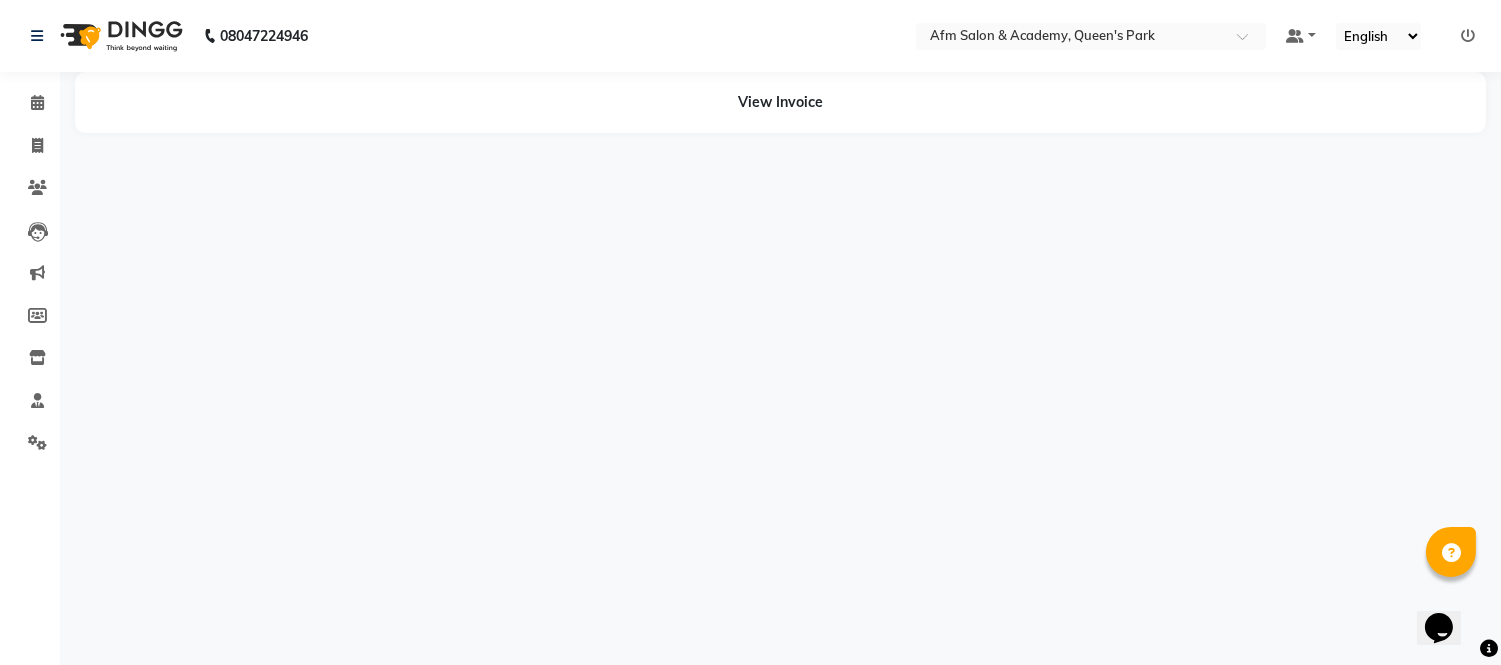 scroll, scrollTop: 0, scrollLeft: 0, axis: both 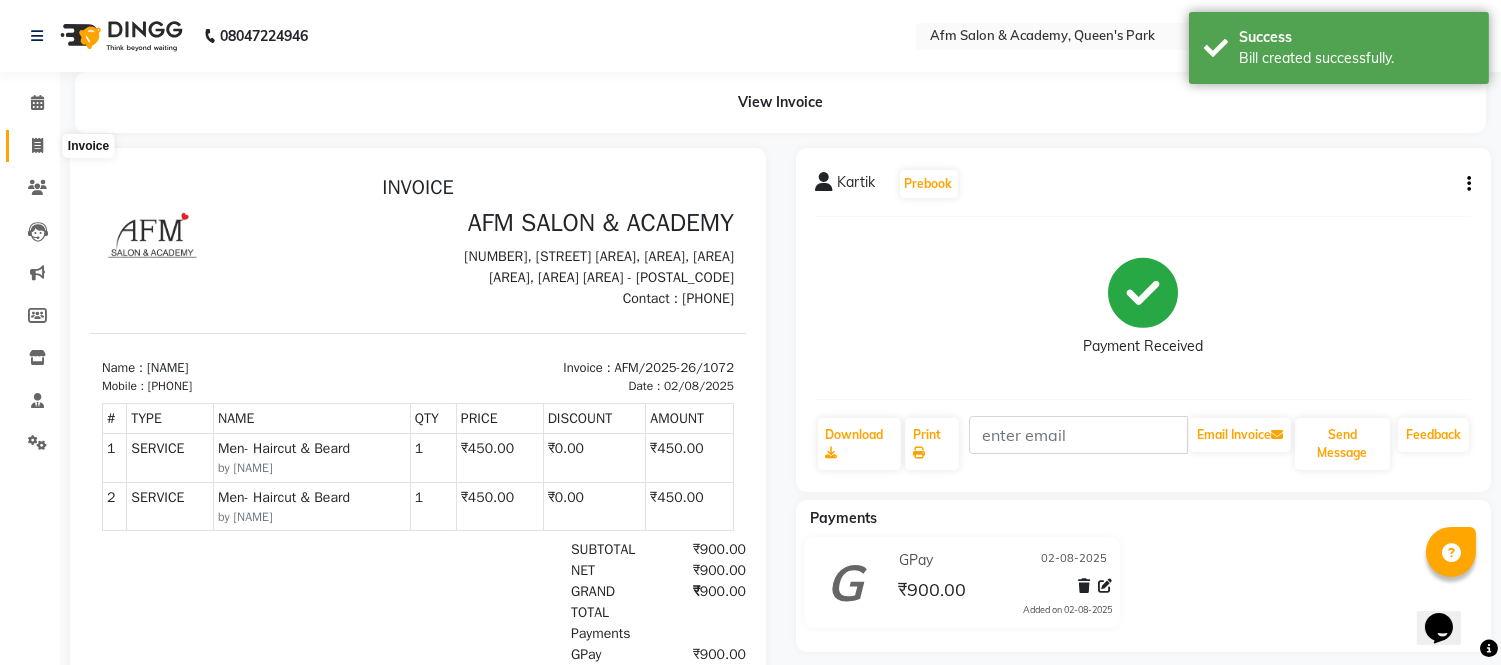 click 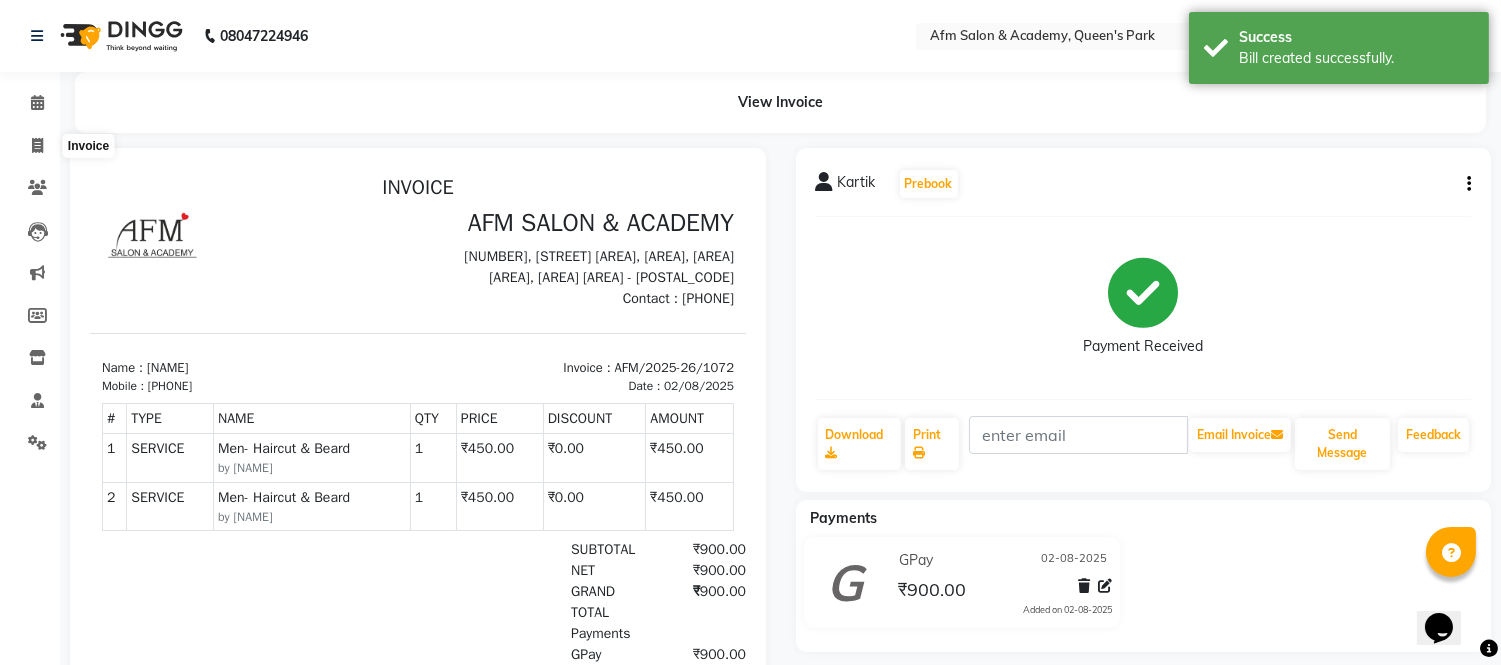 select on "service" 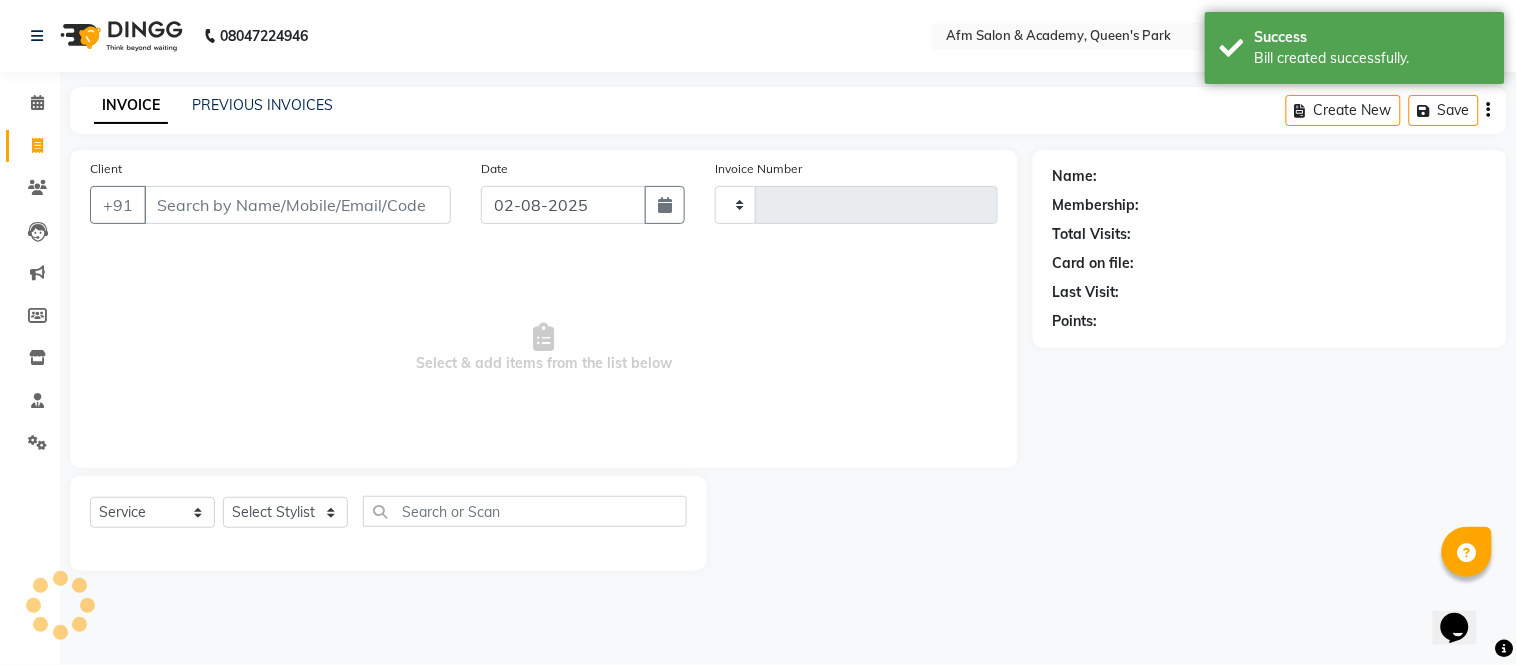 type on "1073" 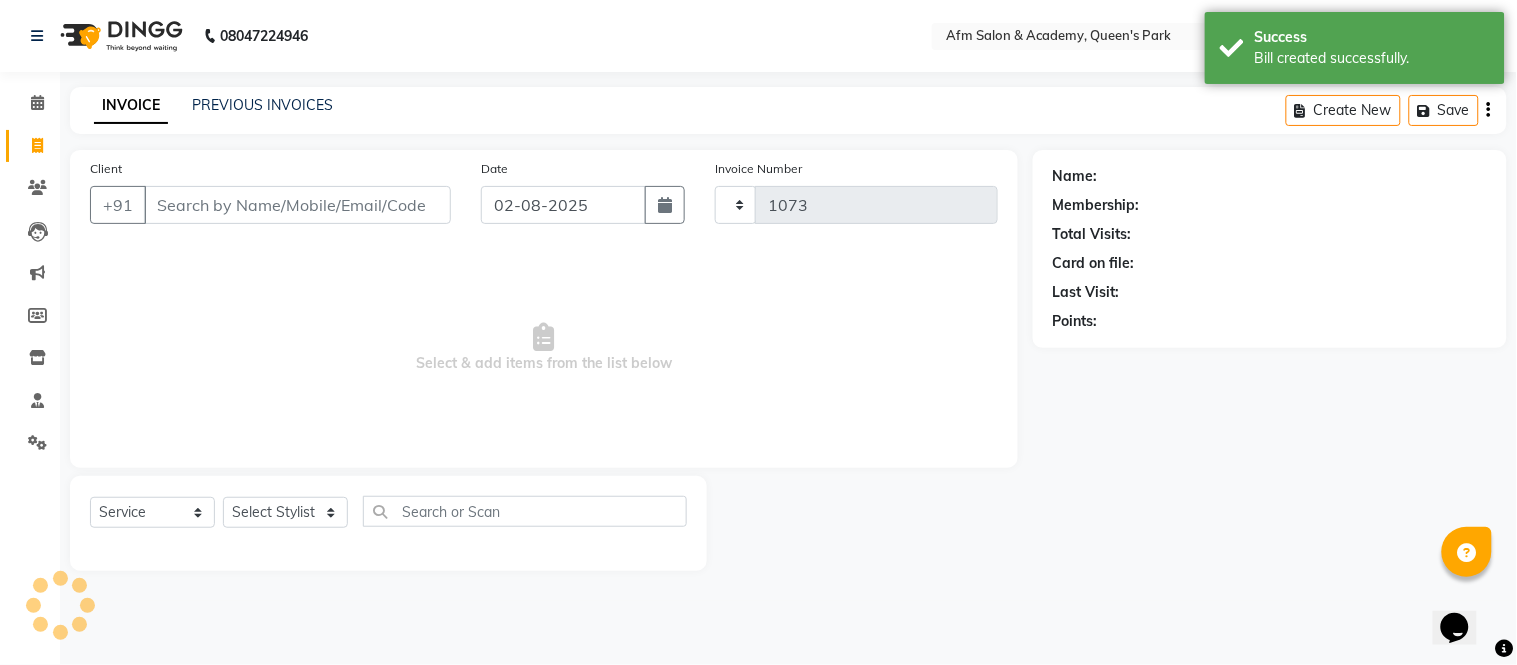 select on "3437" 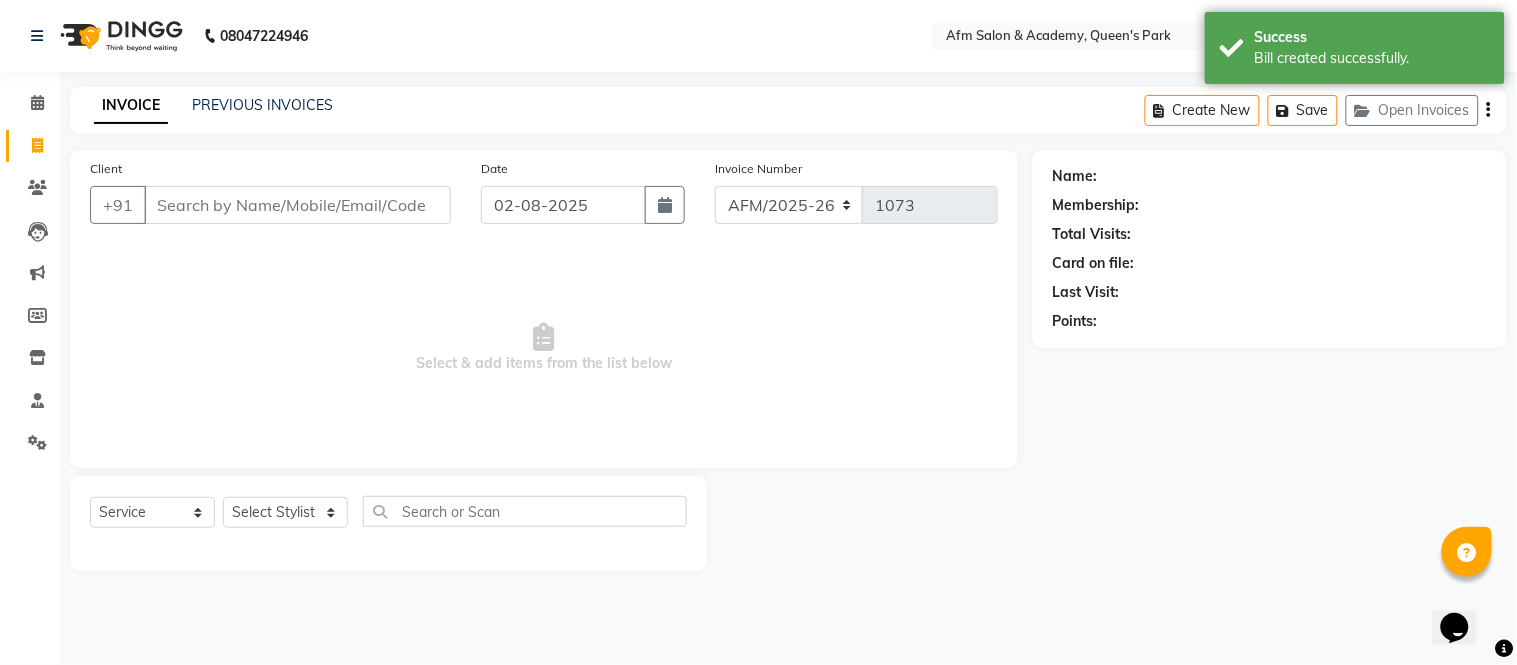 click on "Client" at bounding box center (297, 205) 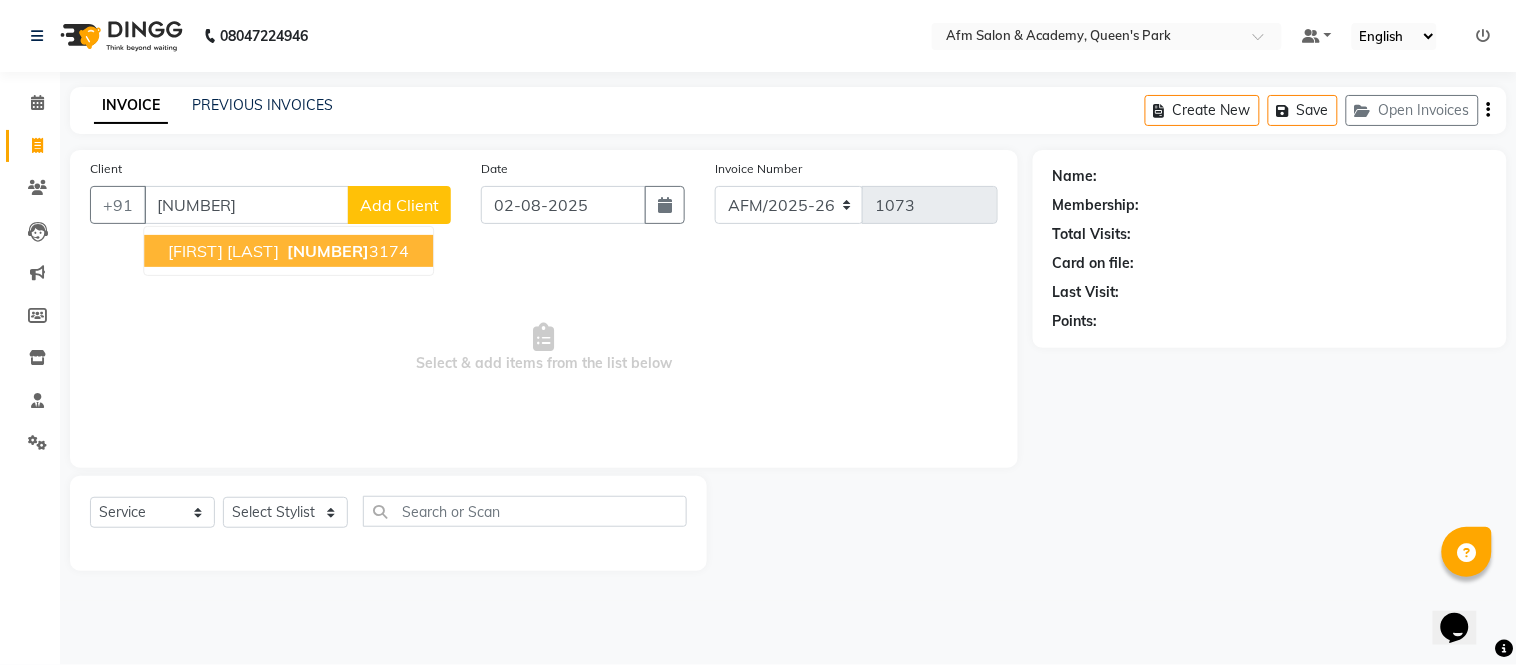 click on "932490" at bounding box center (328, 251) 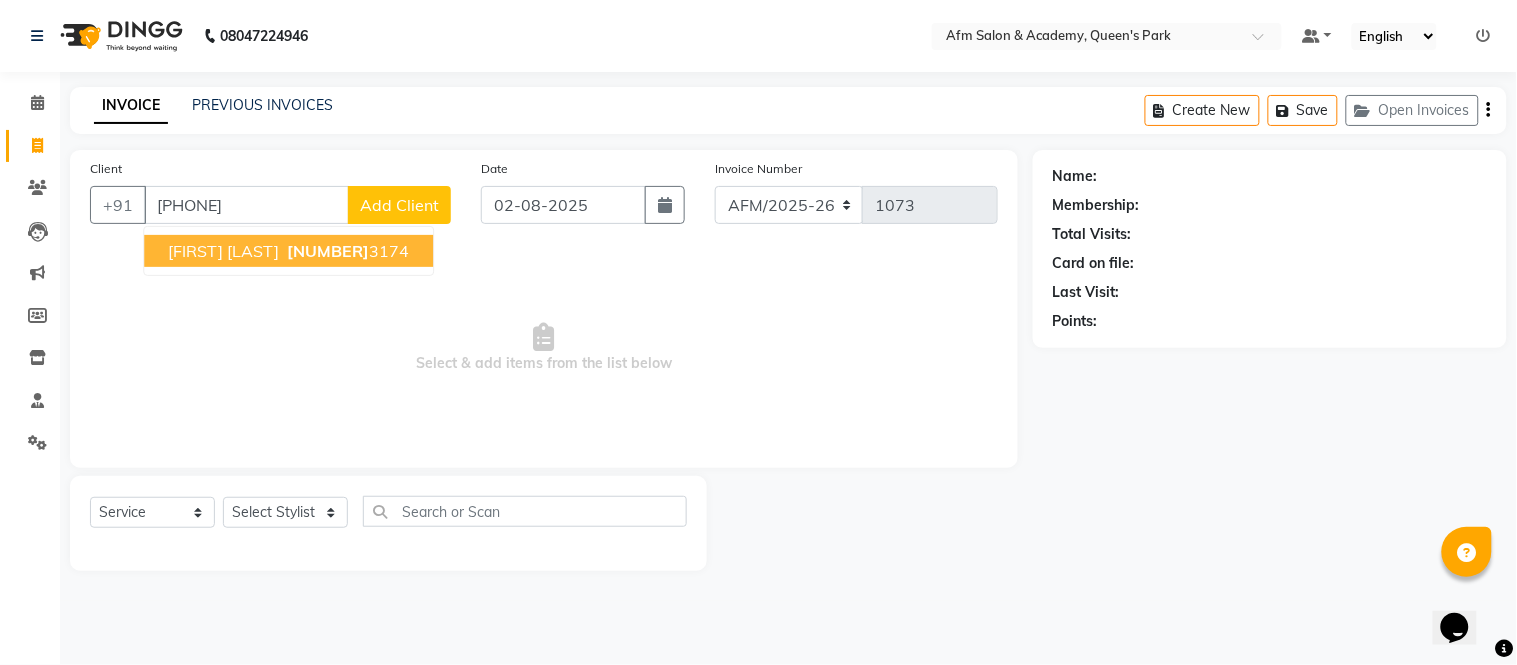 type on "[PHONE]" 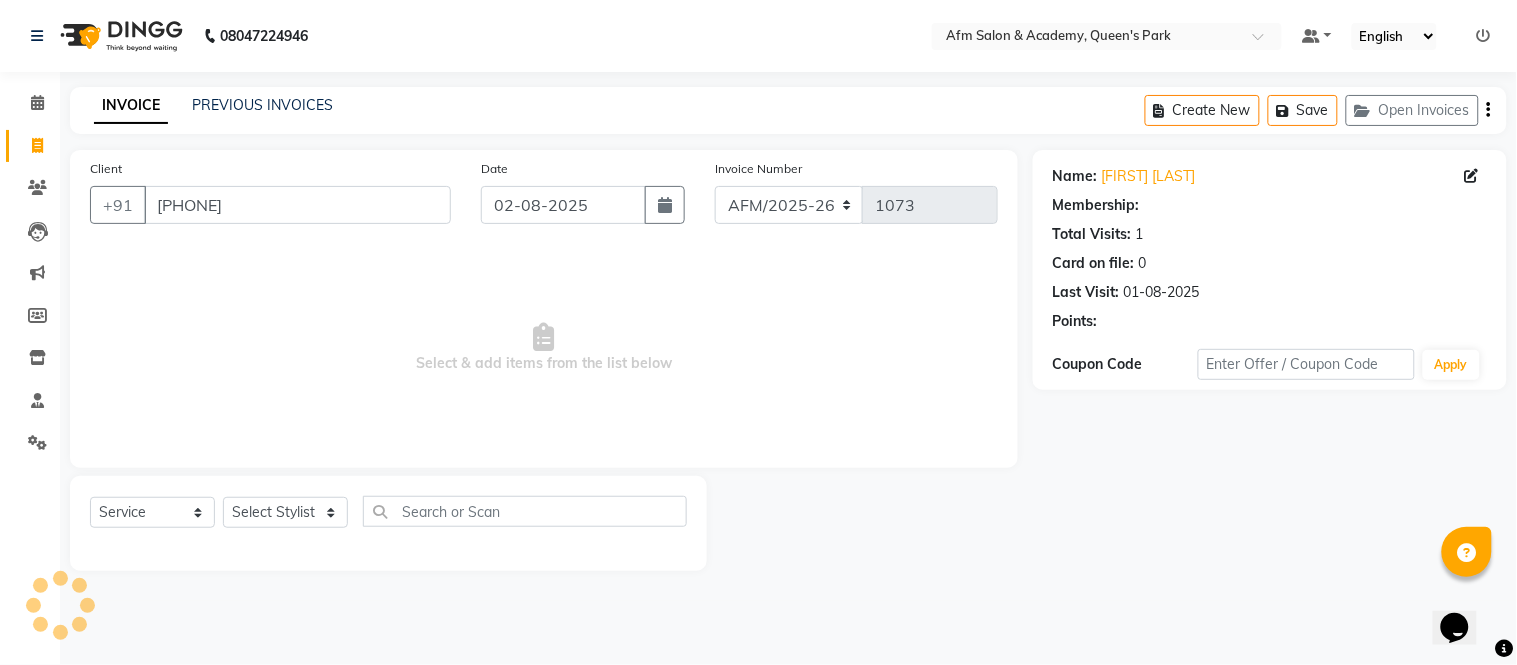 select on "1: Object" 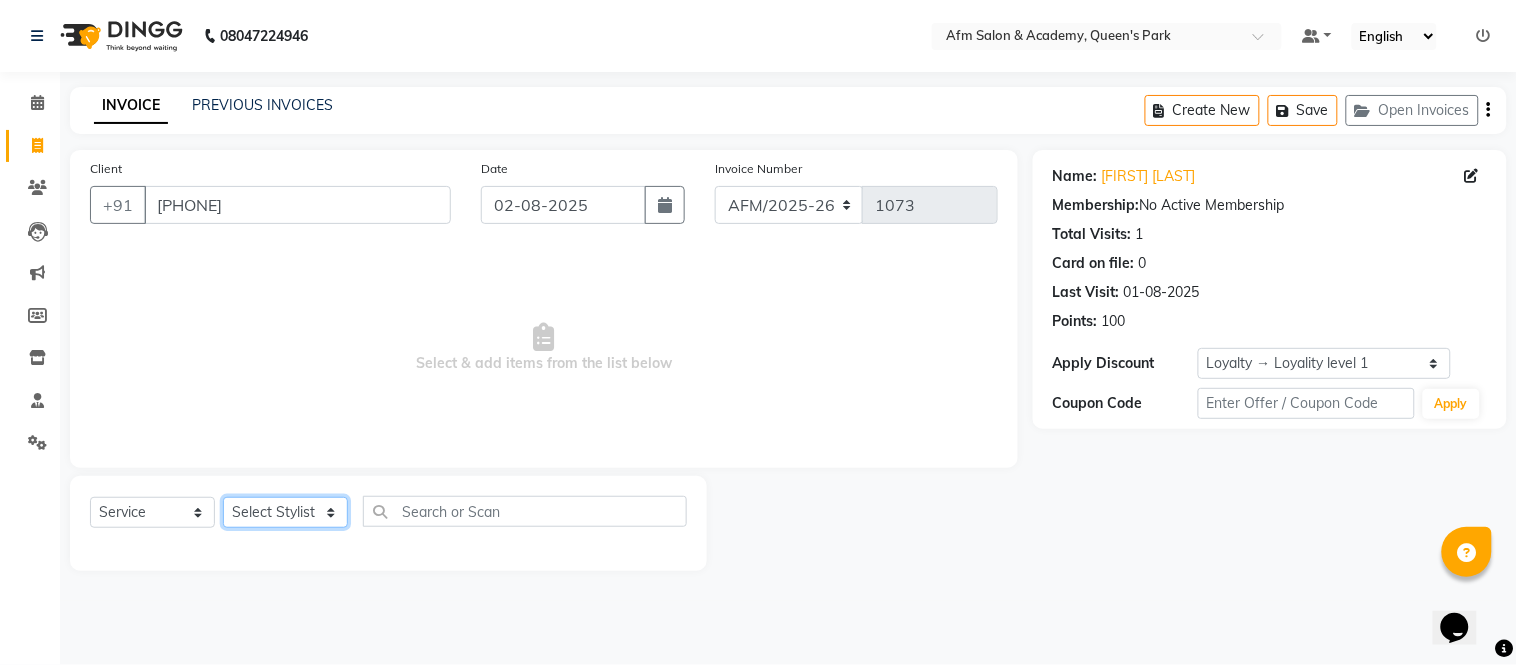 click on "Select Stylist AFM [FIRST] [FIRST] [LAST] [FIRST] [FIRST] [FIRST] [FIRST] [FIRST] [FIRST] [FIRST] [FIRST] [FIRST] [FIRST] [FIRST] [FIRST]" 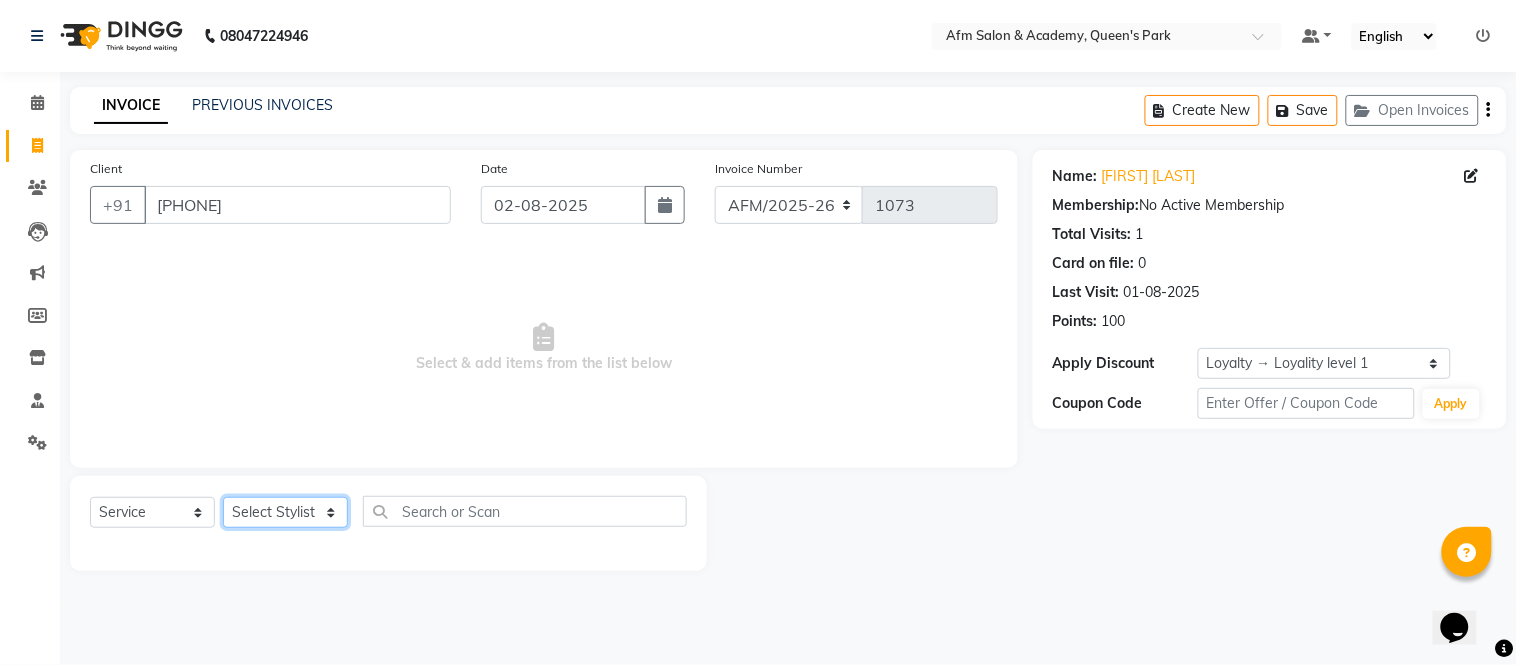 select on "[NUMBER]" 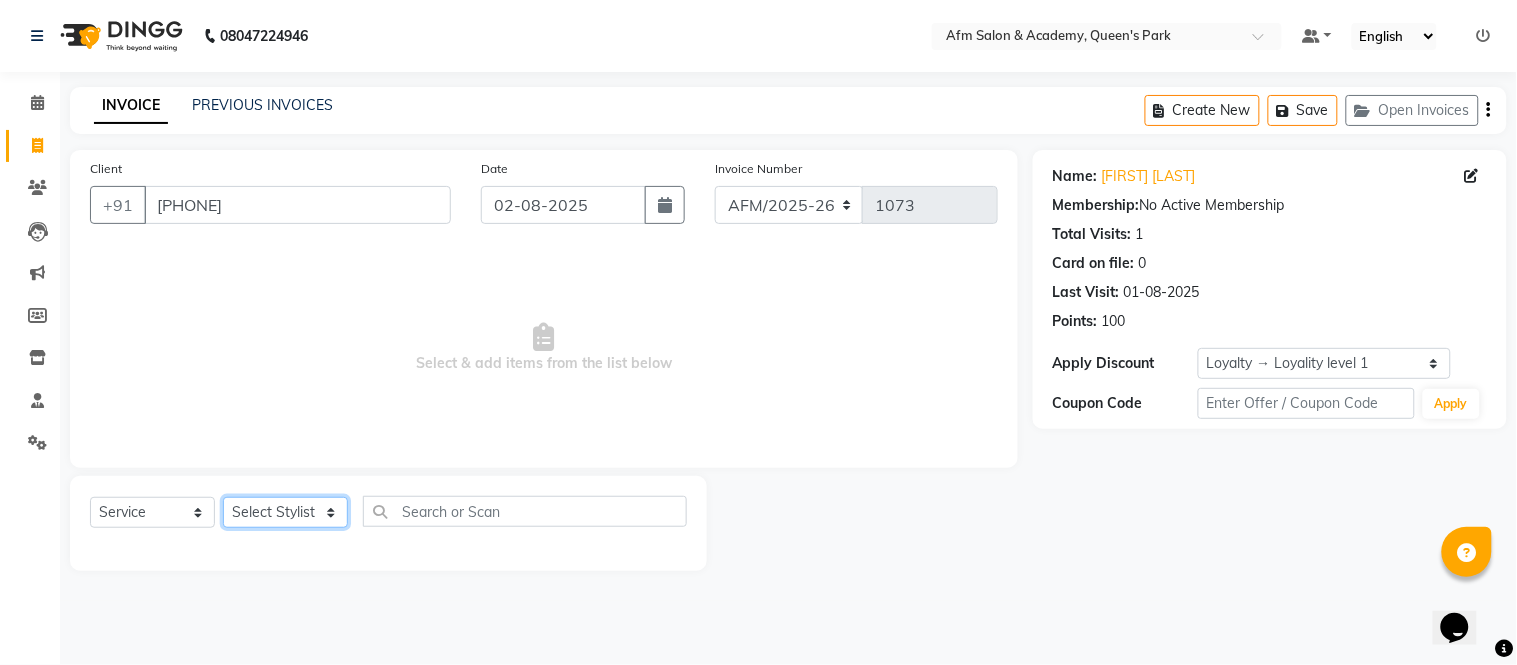 click on "Select Stylist AFM [FIRST] [FIRST] [LAST] [FIRST] [FIRST] [FIRST] [FIRST] [FIRST] [FIRST] [FIRST] [FIRST] [FIRST] [FIRST] [FIRST] [FIRST]" 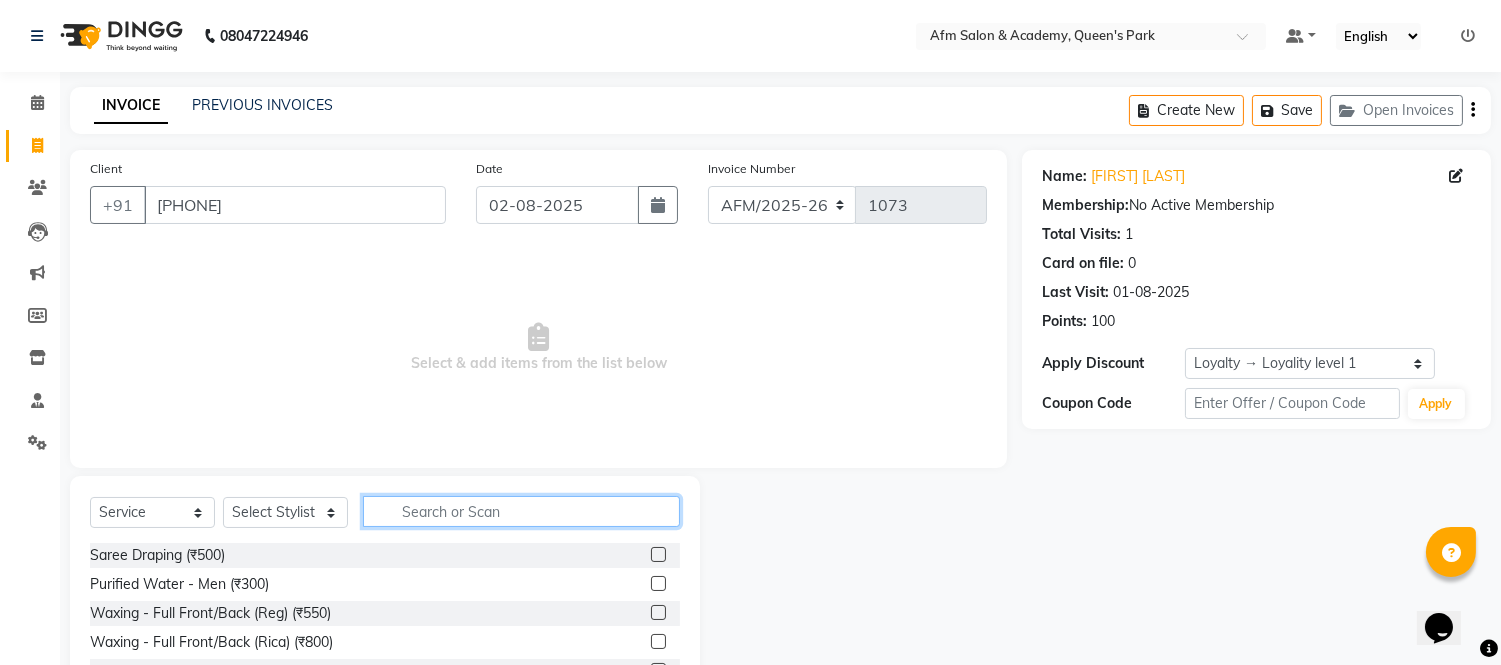 click 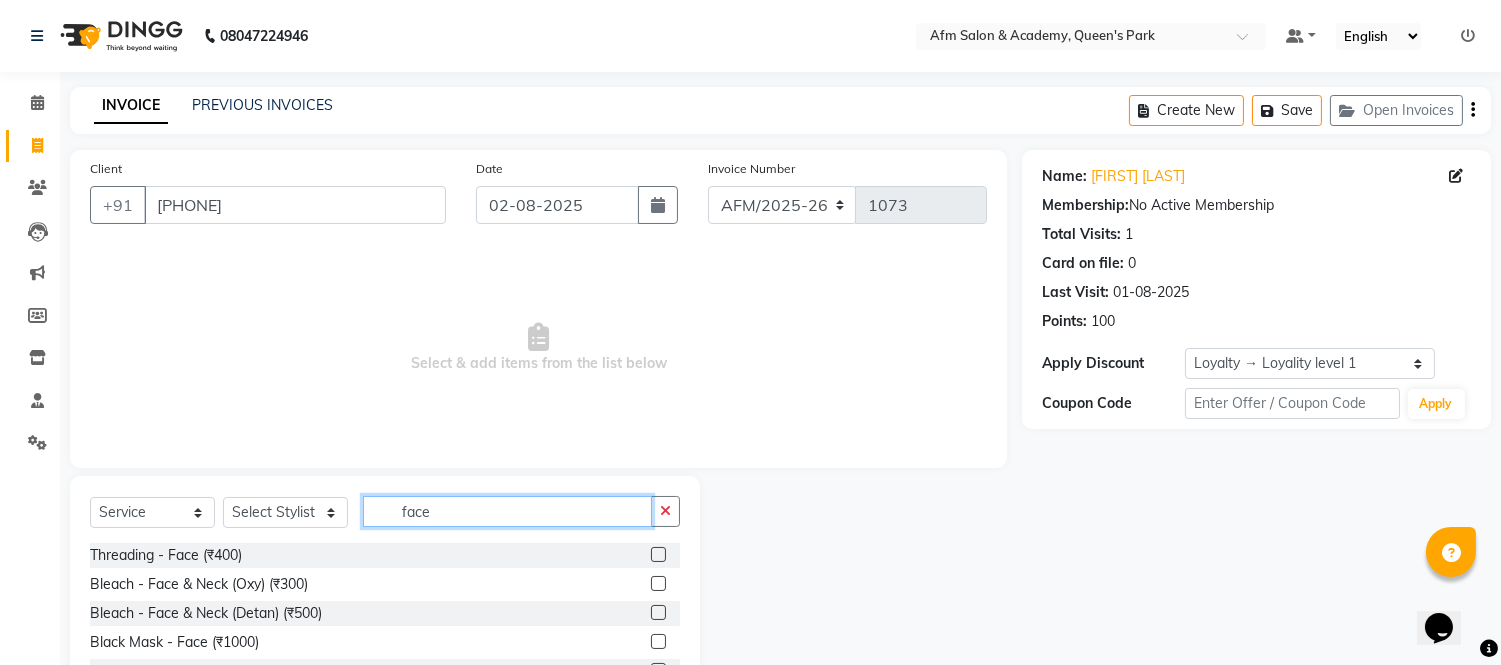 type on "face" 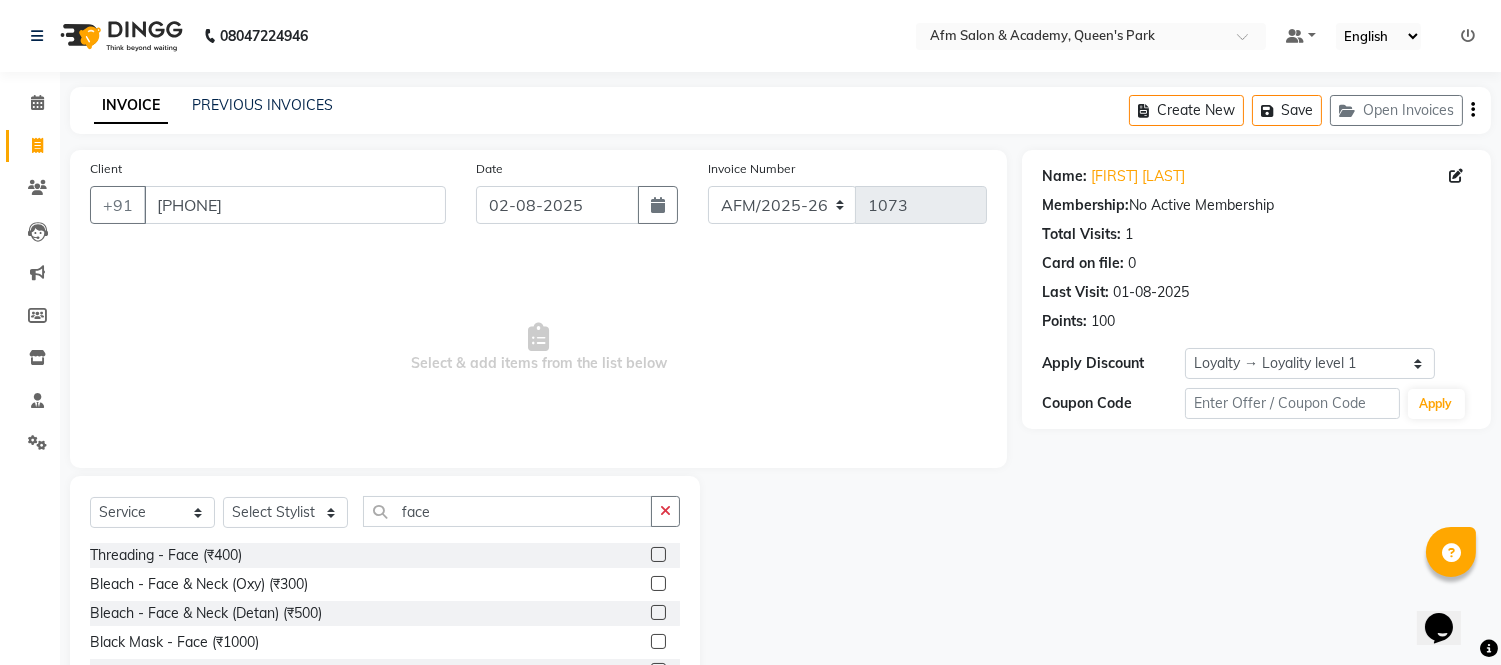 click 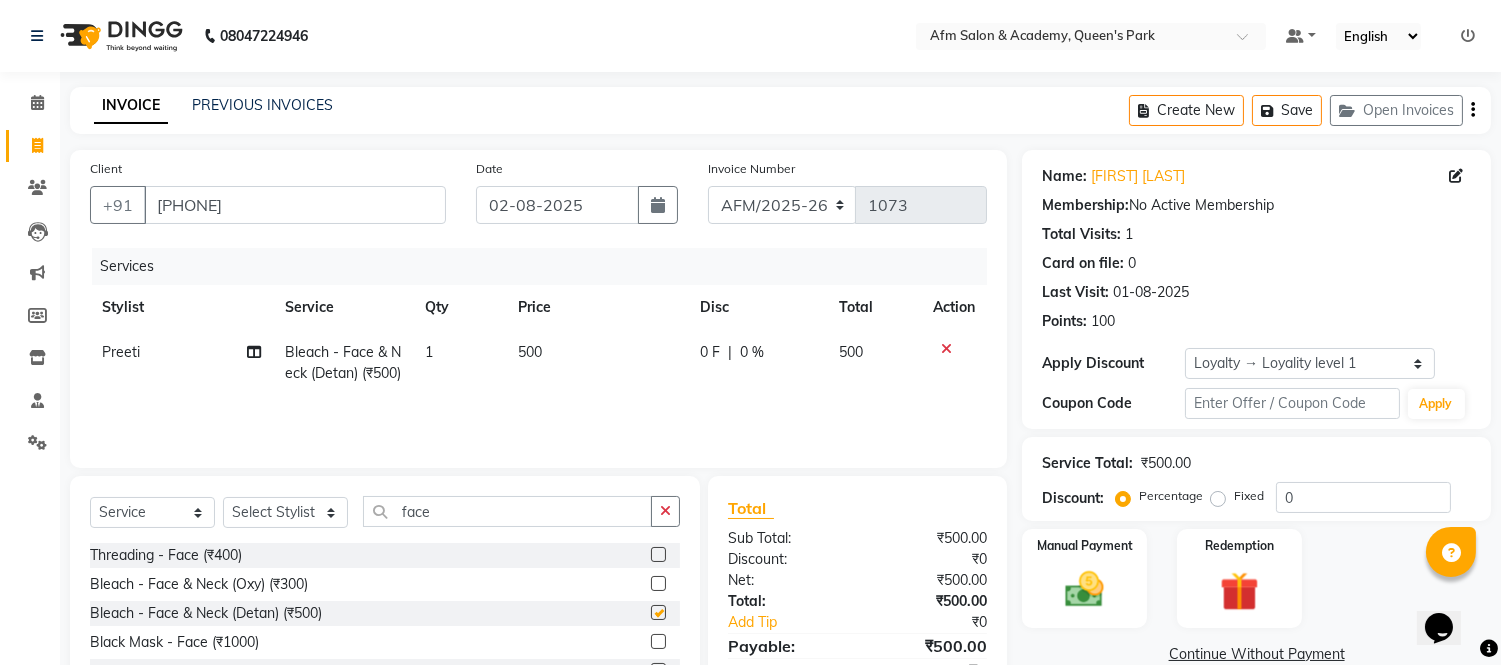 checkbox on "false" 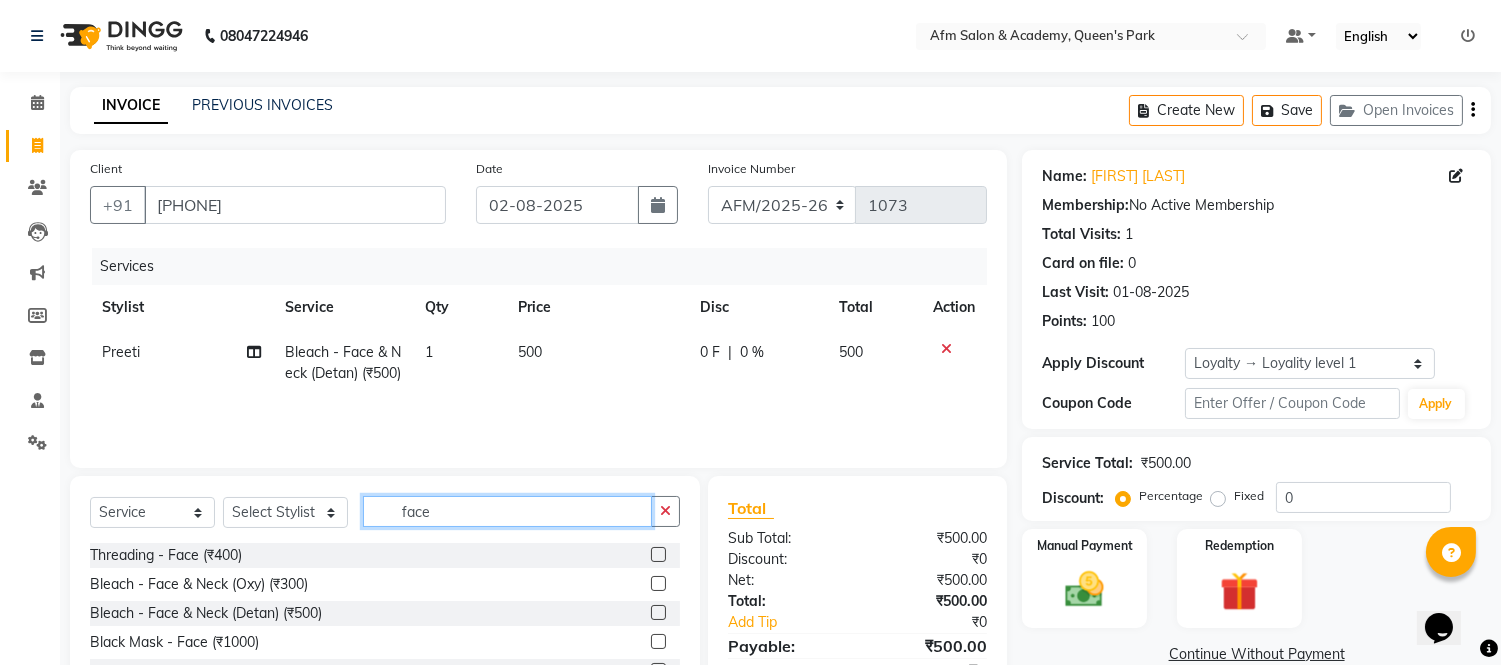 click on "face" 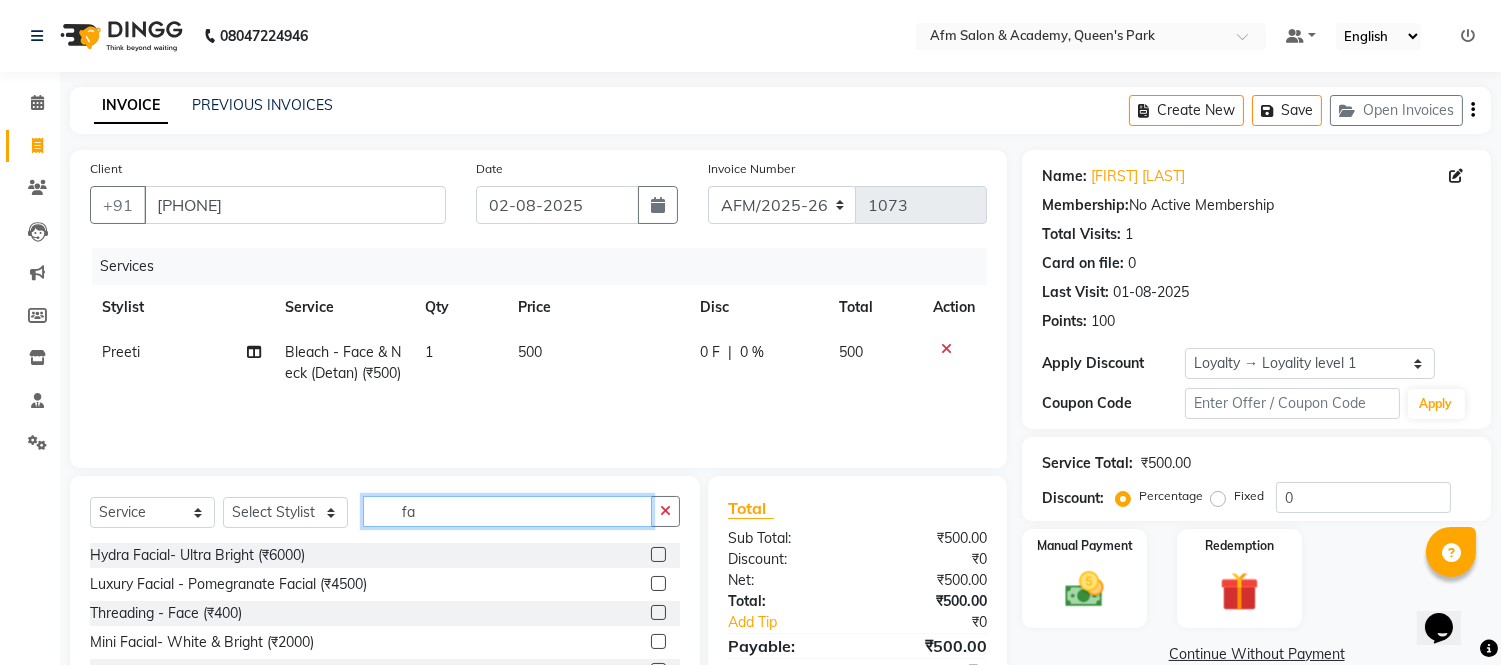 type on "f" 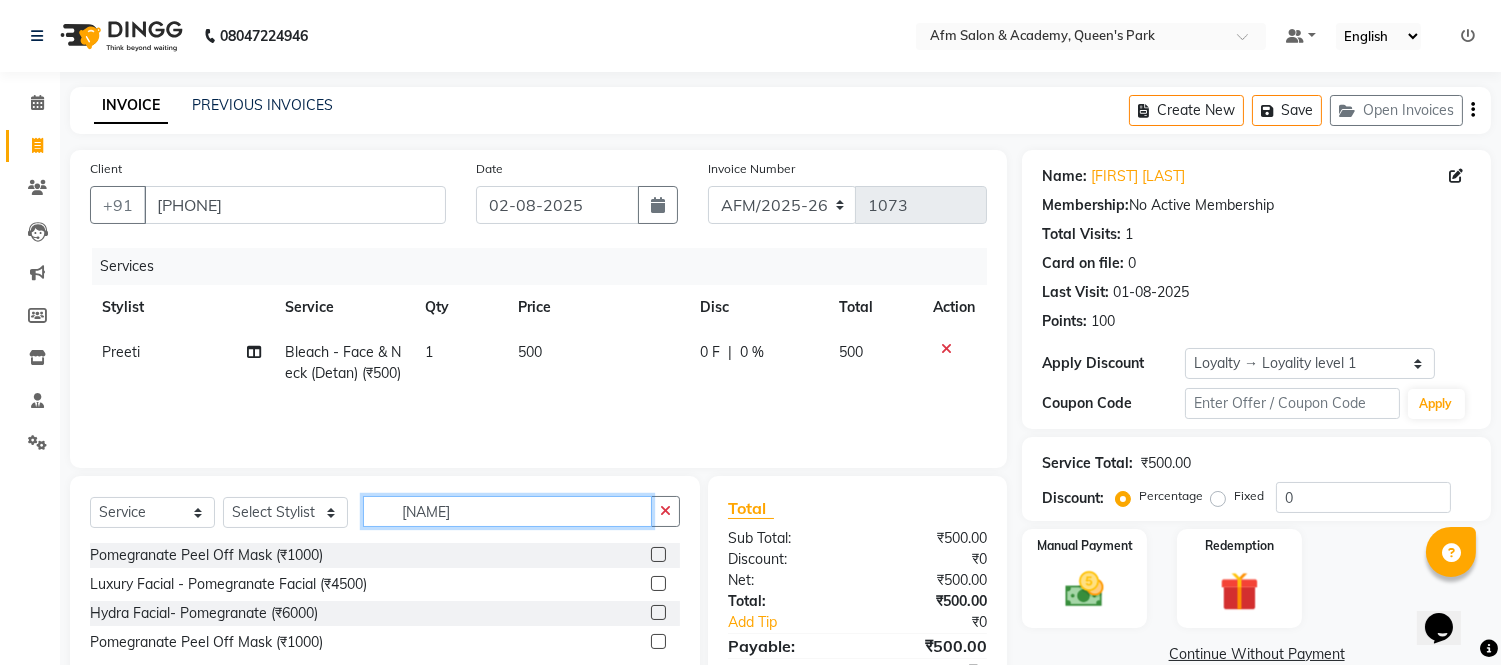 type on "pom" 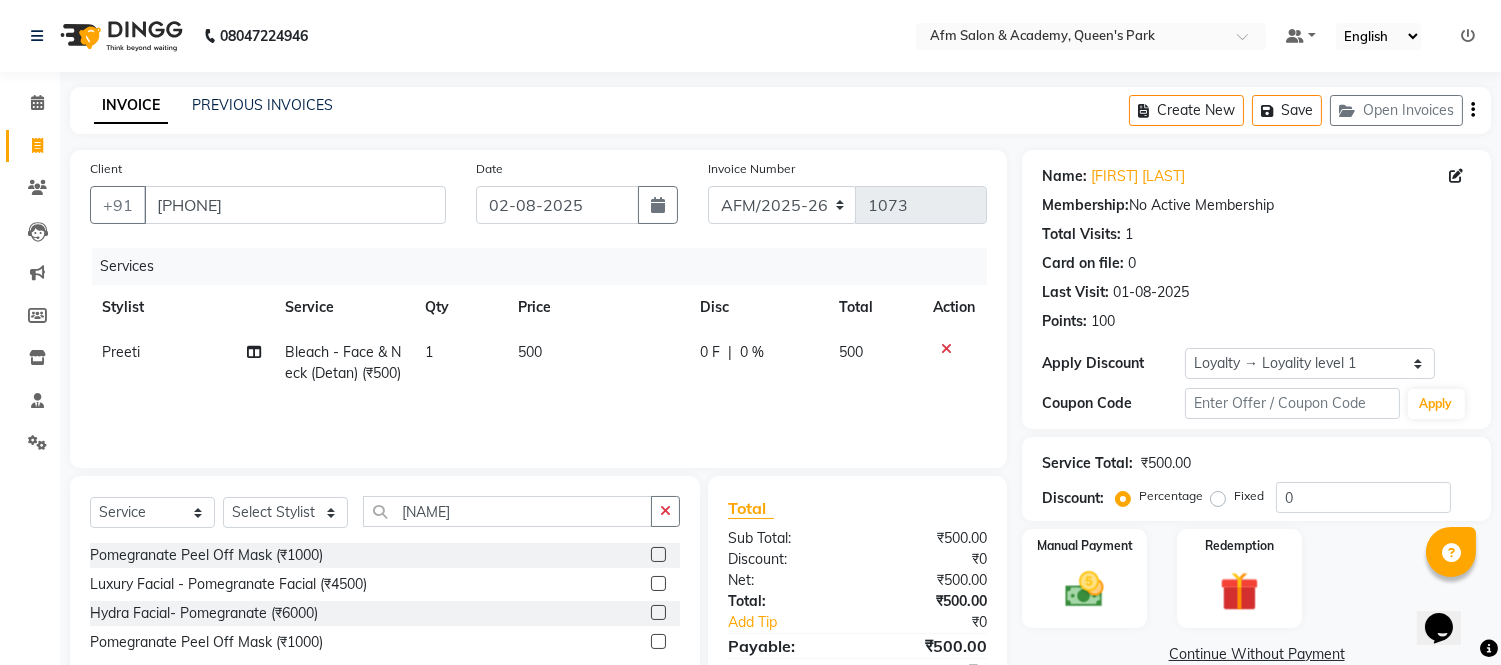 click 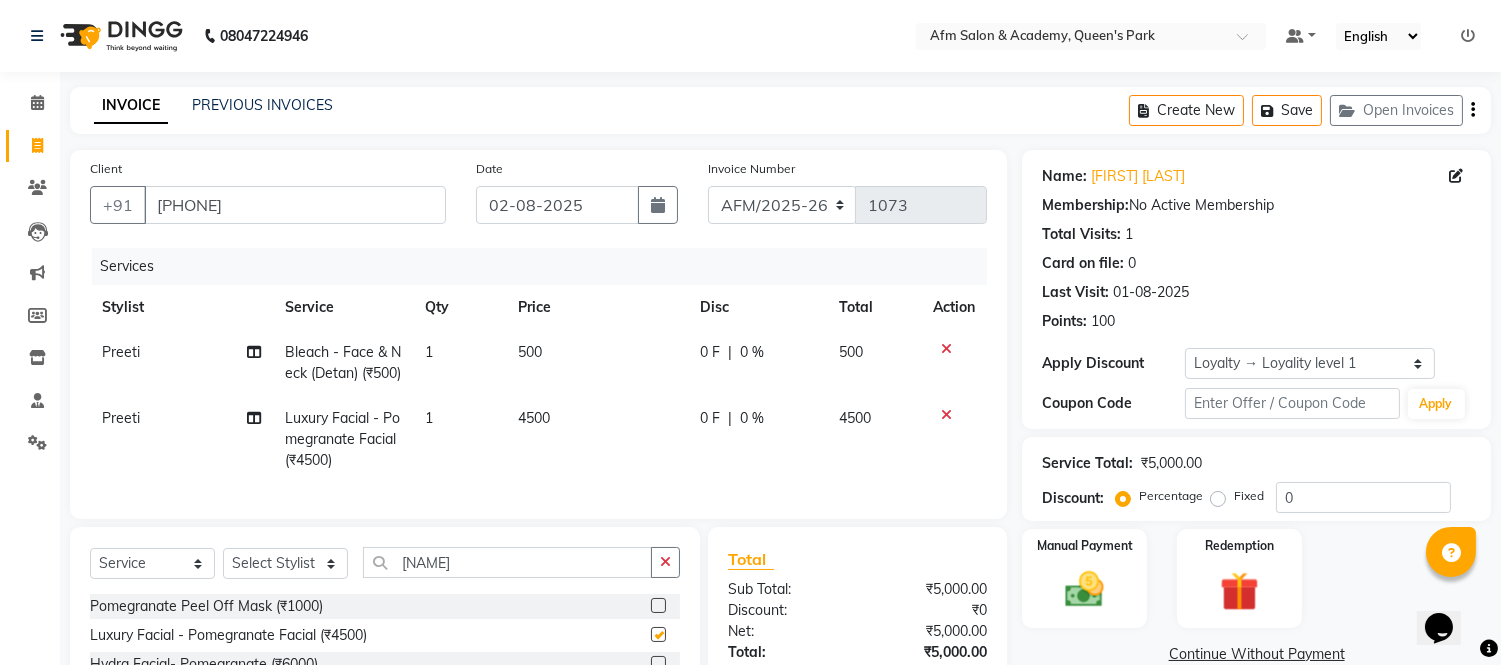 checkbox on "false" 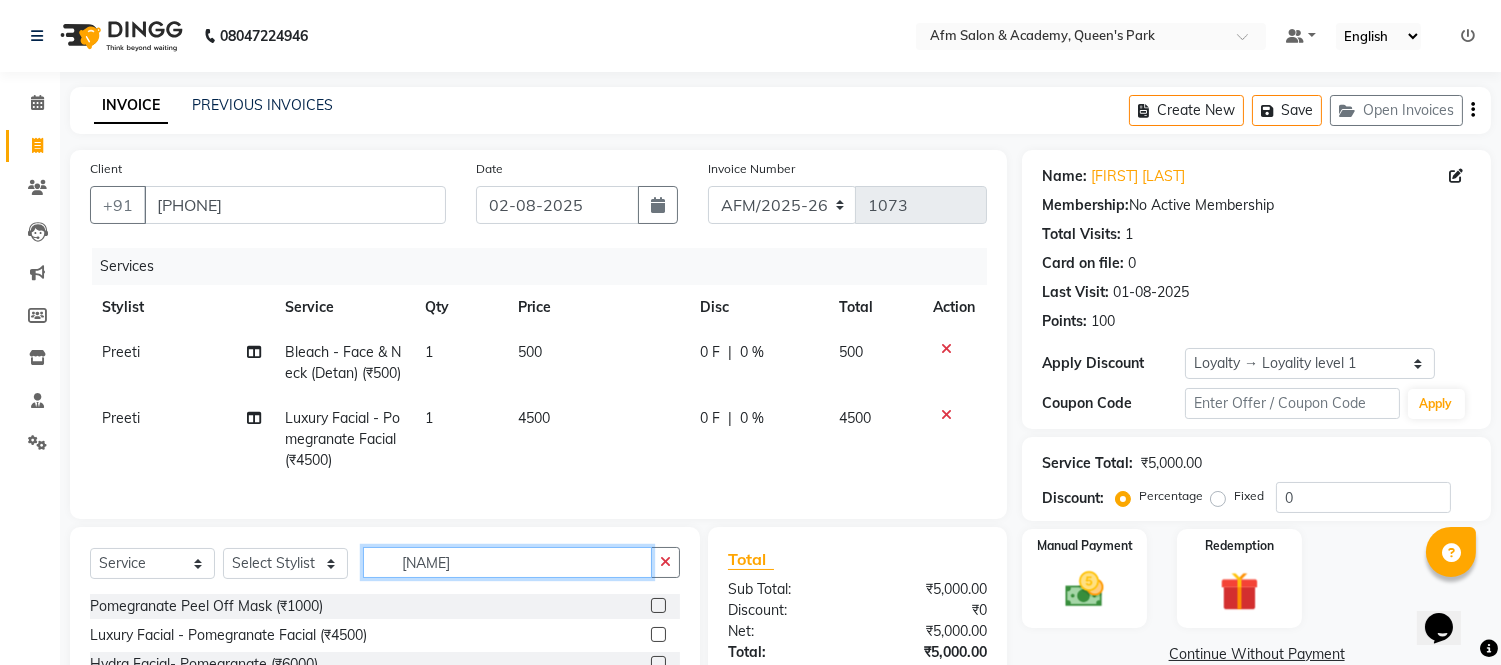 click on "pom" 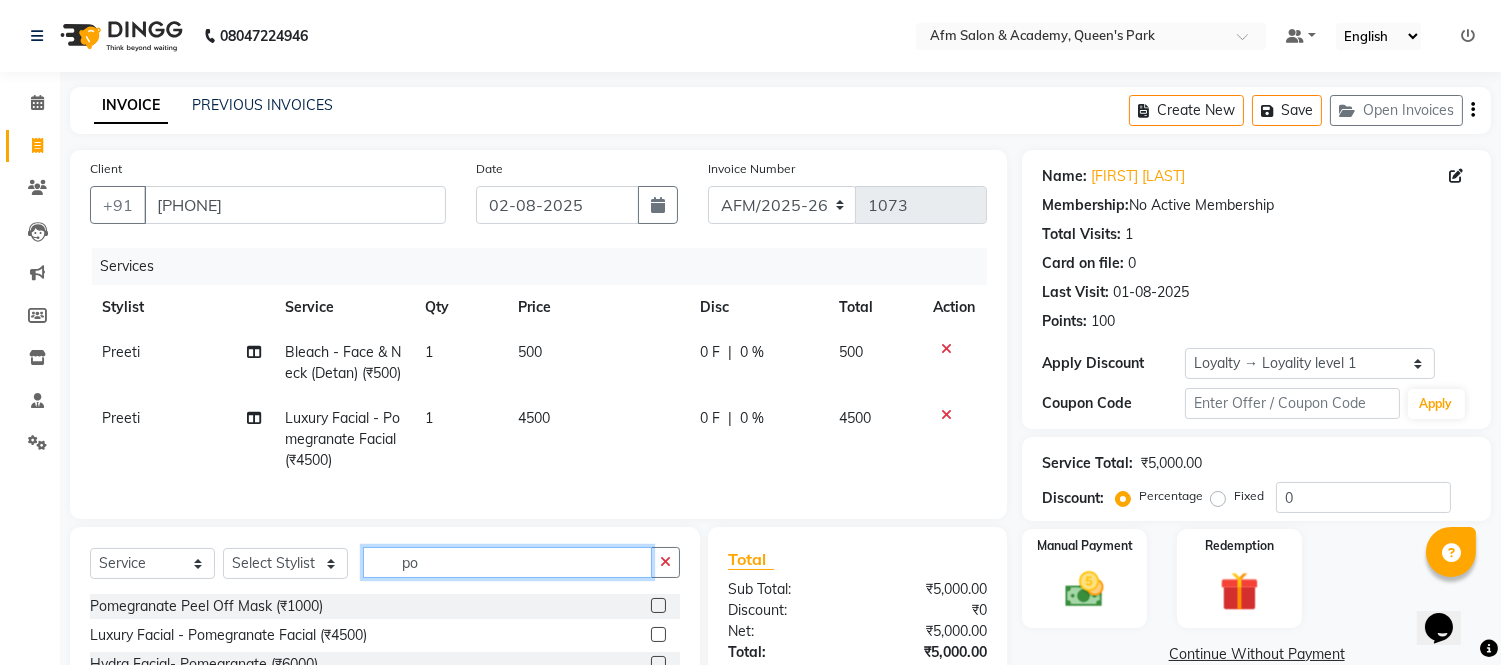 type on "p" 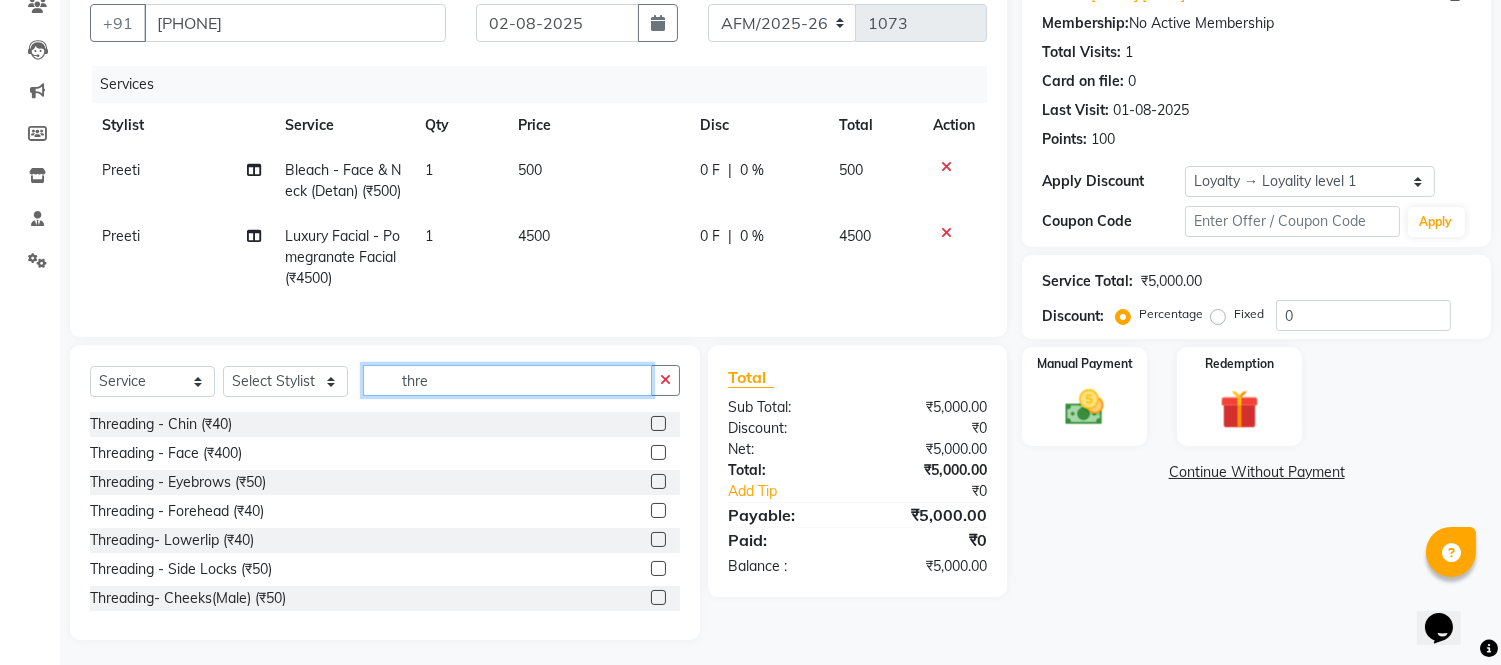 scroll, scrollTop: 224, scrollLeft: 0, axis: vertical 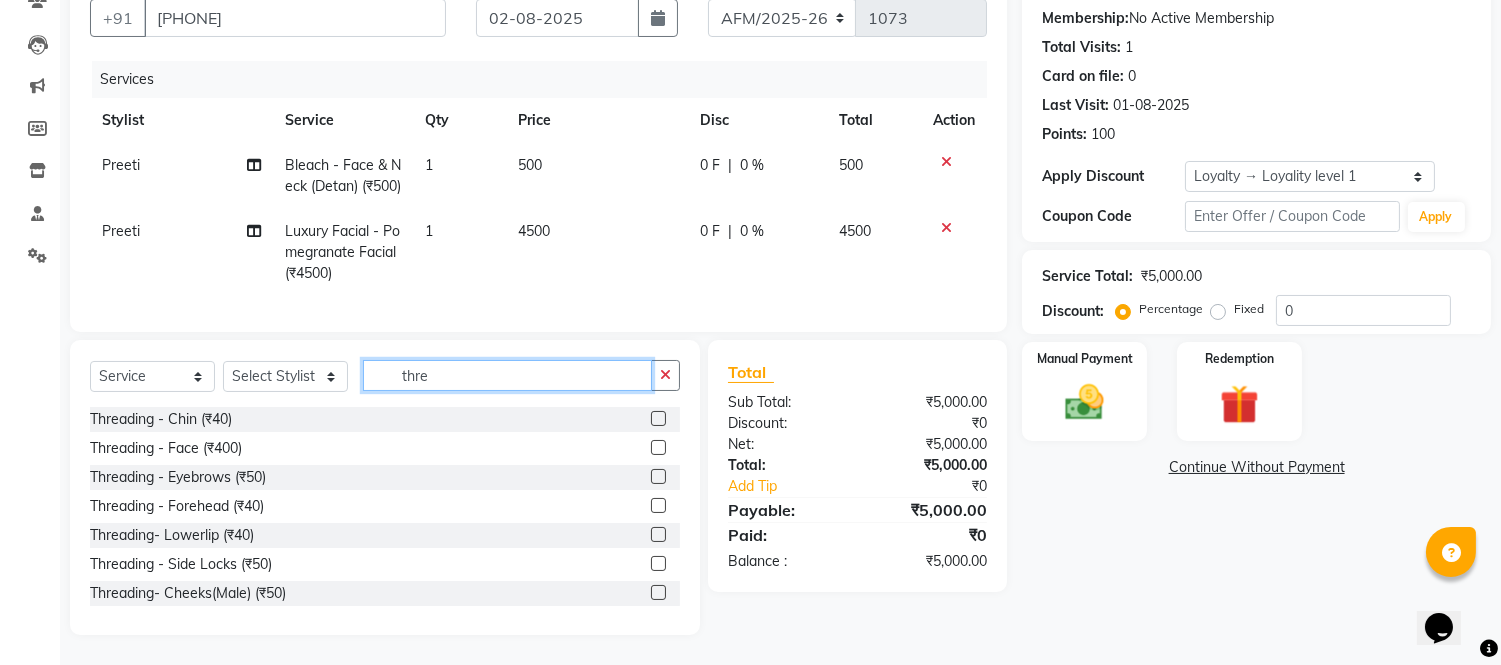 type on "thre" 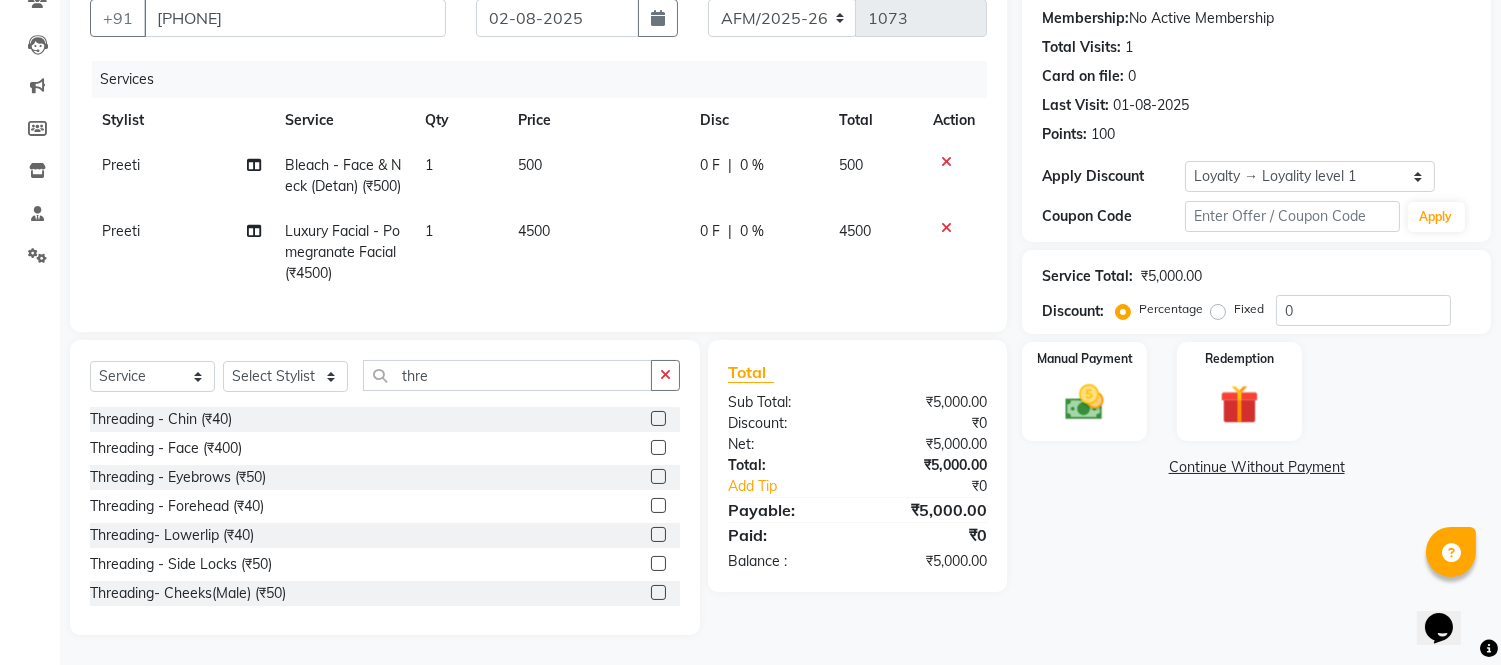 click 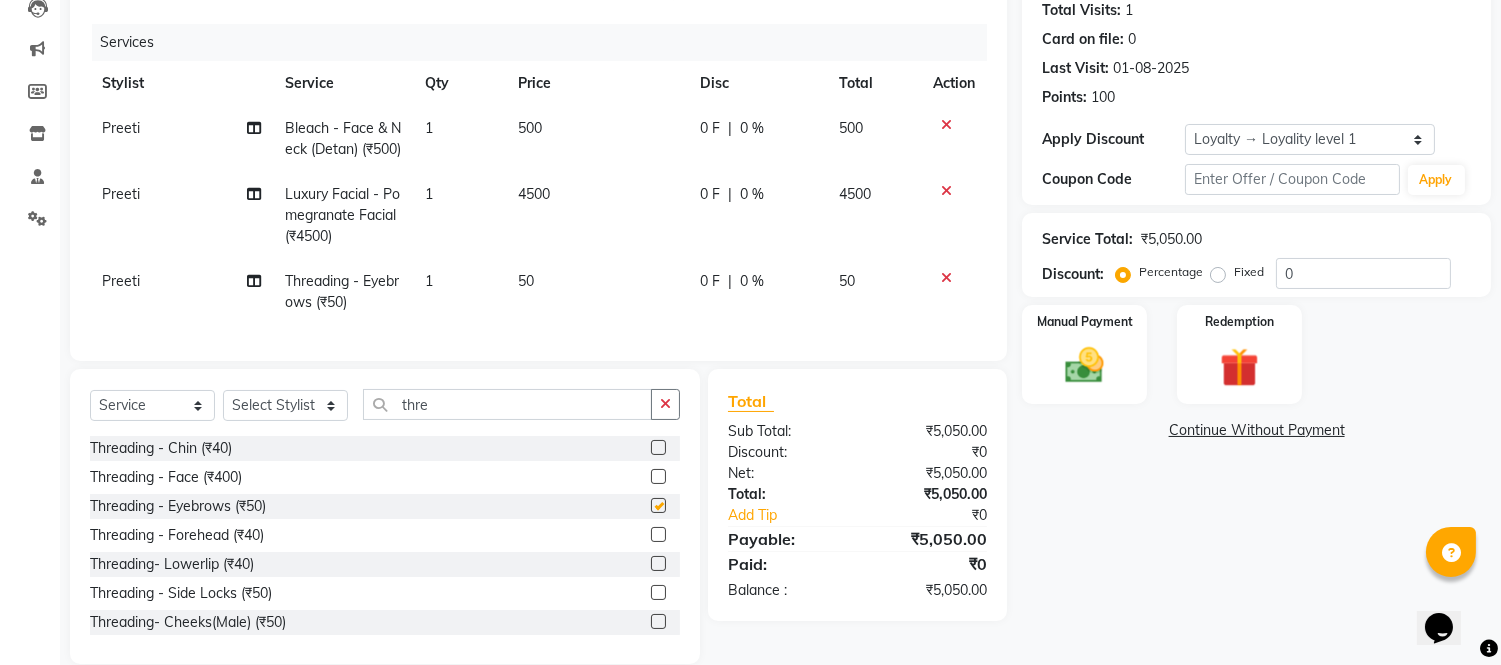 checkbox on "false" 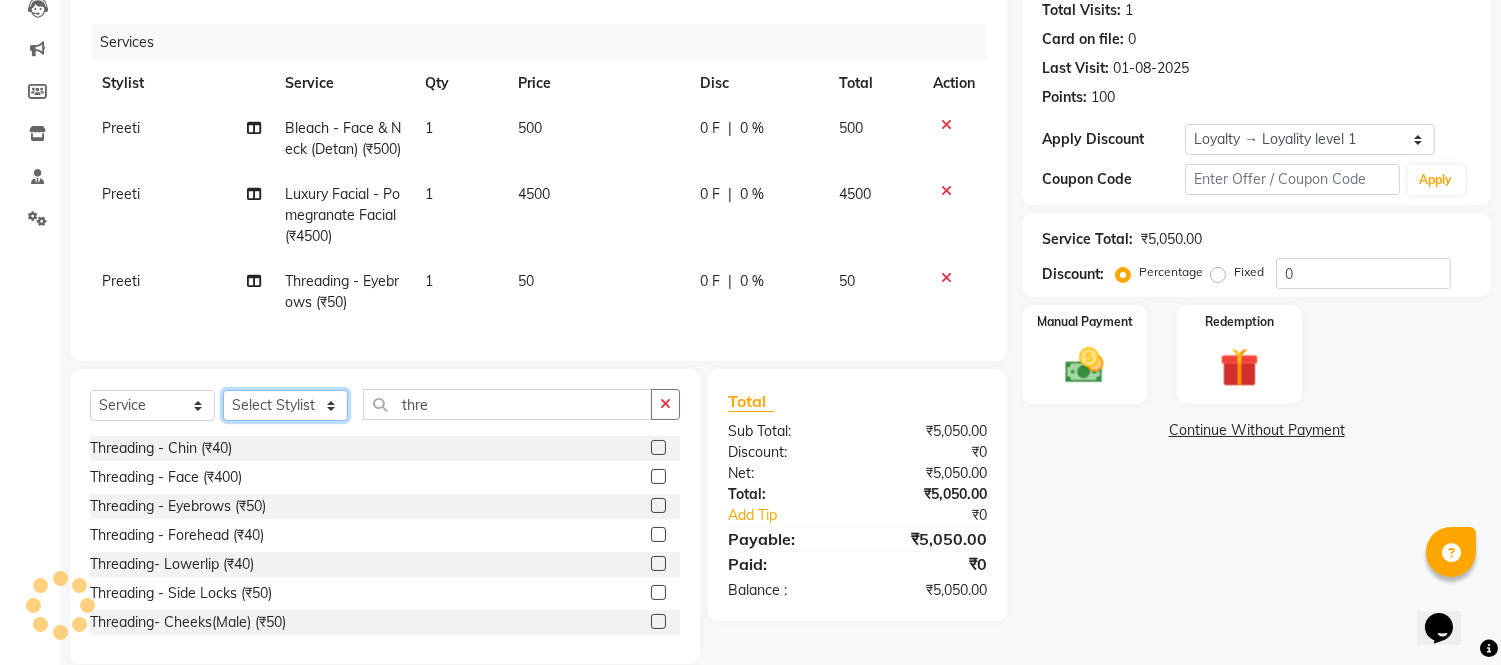 click on "Select Stylist AFM [FIRST] [FIRST] [LAST] [FIRST] [FIRST] [FIRST] [FIRST] [FIRST] [FIRST] [FIRST] [FIRST] [FIRST] [FIRST] [FIRST] [FIRST]" 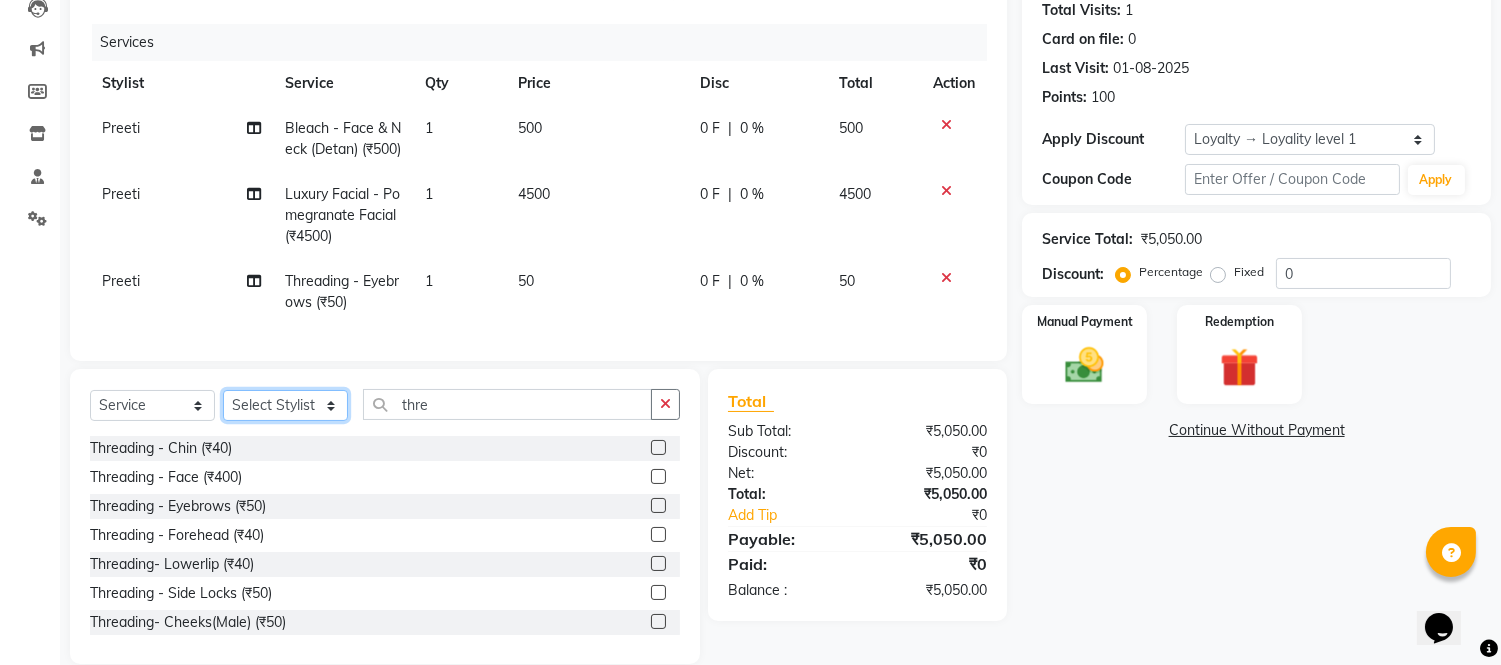 select on "14109" 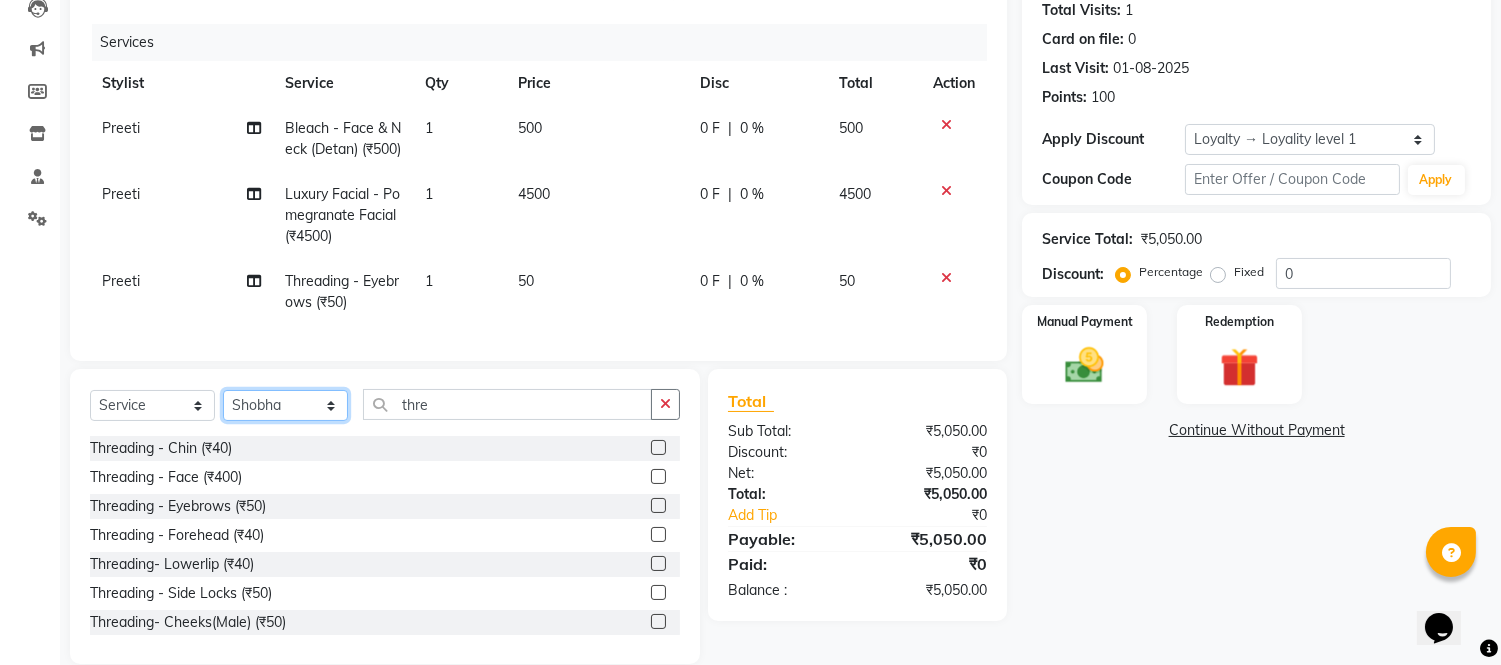 click on "Select Stylist AFM [FIRST] [FIRST] [LAST] [FIRST] [FIRST] [FIRST] [FIRST] [FIRST] [FIRST] [FIRST] [FIRST] [FIRST] [FIRST] [FIRST] [FIRST]" 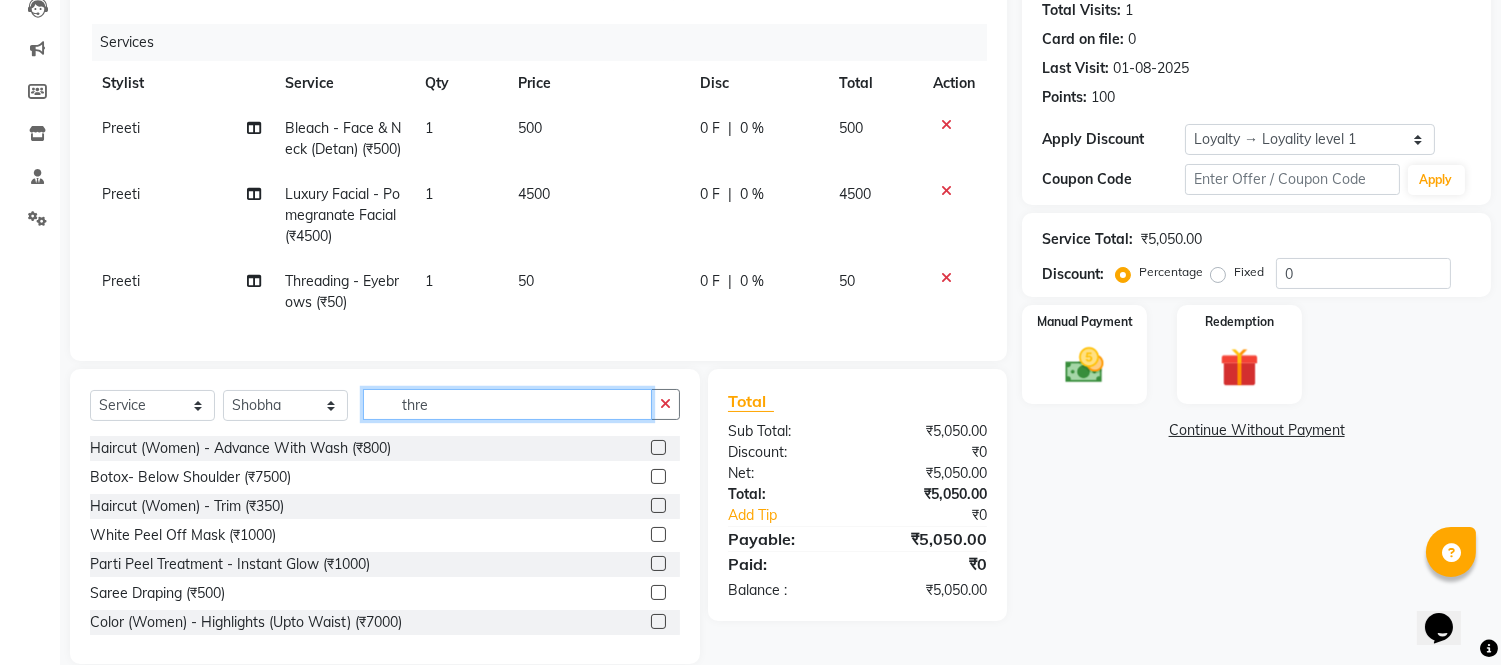 click on "thre" 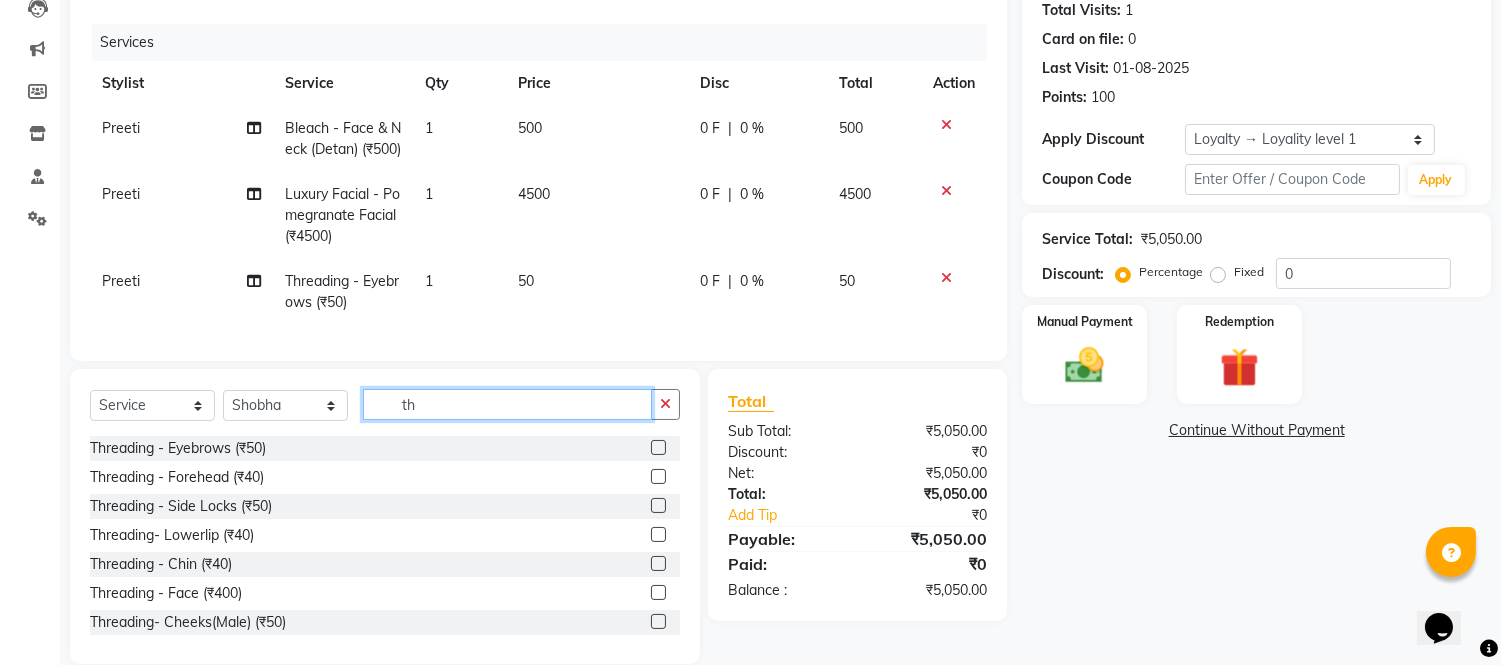 type on "t" 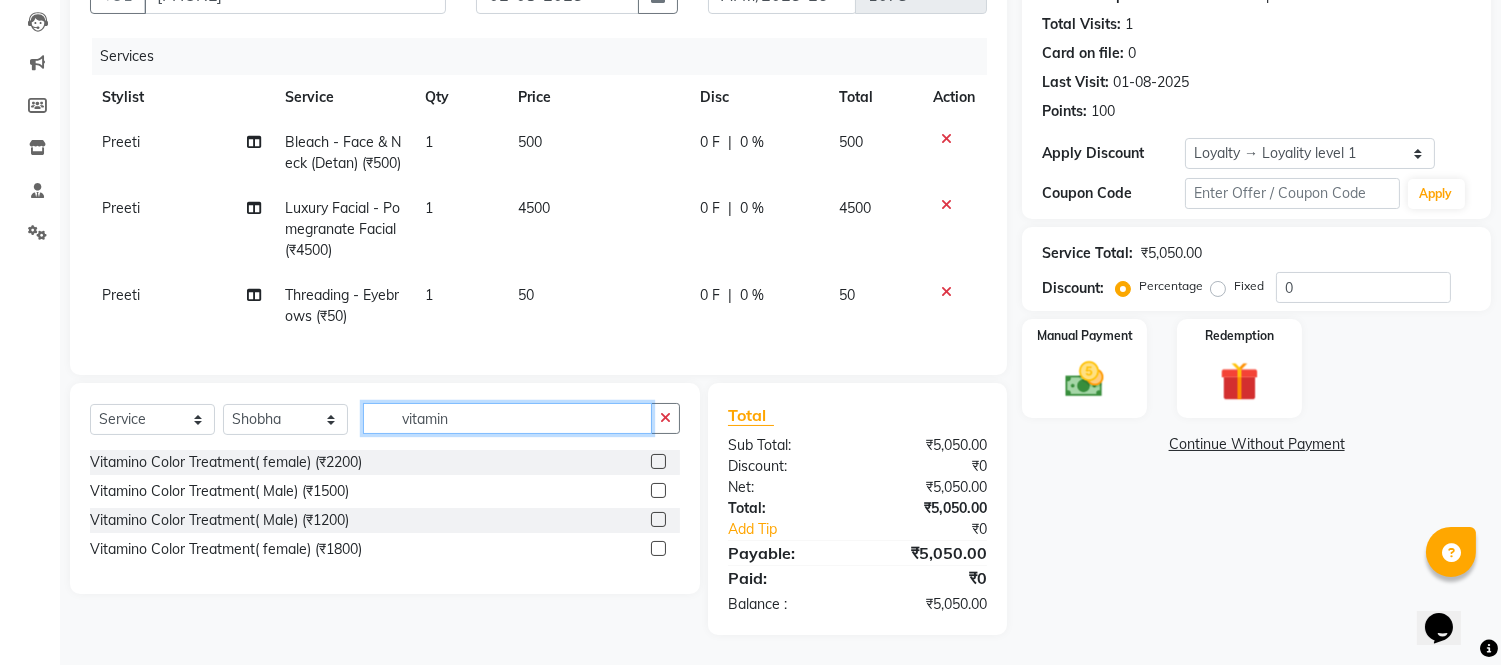 type on "vitamin" 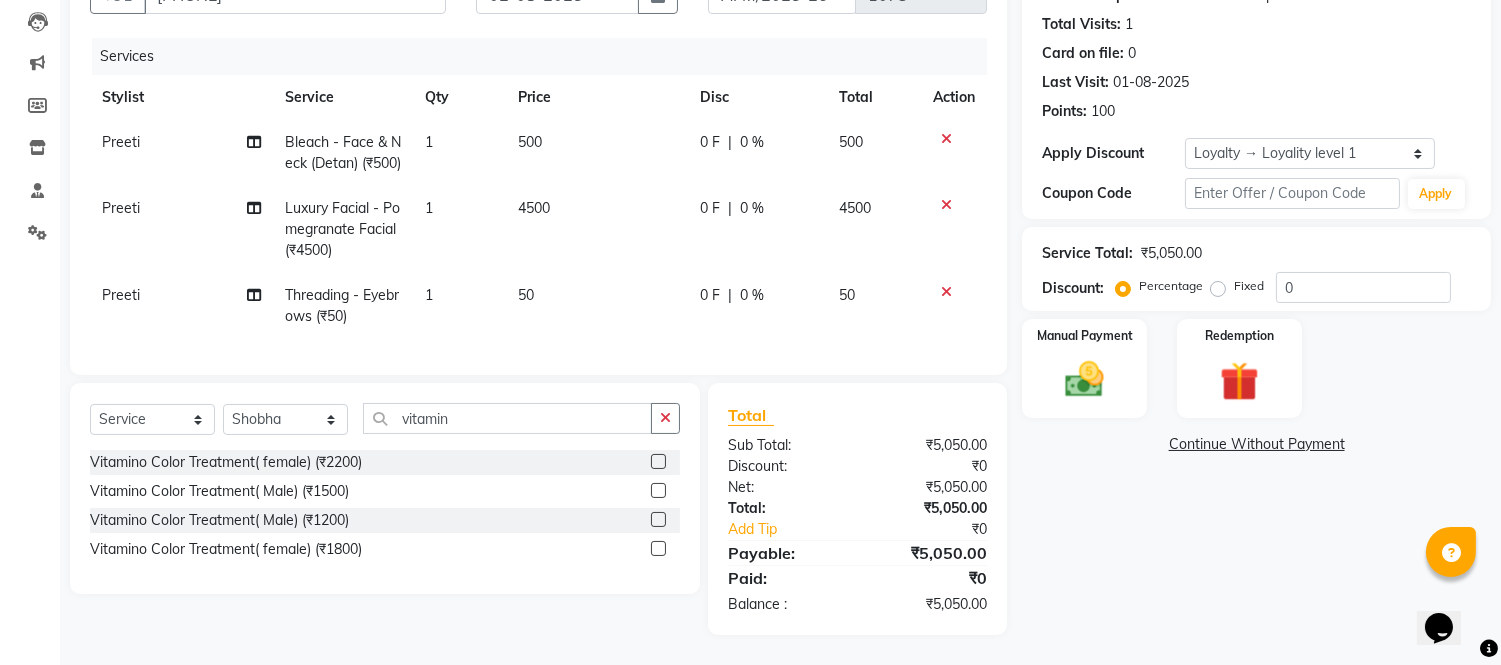 click 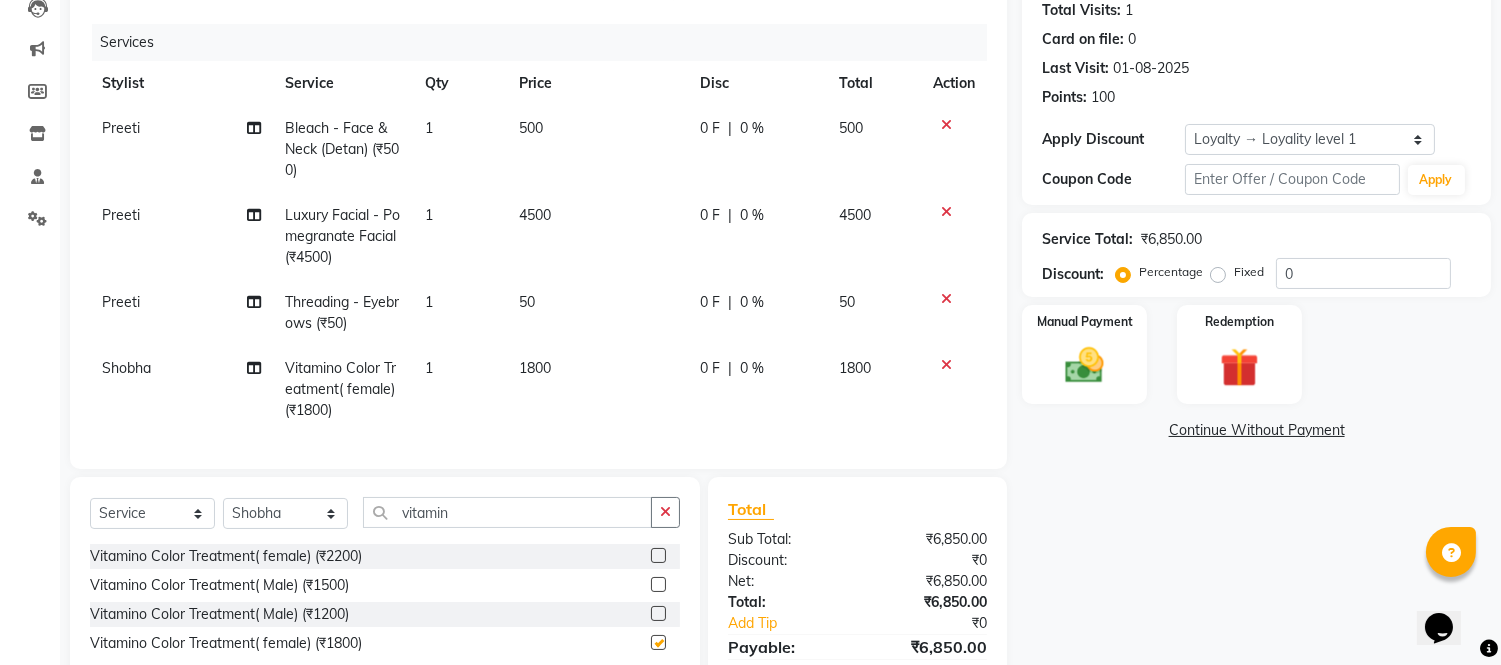 checkbox on "false" 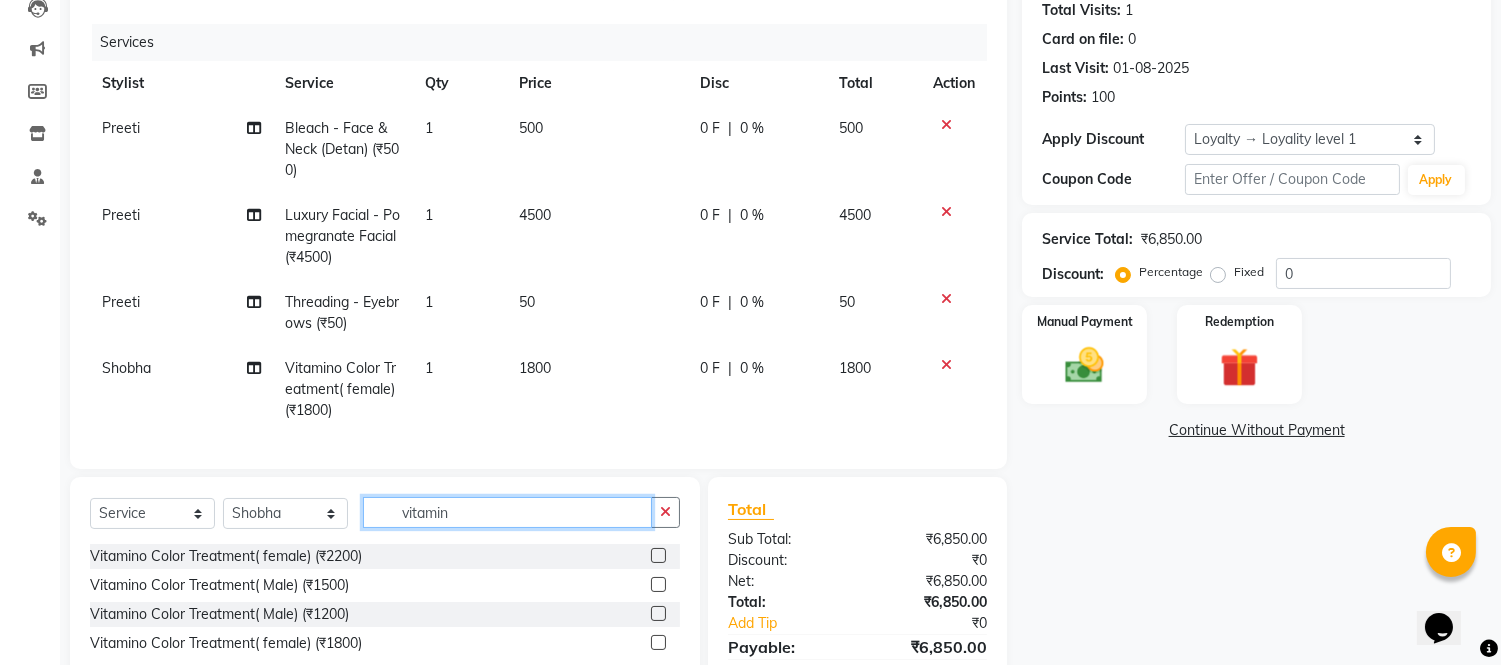 click on "vitamin" 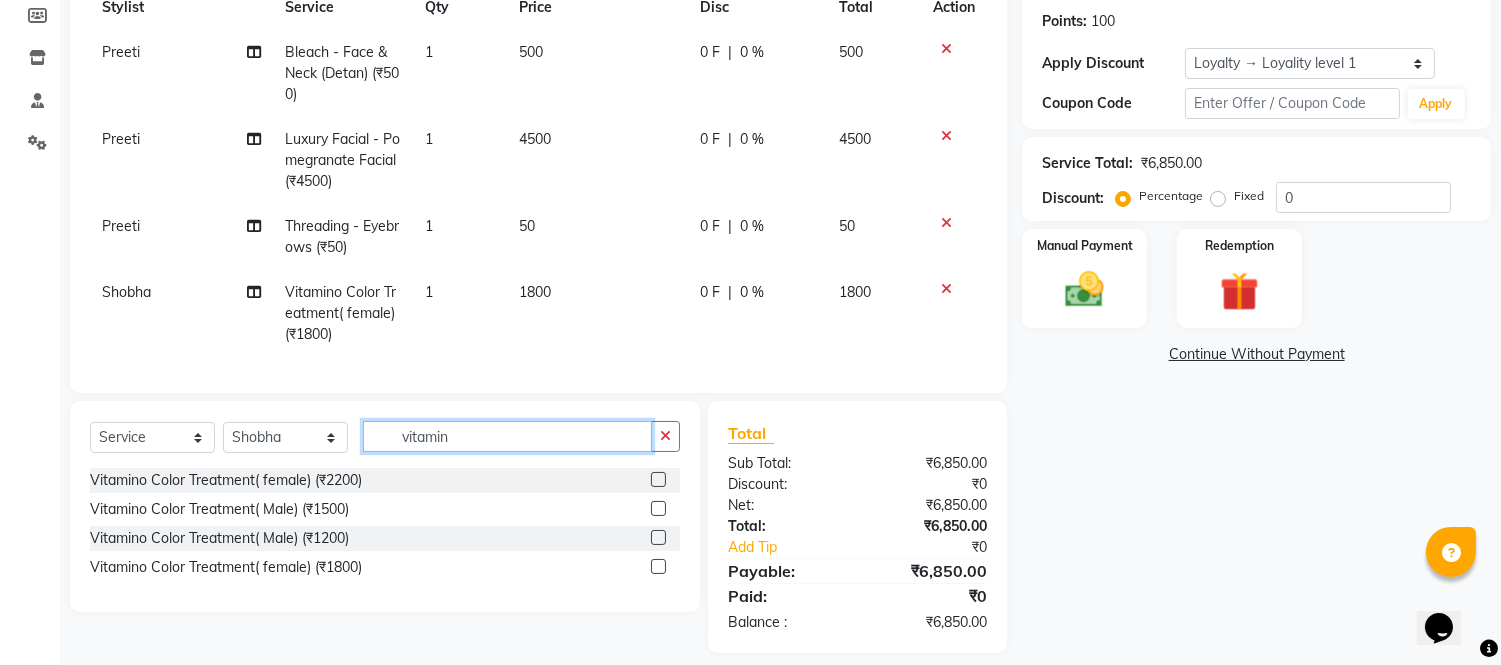 scroll, scrollTop: 334, scrollLeft: 0, axis: vertical 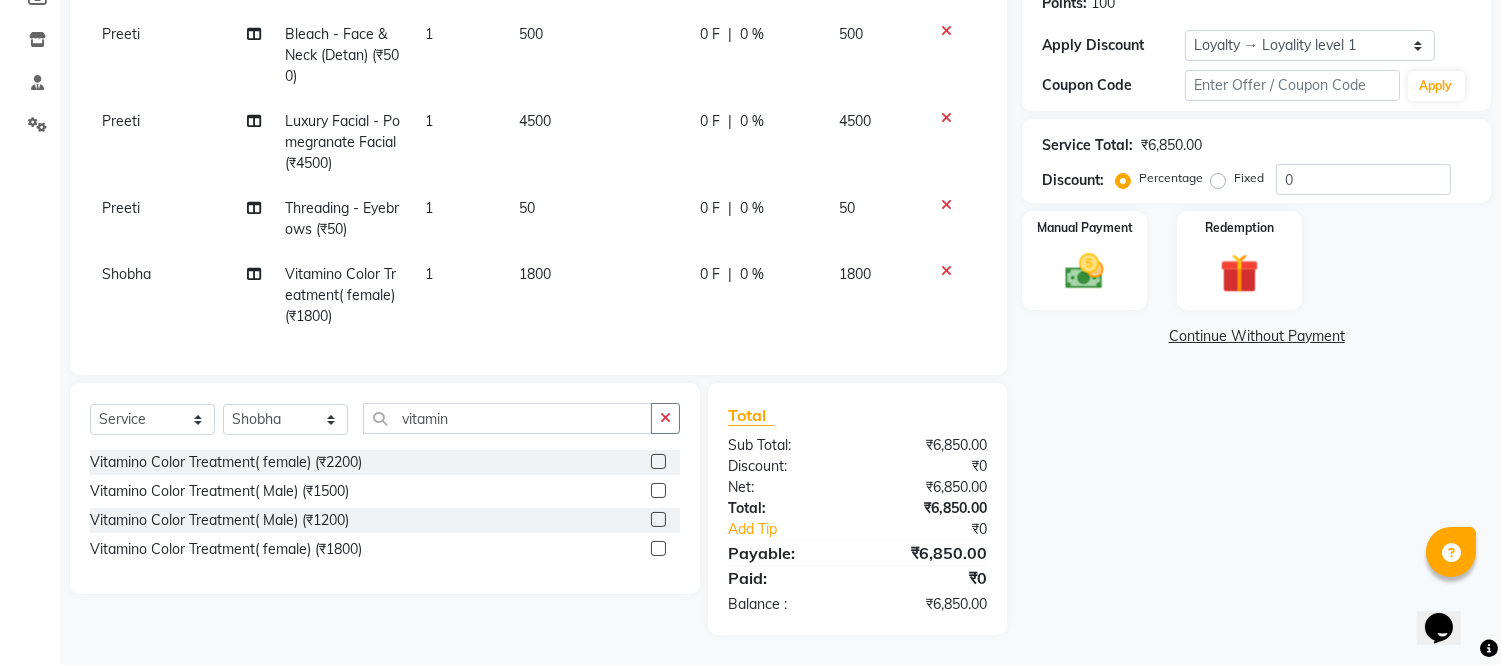 click 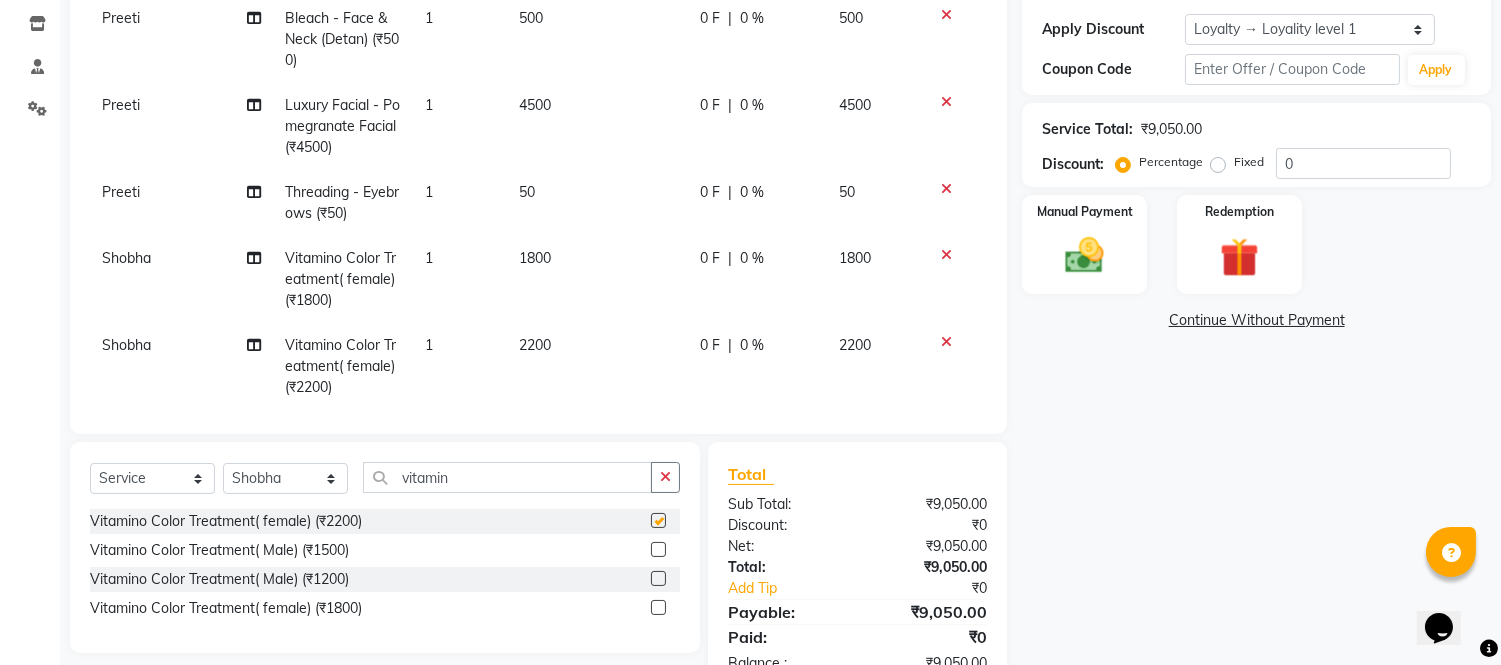 checkbox on "false" 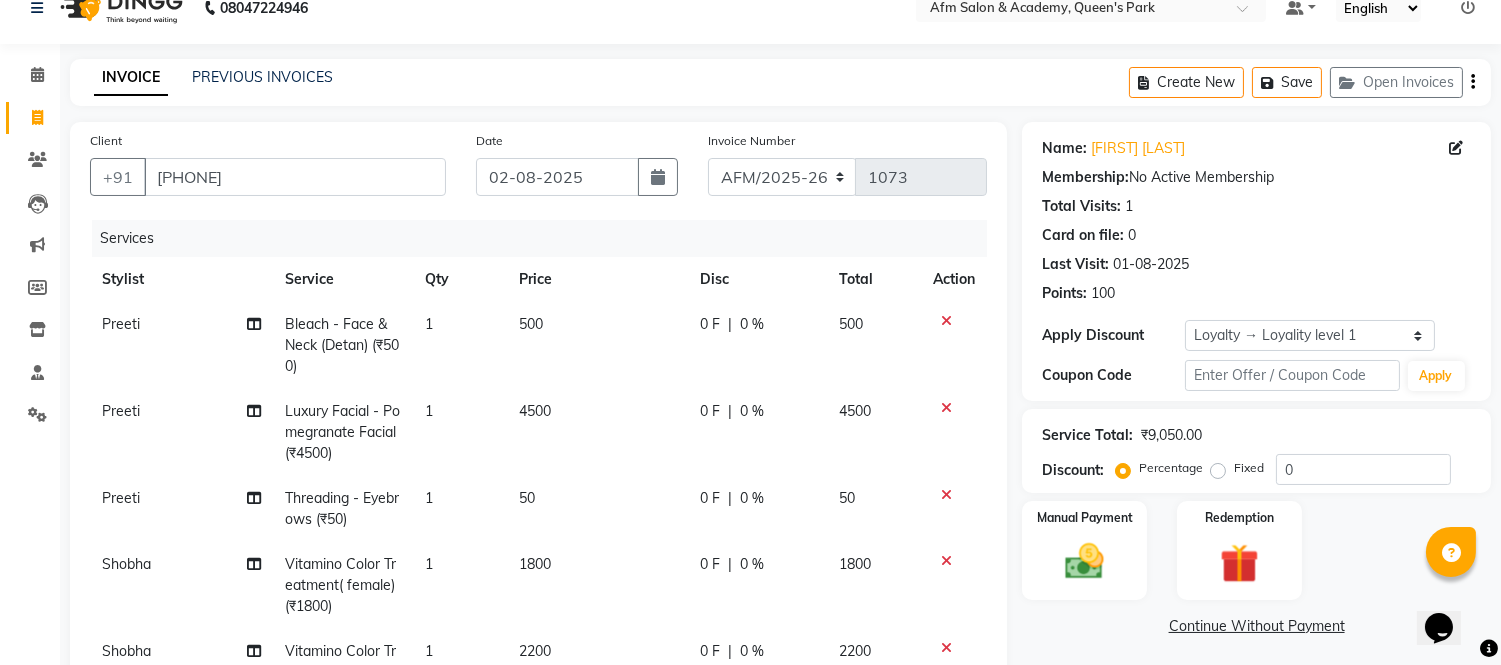 scroll, scrollTop: 0, scrollLeft: 0, axis: both 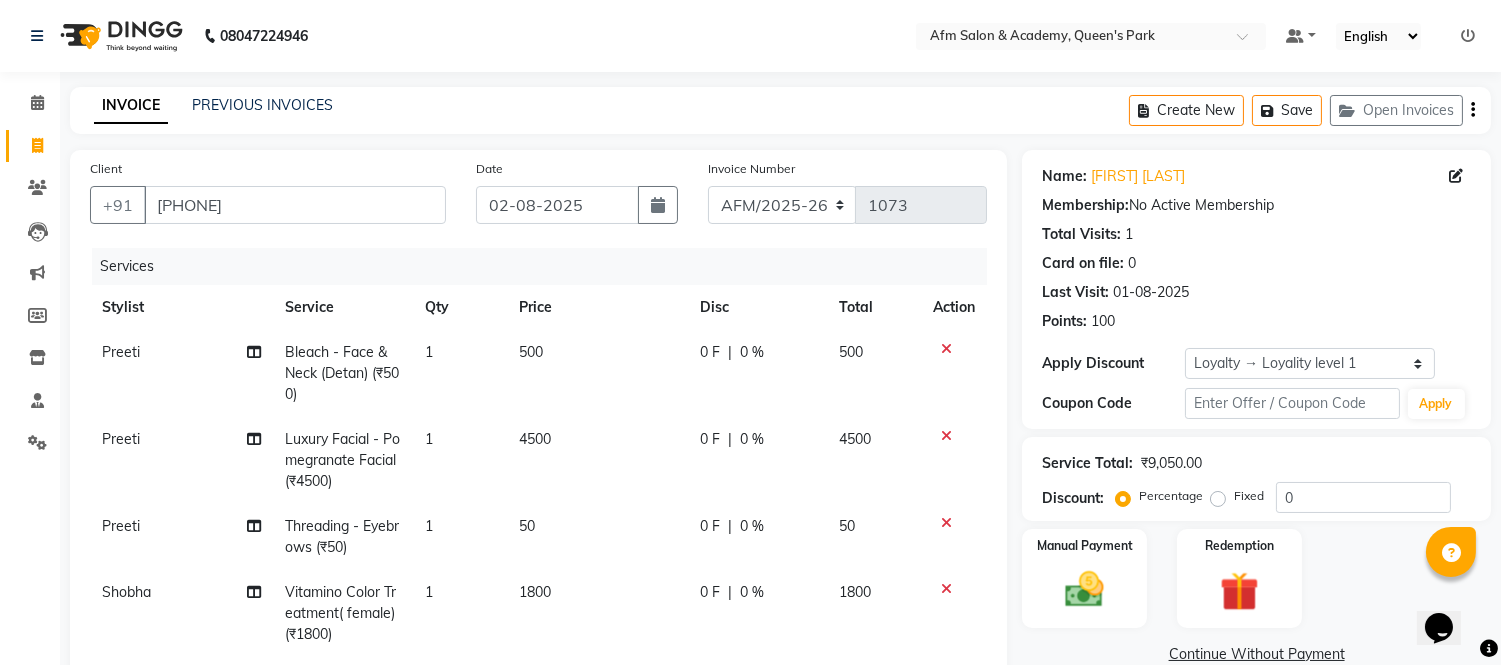 click on "INVOICE PREVIOUS INVOICES Create New   Save   Open Invoices" 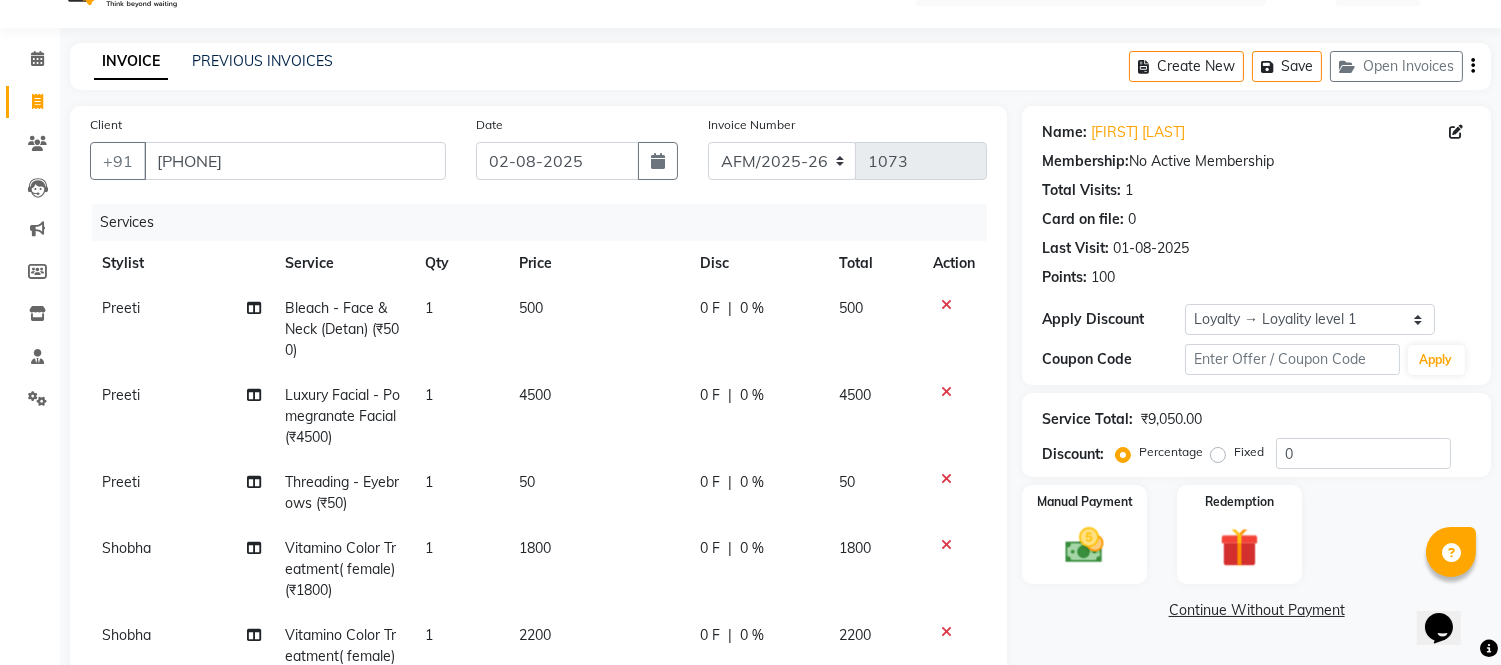 scroll, scrollTop: 88, scrollLeft: 0, axis: vertical 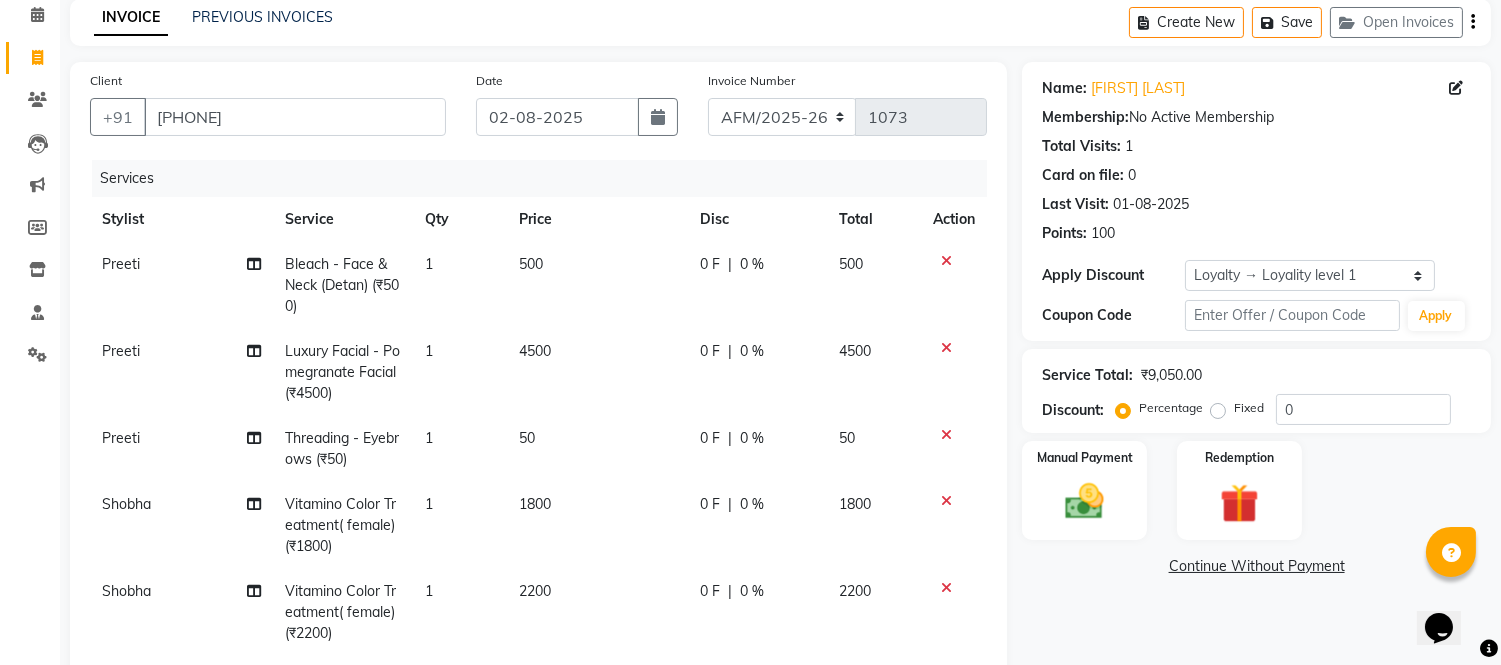 click on "0 F" 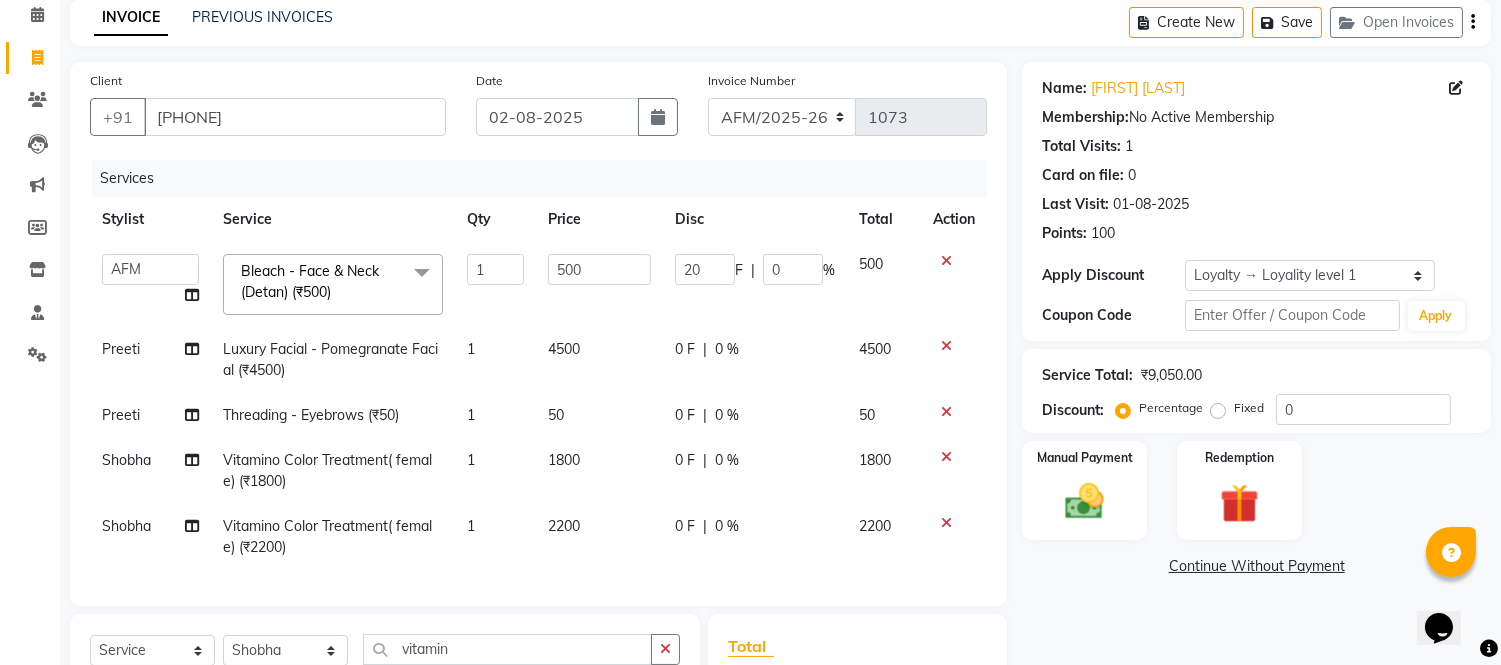 type on "200" 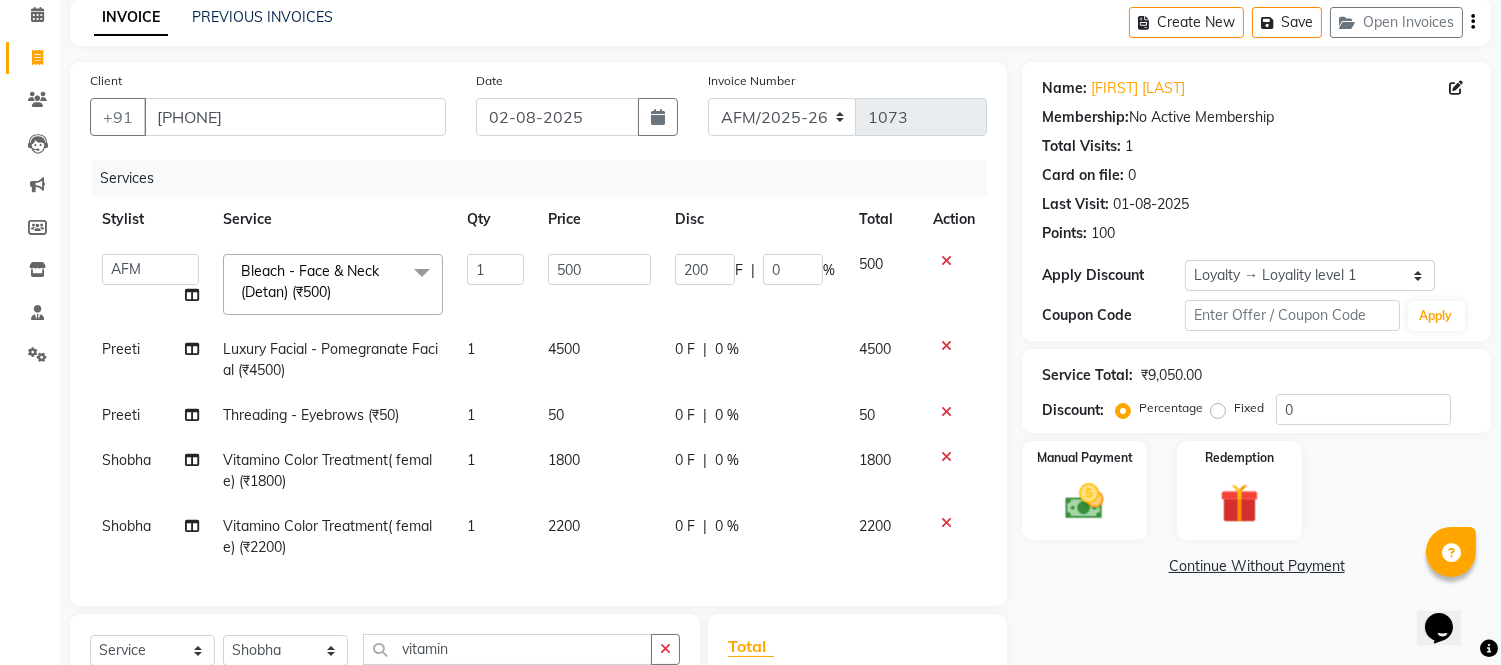 click on "Disc" 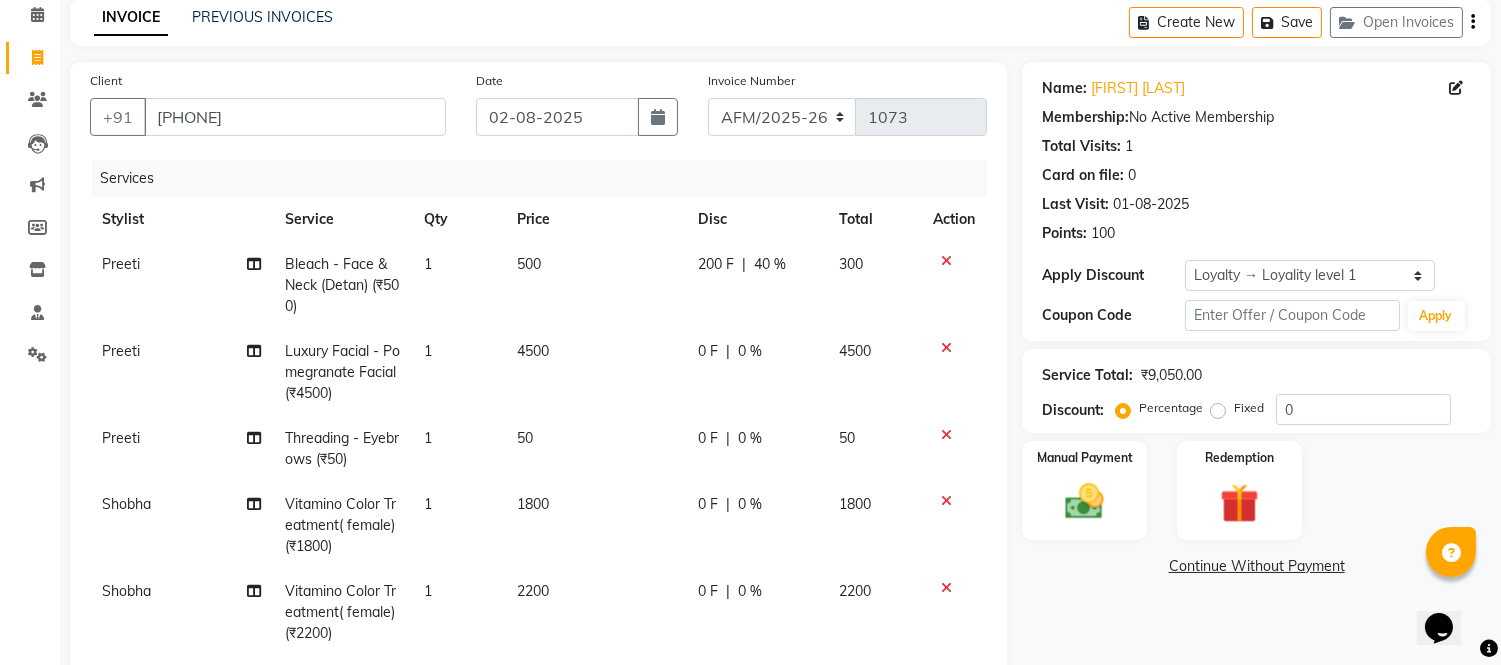scroll, scrollTop: 28, scrollLeft: 0, axis: vertical 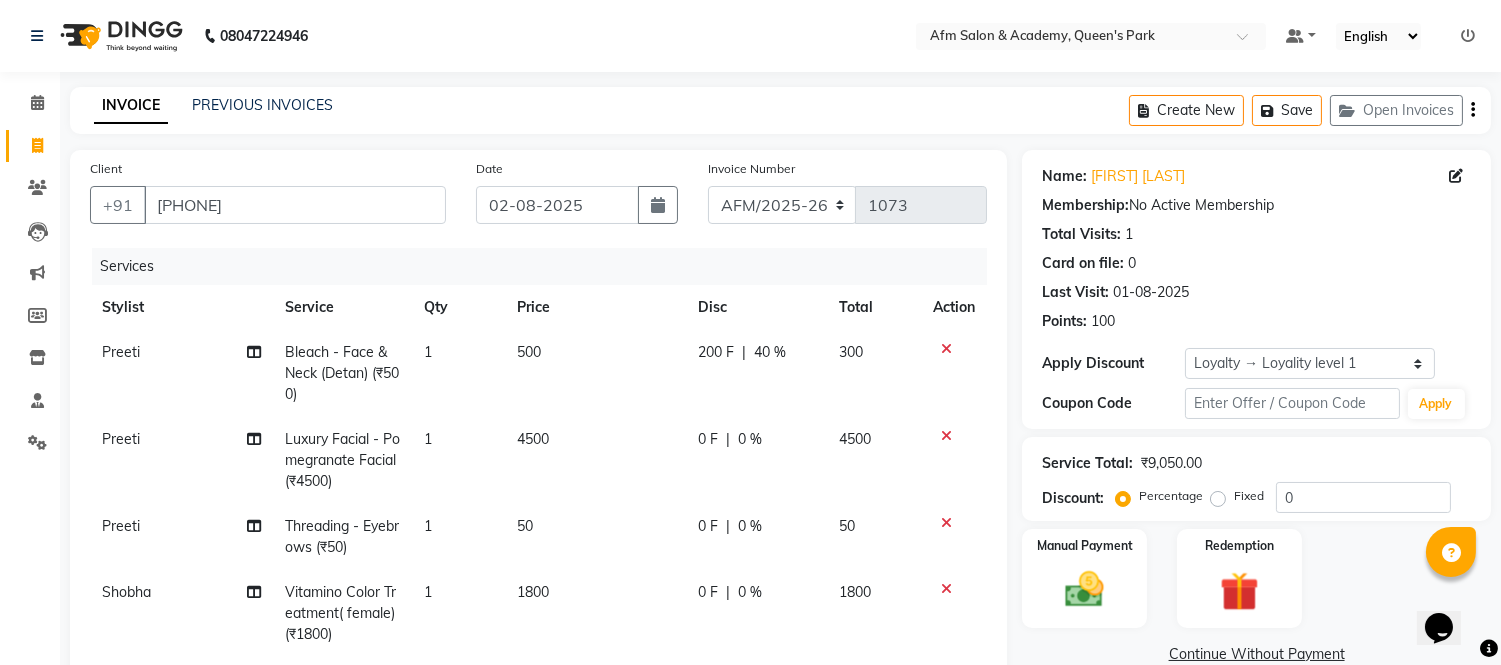 click on "200 F" 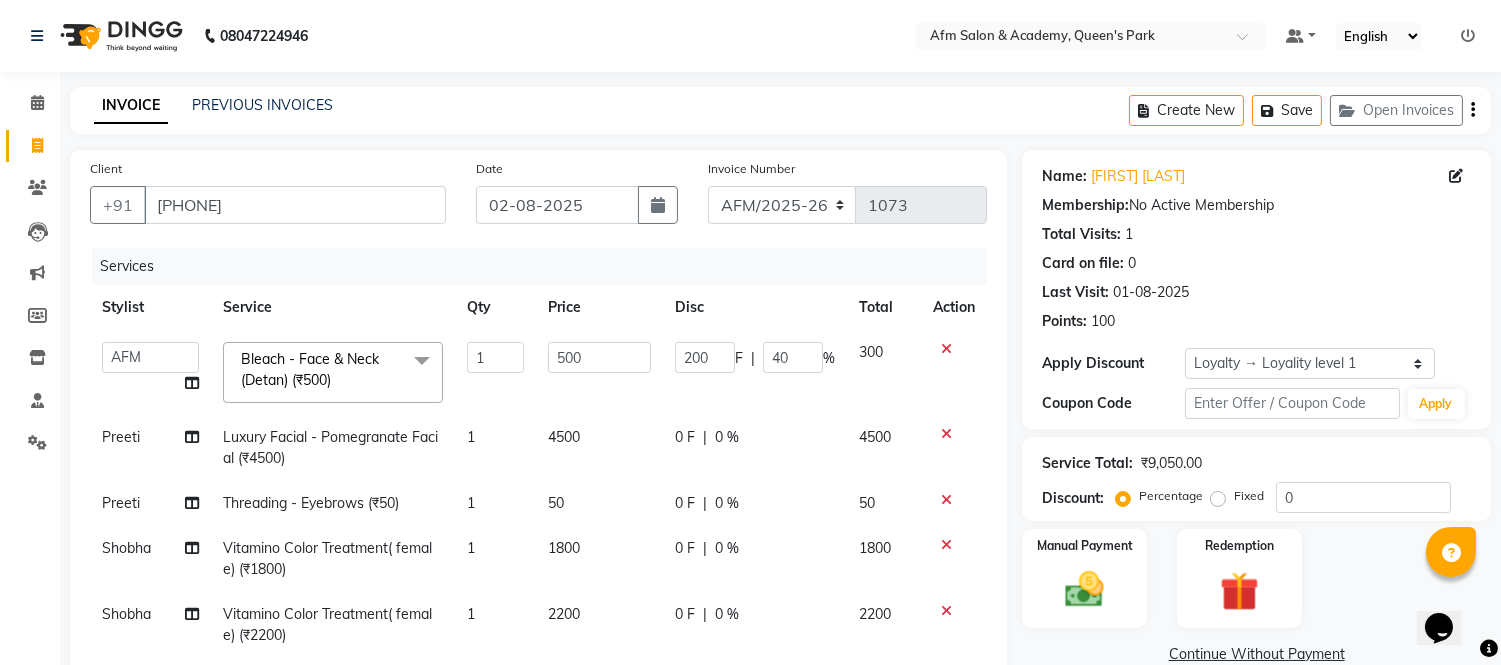 click on "200" 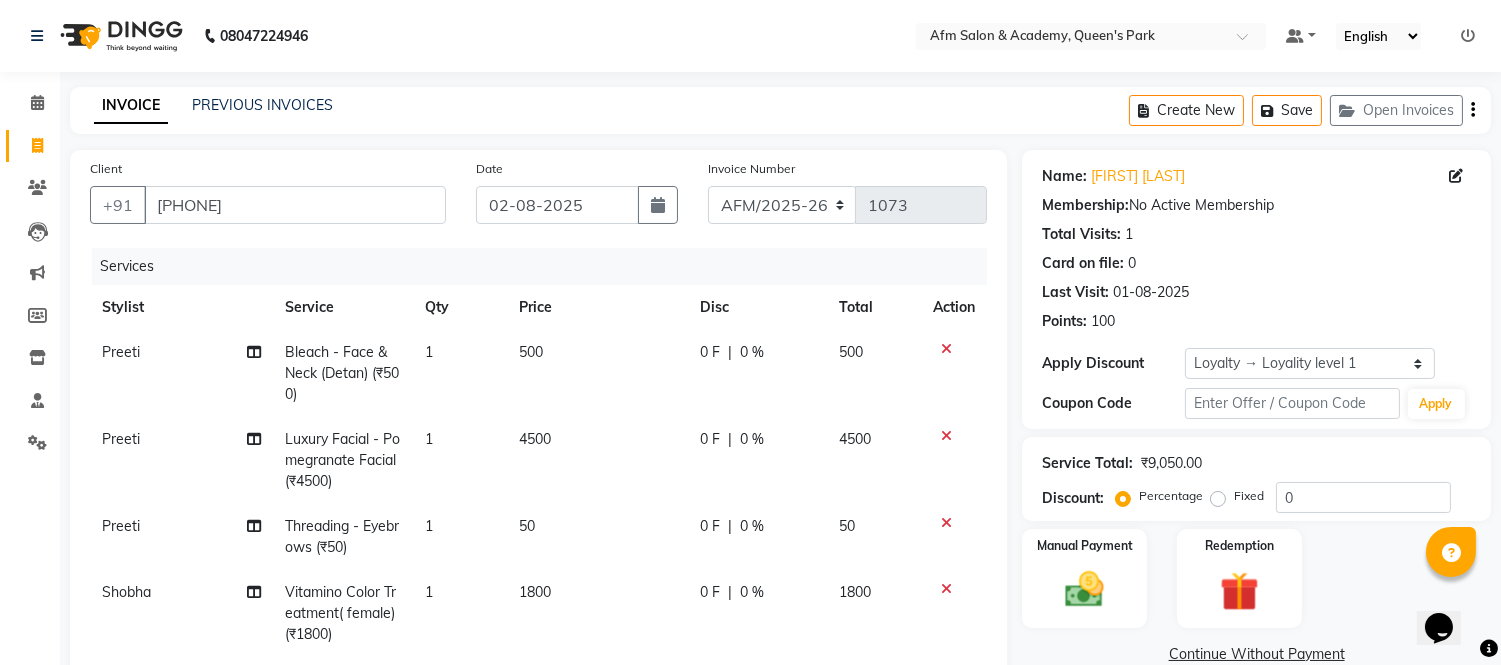 click on "Services" 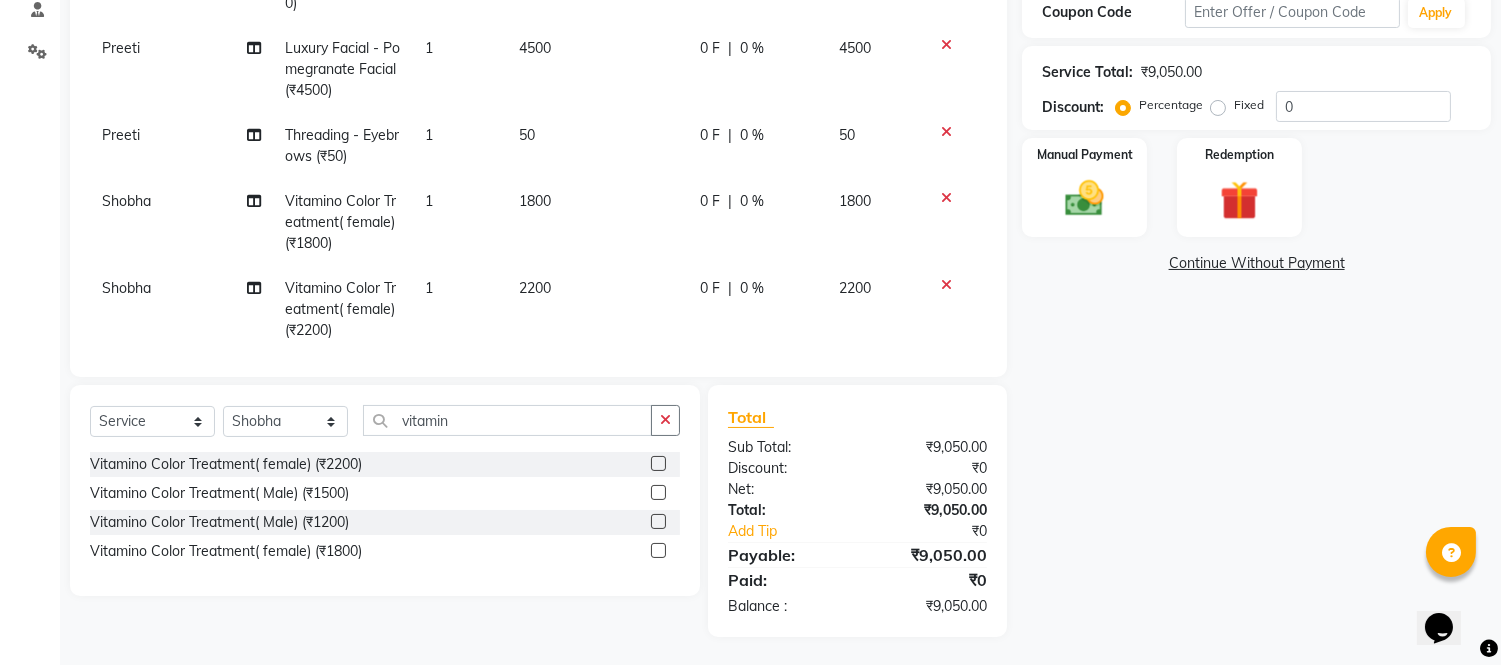 scroll, scrollTop: 393, scrollLeft: 0, axis: vertical 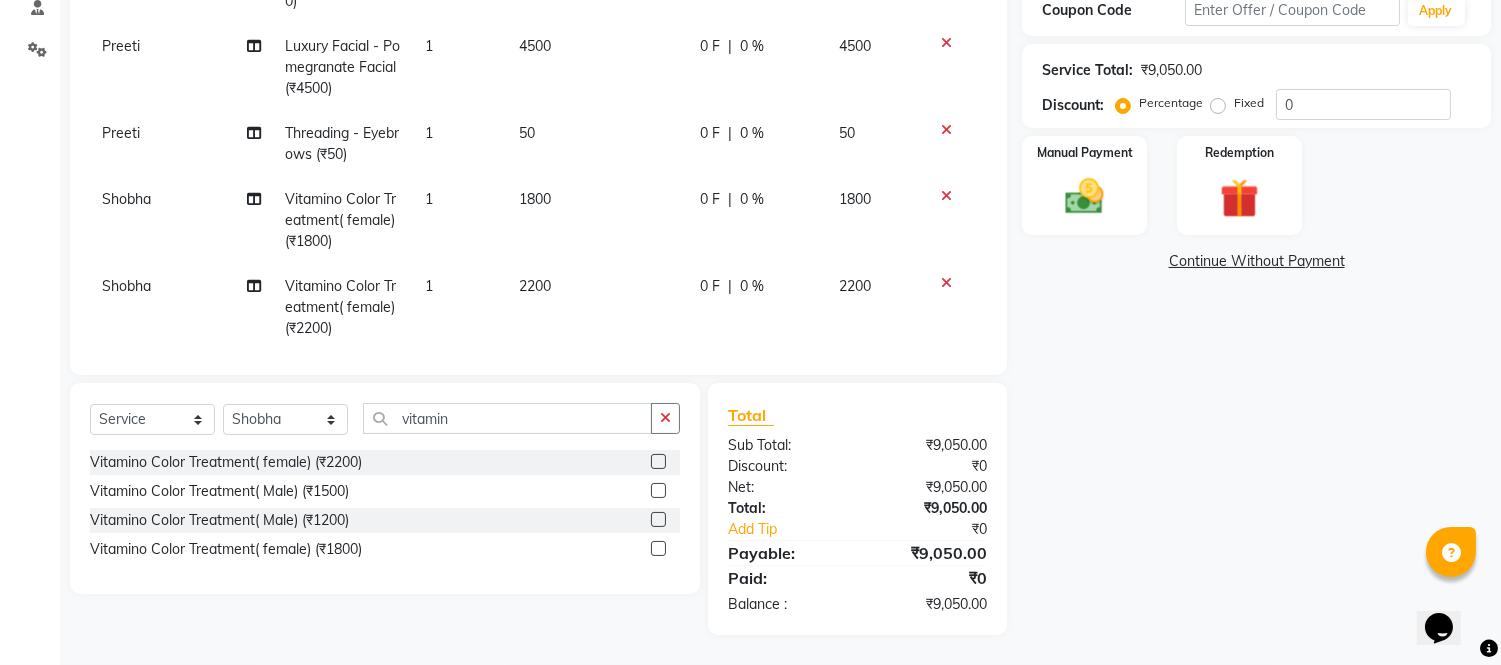 click 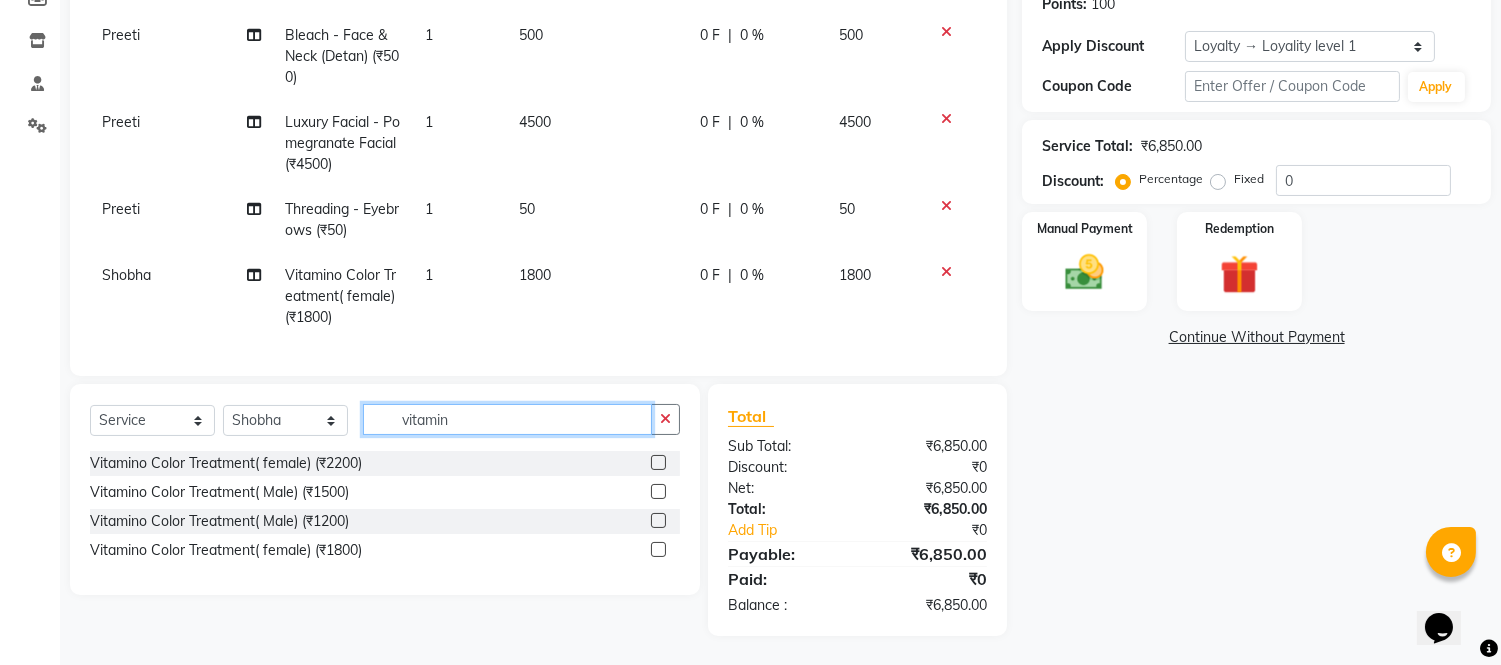 click on "vitamin" 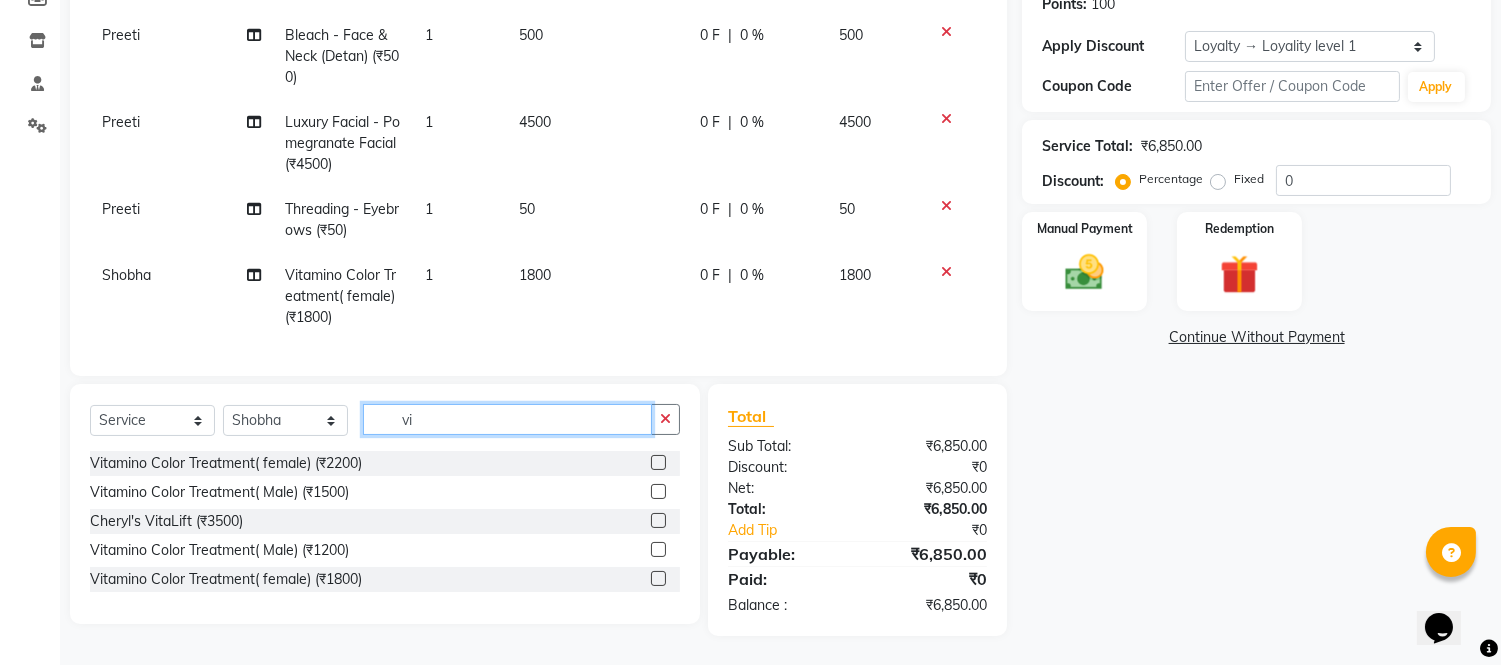 type on "v" 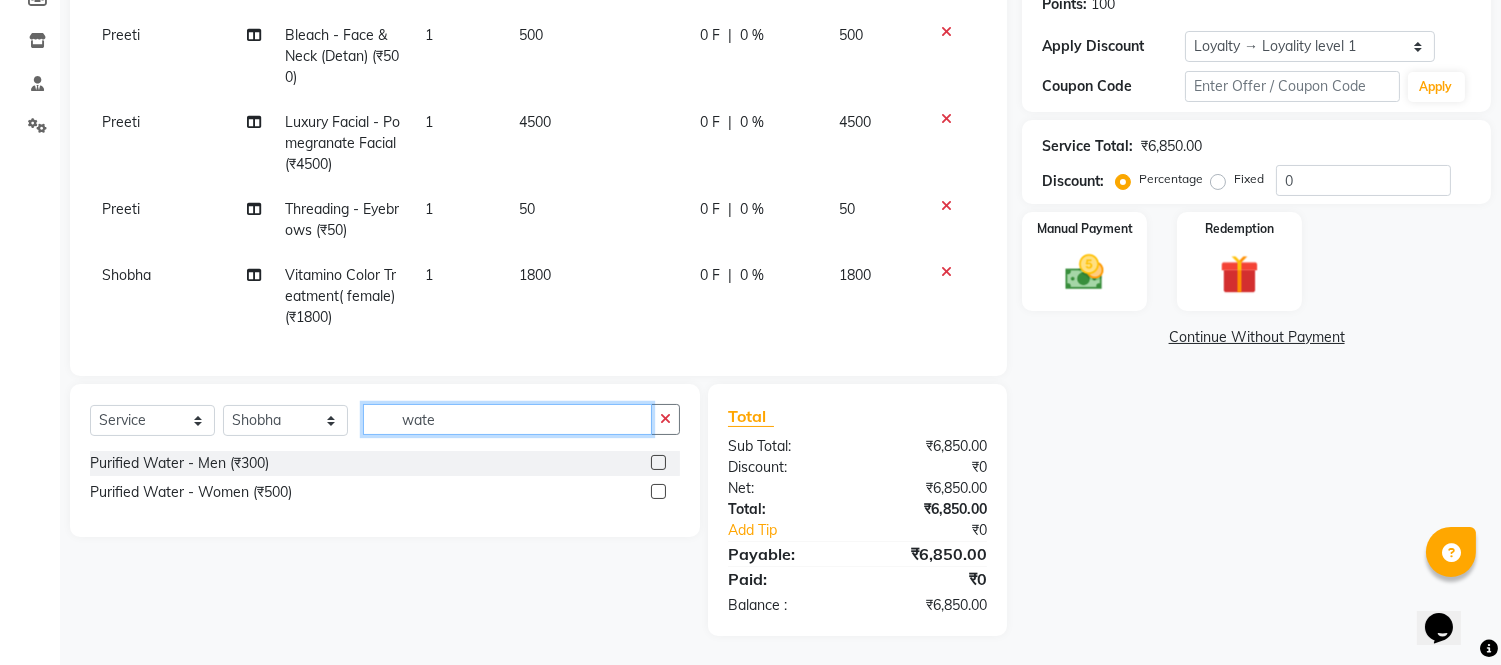type on "wate" 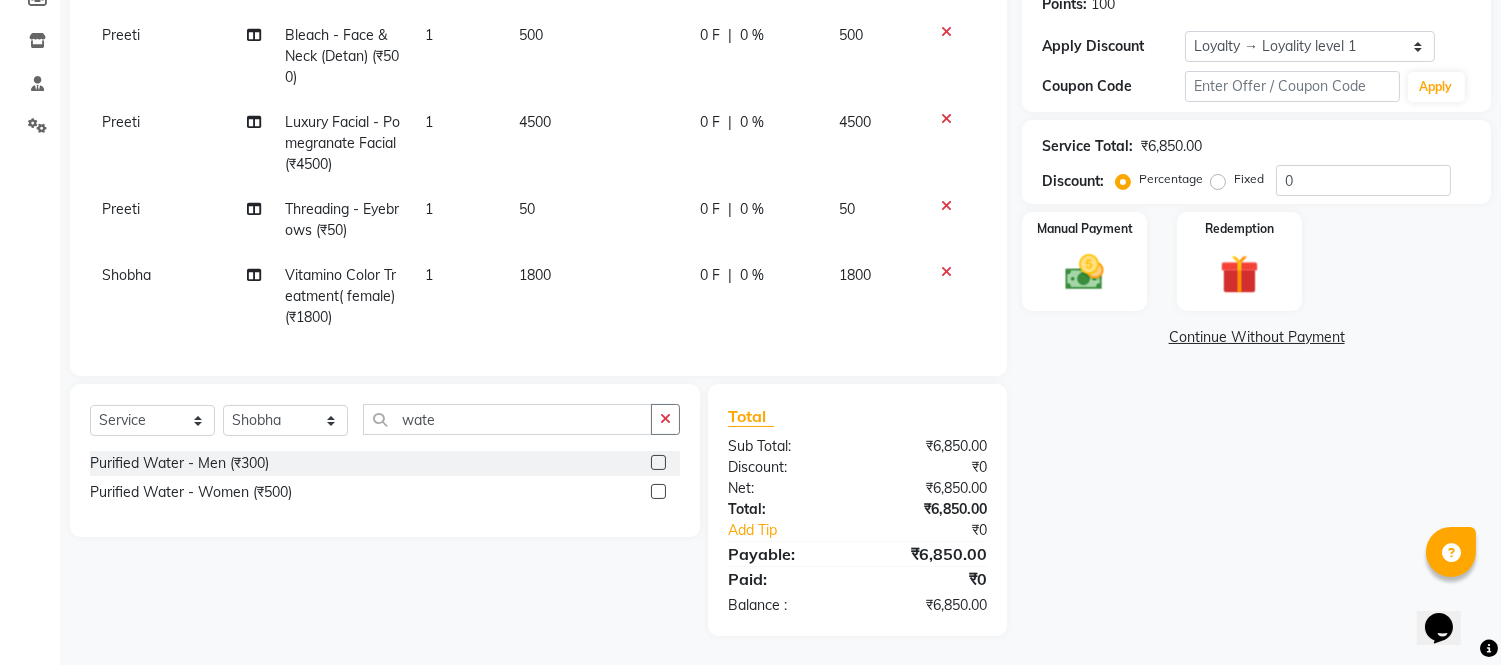 click 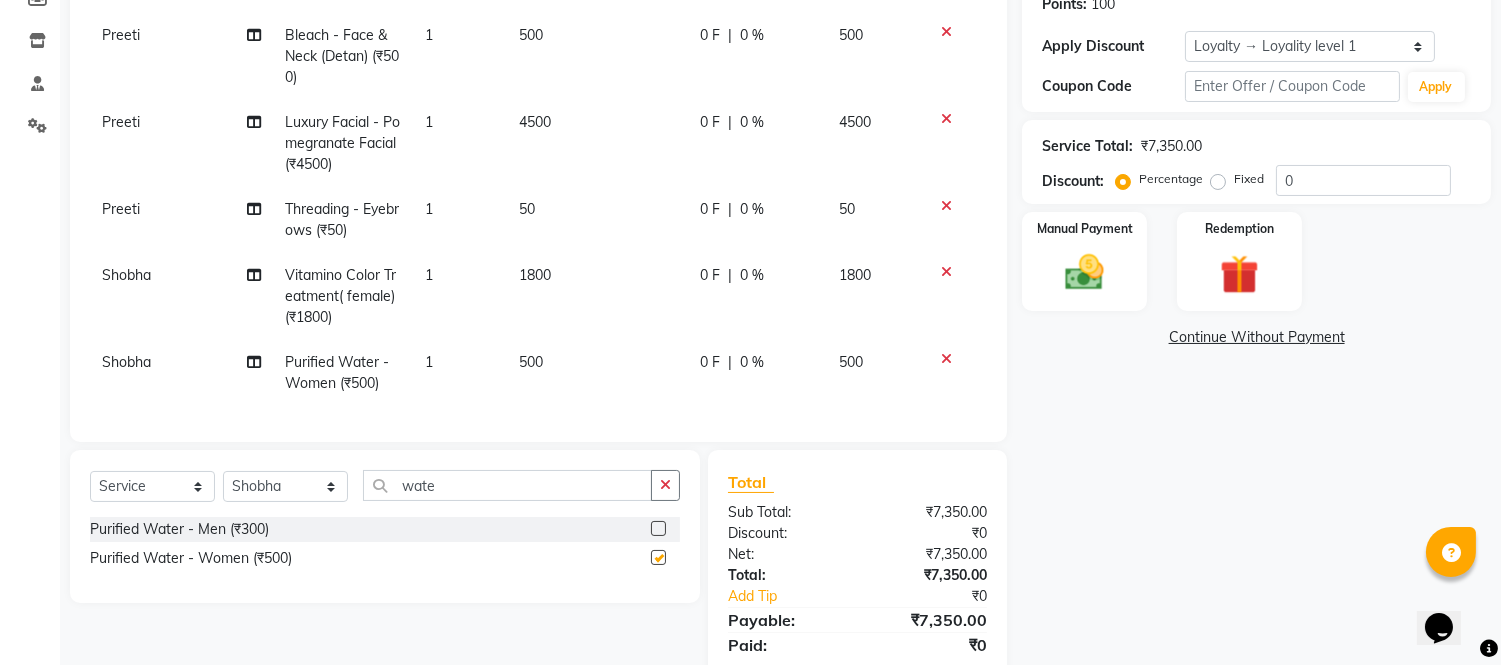 checkbox on "false" 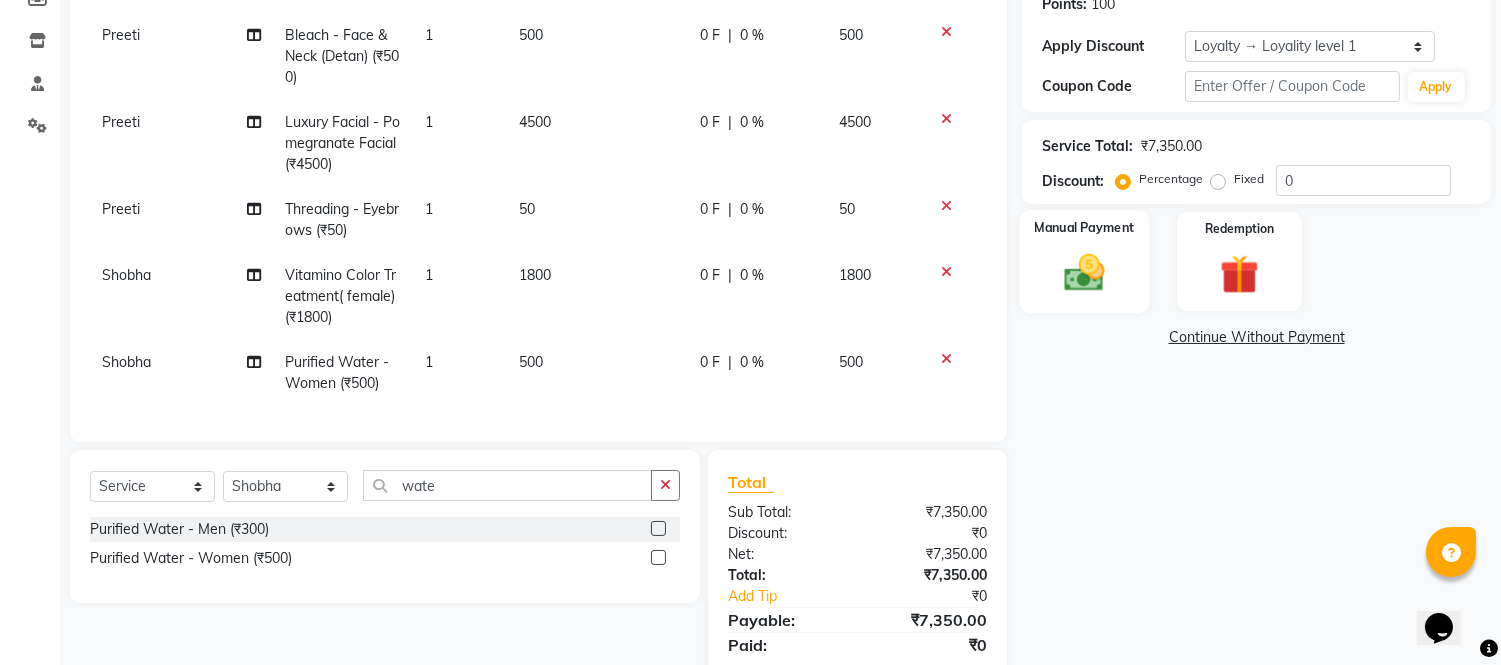click on "Manual Payment" 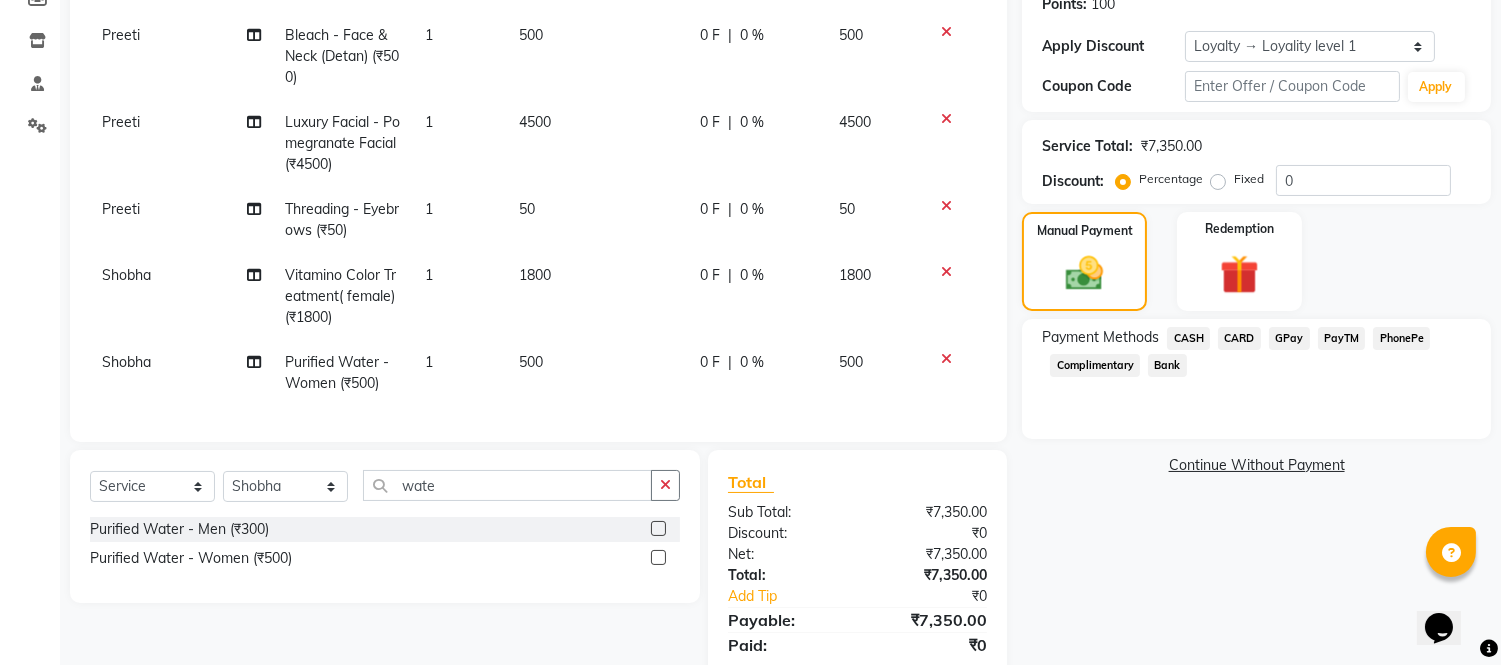 click on "GPay" 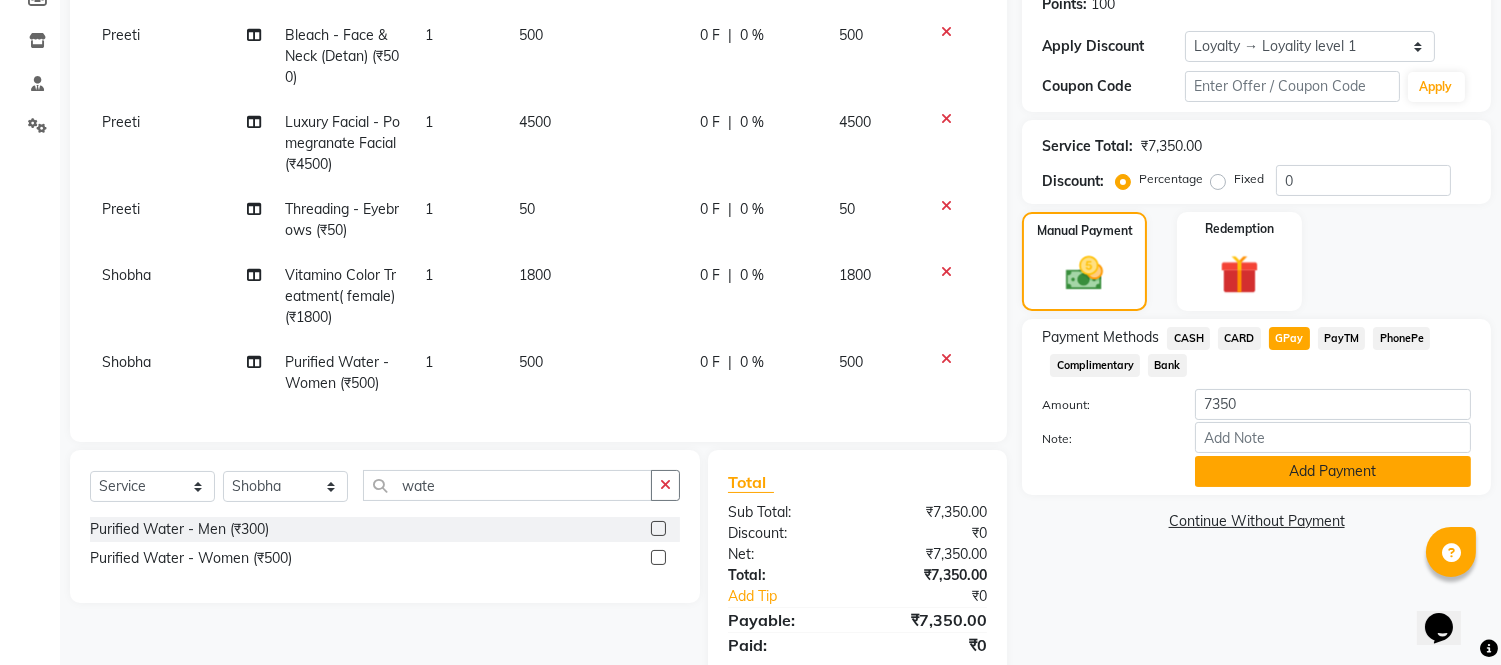click on "Add Payment" 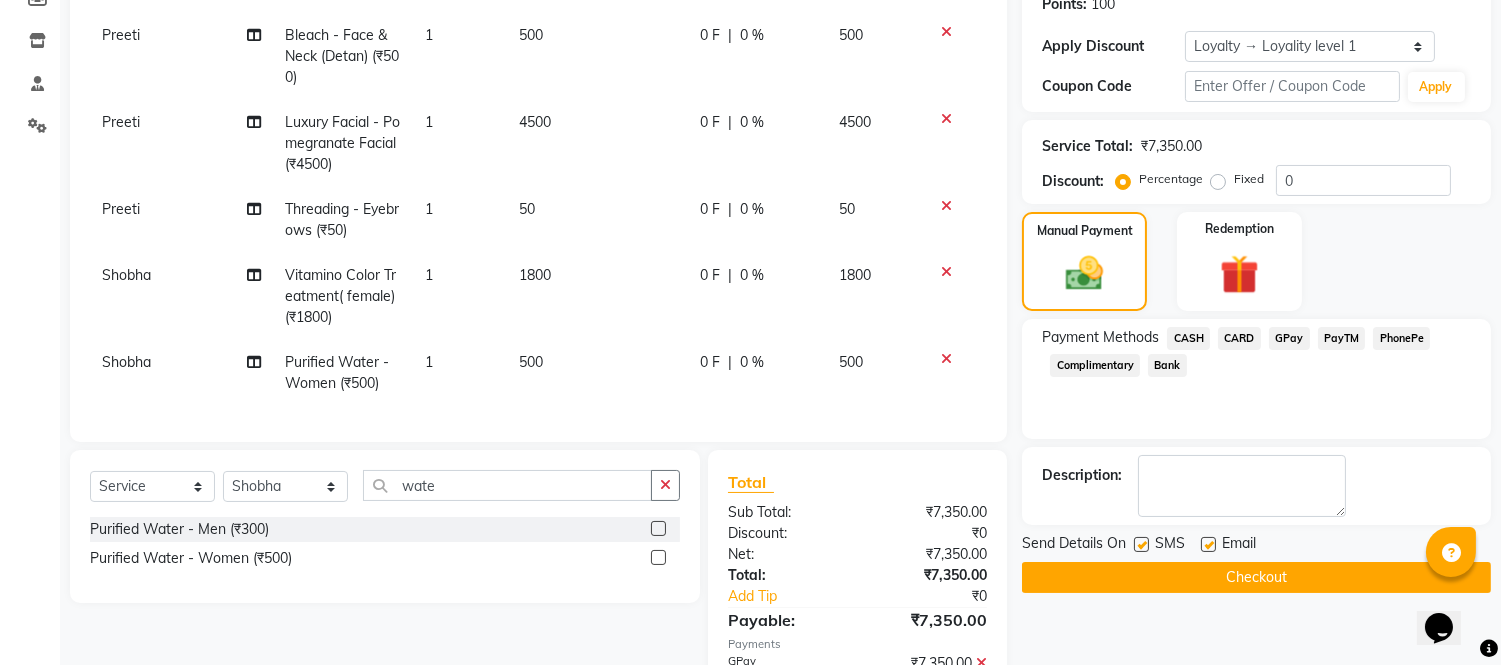 click on "Checkout" 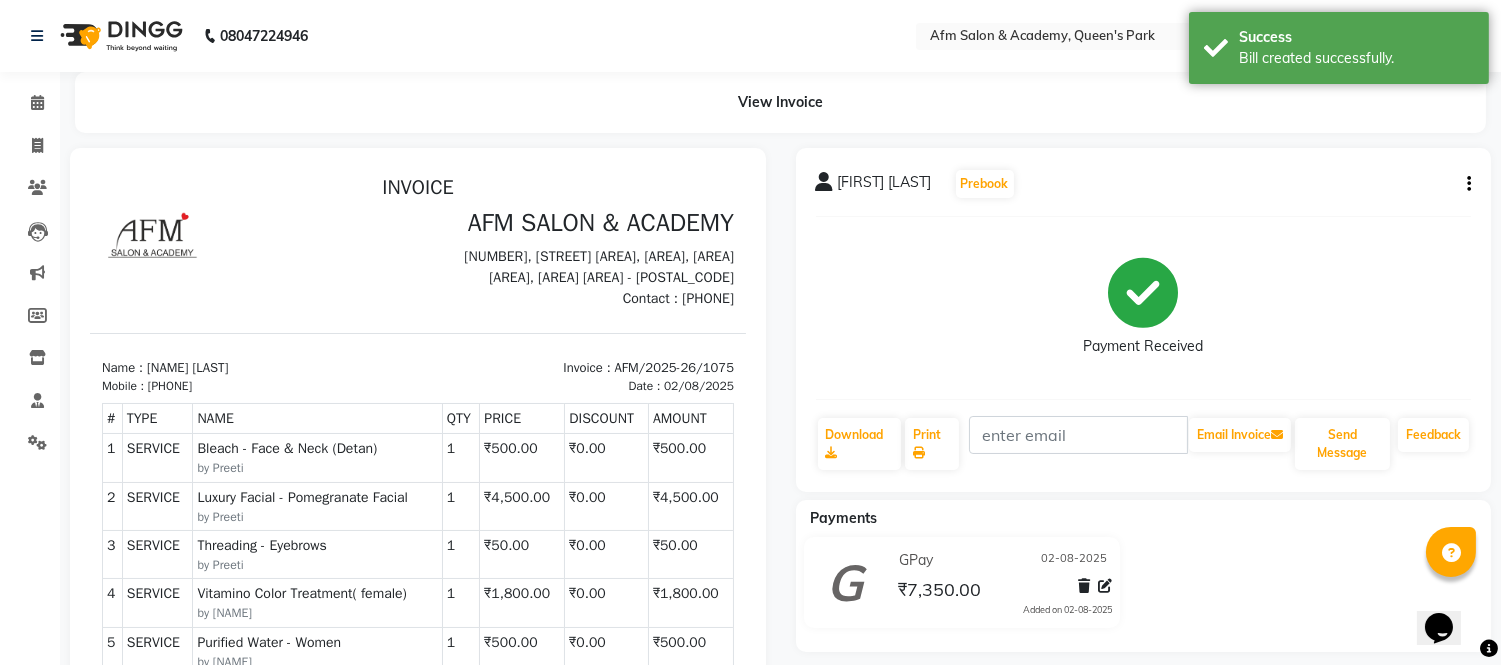 scroll, scrollTop: 0, scrollLeft: 0, axis: both 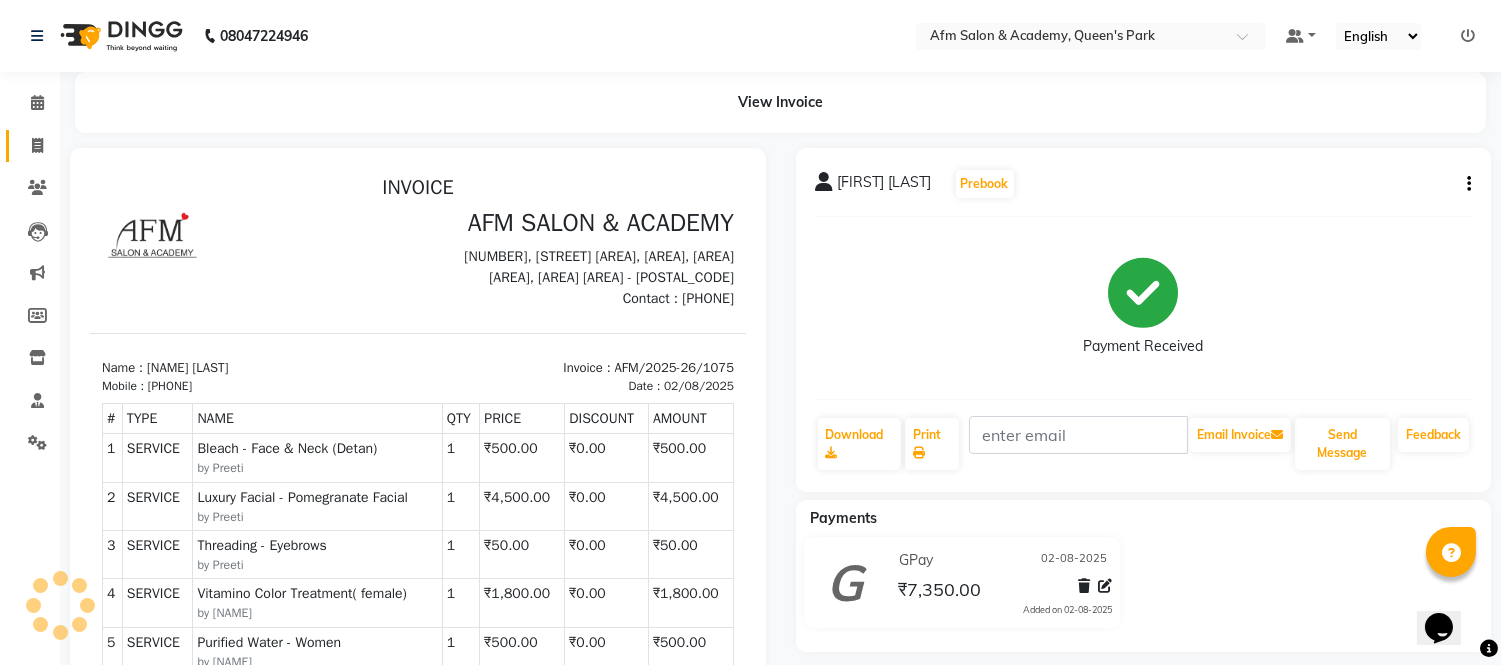 click 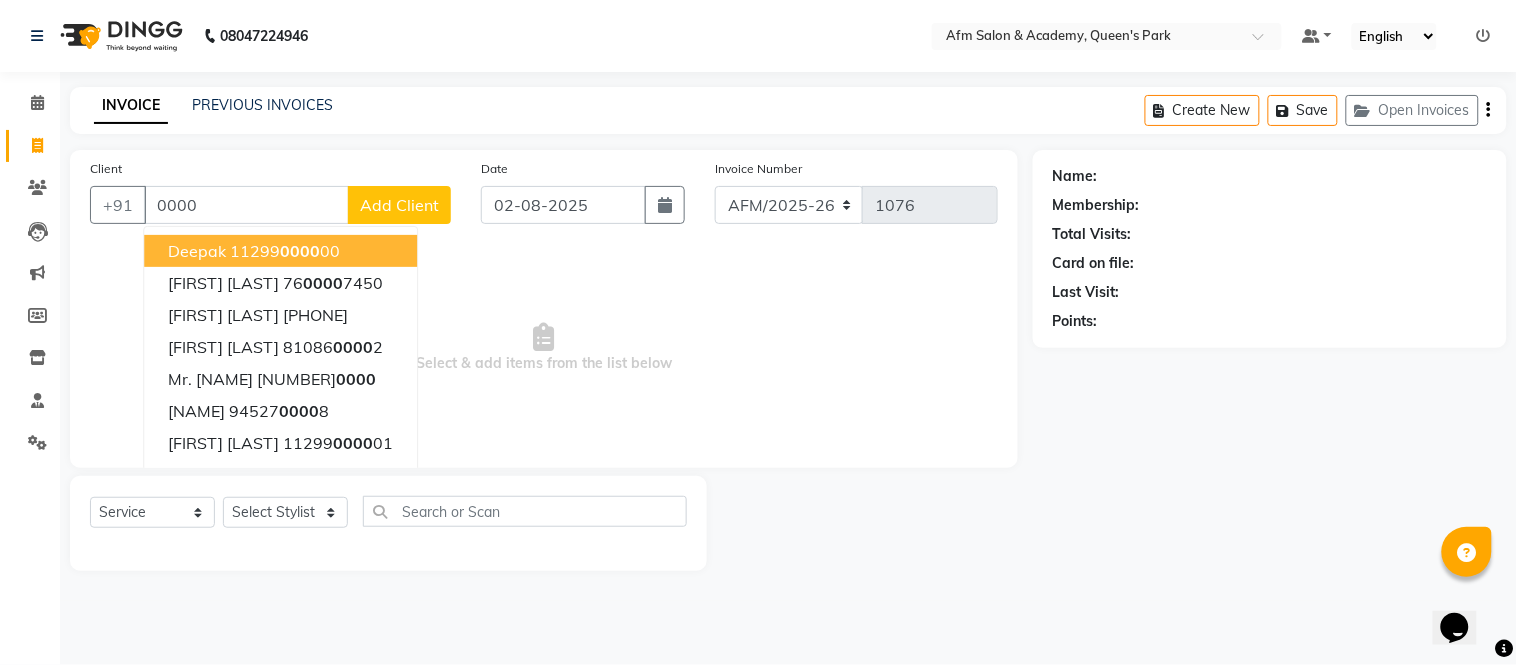 click on "Deepak  11299 0000 00" at bounding box center (280, 251) 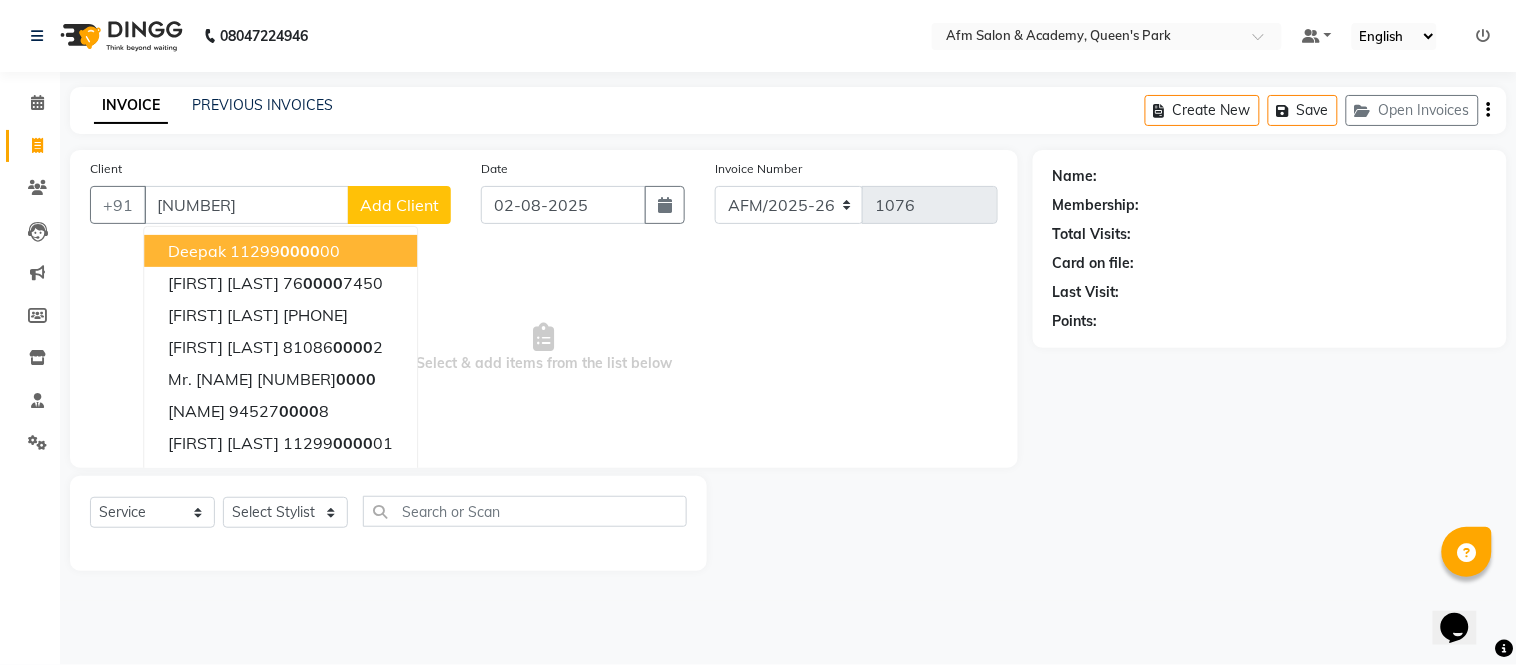 type on "11299000000" 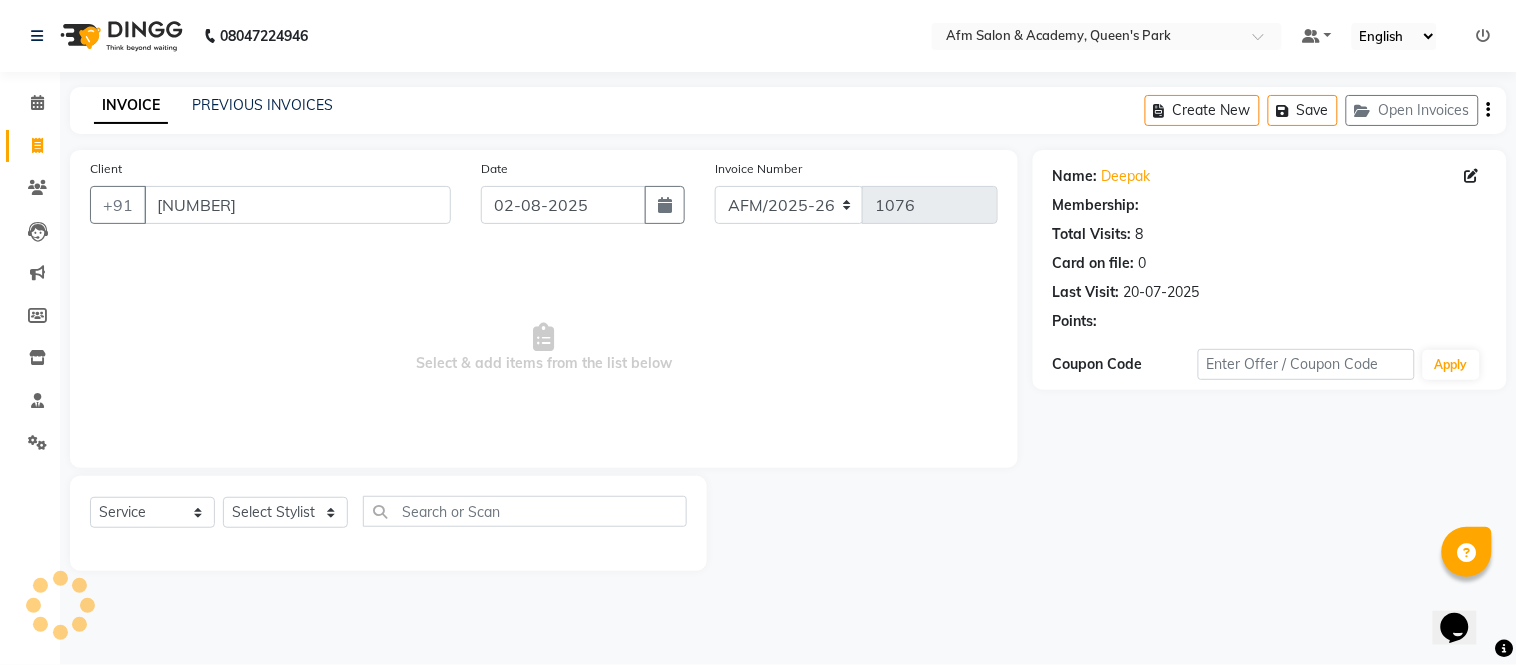 select on "1: Object" 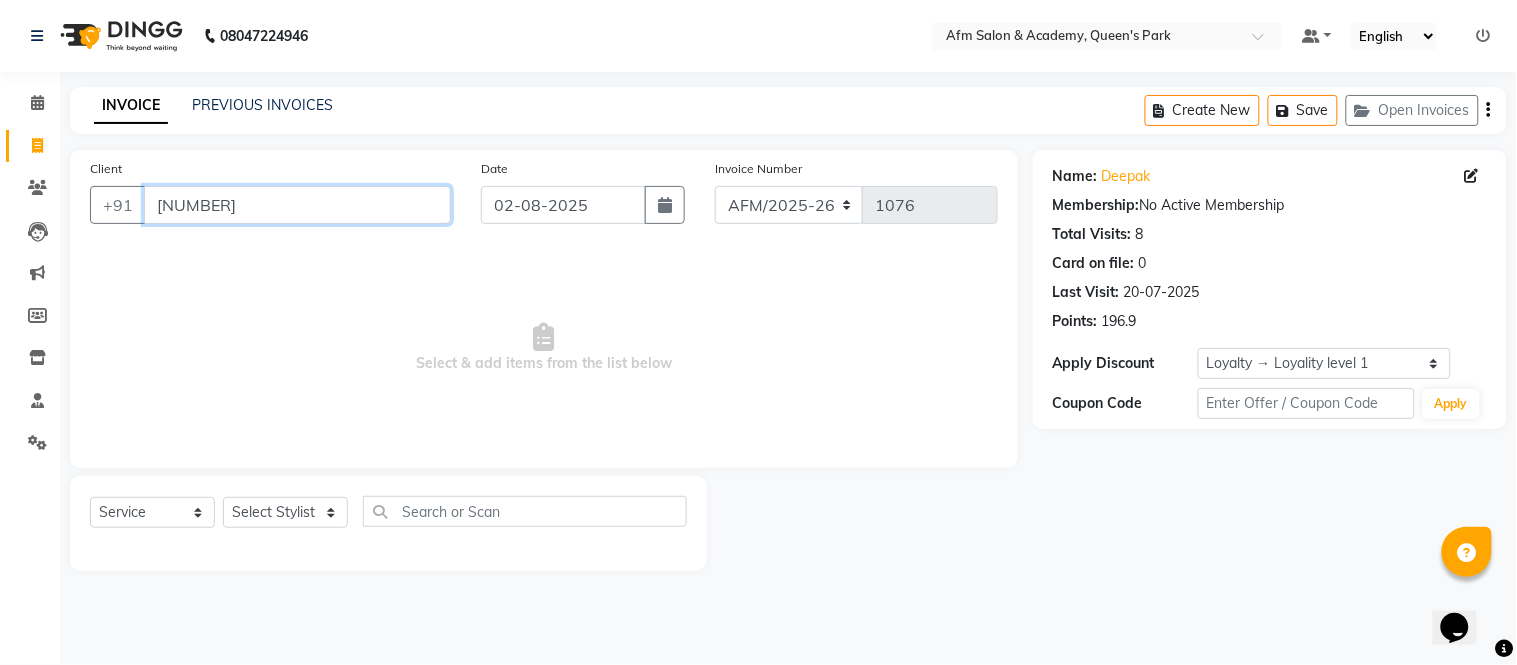 click on "11299000000" at bounding box center [297, 205] 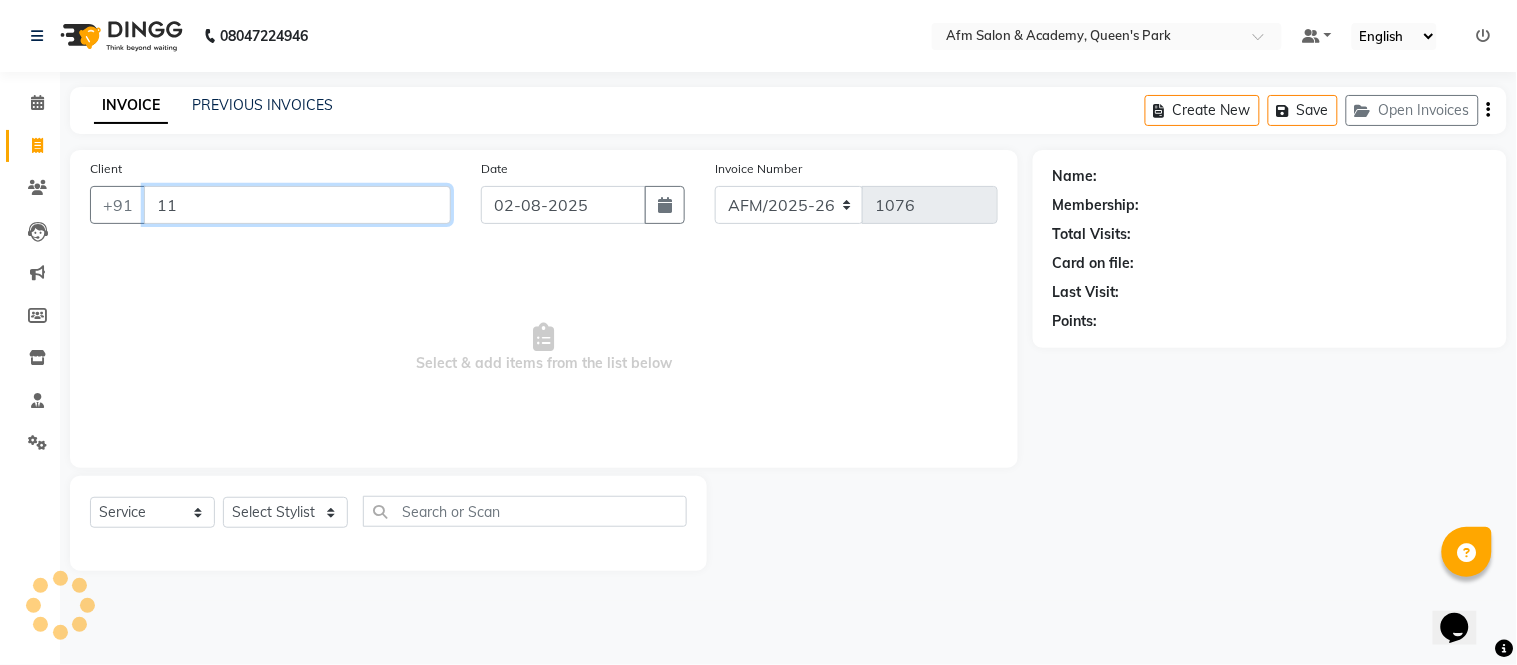 type on "1" 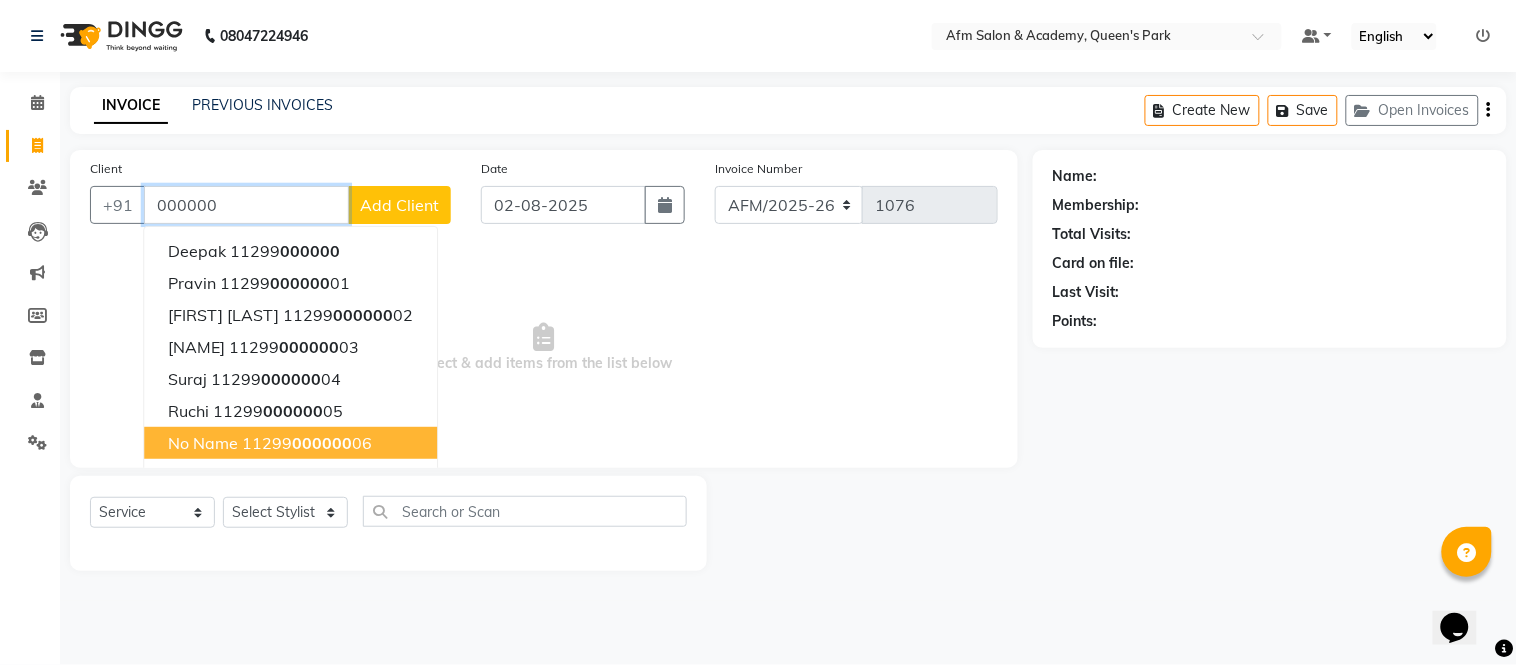 click on "000000" at bounding box center [322, 443] 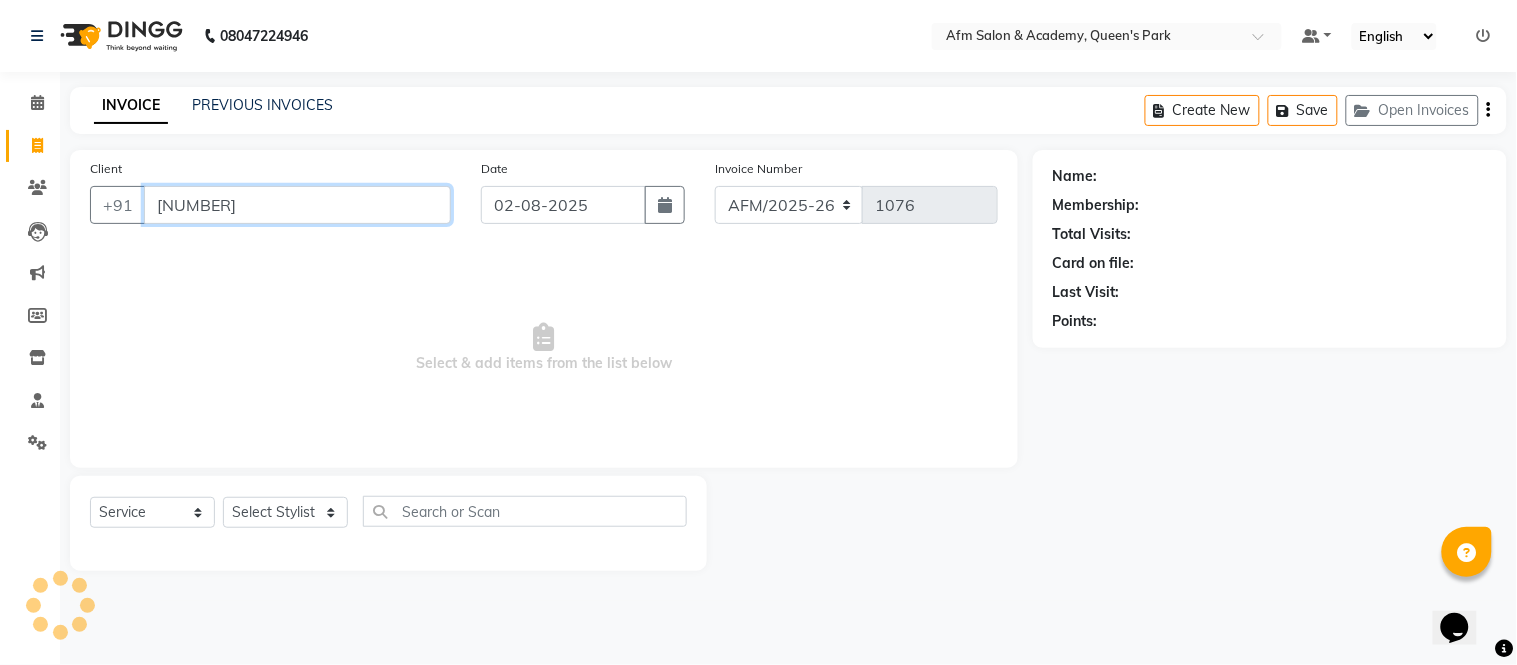type on "1129900000006" 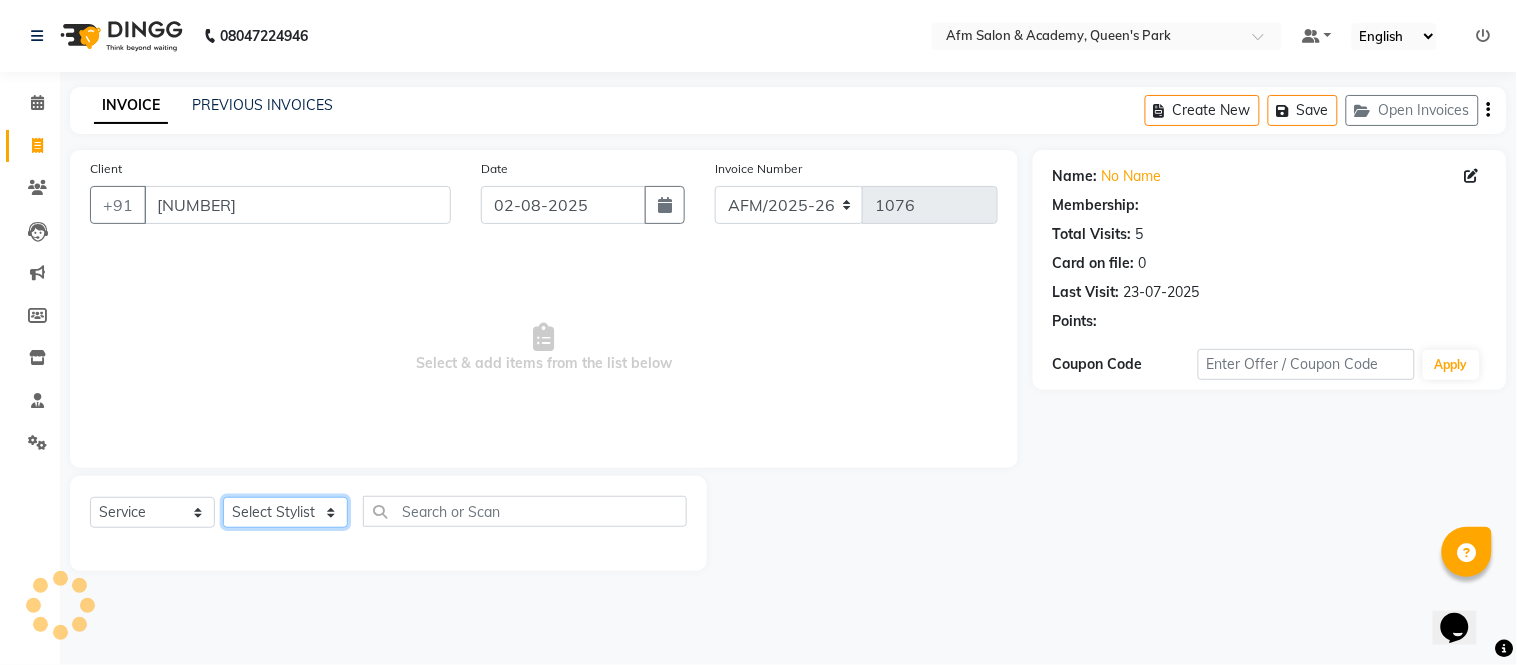 click on "Select Stylist AFM [FIRST] [FIRST] [LAST] [FIRST] [FIRST] [FIRST] [FIRST] [FIRST] [FIRST] [FIRST] [FIRST] [FIRST] [FIRST] [FIRST] [FIRST]" 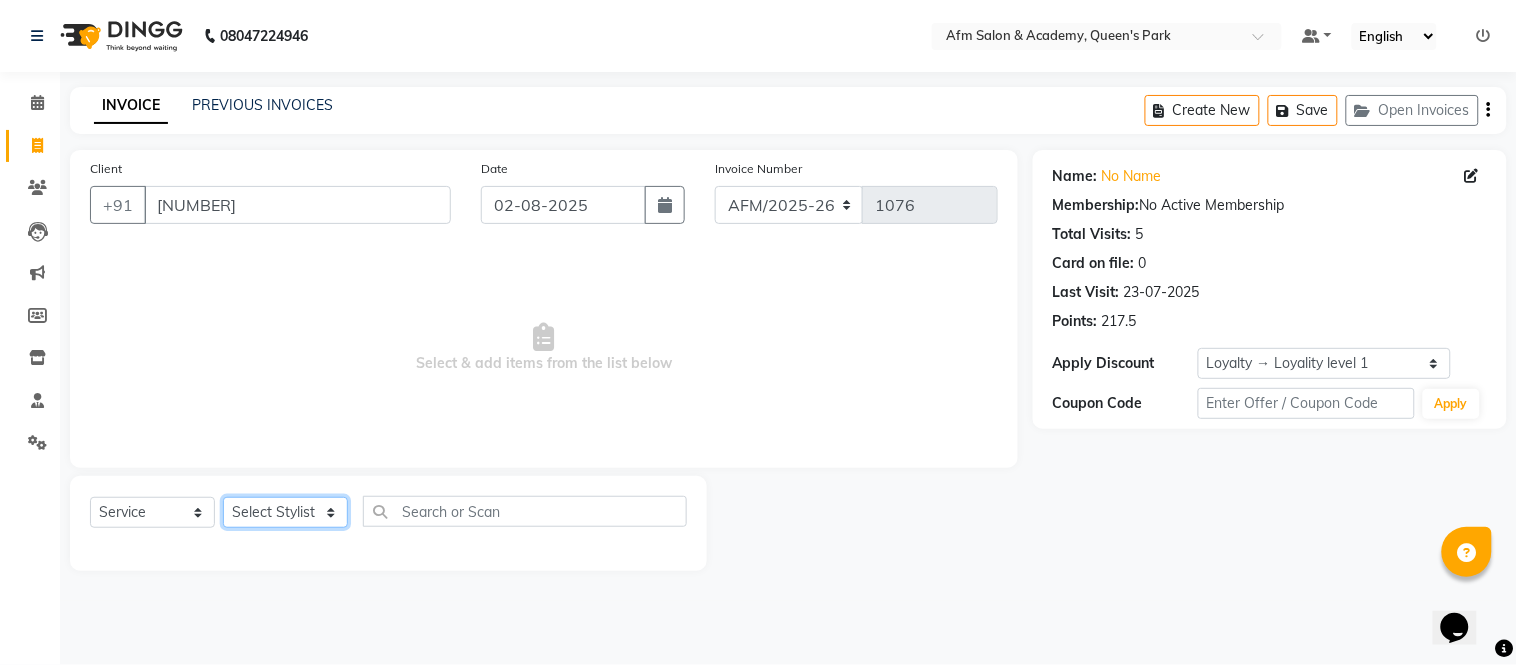 select on "66373" 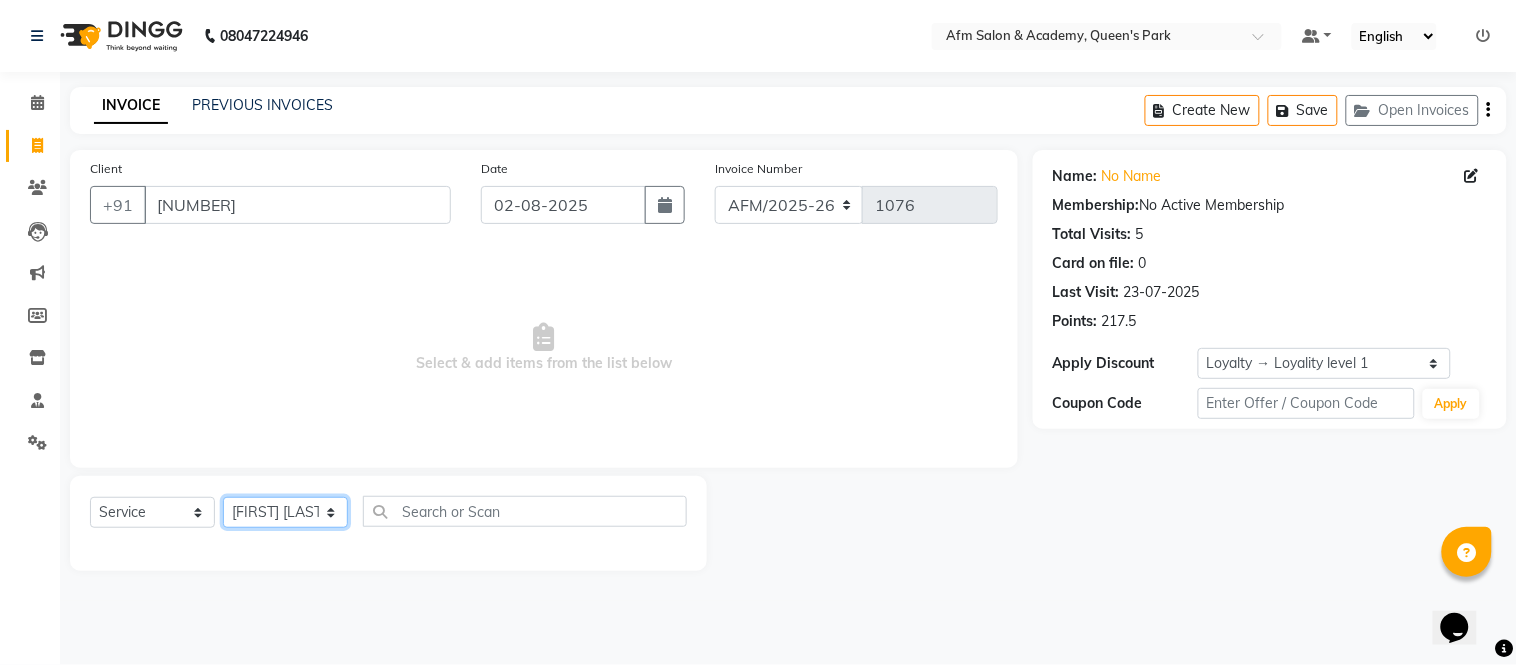 click on "Select Stylist AFM [FIRST] [FIRST] [LAST] [FIRST] [FIRST] [FIRST] [FIRST] [FIRST] [FIRST] [FIRST] [FIRST] [FIRST] [FIRST] [FIRST] [FIRST]" 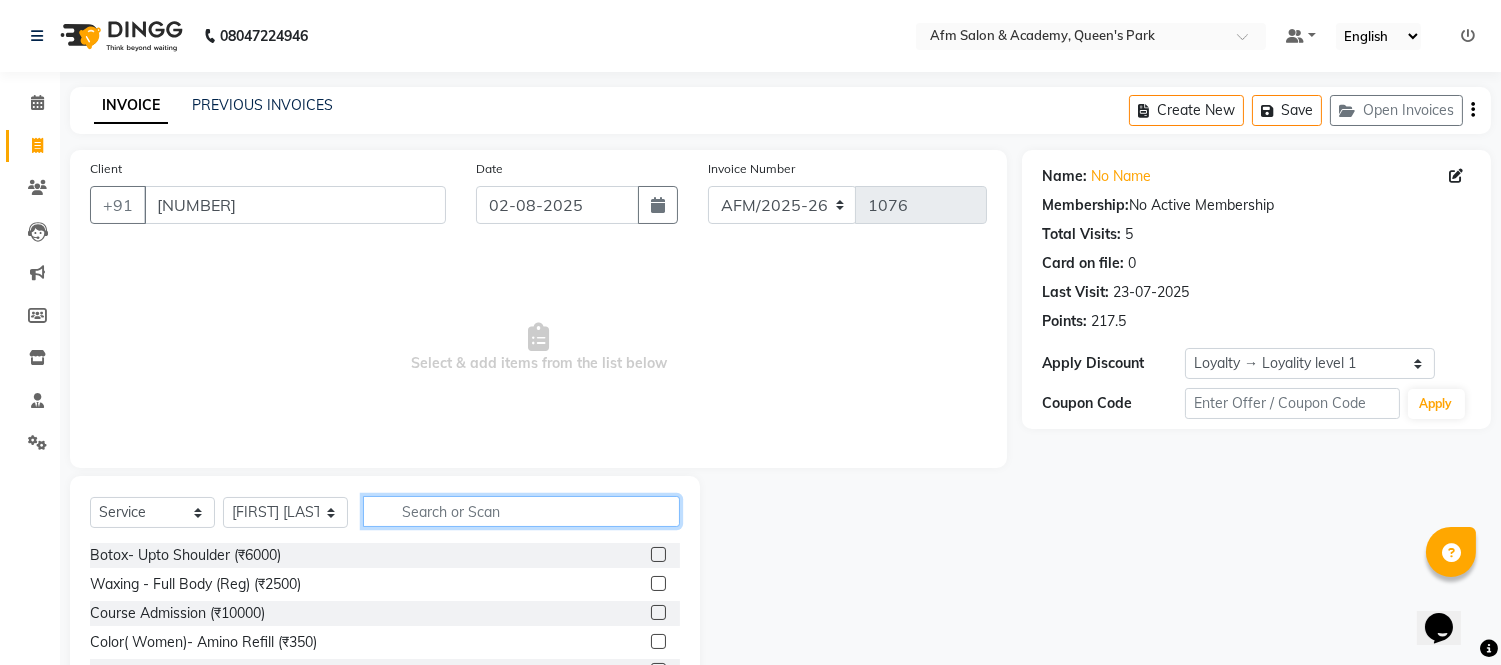 click 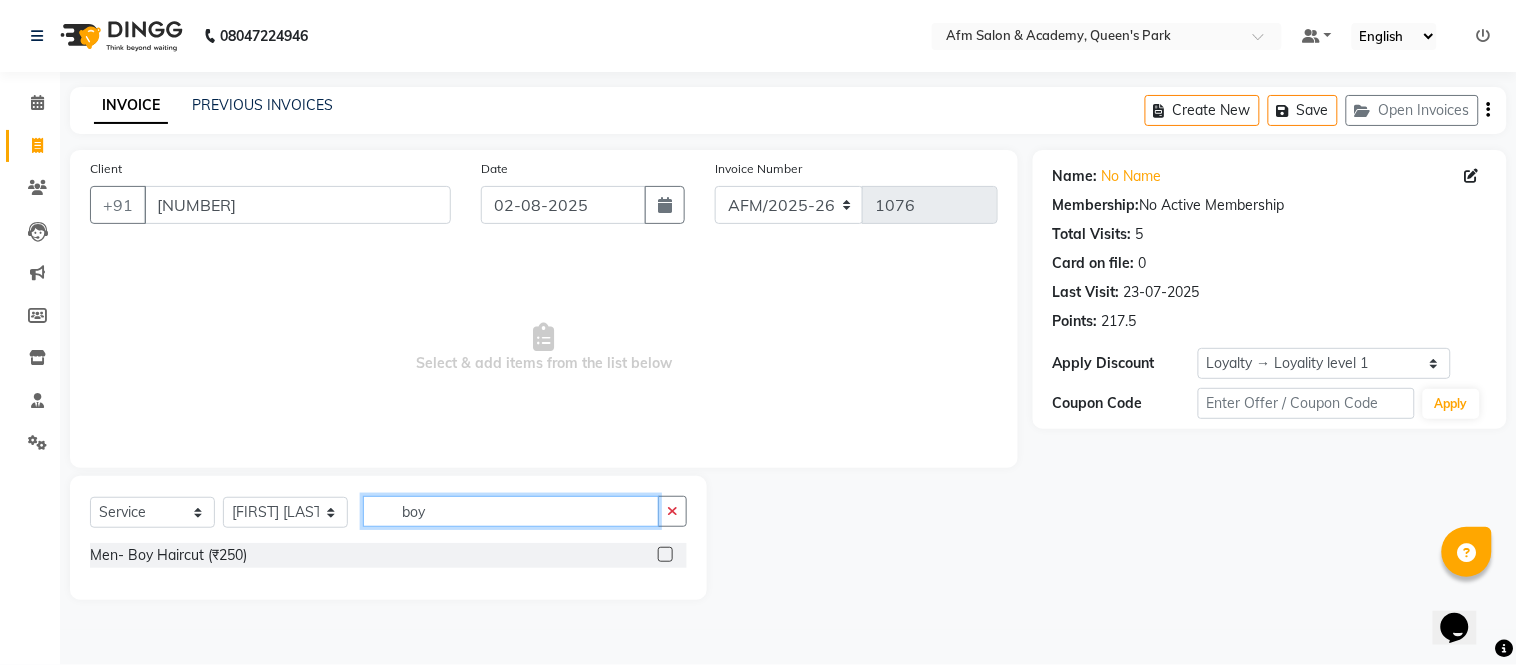 type on "boy" 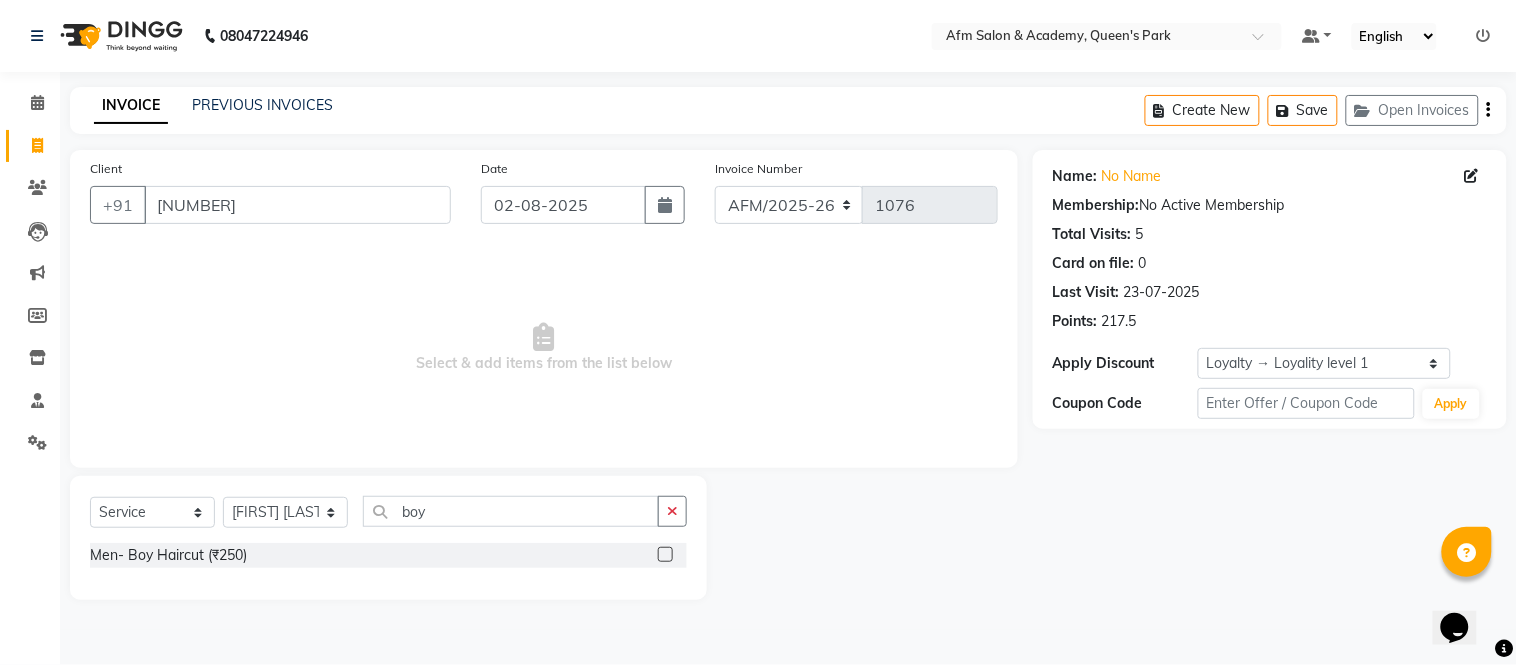click 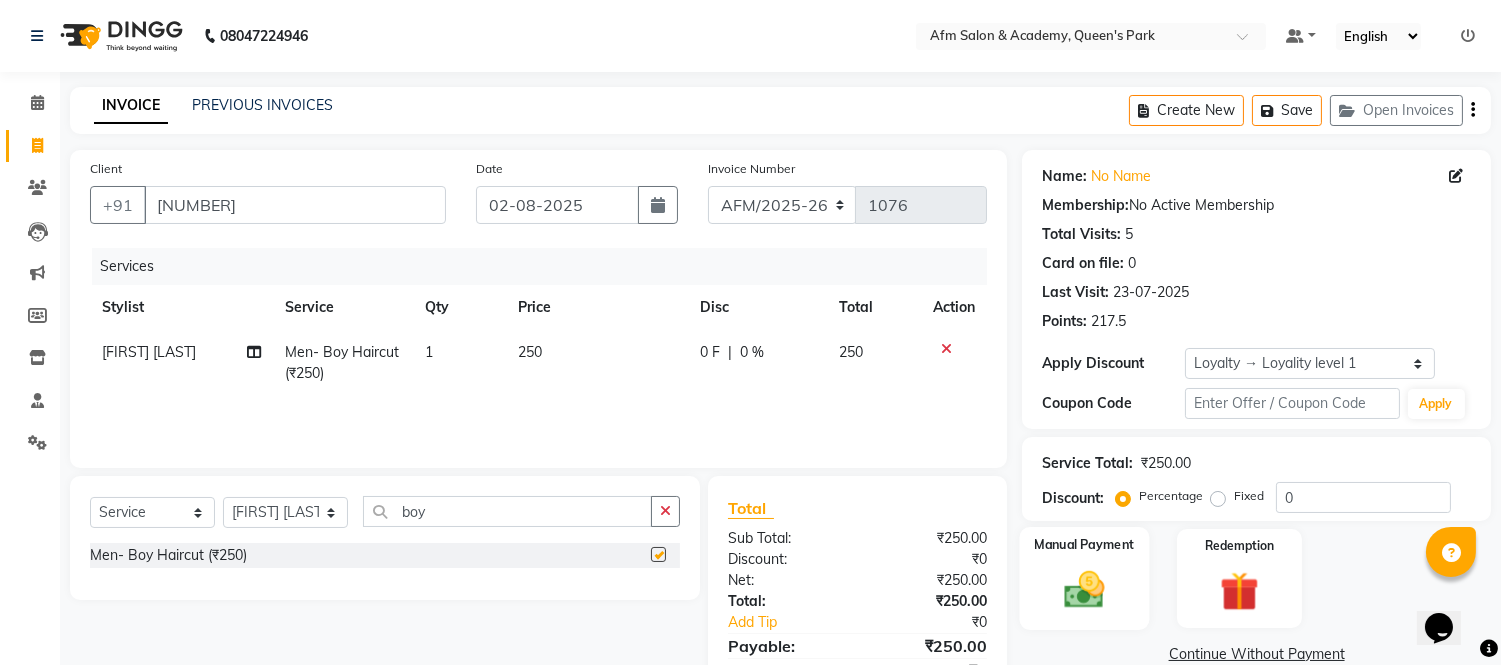 checkbox on "false" 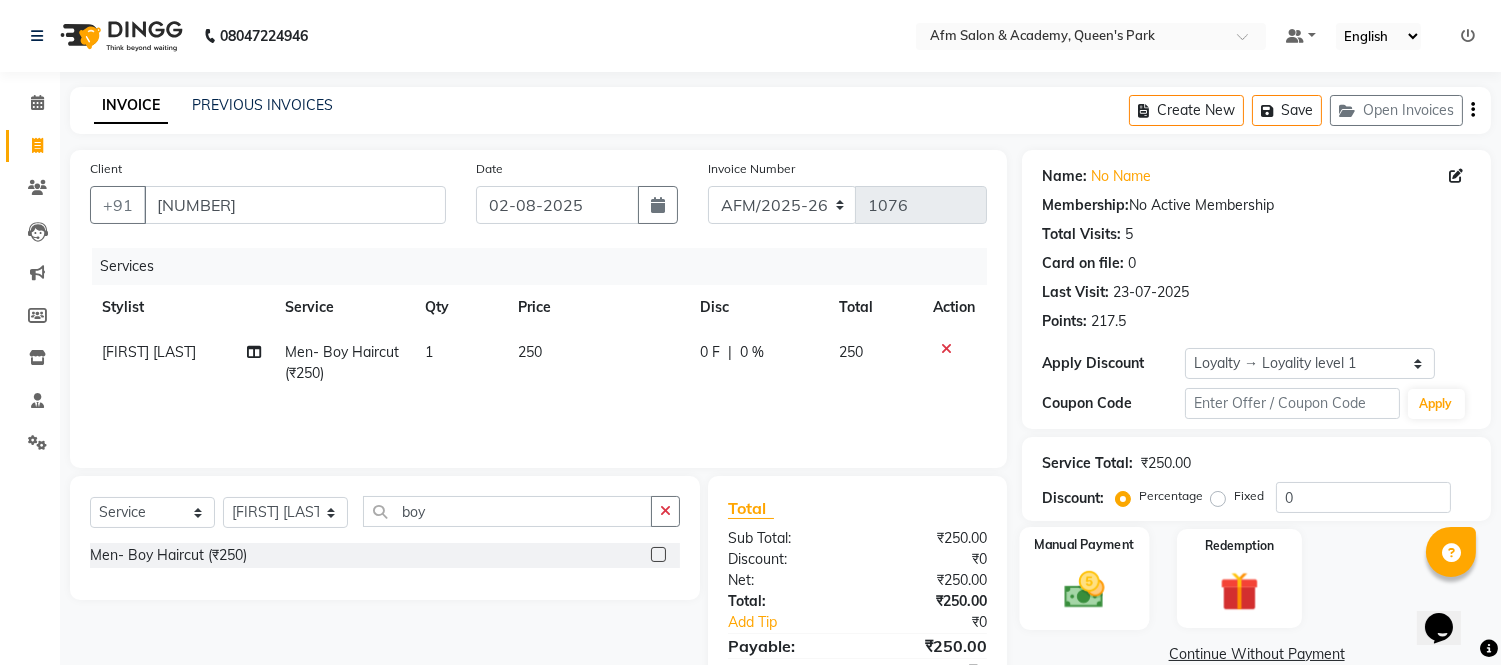 click 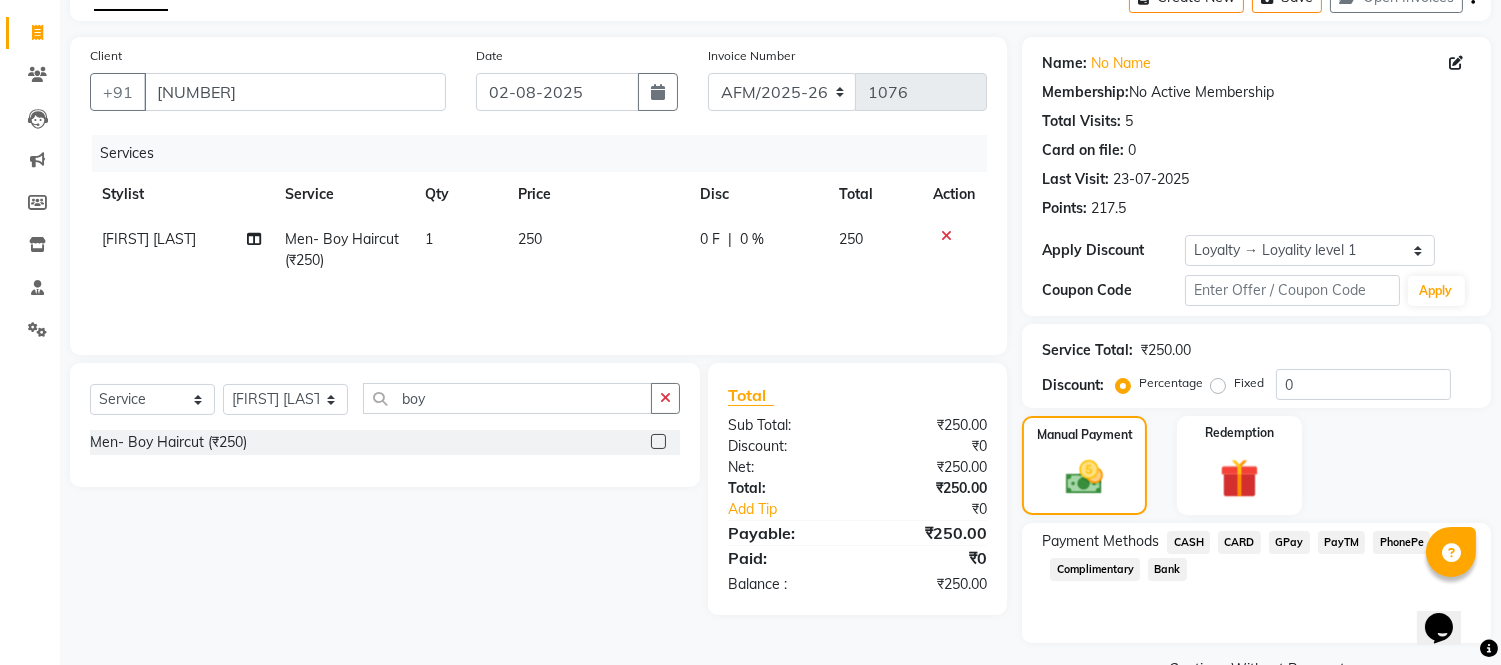 scroll, scrollTop: 161, scrollLeft: 0, axis: vertical 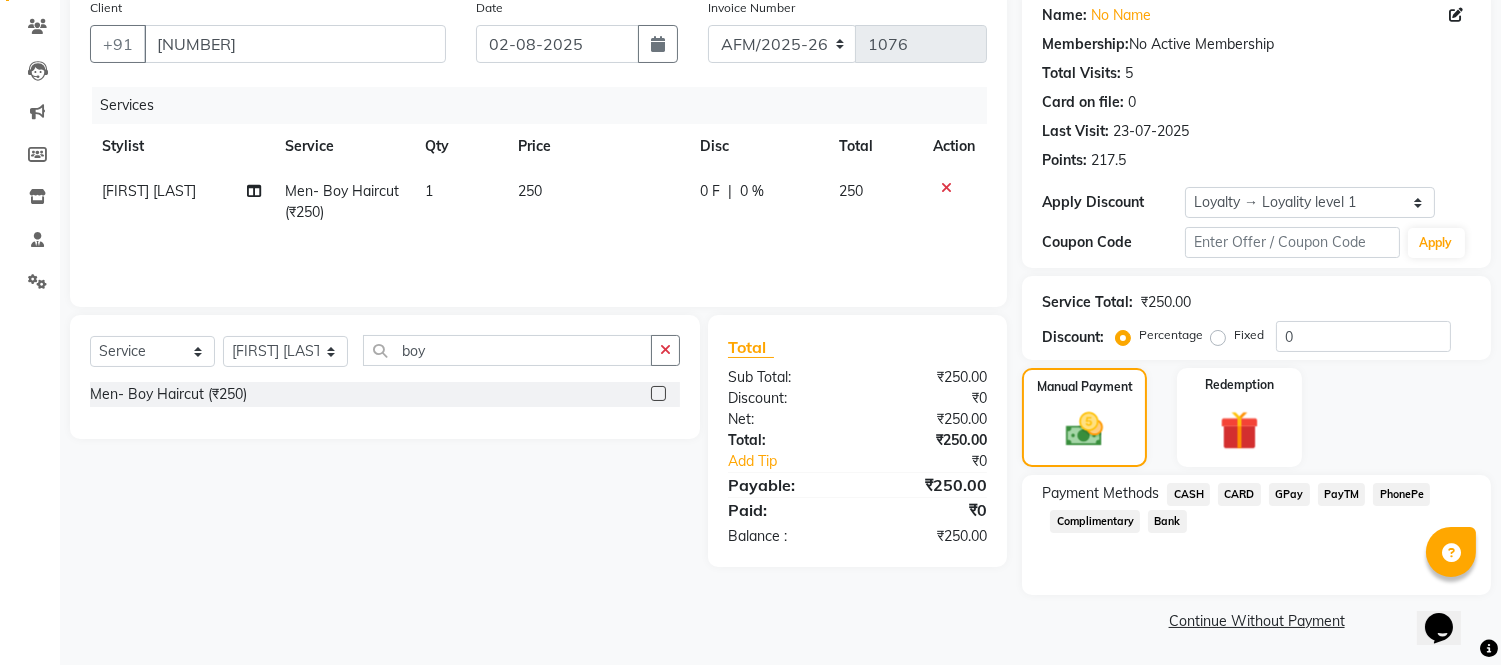 click on "GPay" 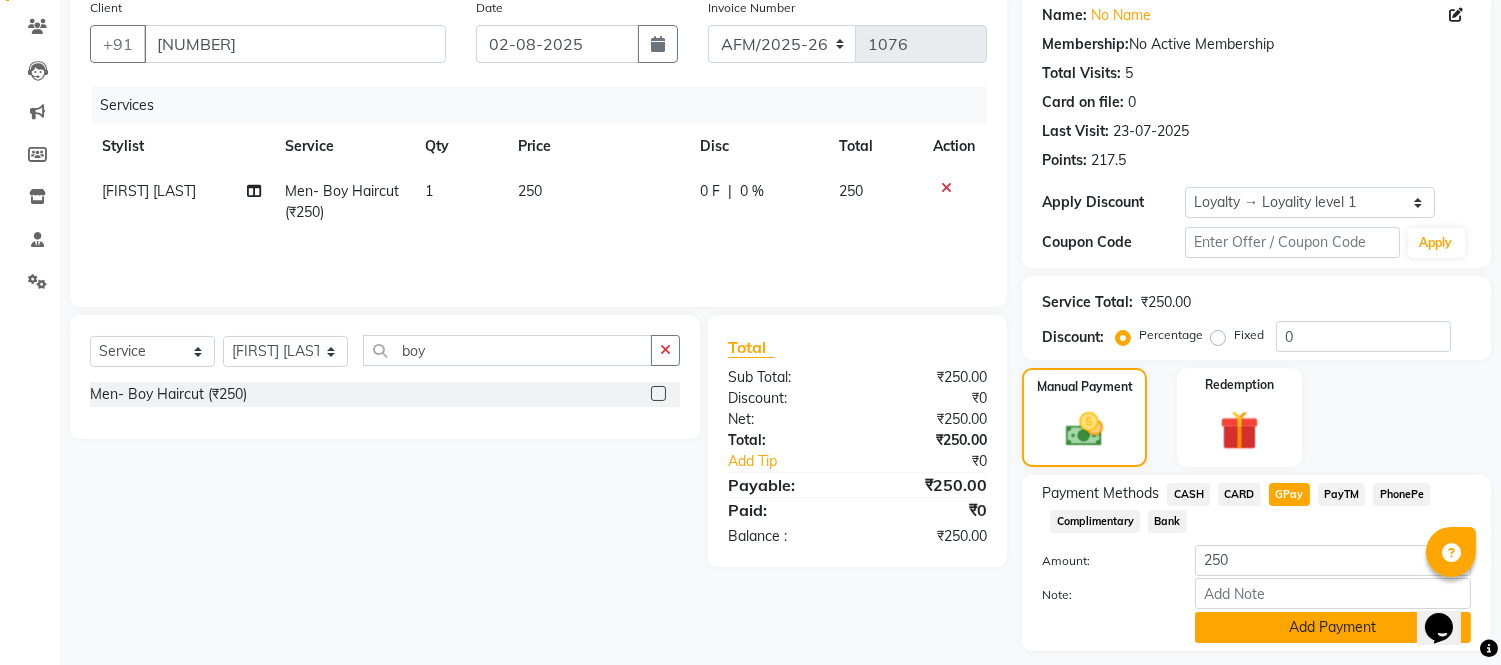 click on "Add Payment" 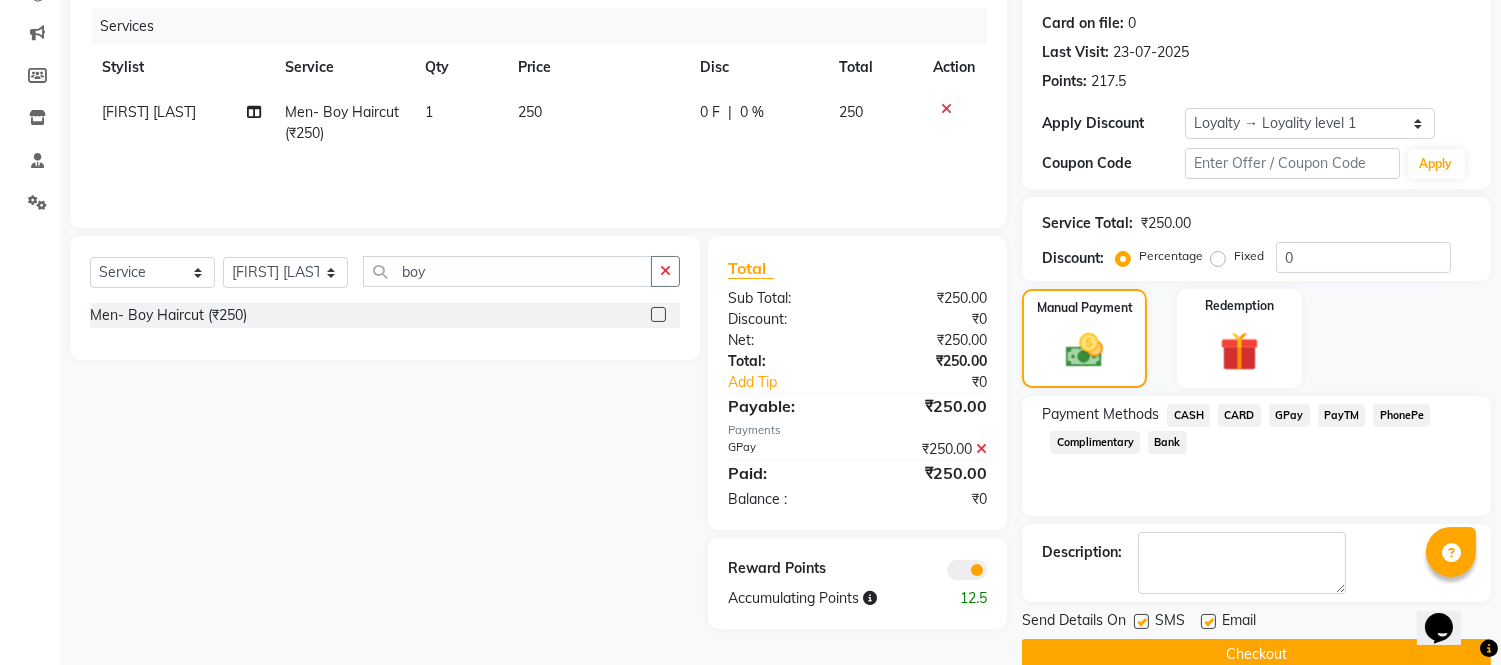 scroll, scrollTop: 274, scrollLeft: 0, axis: vertical 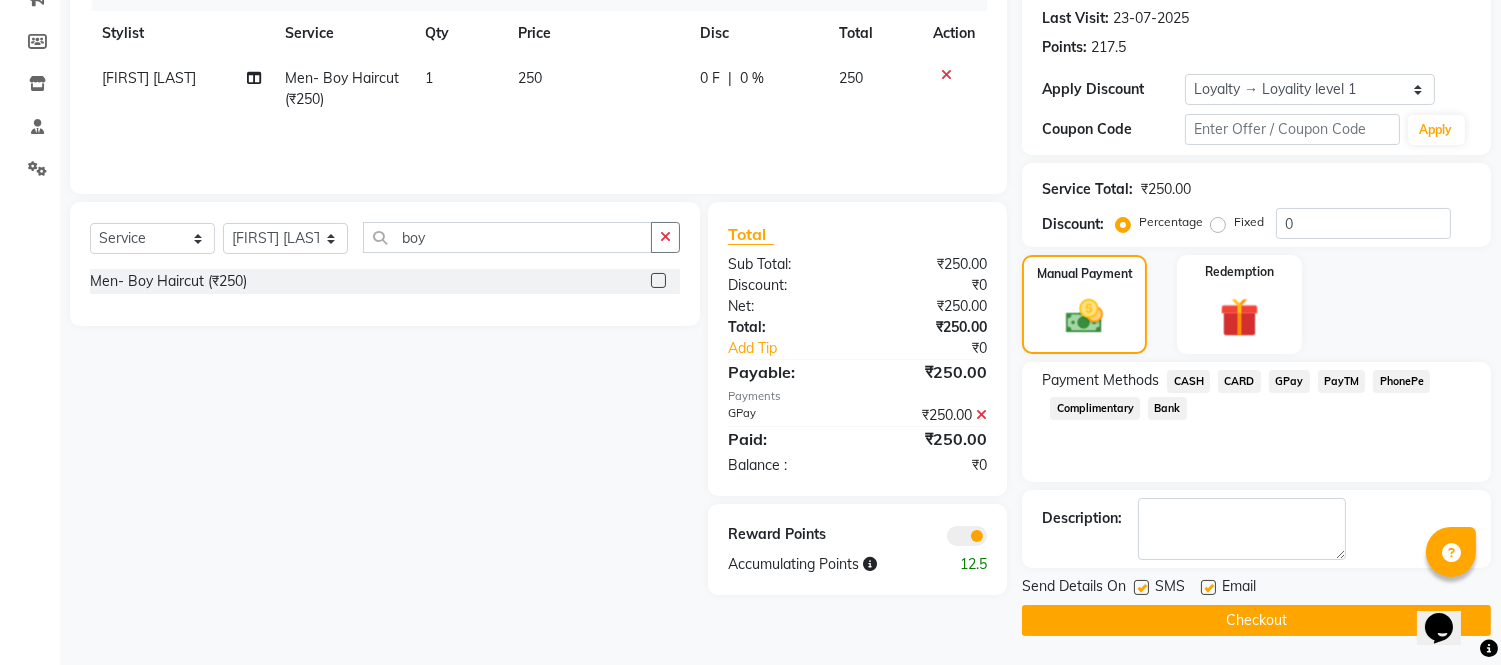 click on "Checkout" 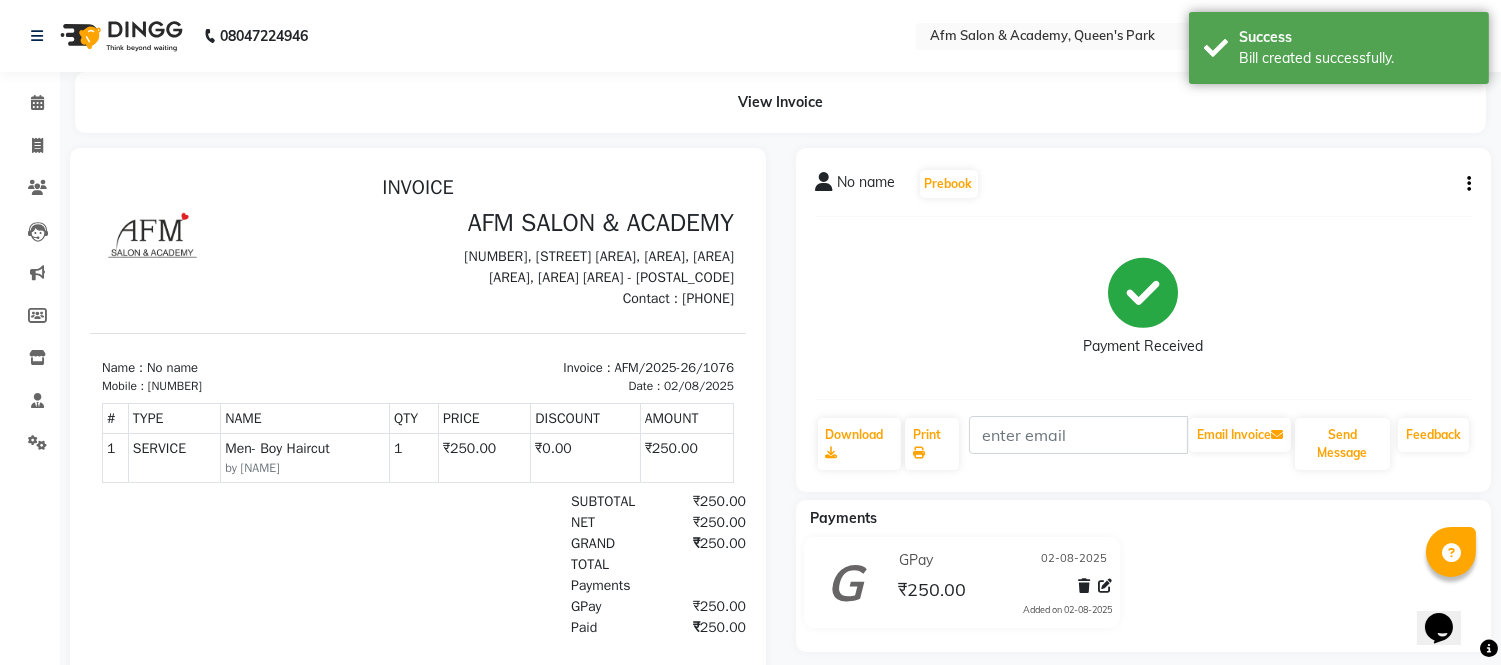 scroll, scrollTop: 0, scrollLeft: 0, axis: both 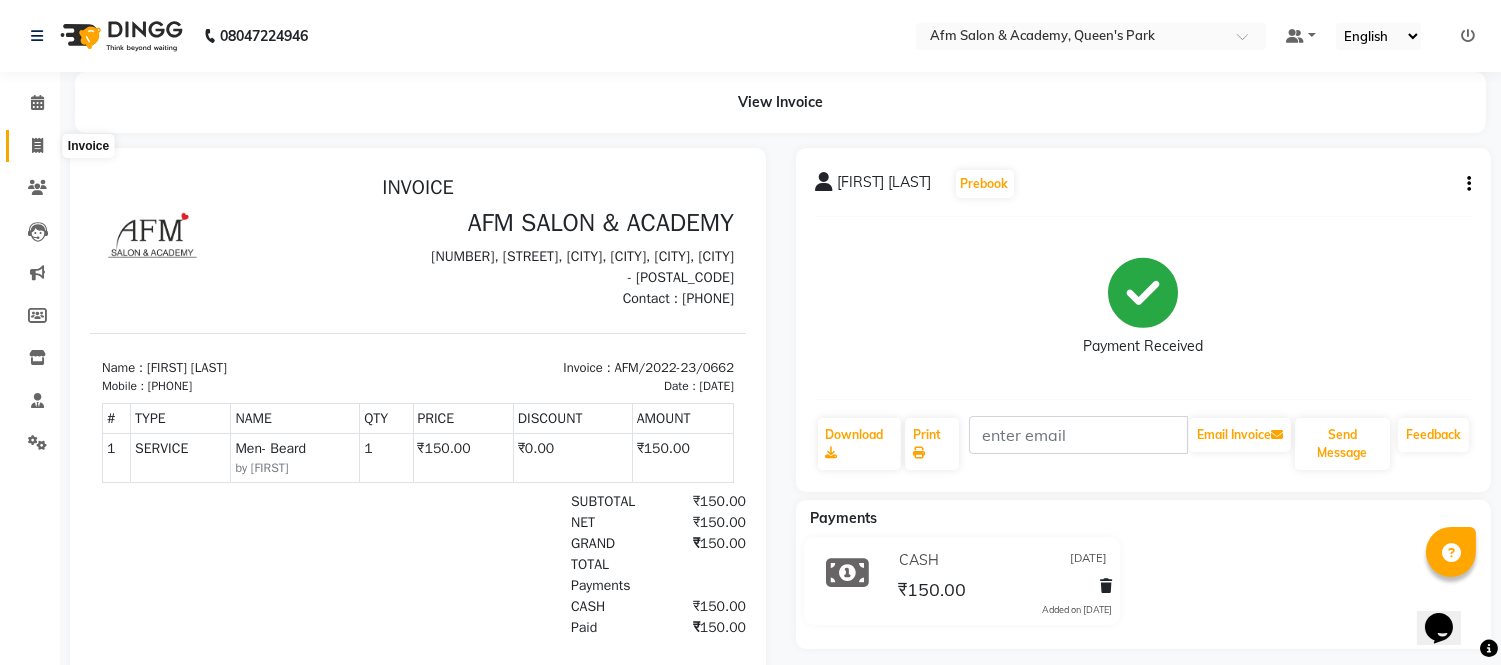 click 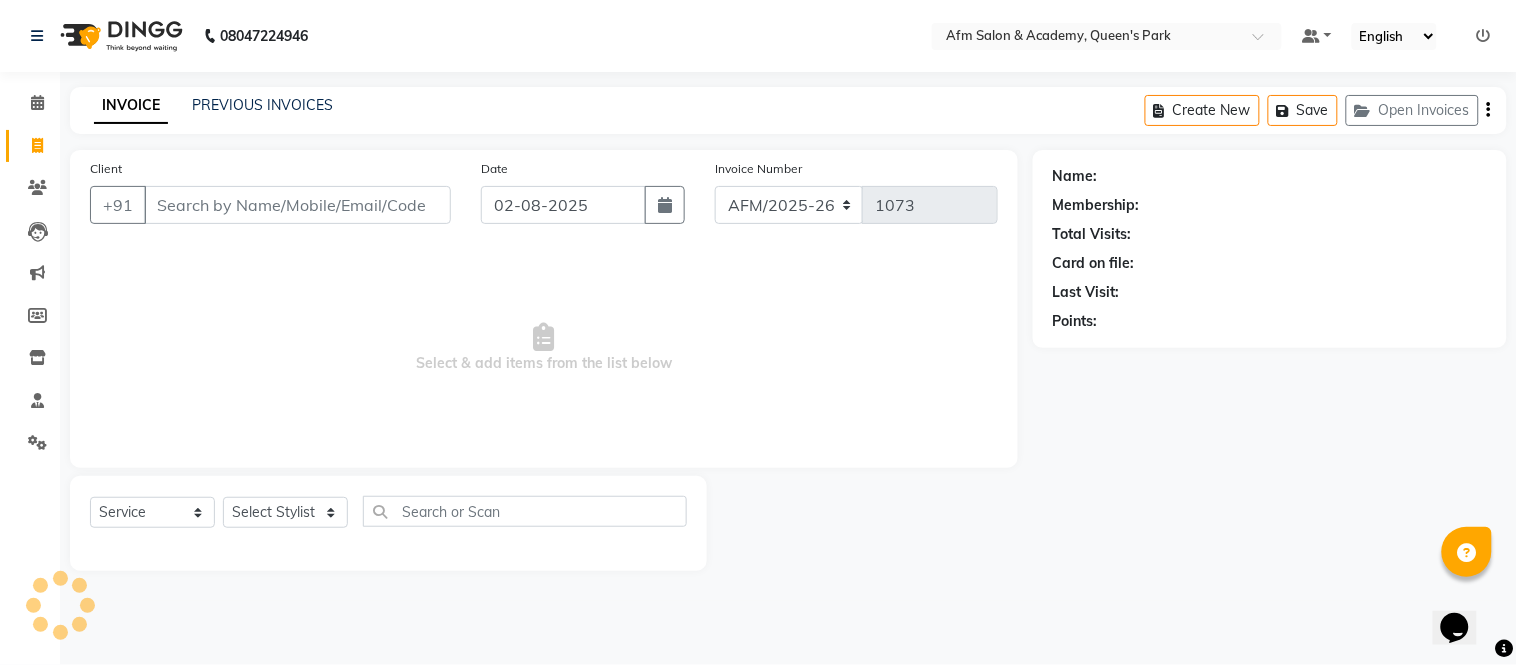 click on "Client" at bounding box center (297, 205) 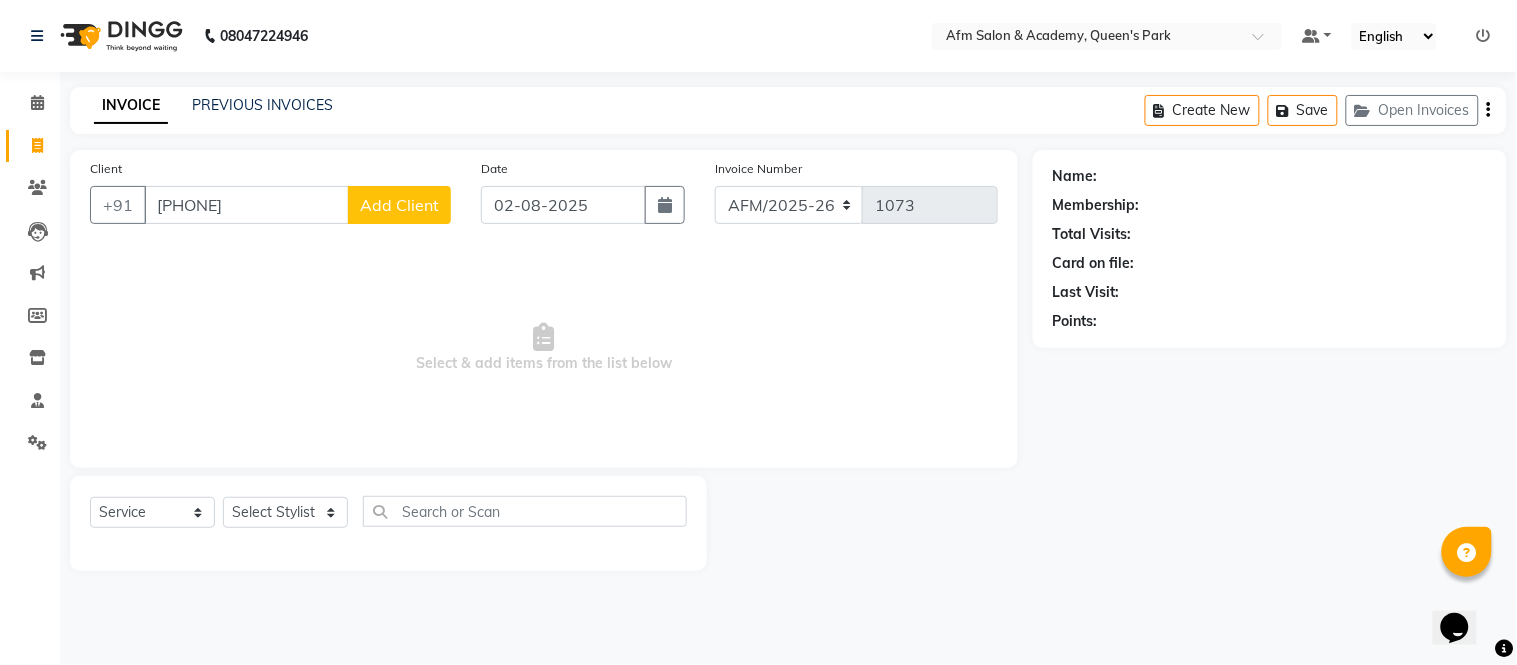 type on "[PHONE]" 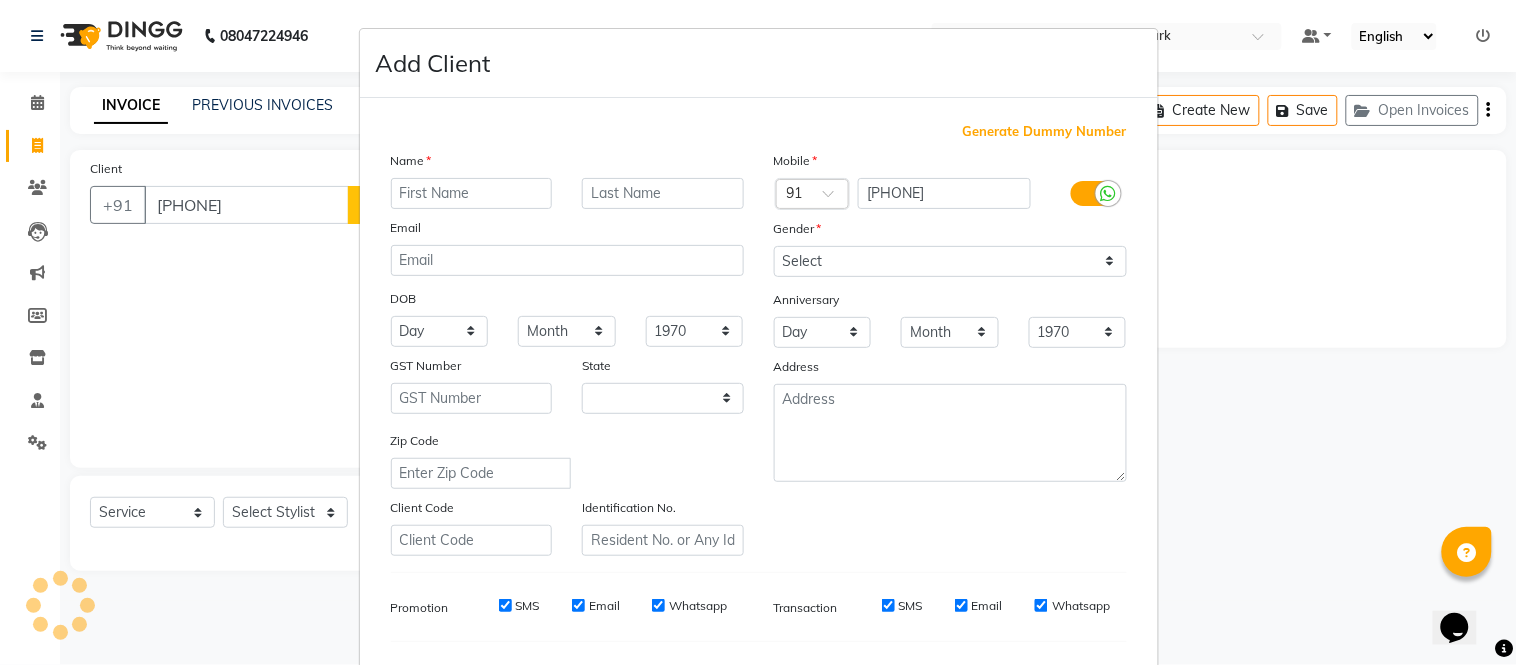 select on "22" 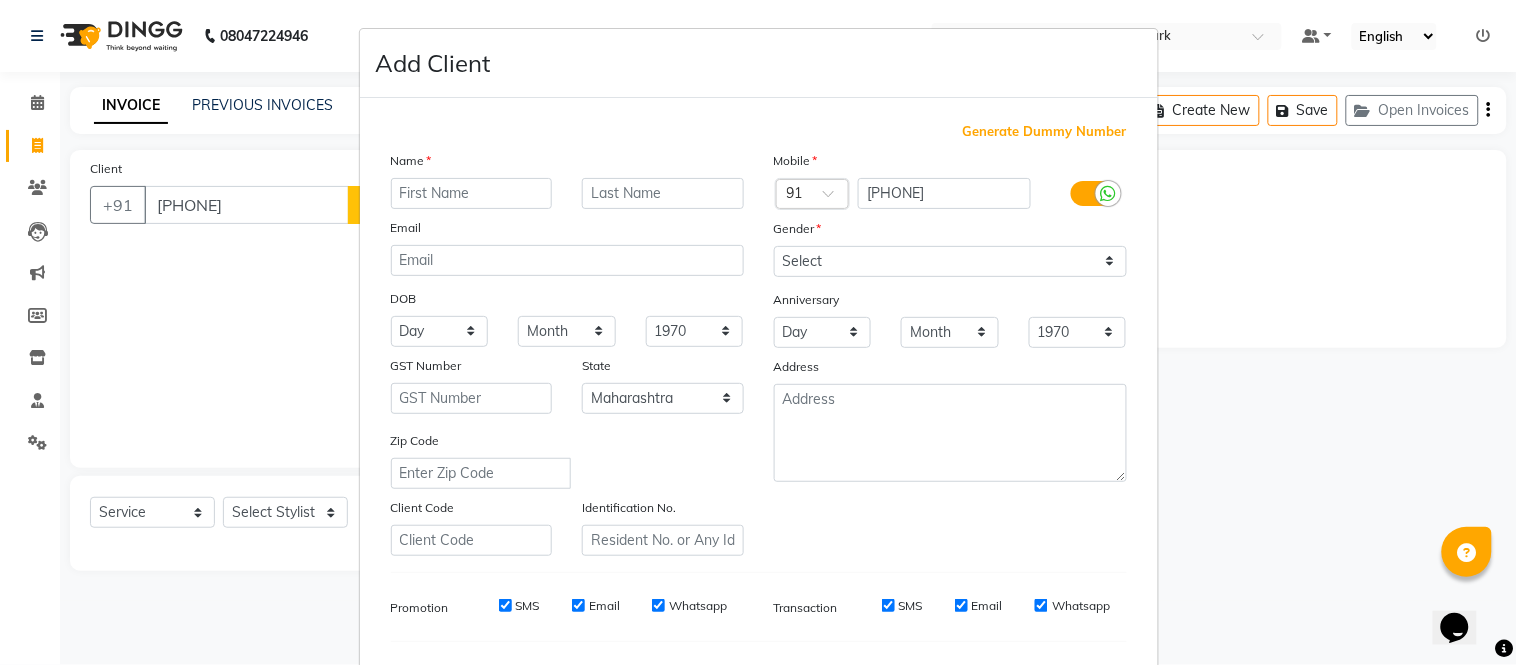 click at bounding box center (472, 193) 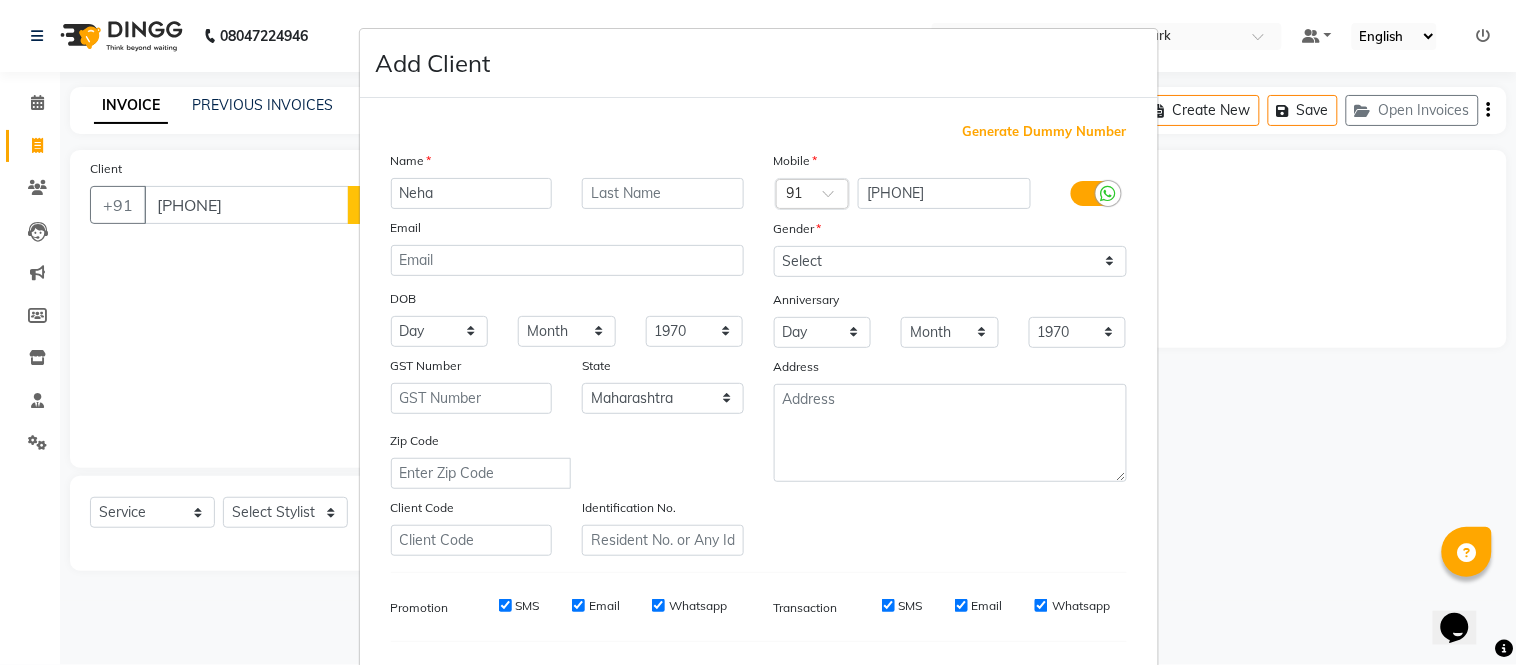 type on "Neha" 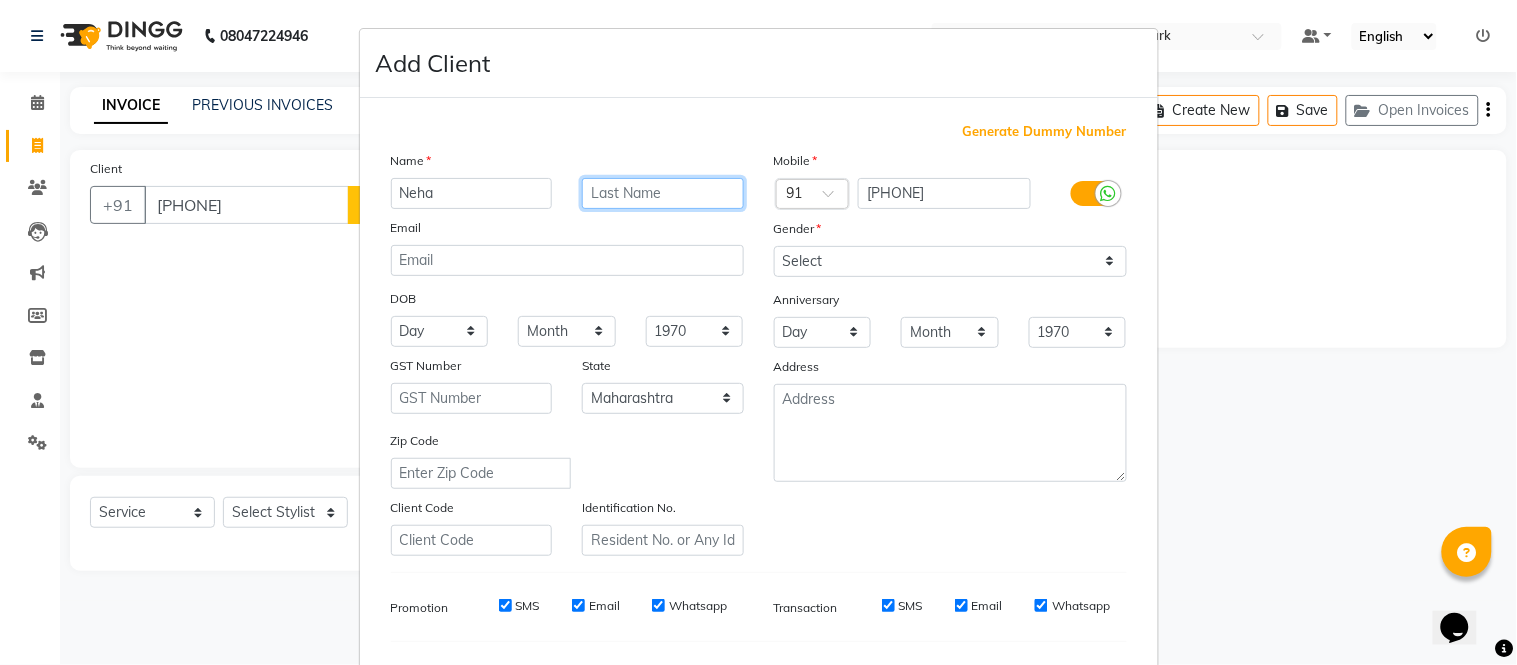 click at bounding box center [663, 193] 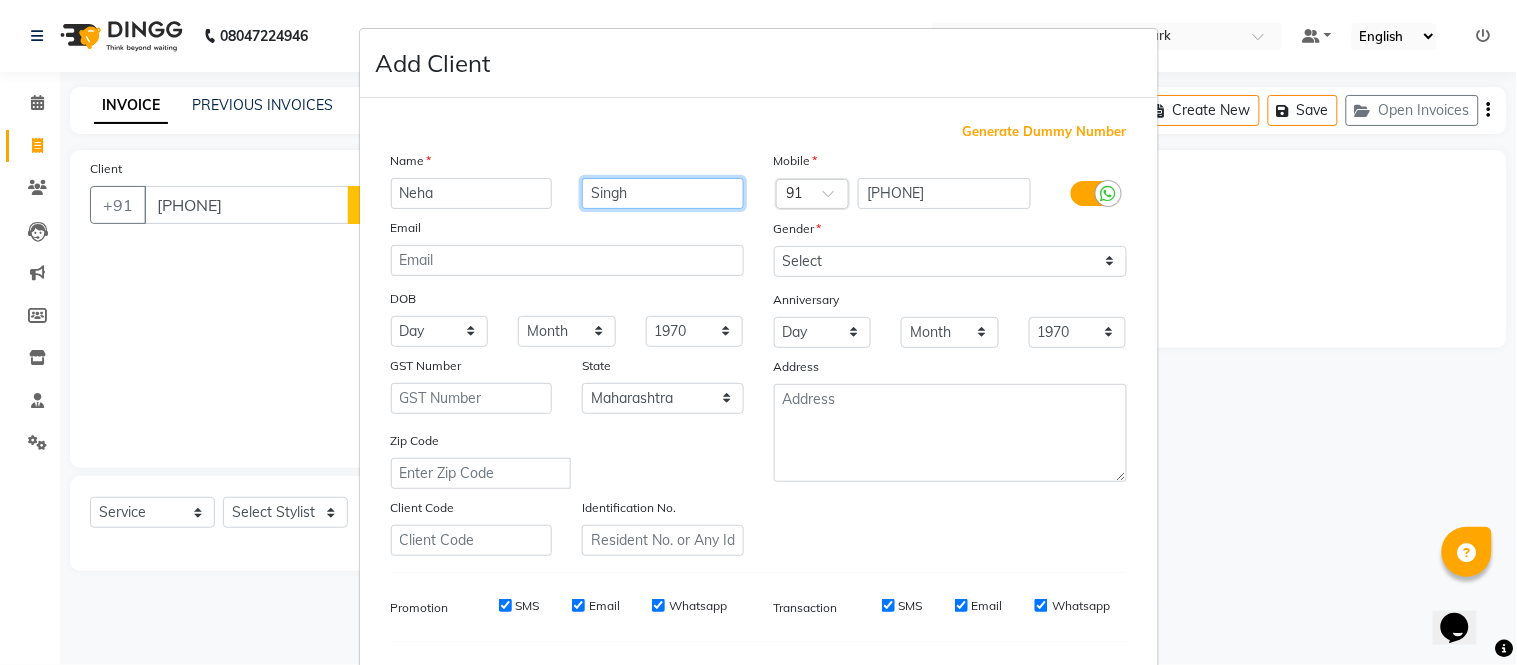 type on "Singh" 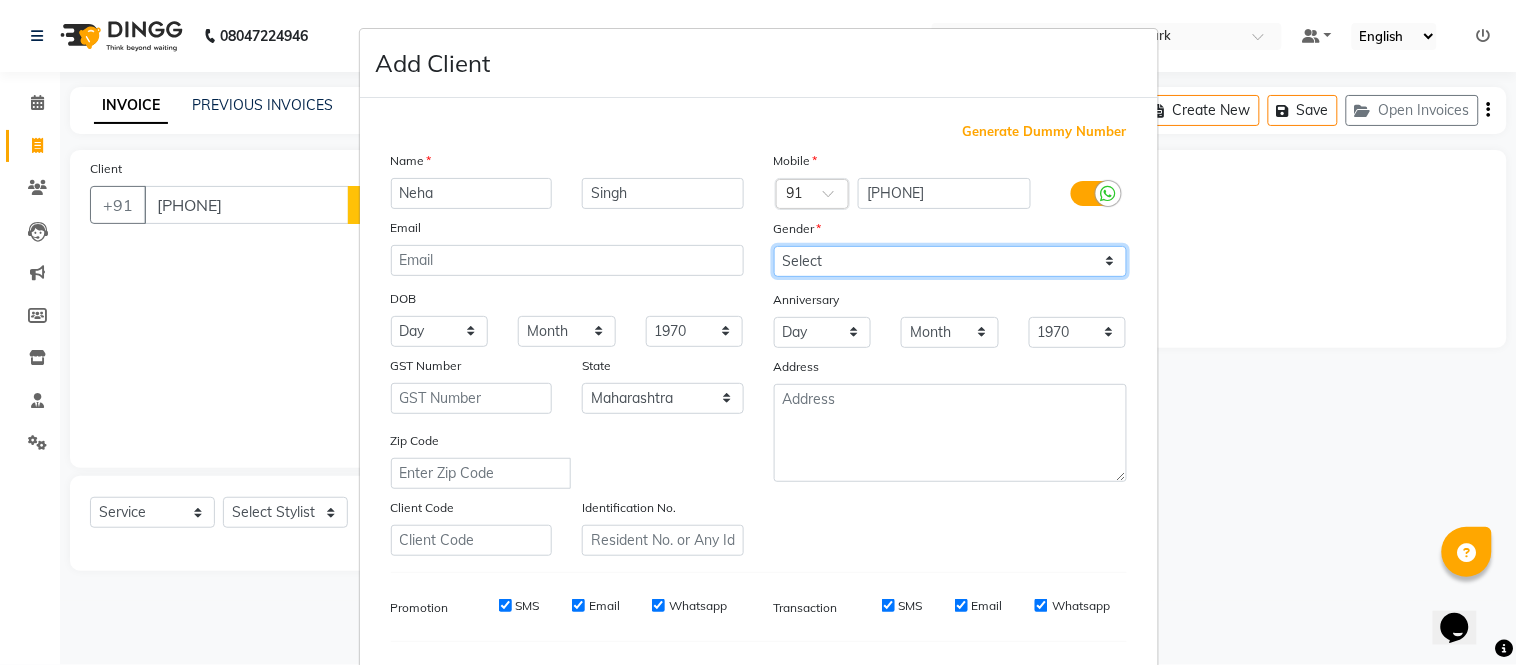 click on "Select Male Female Other Prefer Not To Say" at bounding box center [950, 261] 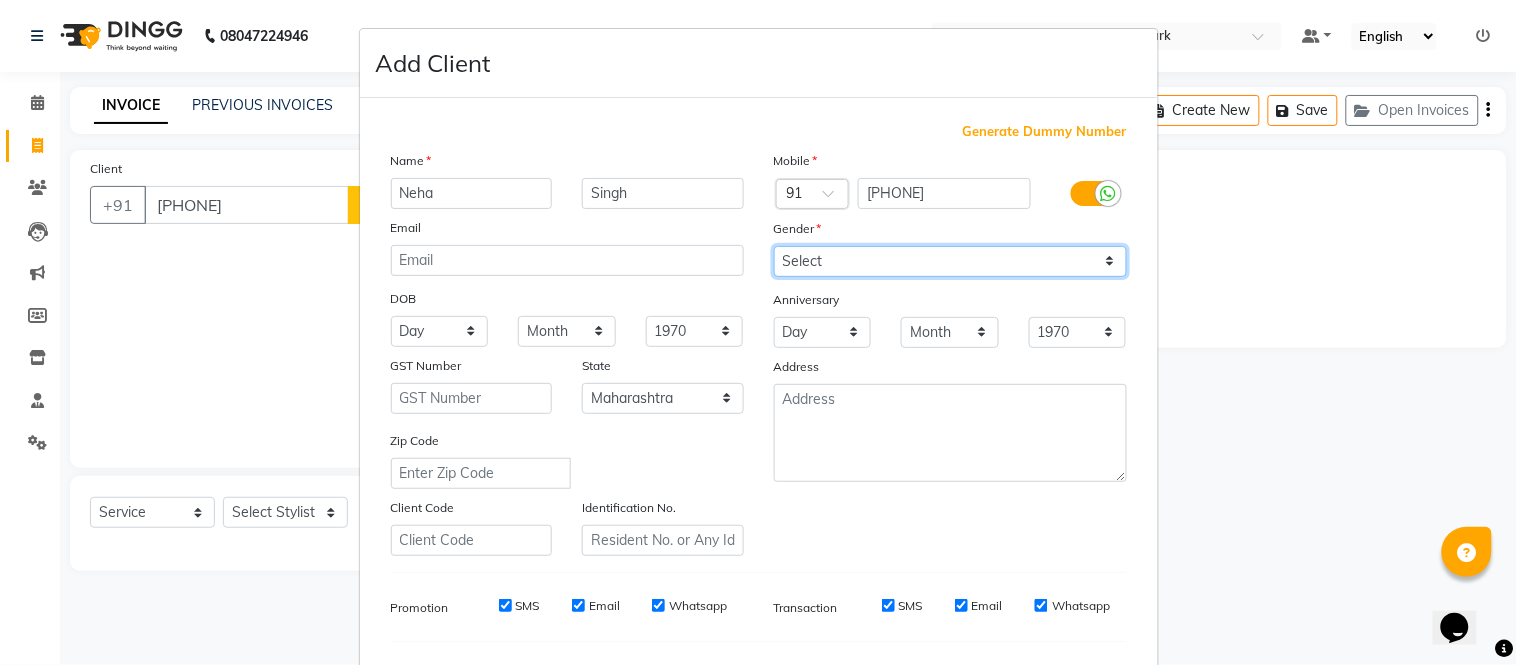 select on "female" 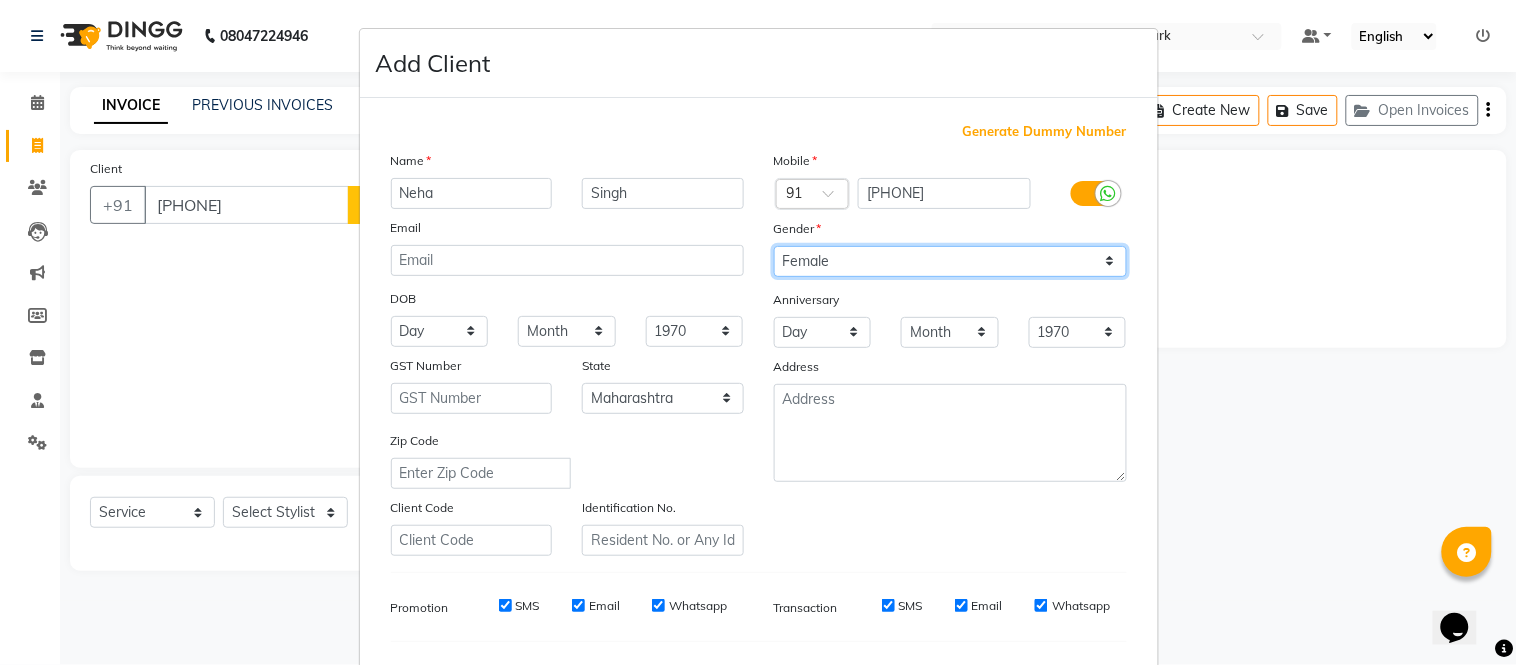 click on "Select Male Female Other Prefer Not To Say" at bounding box center [950, 261] 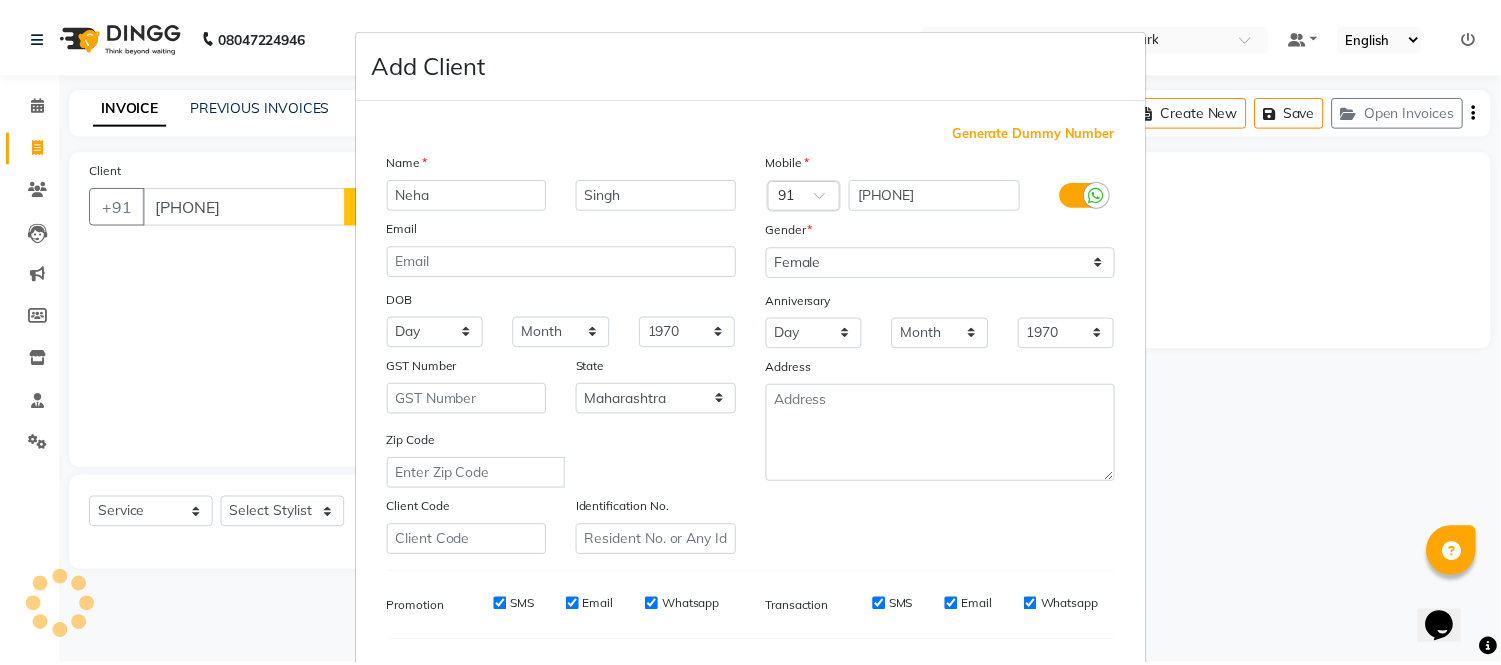scroll, scrollTop: 258, scrollLeft: 0, axis: vertical 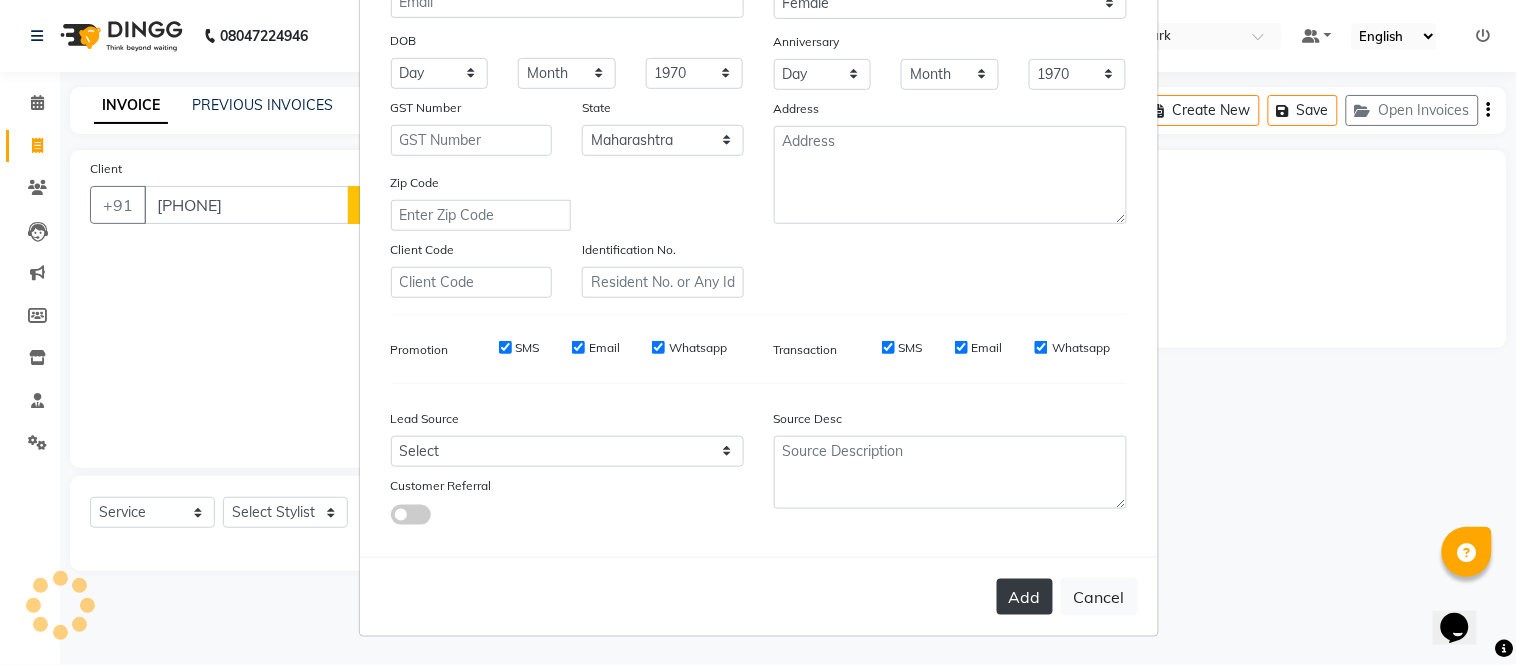 click on "Add" at bounding box center [1025, 597] 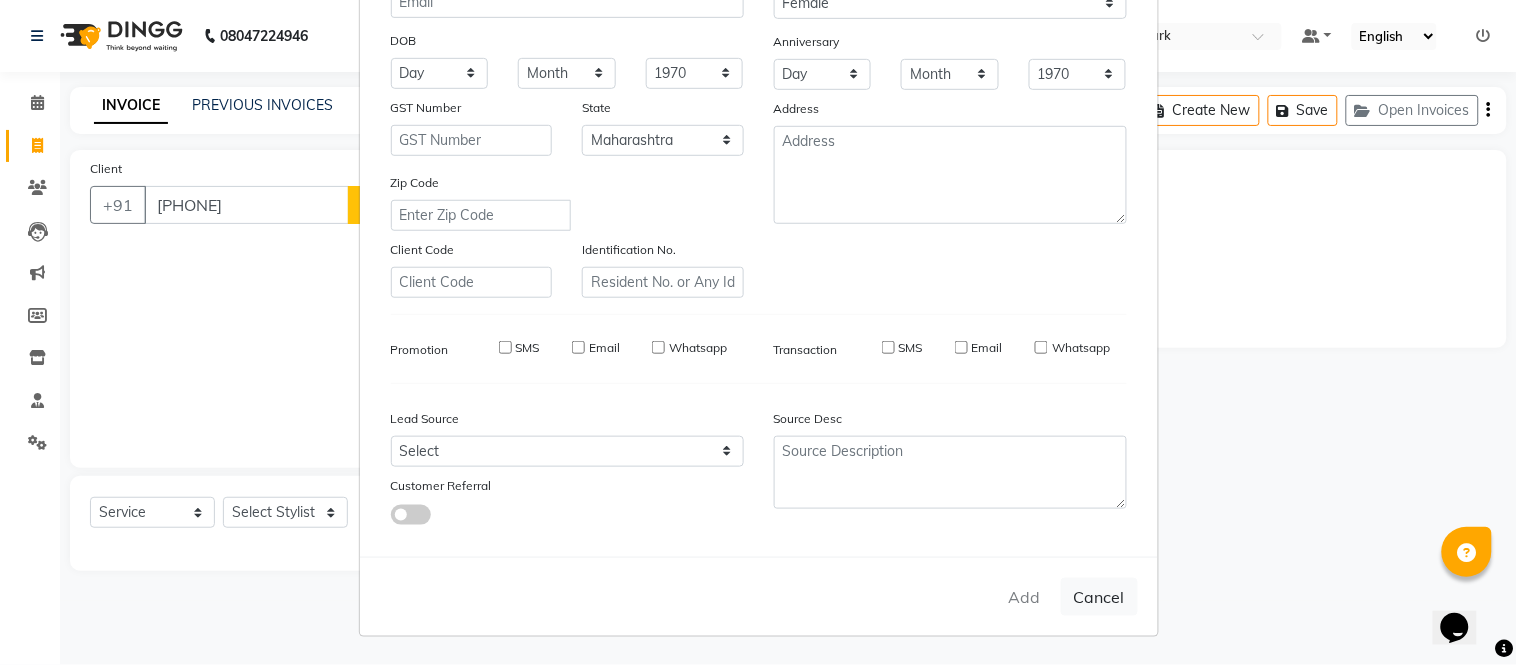 type 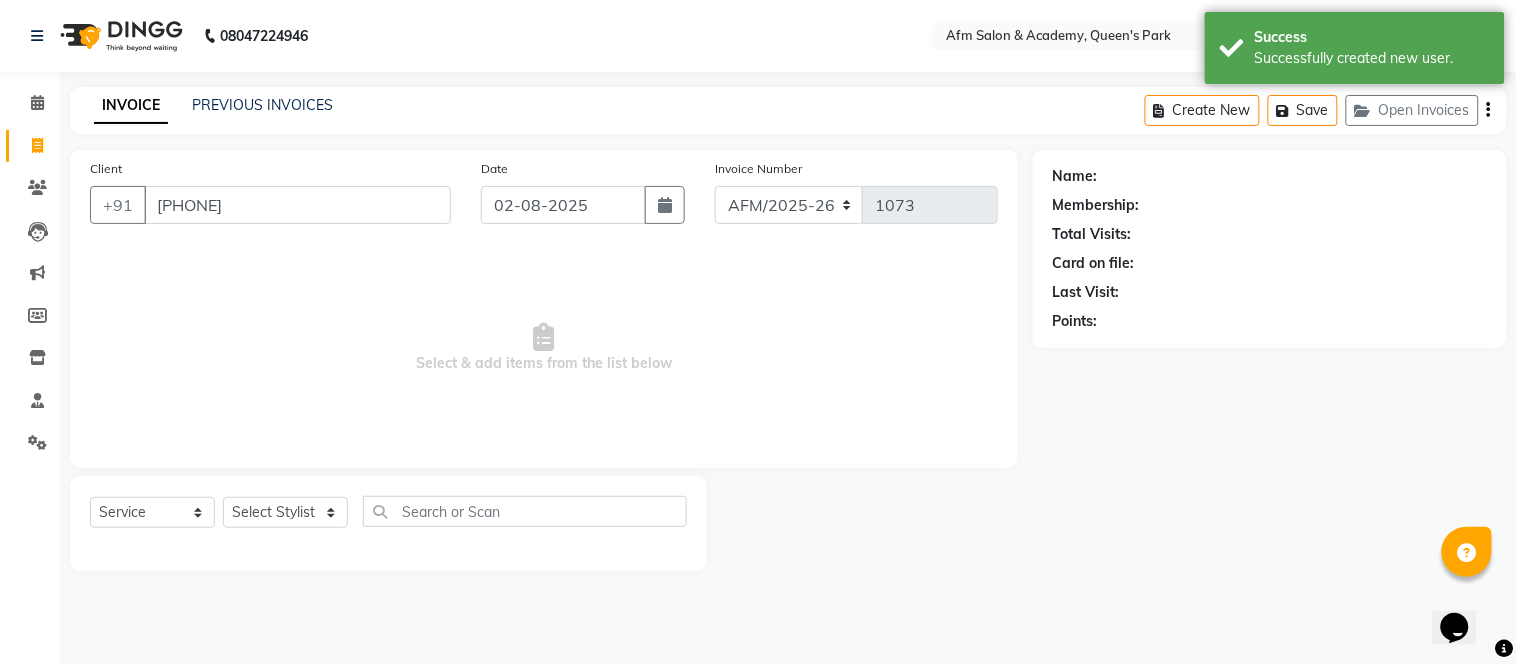 select on "1: Object" 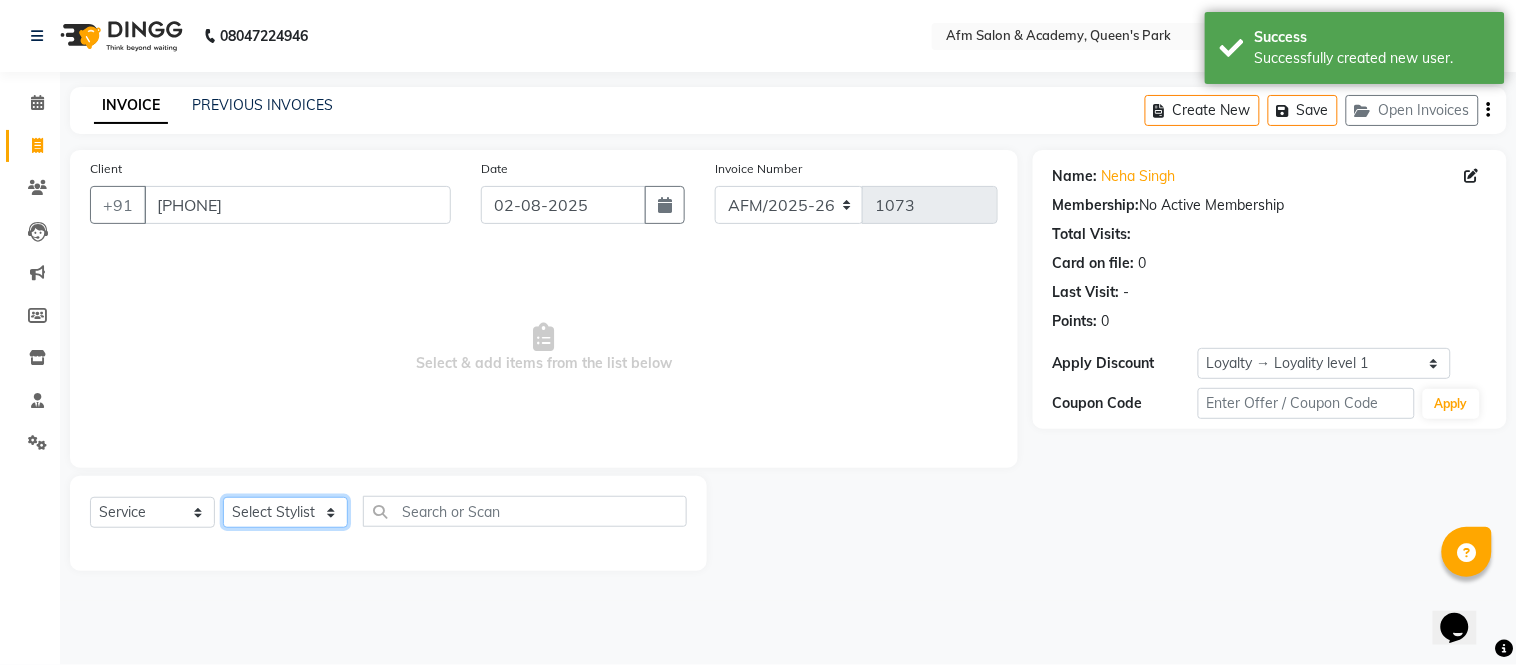 click on "Select Stylist AFM [FIRST] [FIRST] [LAST] [FIRST] [LAST] Front Desk [FIRST] [LAST] [FIRST] [LAST] [FIRST] [LAST] [FIRST] [LAST] [FIRST] [LAST] [FIRST] [LAST] [FIRST] [LAST] [FIRST] [LAST] [FIRST] [LAST] [FIRST] [LAST]" 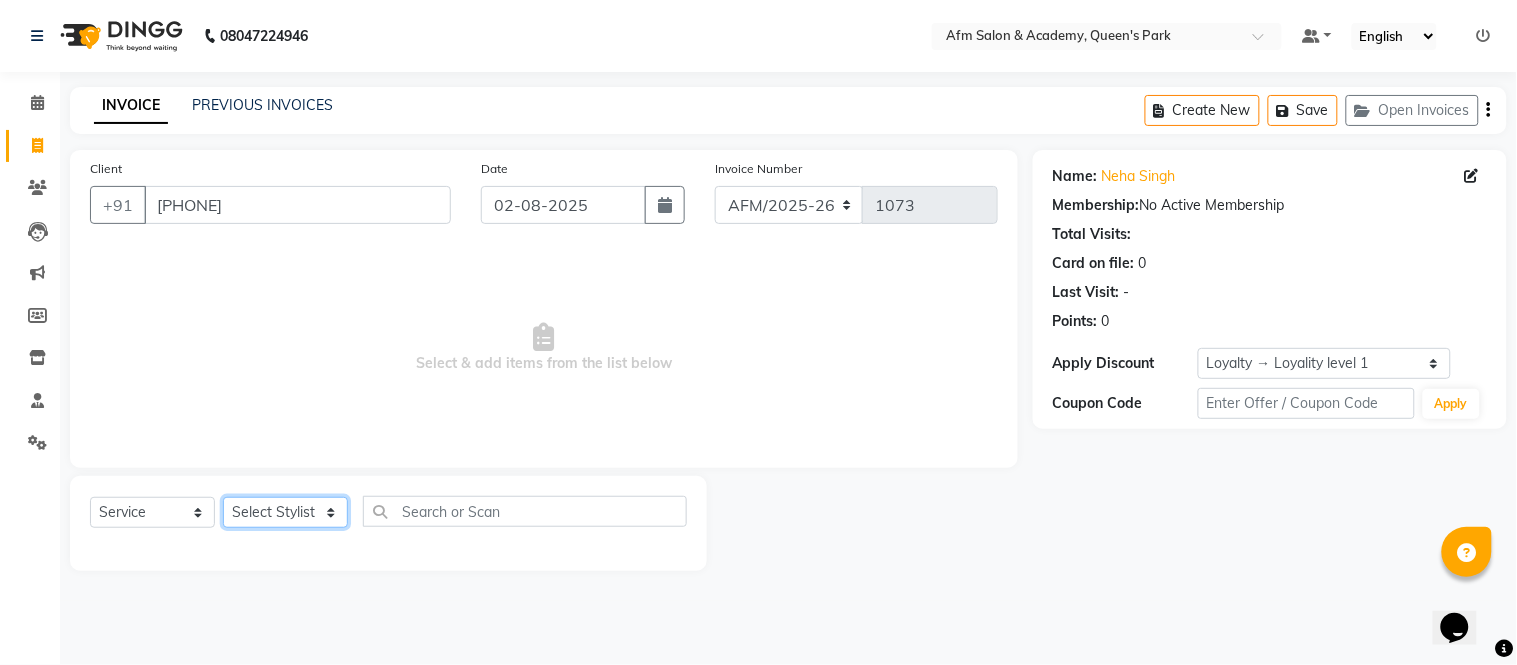select on "77676" 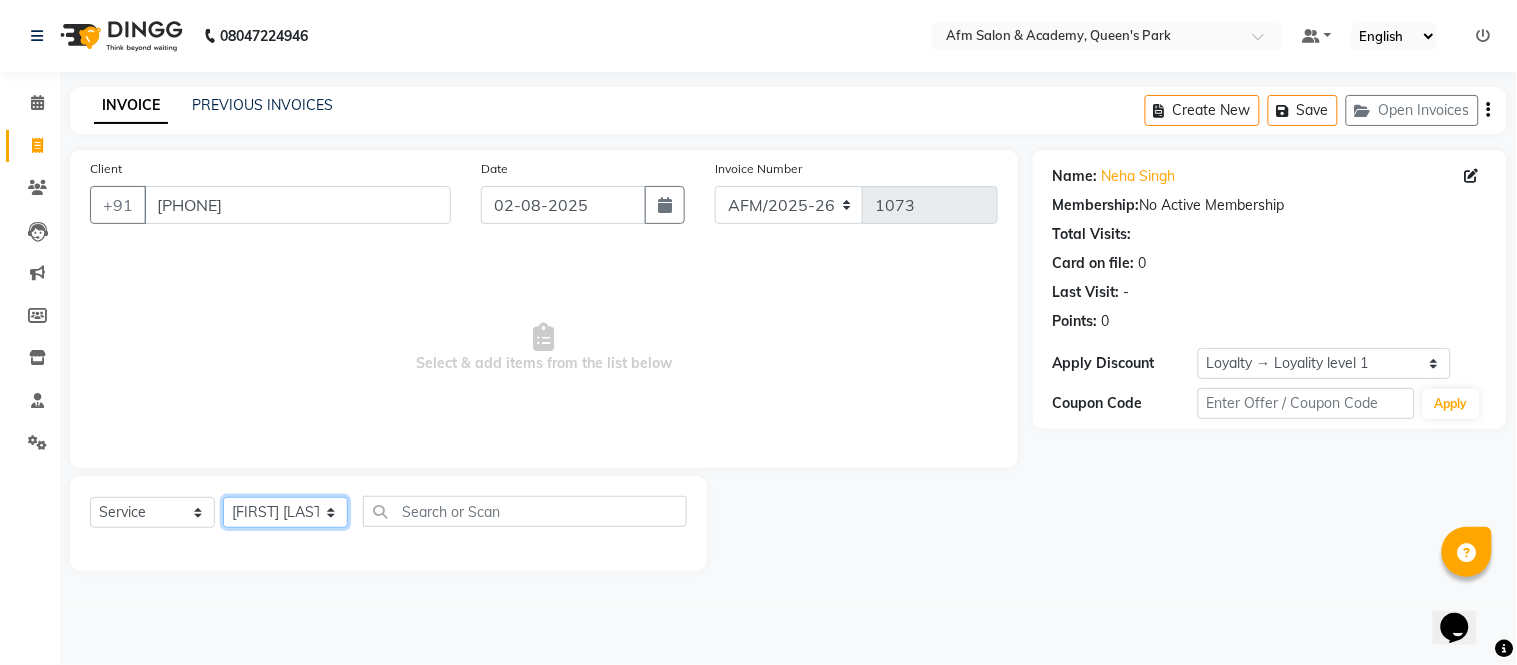 click on "Select Stylist AFM [FIRST] [FIRST] [LAST] [FIRST] [LAST] Front Desk [FIRST] [LAST] [FIRST] [LAST] [FIRST] [LAST] [FIRST] [LAST] [FIRST] [LAST] [FIRST] [LAST] [FIRST] [LAST] [FIRST] [LAST] [FIRST] [LAST] [FIRST] [LAST]" 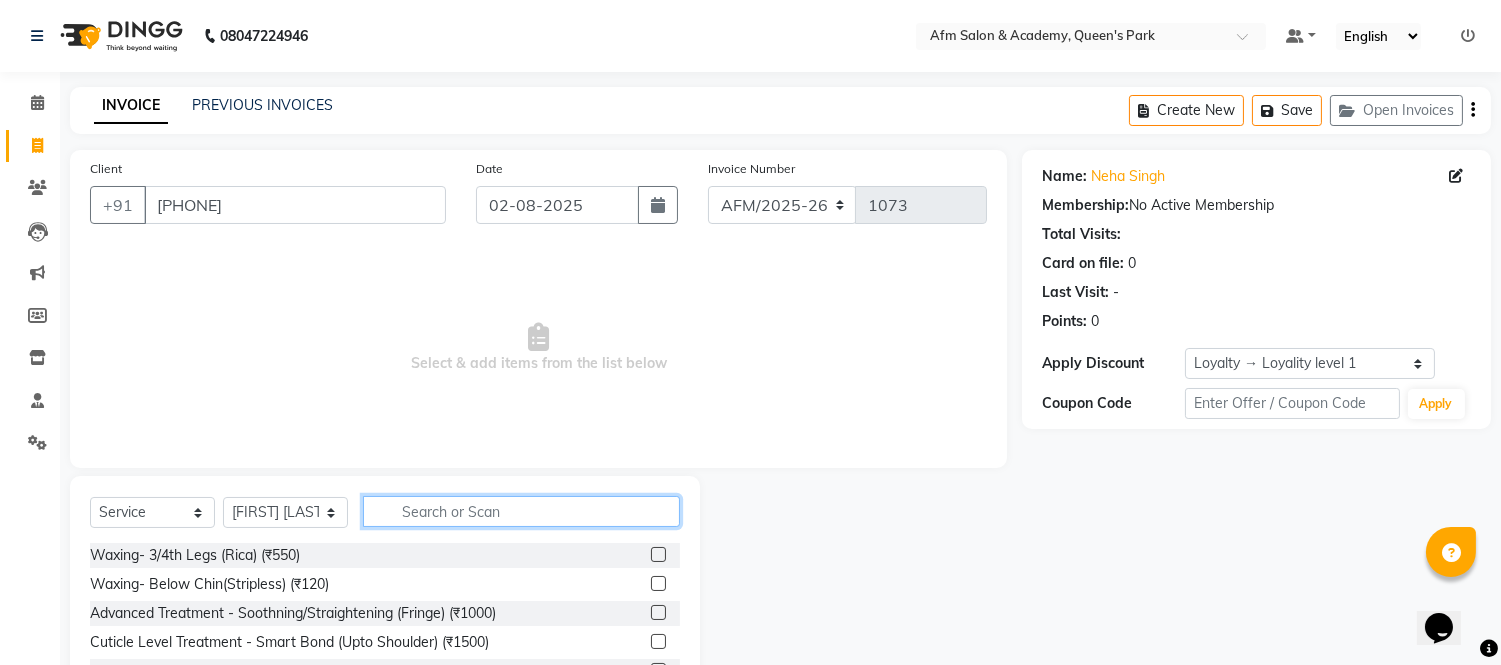 click 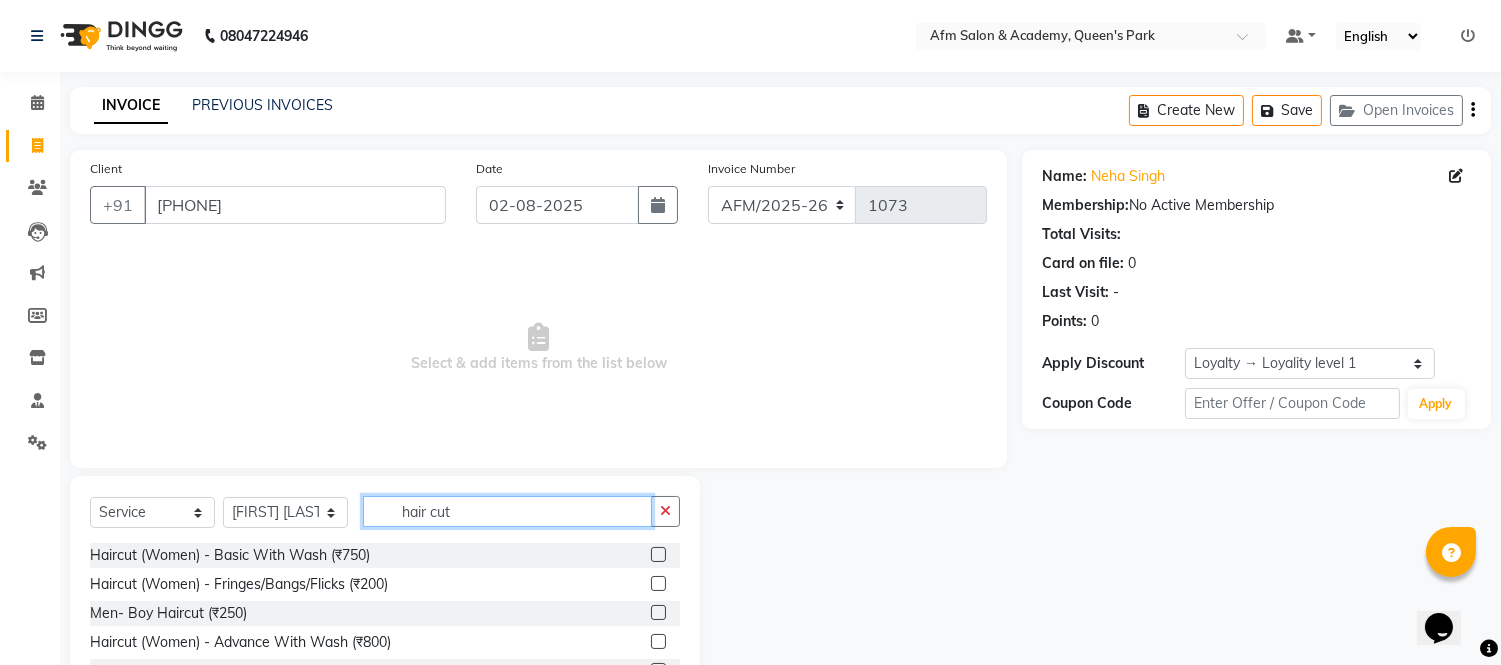 scroll, scrollTop: 135, scrollLeft: 0, axis: vertical 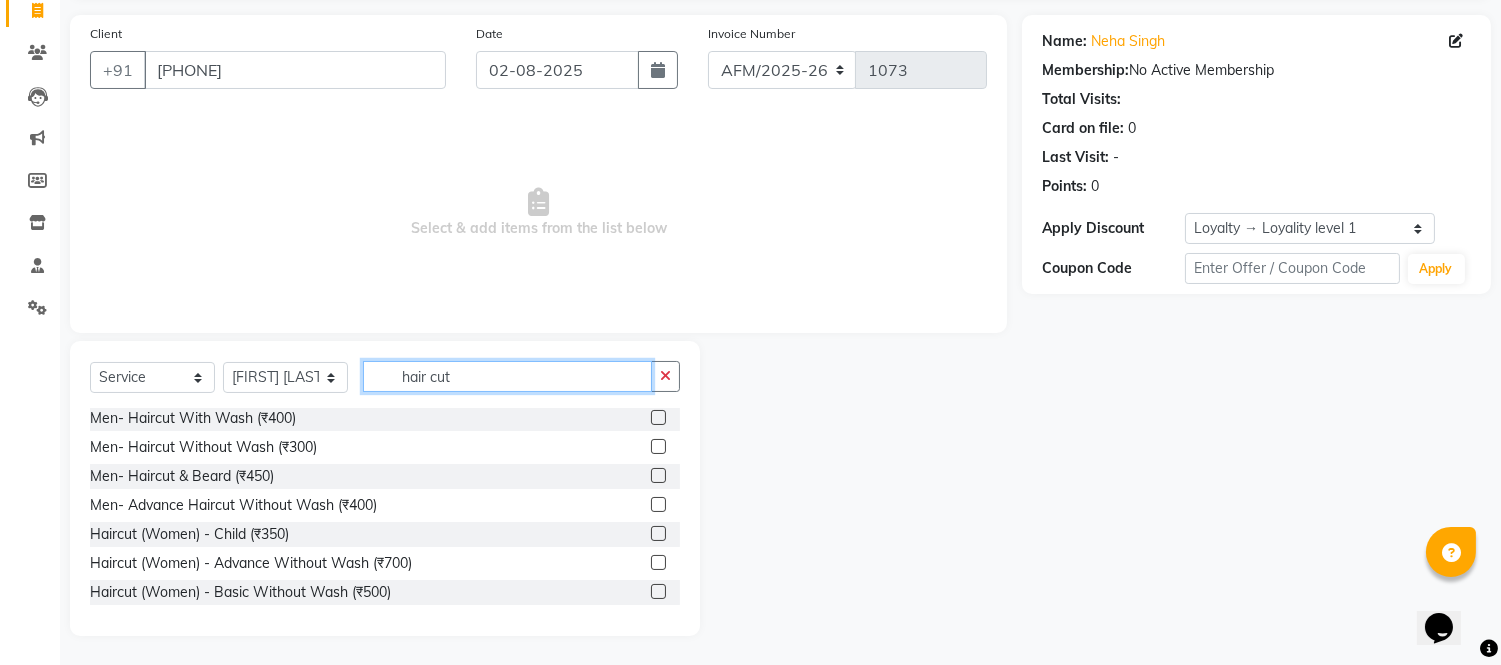 type on "hair cut" 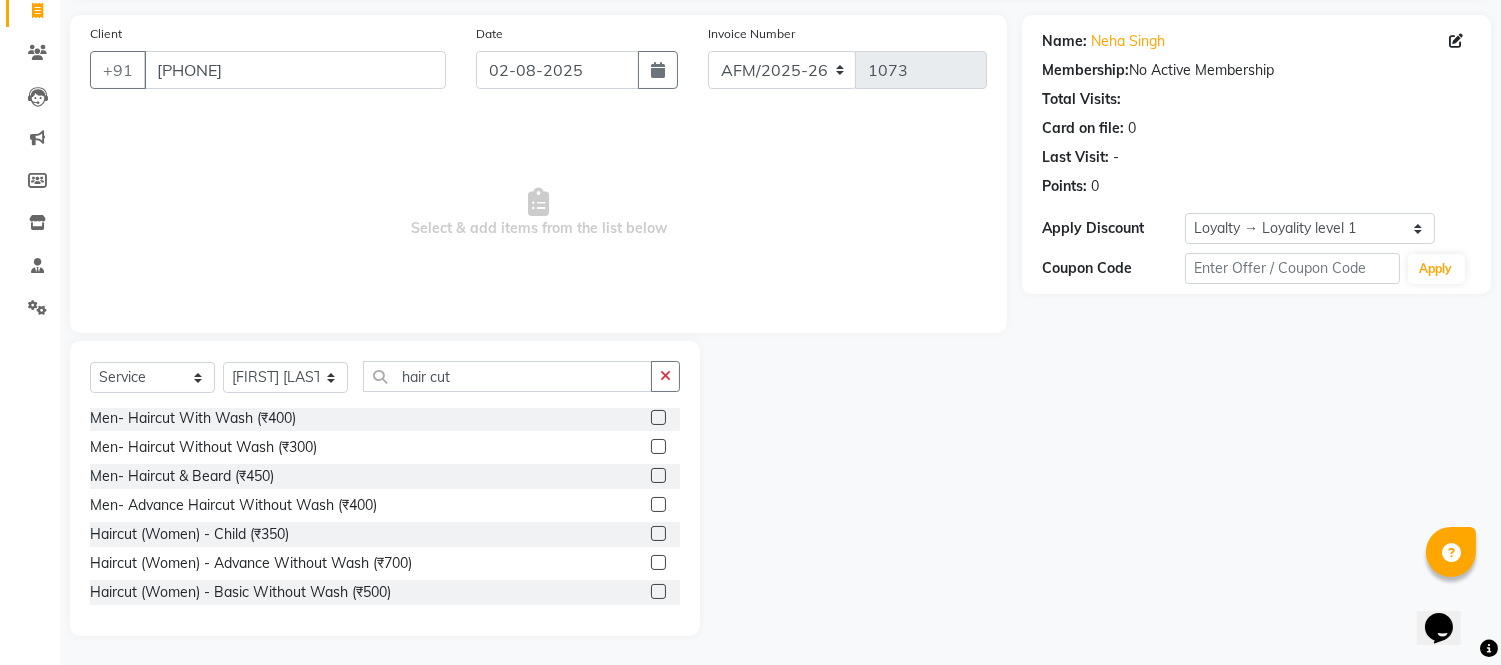 click 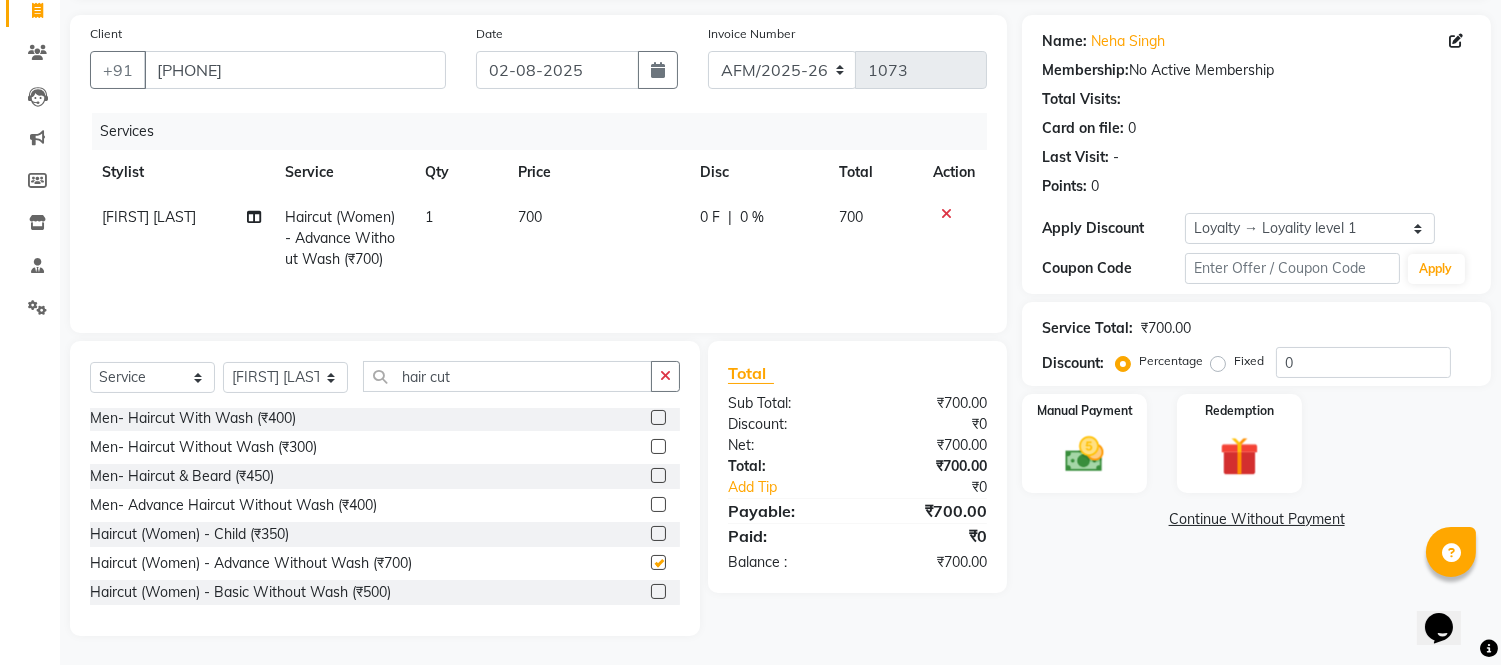 checkbox on "false" 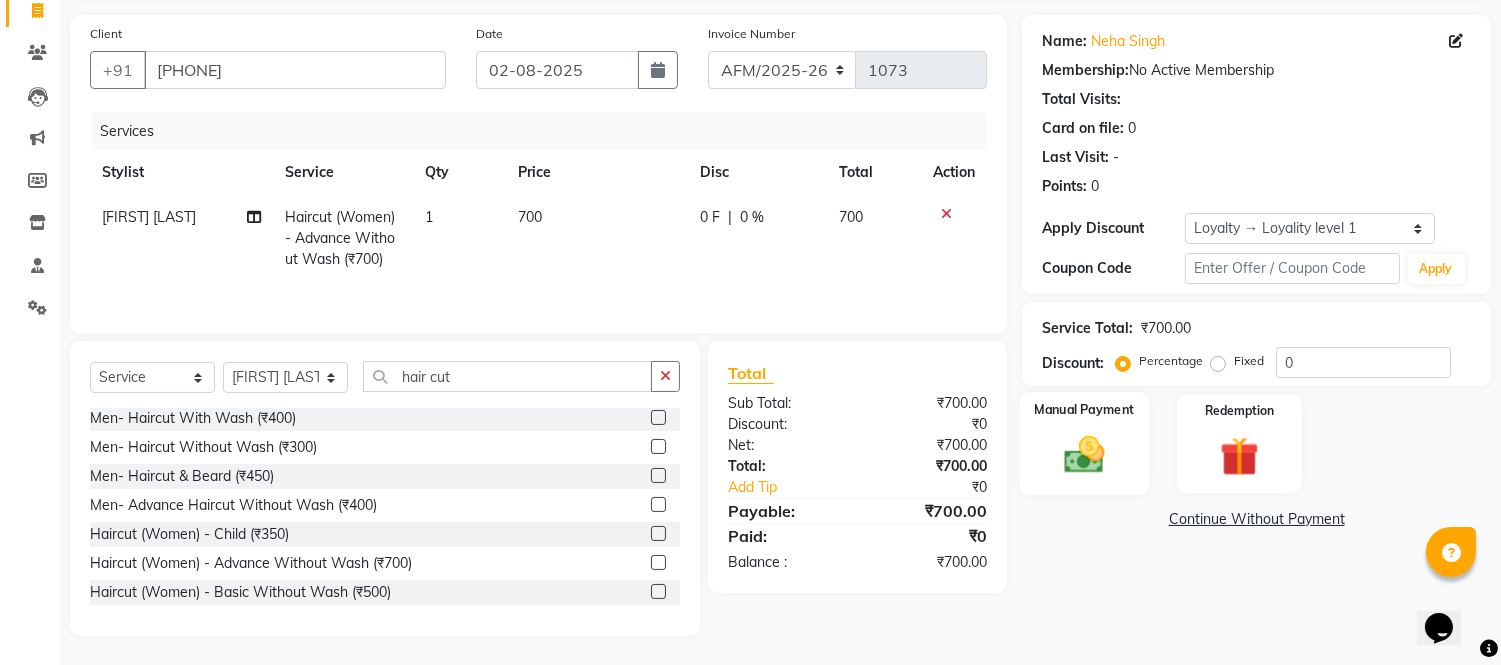 click 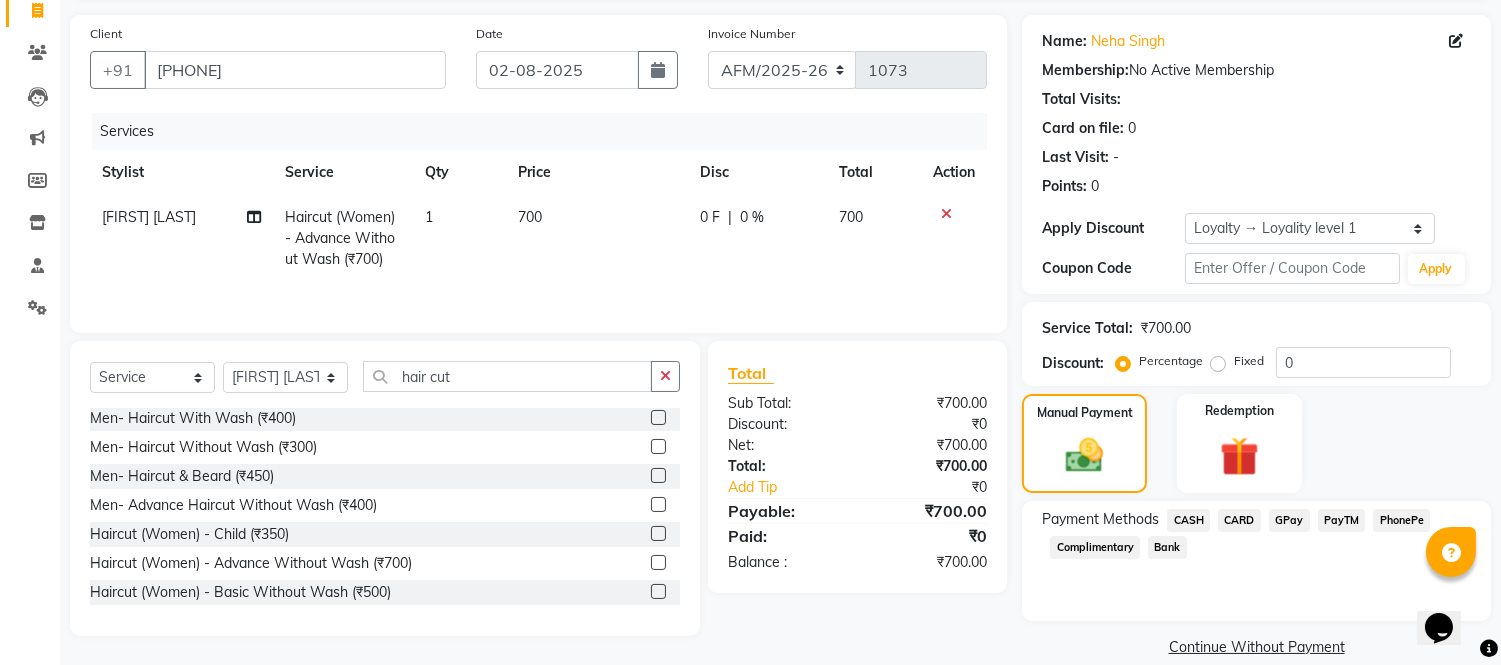 click on "CARD" 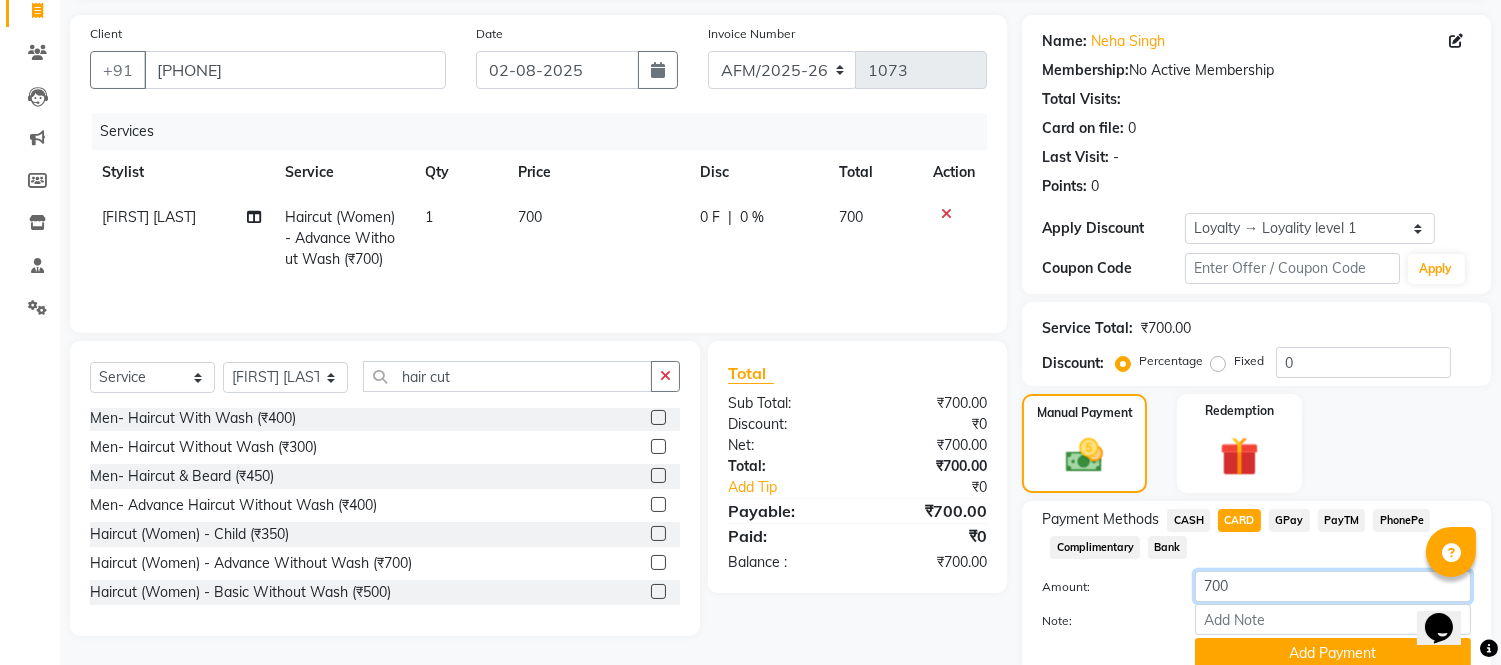 click on "700" 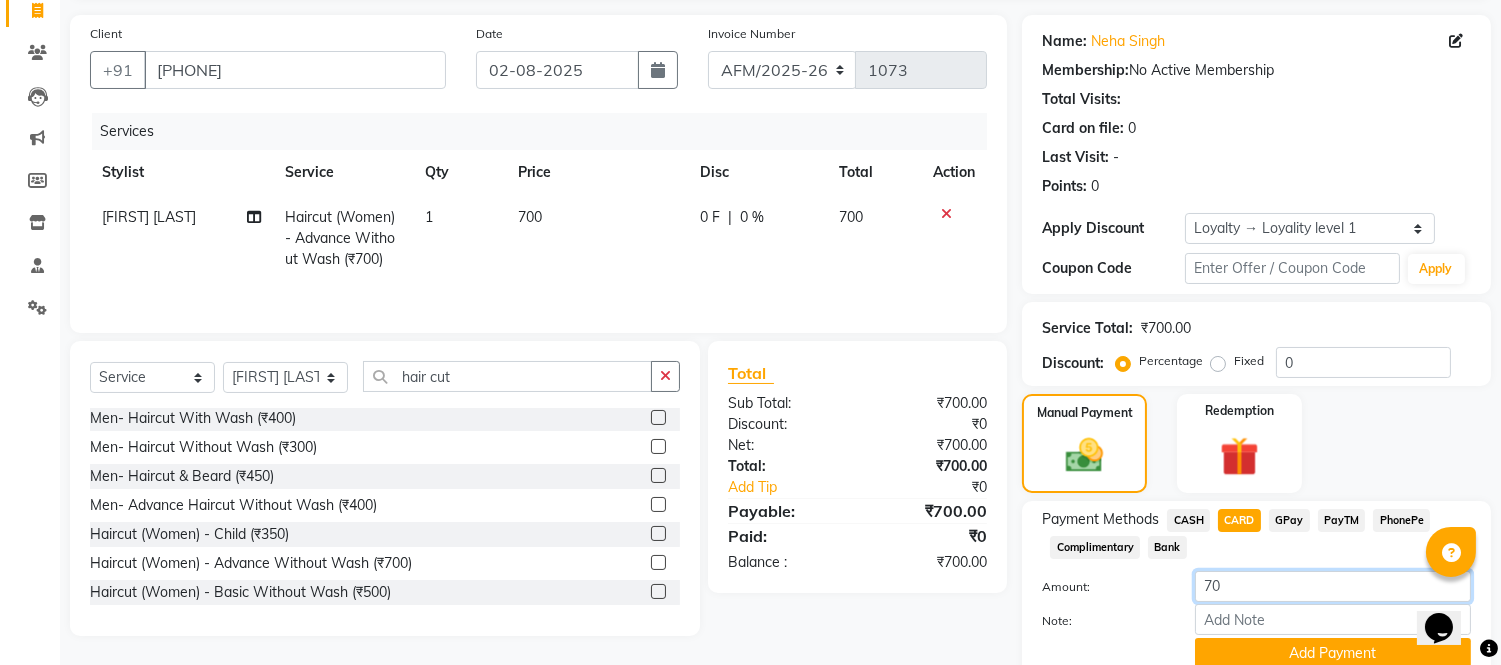 type on "7" 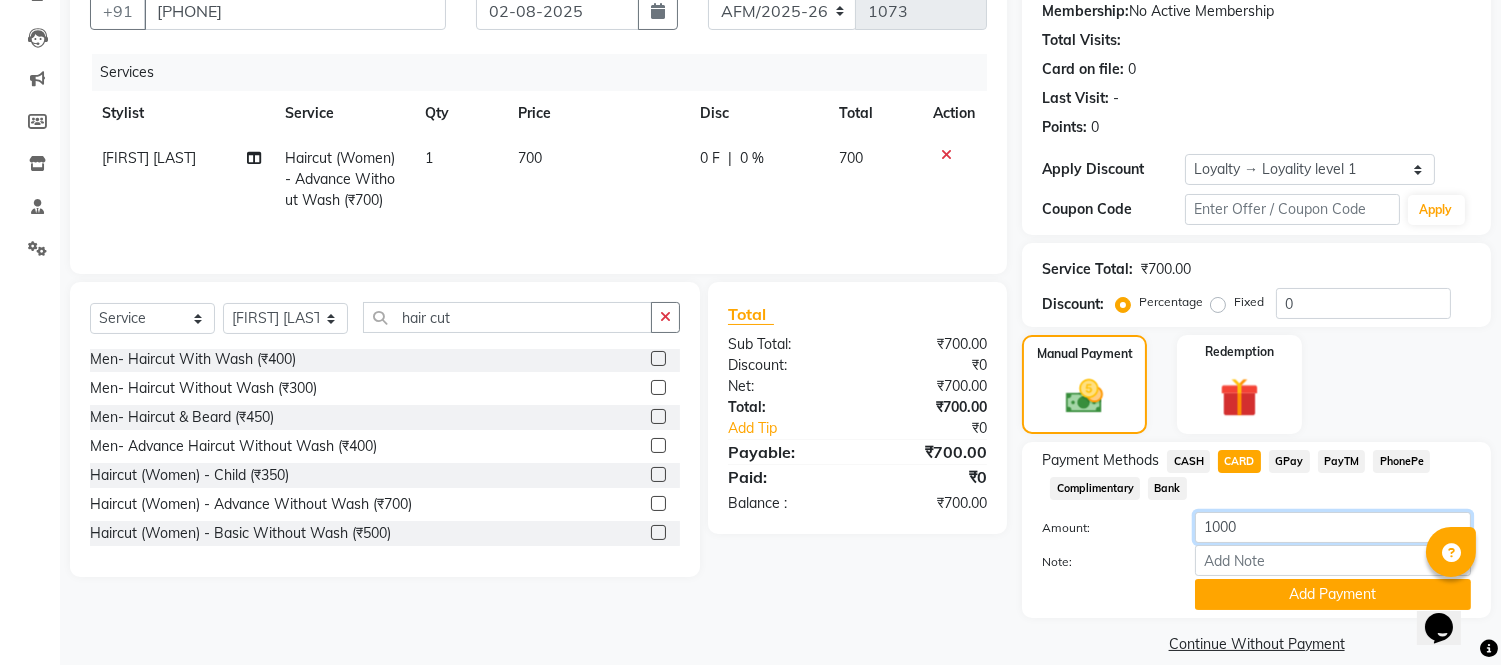 scroll, scrollTop: 217, scrollLeft: 0, axis: vertical 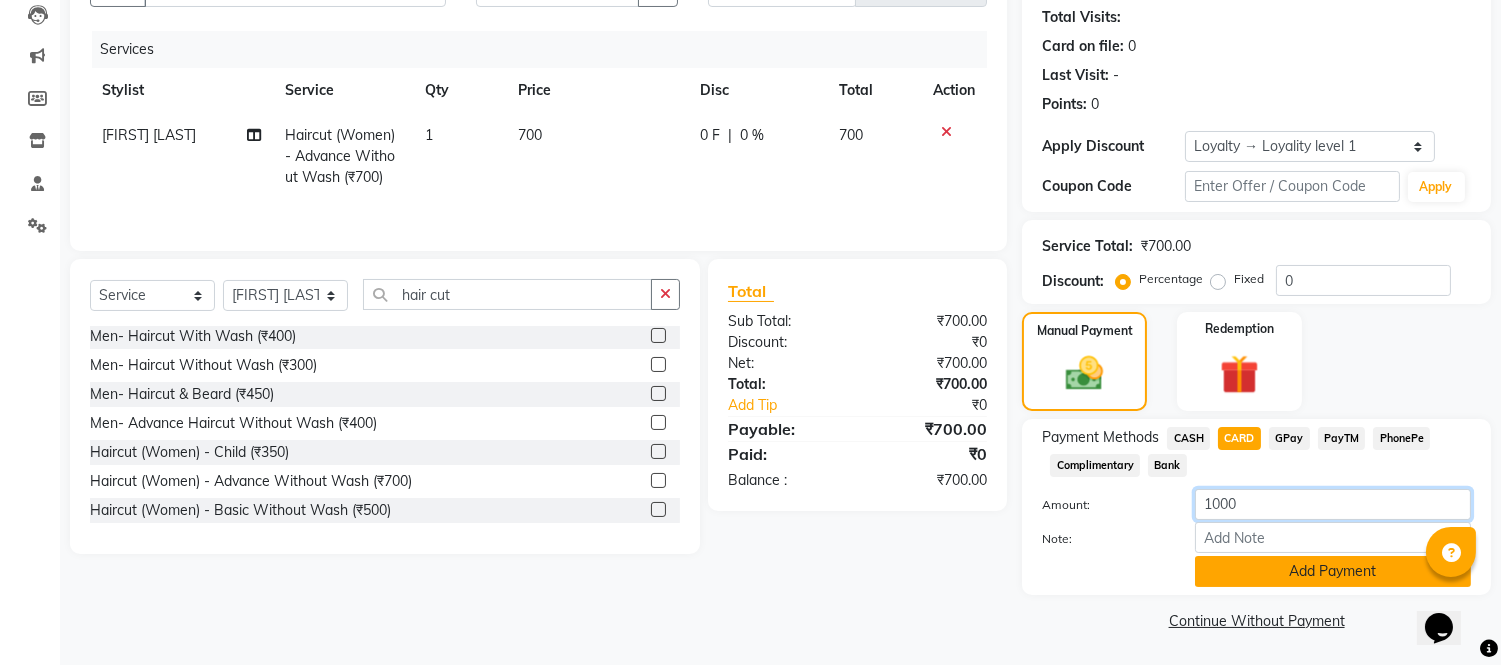 type on "1000" 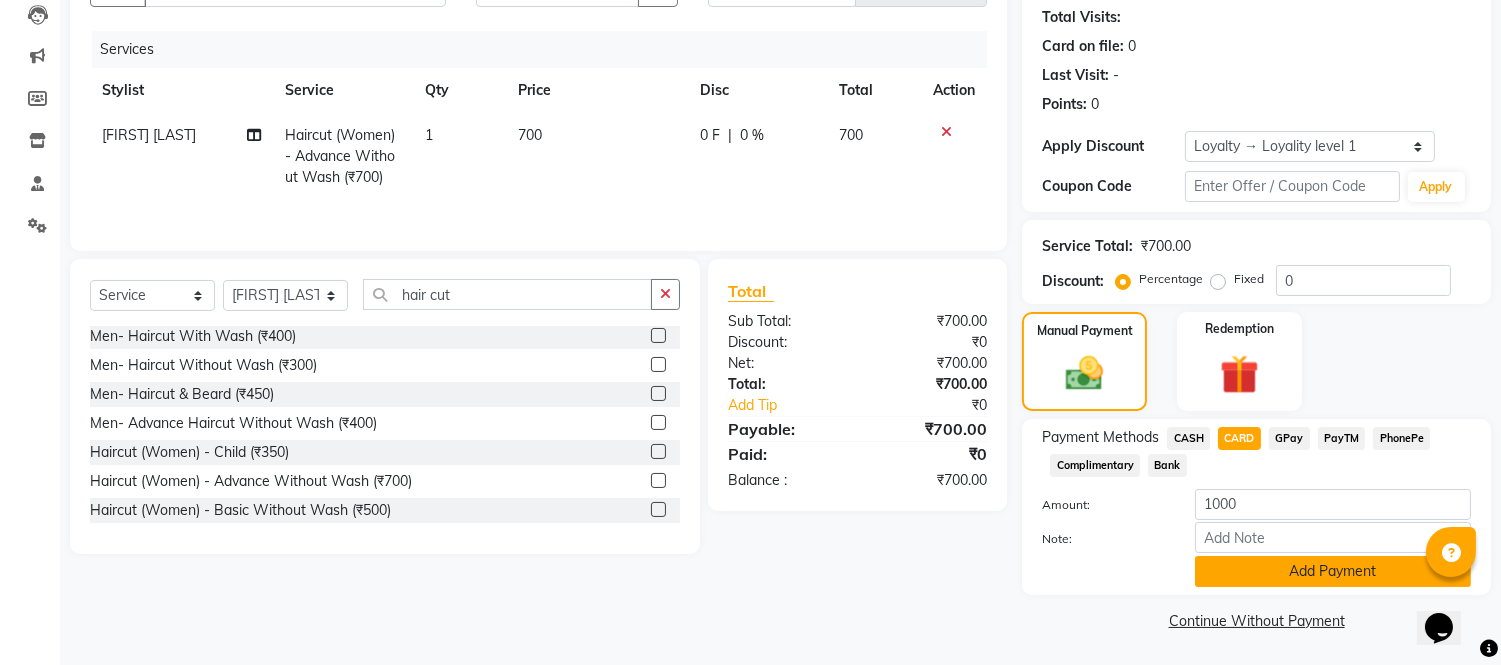 click on "Add Payment" 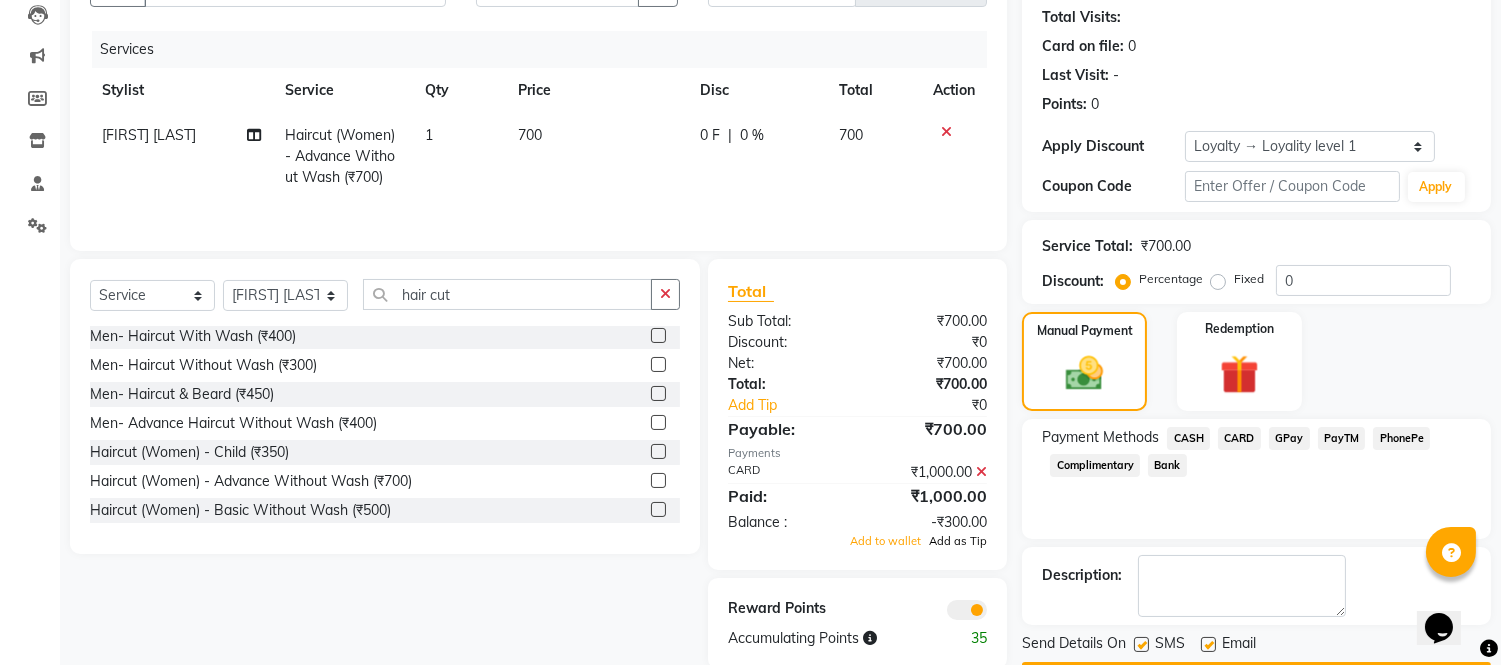 click on "Add as Tip" 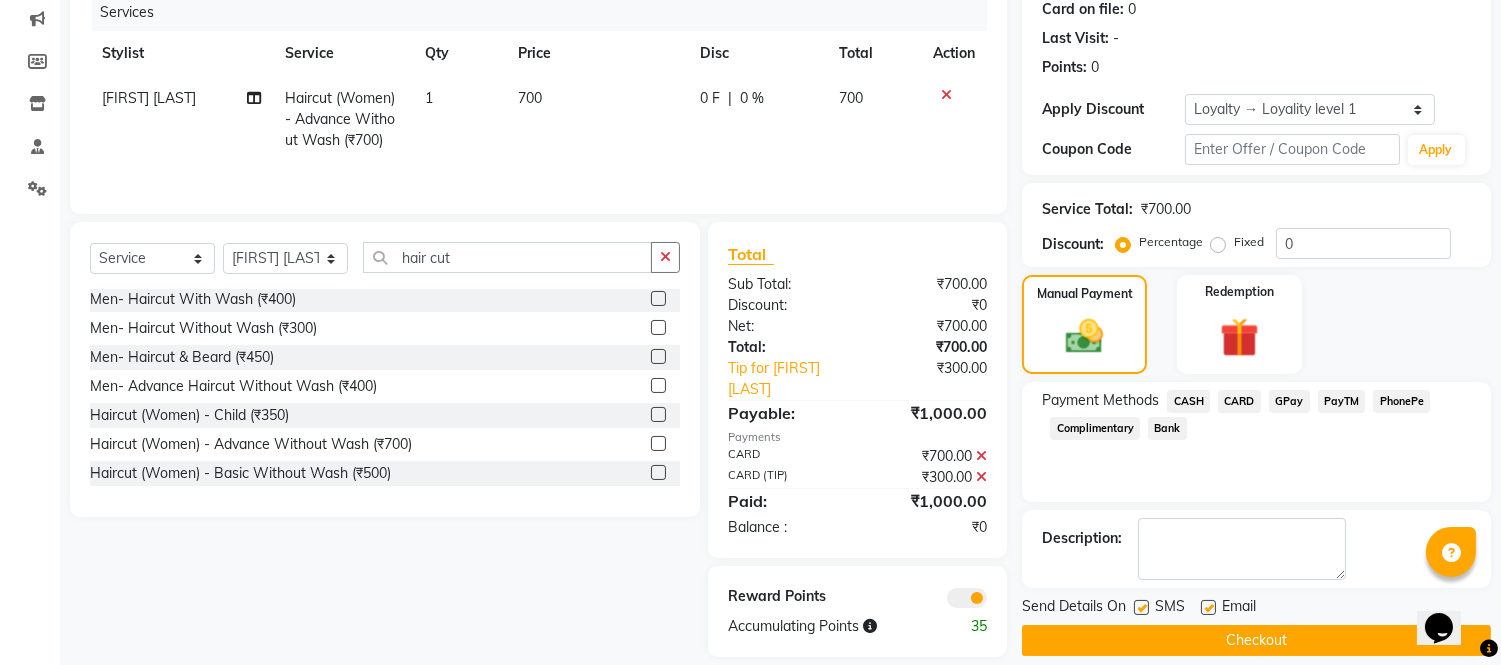 scroll, scrollTop: 274, scrollLeft: 0, axis: vertical 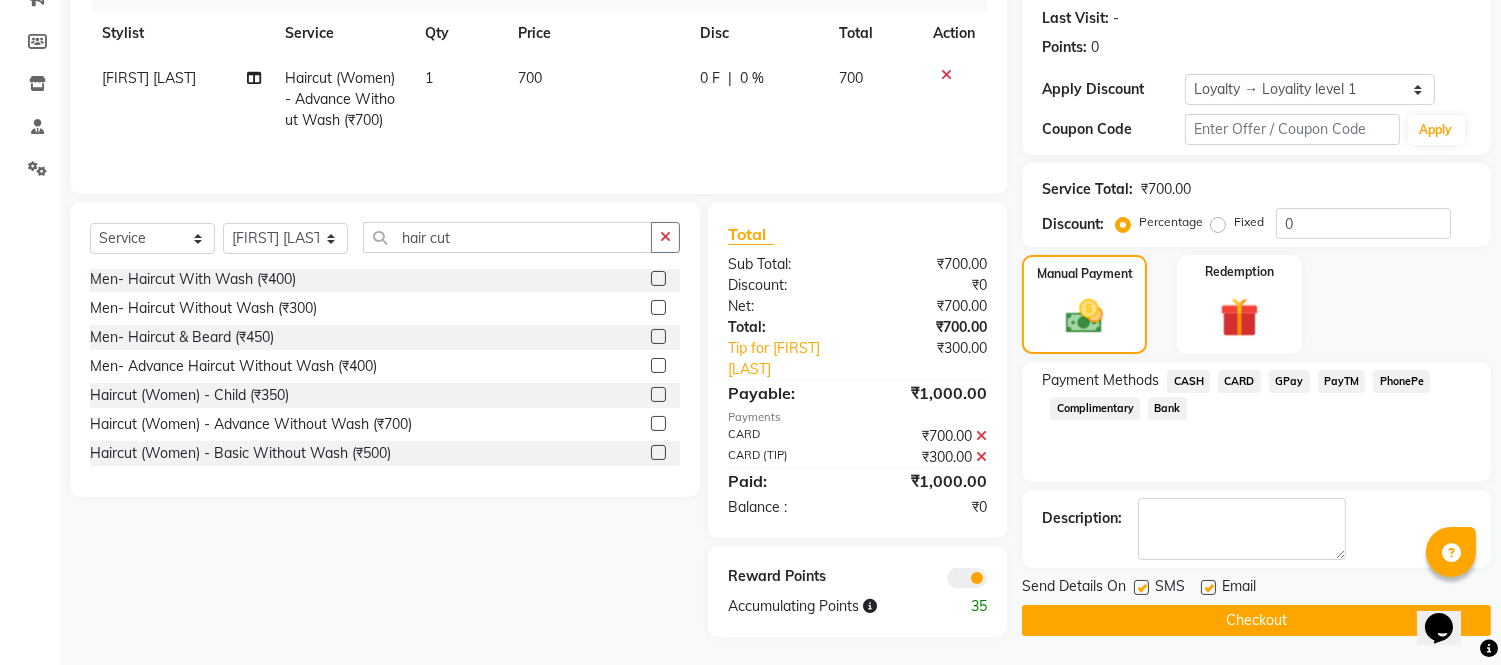 click on "Checkout" 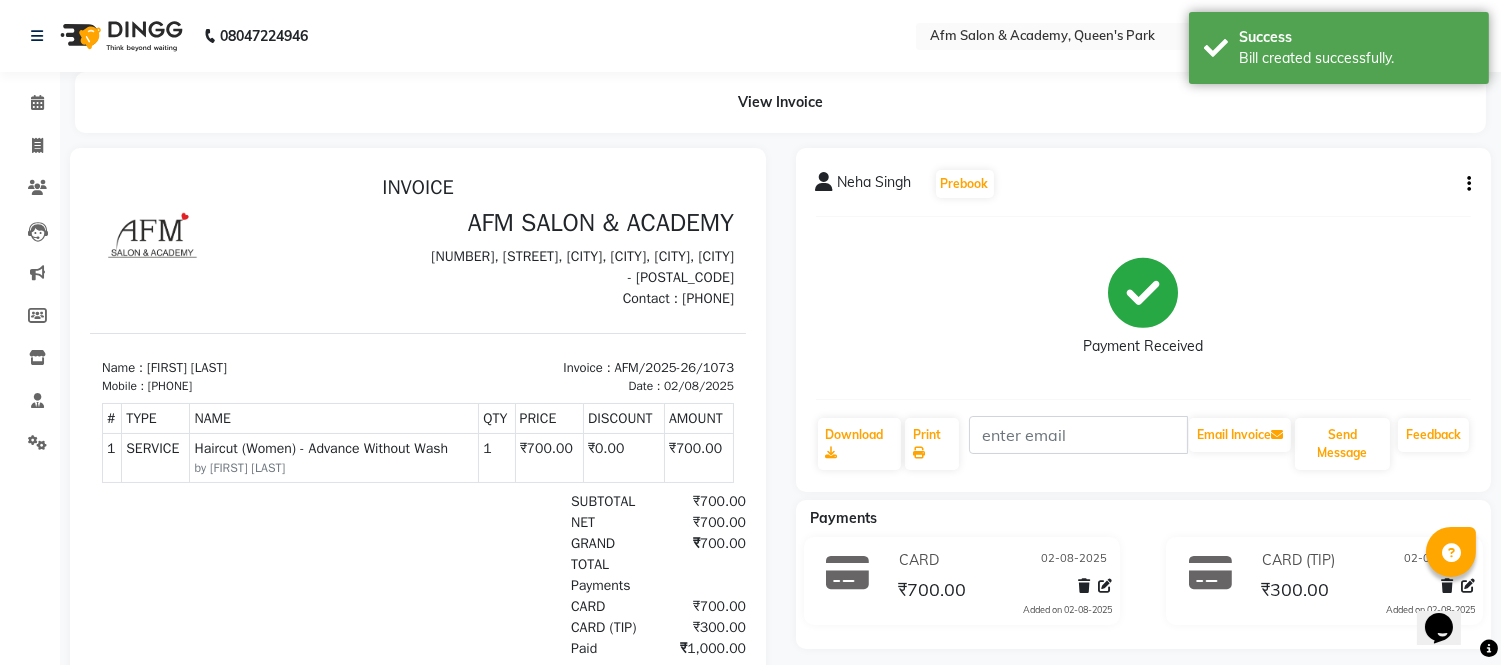 scroll, scrollTop: 0, scrollLeft: 0, axis: both 